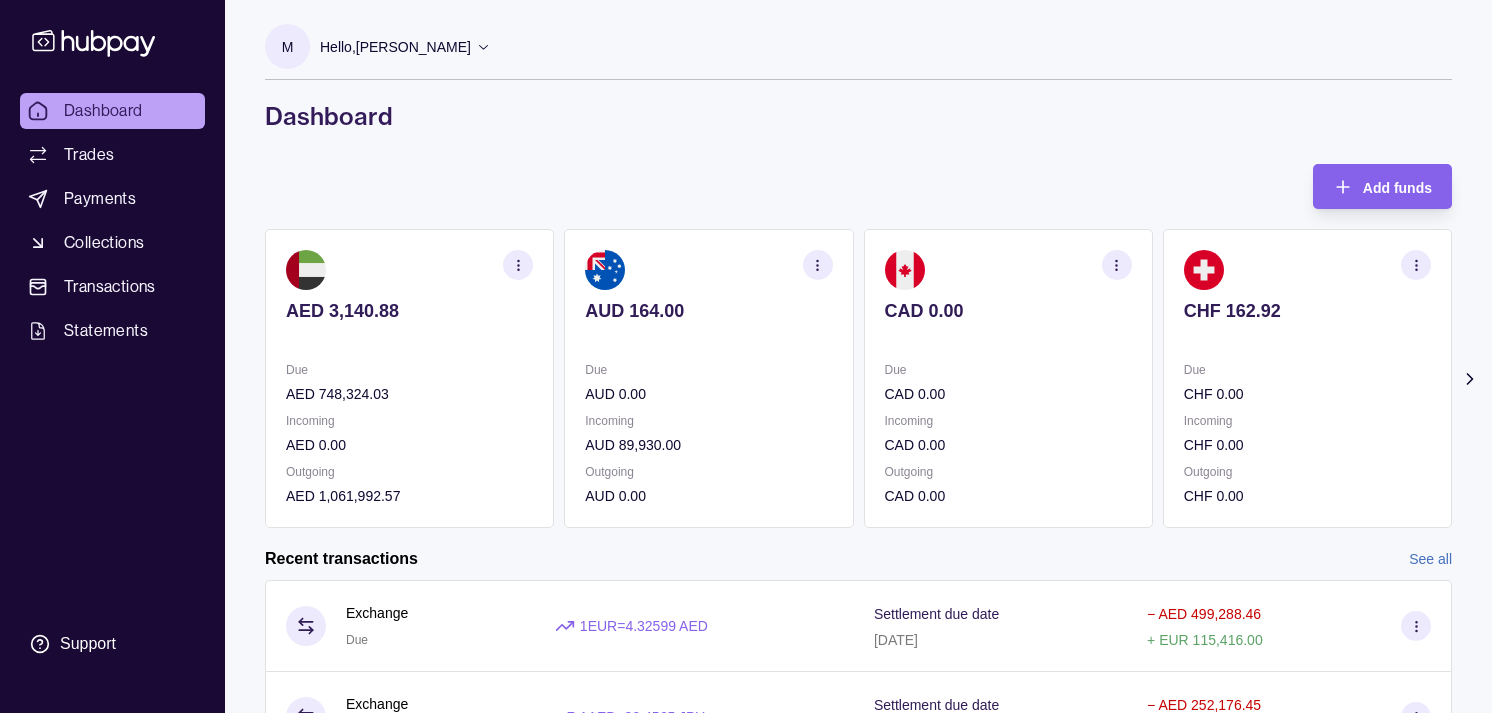 scroll, scrollTop: 0, scrollLeft: 0, axis: both 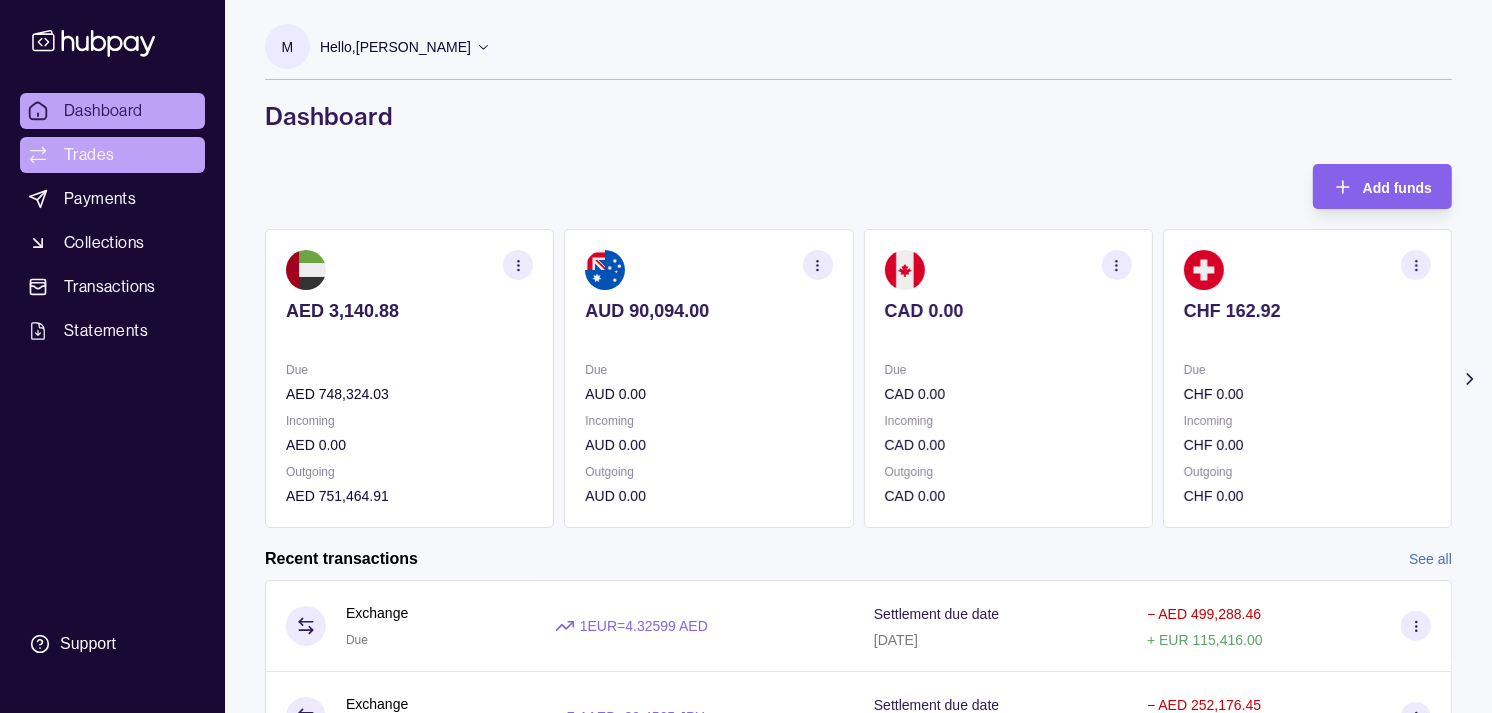 click on "Trades" at bounding box center [89, 155] 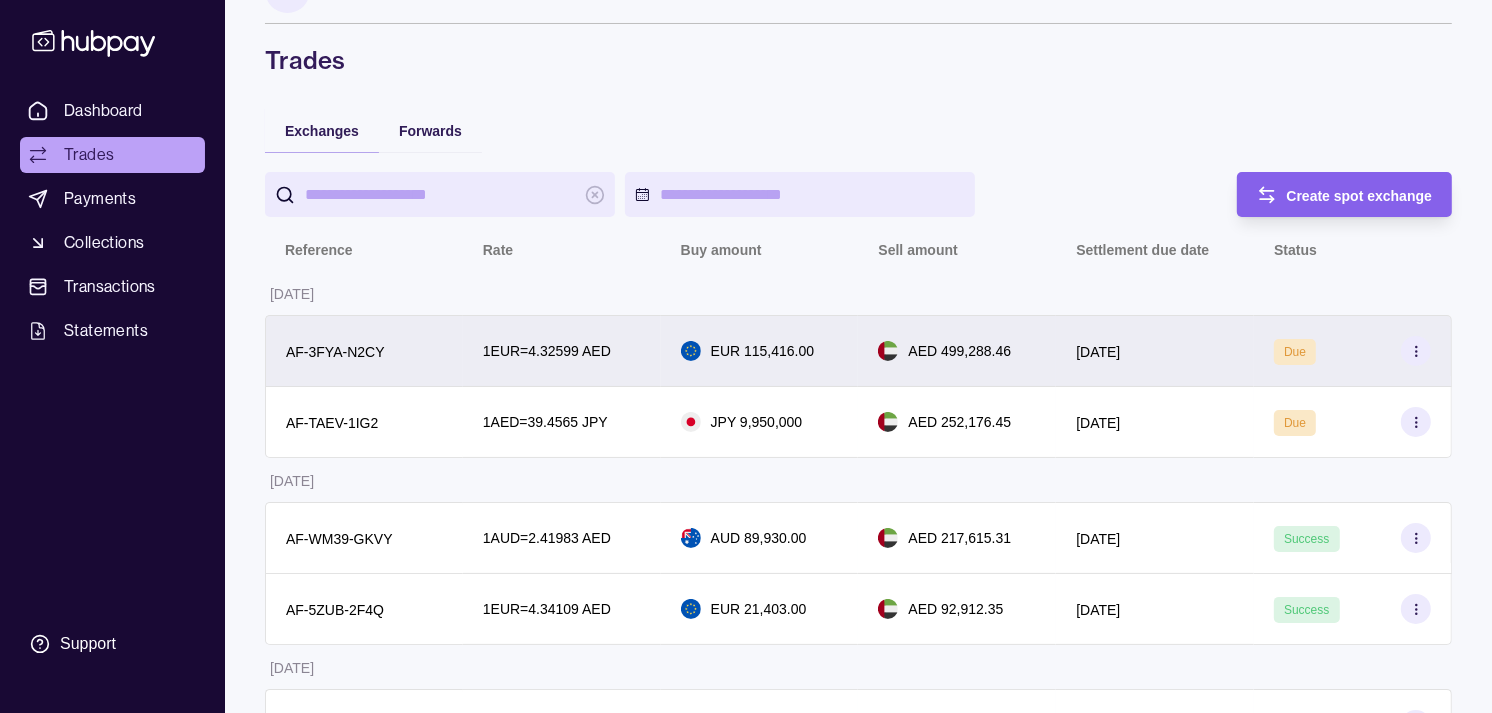 scroll, scrollTop: 111, scrollLeft: 0, axis: vertical 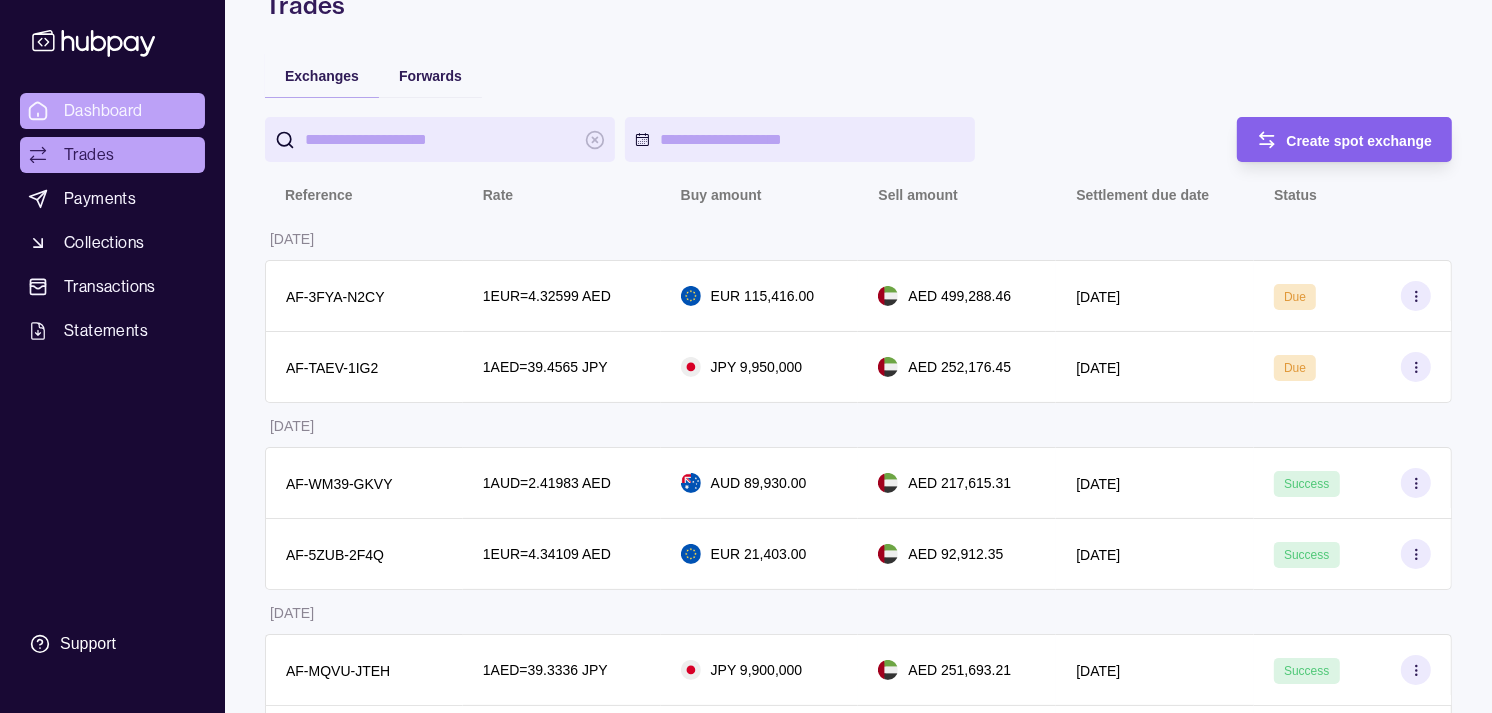 click on "Dashboard" at bounding box center (103, 111) 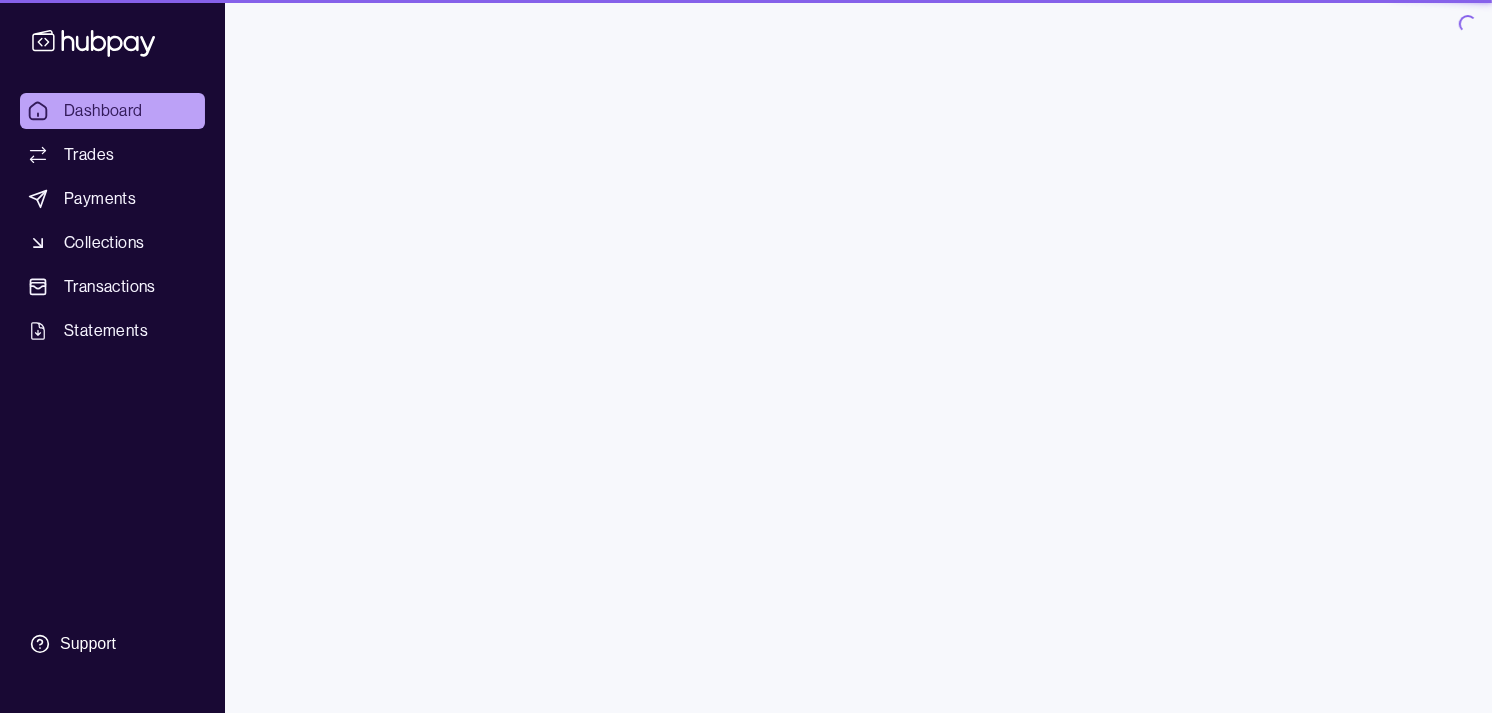 scroll, scrollTop: 0, scrollLeft: 0, axis: both 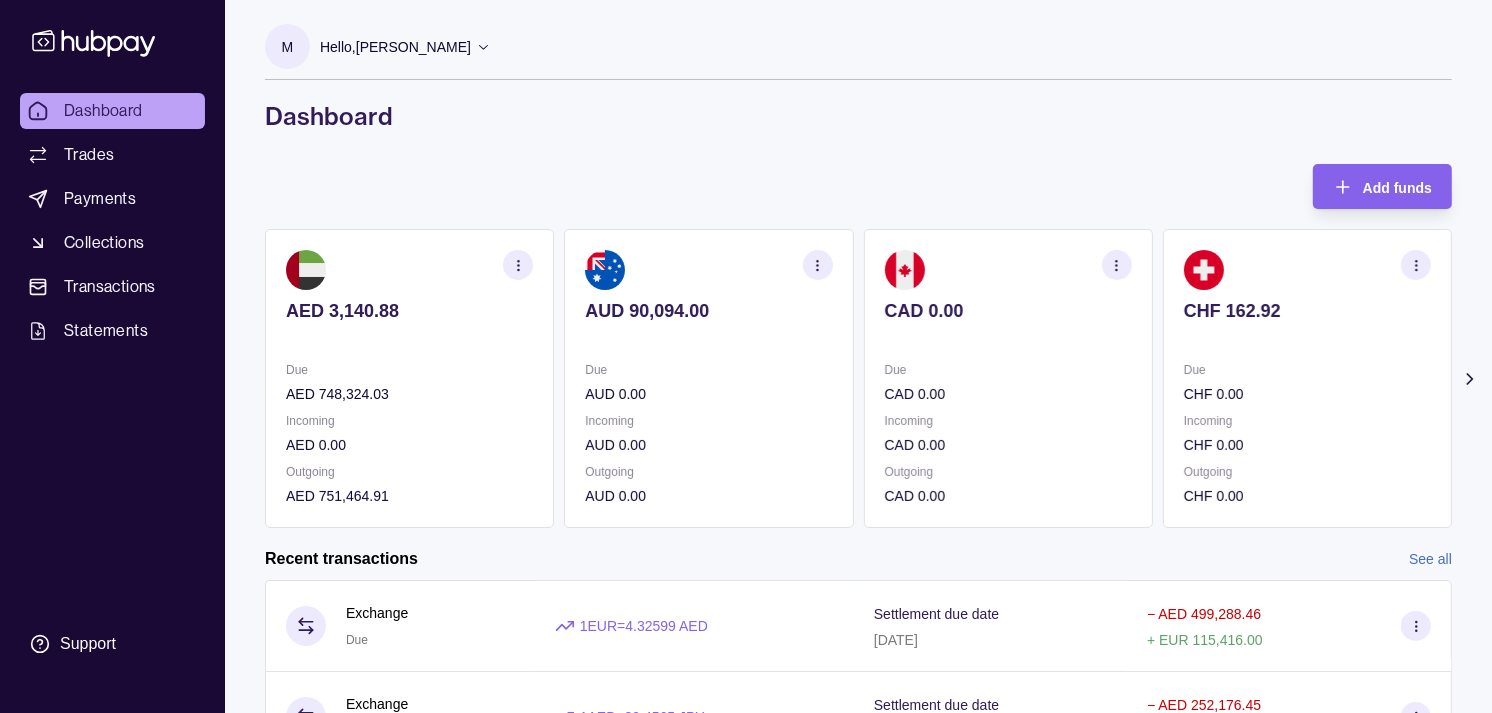 click on "Hello,  [PERSON_NAME]" at bounding box center (395, 47) 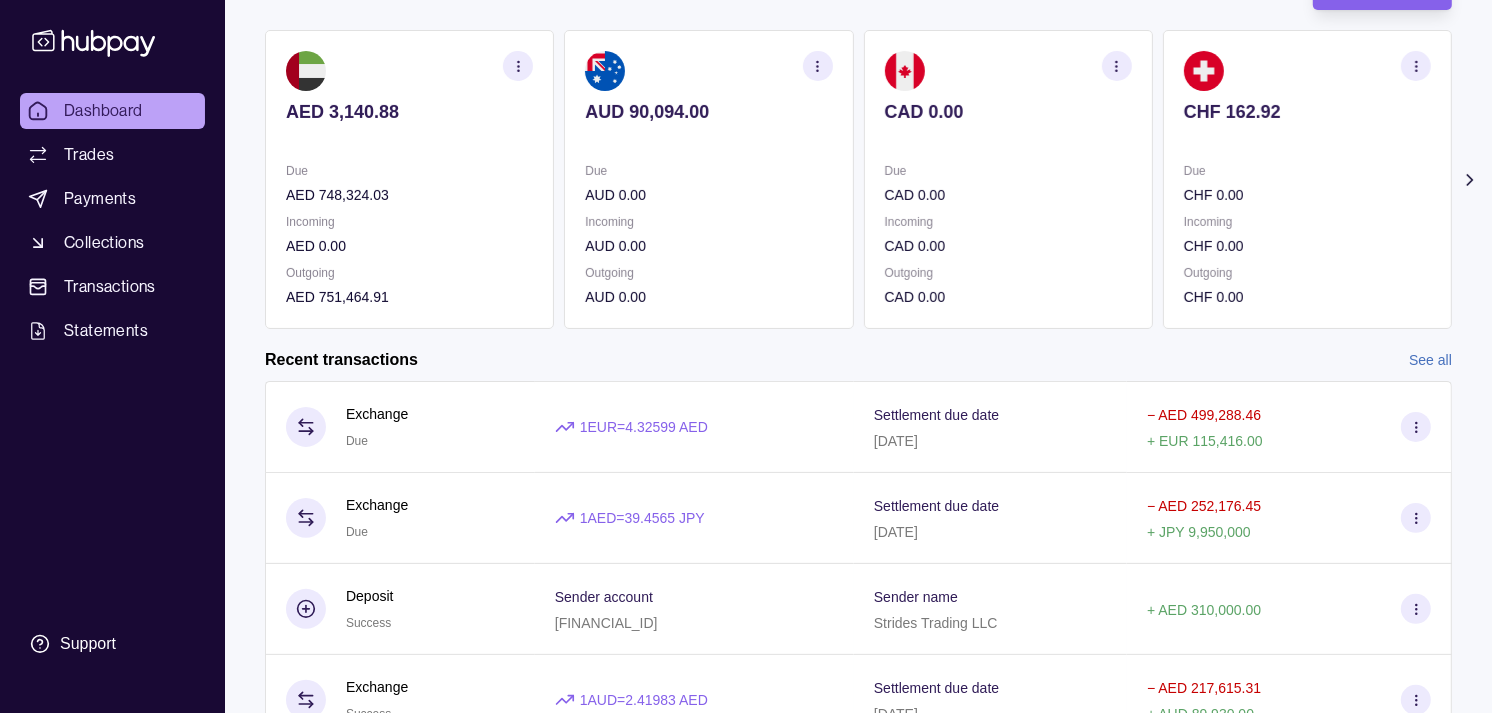 scroll, scrollTop: 333, scrollLeft: 0, axis: vertical 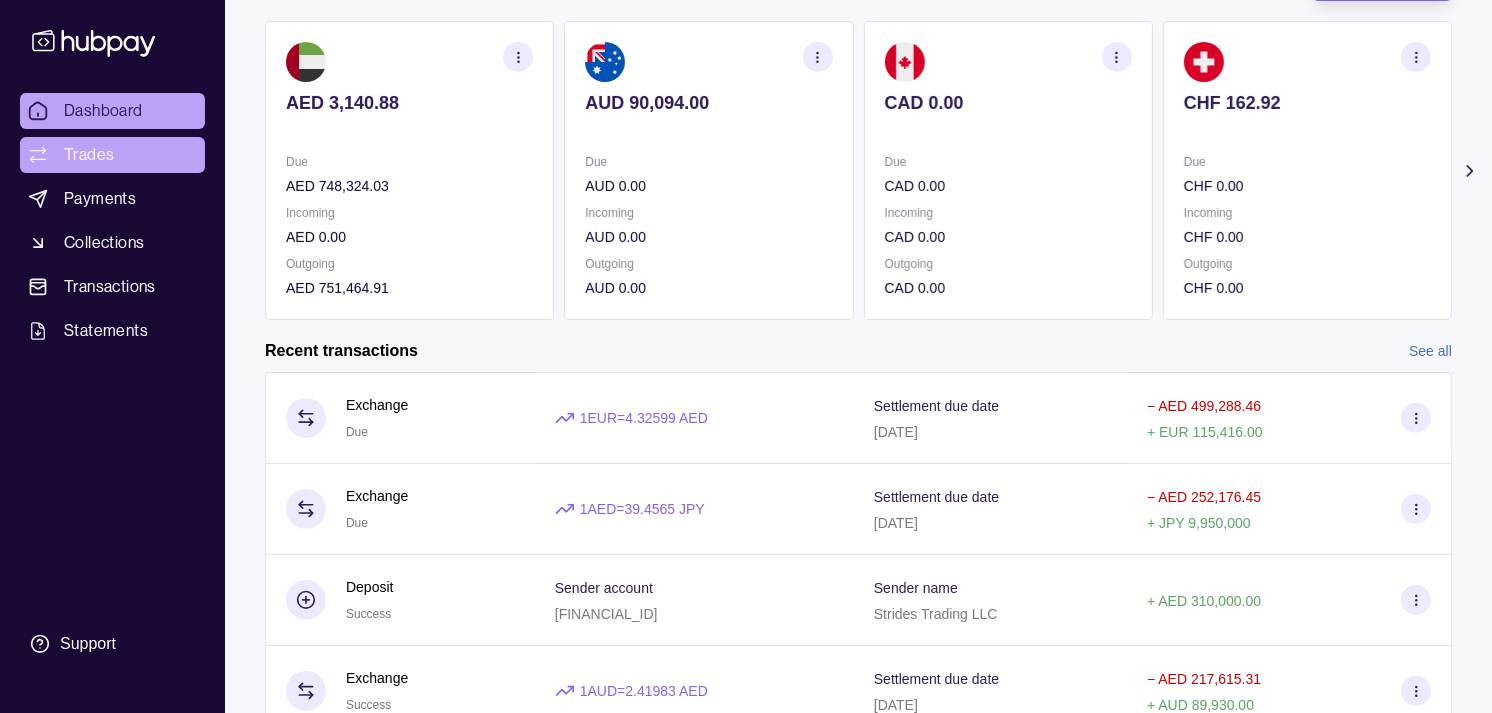 click on "Trades" at bounding box center (112, 155) 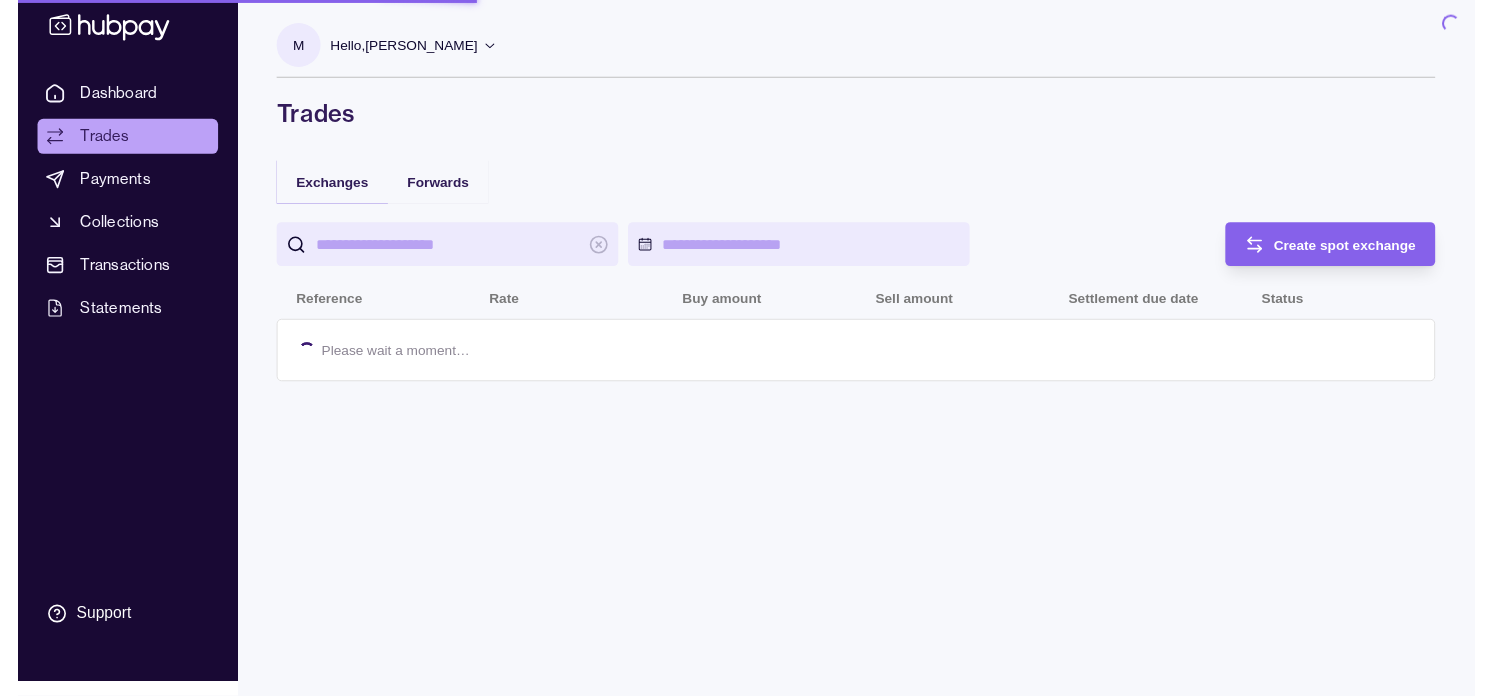 scroll, scrollTop: 0, scrollLeft: 0, axis: both 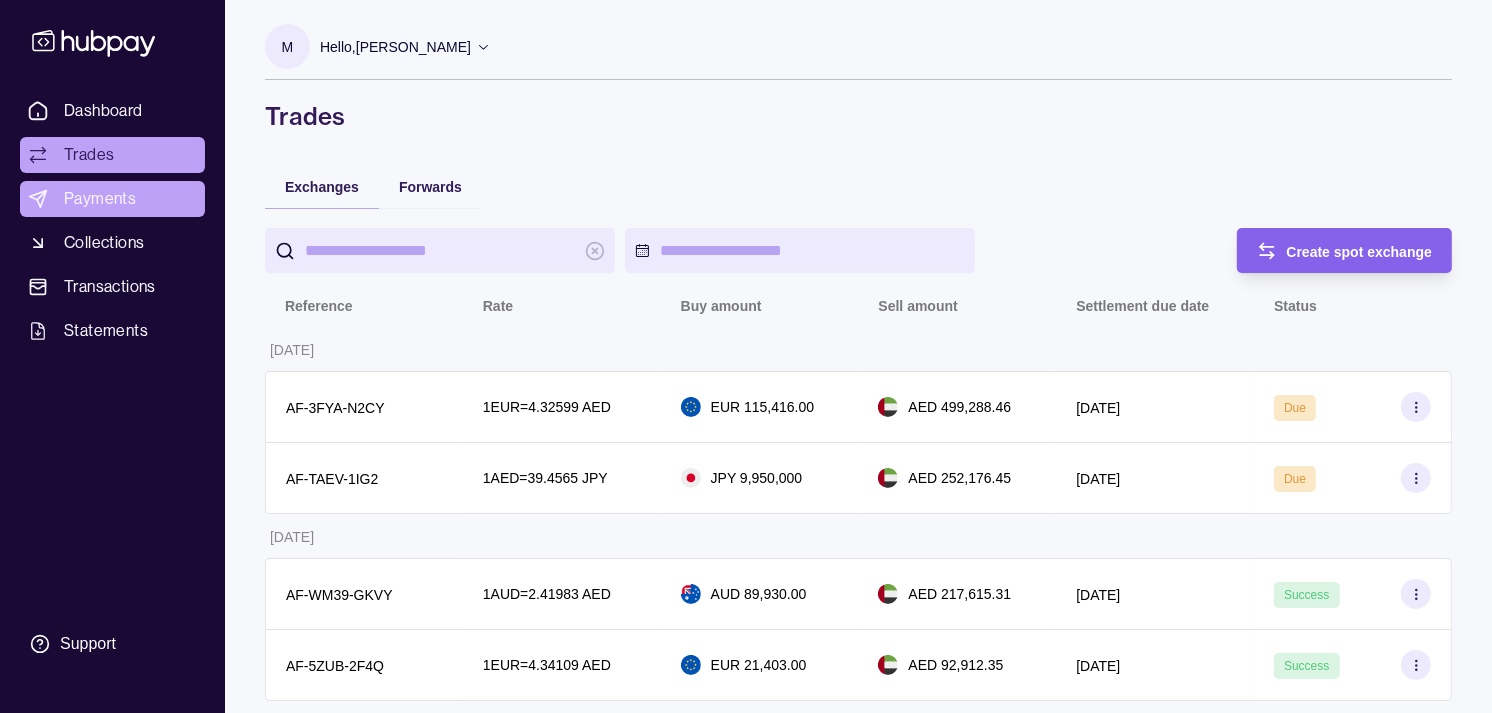 click on "Payments" at bounding box center (112, 199) 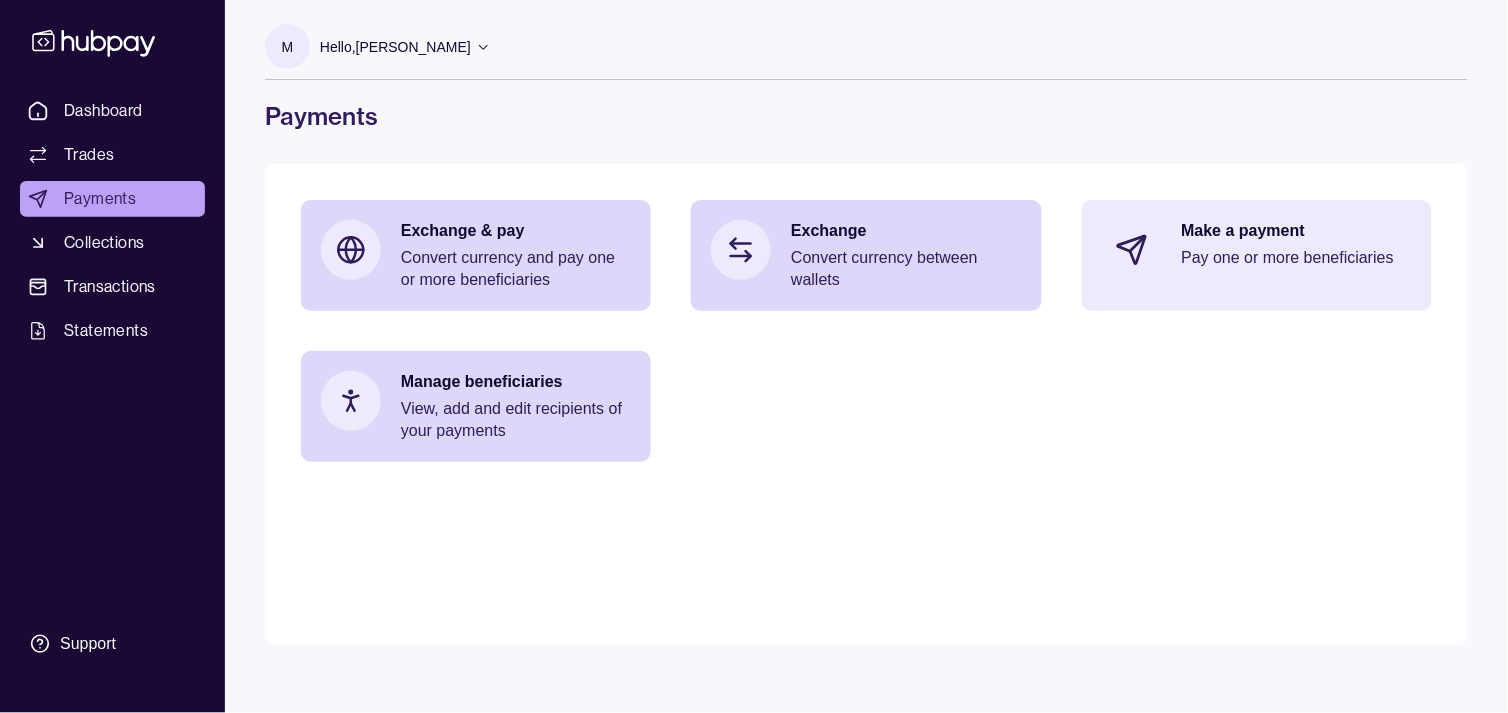 click on "Pay one or more beneficiaries" at bounding box center [1297, 258] 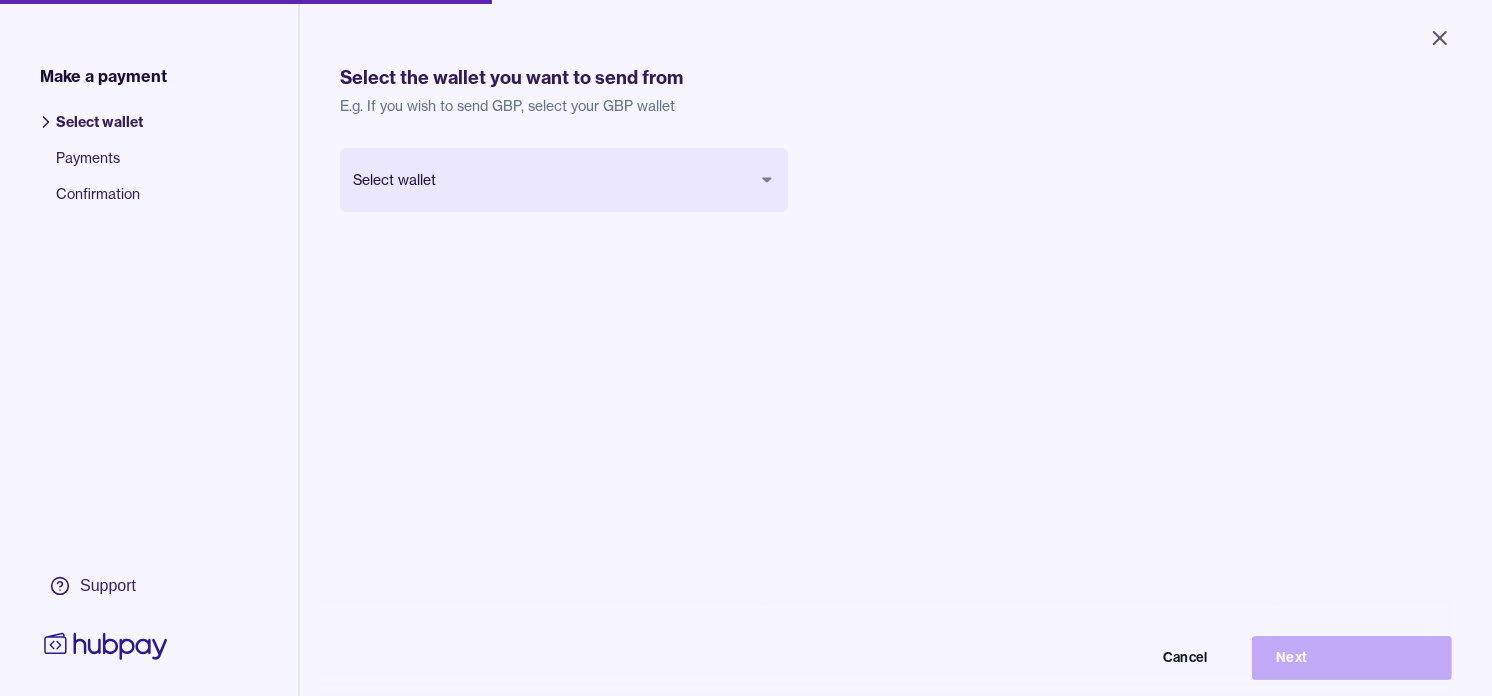 click on "Close Make a payment Select wallet Payments Confirmation Support Select the wallet you want to send from E.g. If you wish to send GBP, select your GBP wallet Select wallet Cancel Next Make a payment | Hubpay" at bounding box center [746, 348] 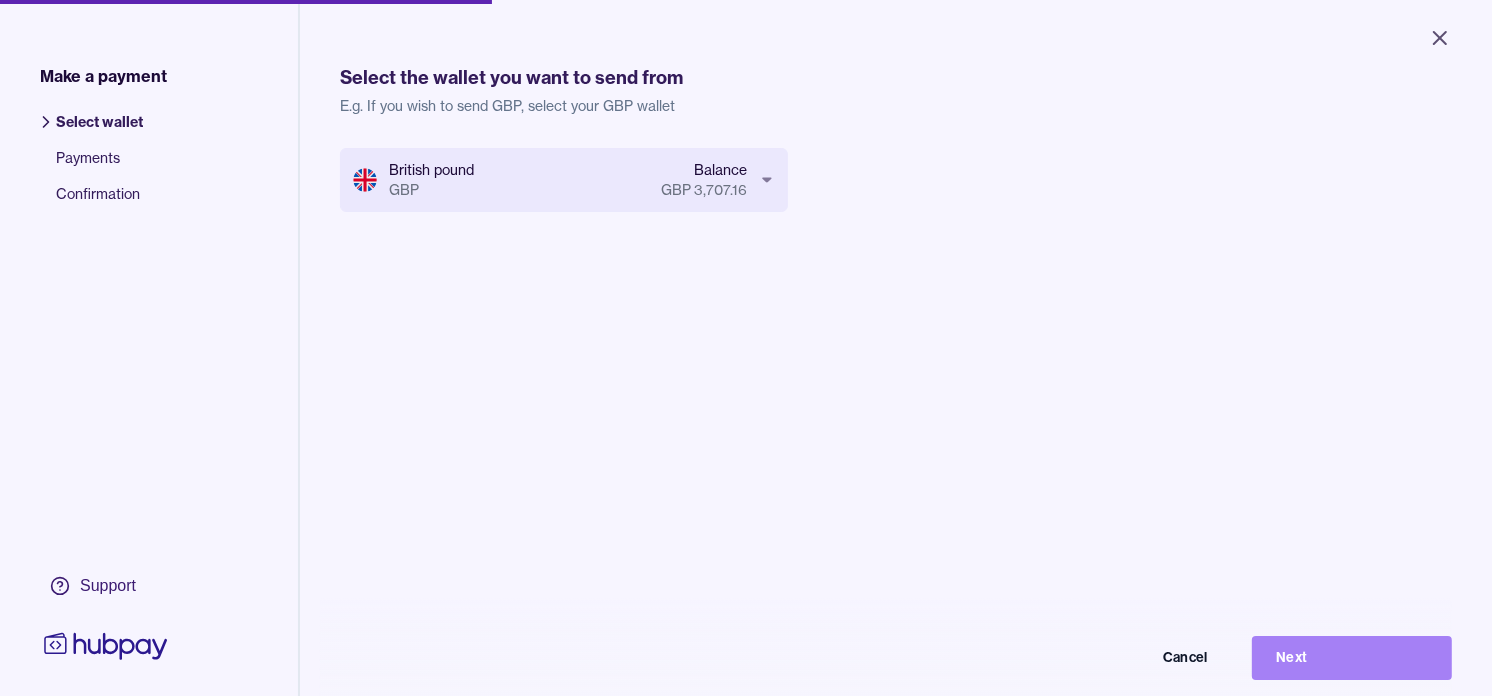 click on "Next" at bounding box center [1352, 658] 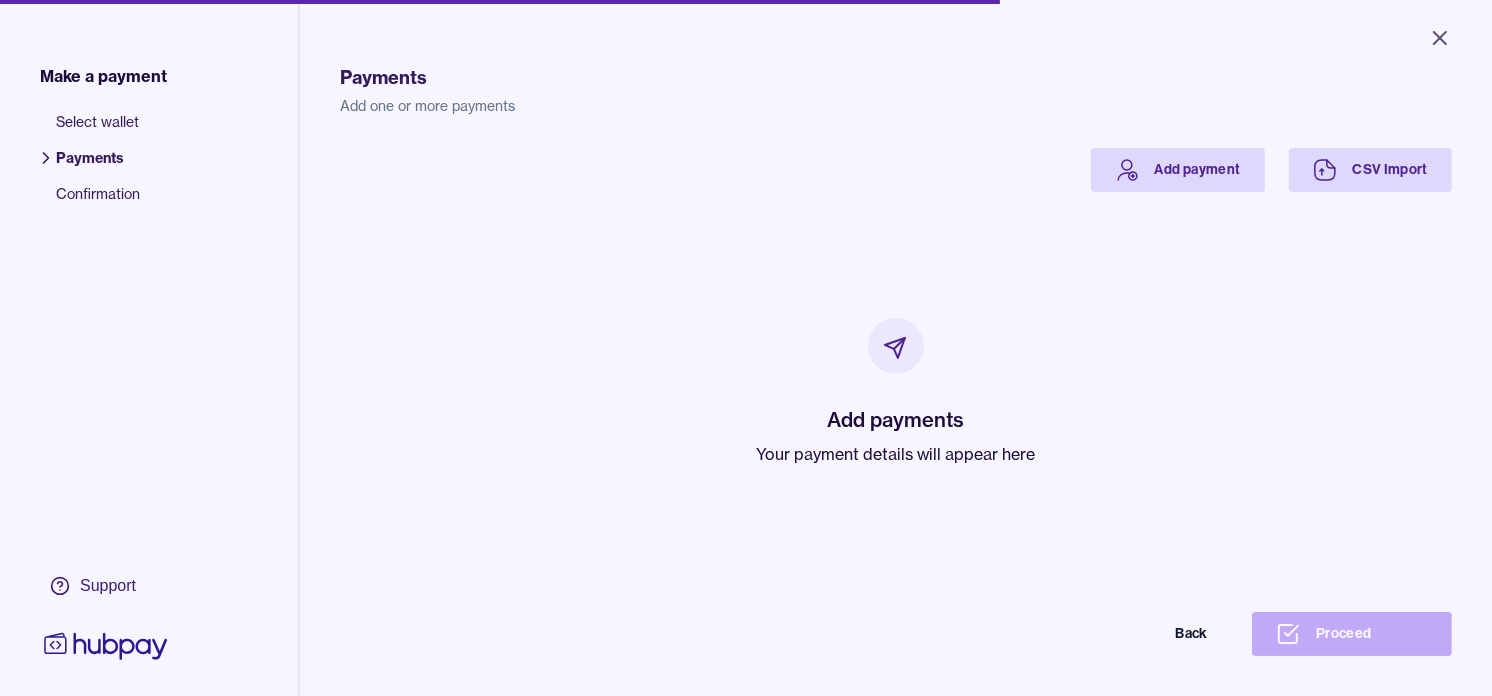 click on "Your payment details will appear here" at bounding box center [896, 454] 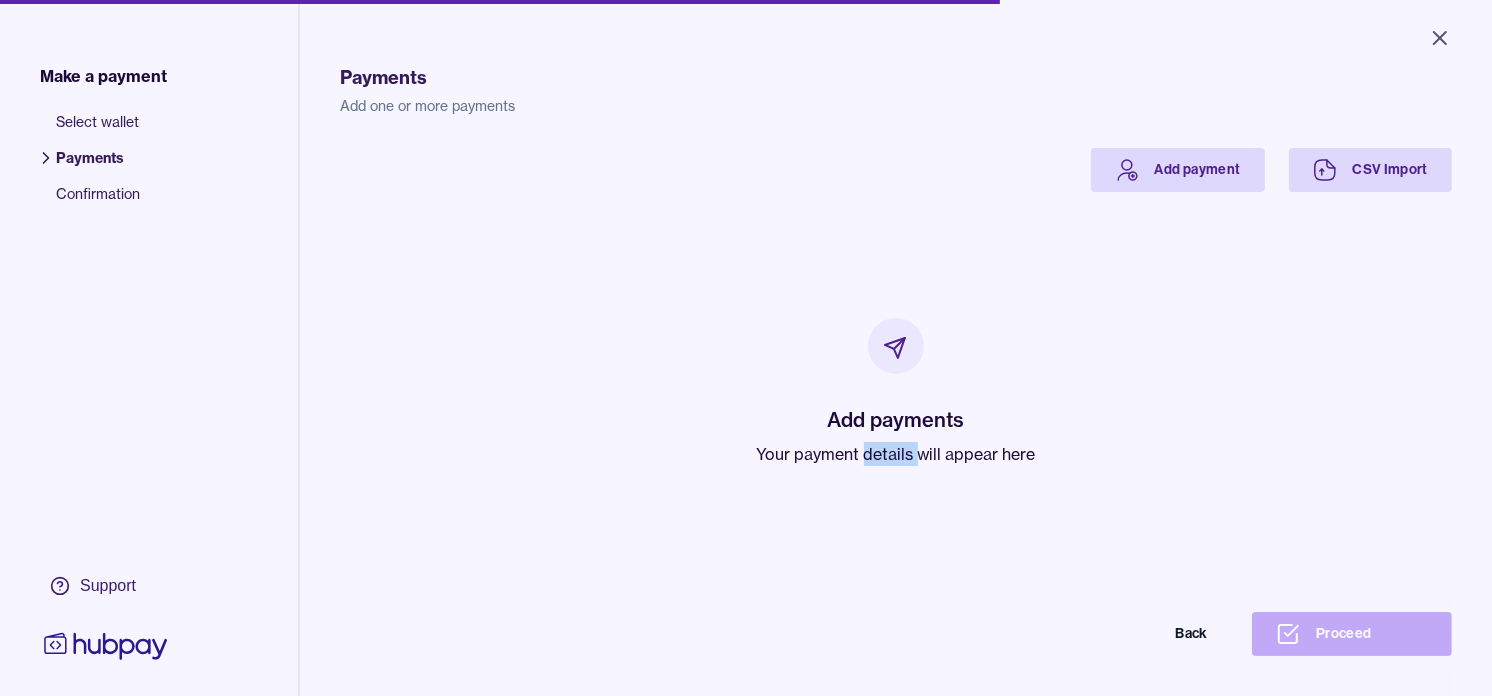 click on "Your payment details will appear here" at bounding box center (896, 454) 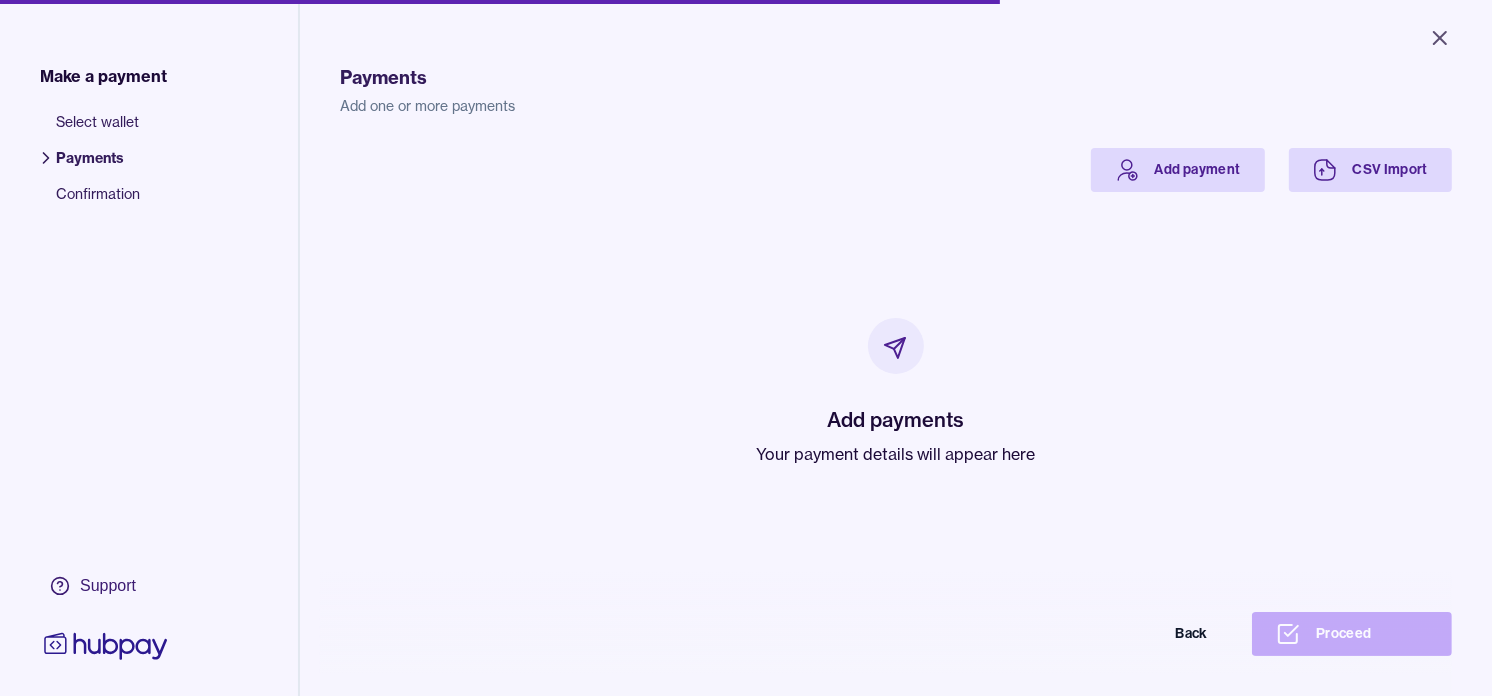 drag, startPoint x: 856, startPoint y: 457, endPoint x: 737, endPoint y: 321, distance: 180.71248 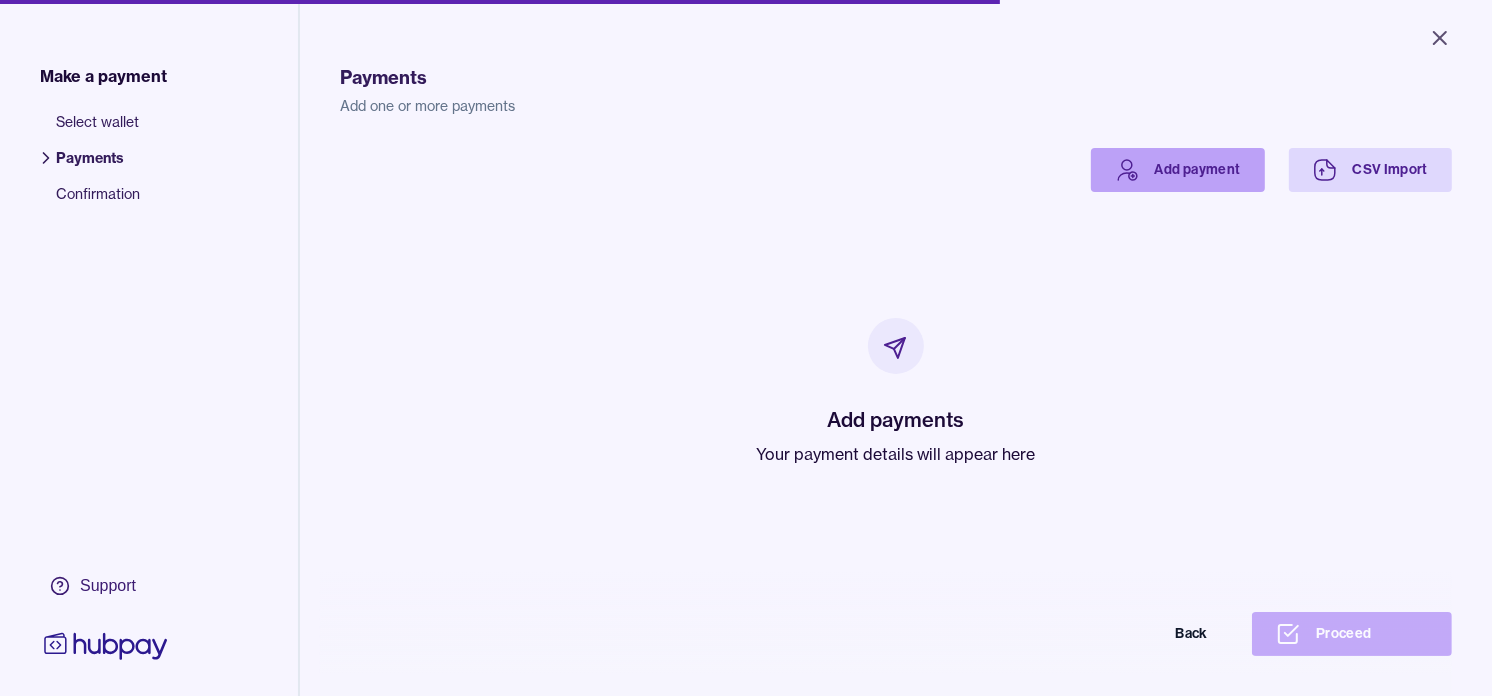 click on "Add payment" at bounding box center [1178, 170] 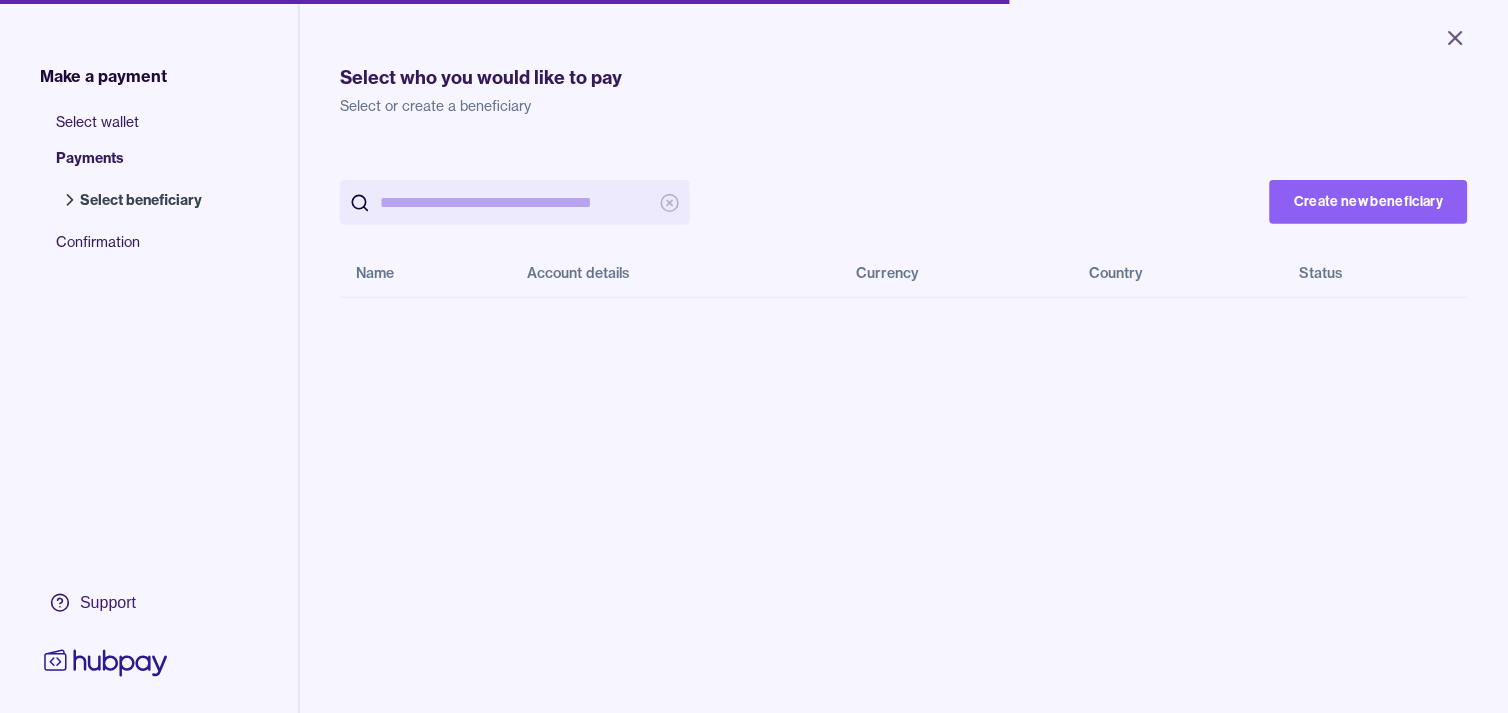 click at bounding box center (515, 202) 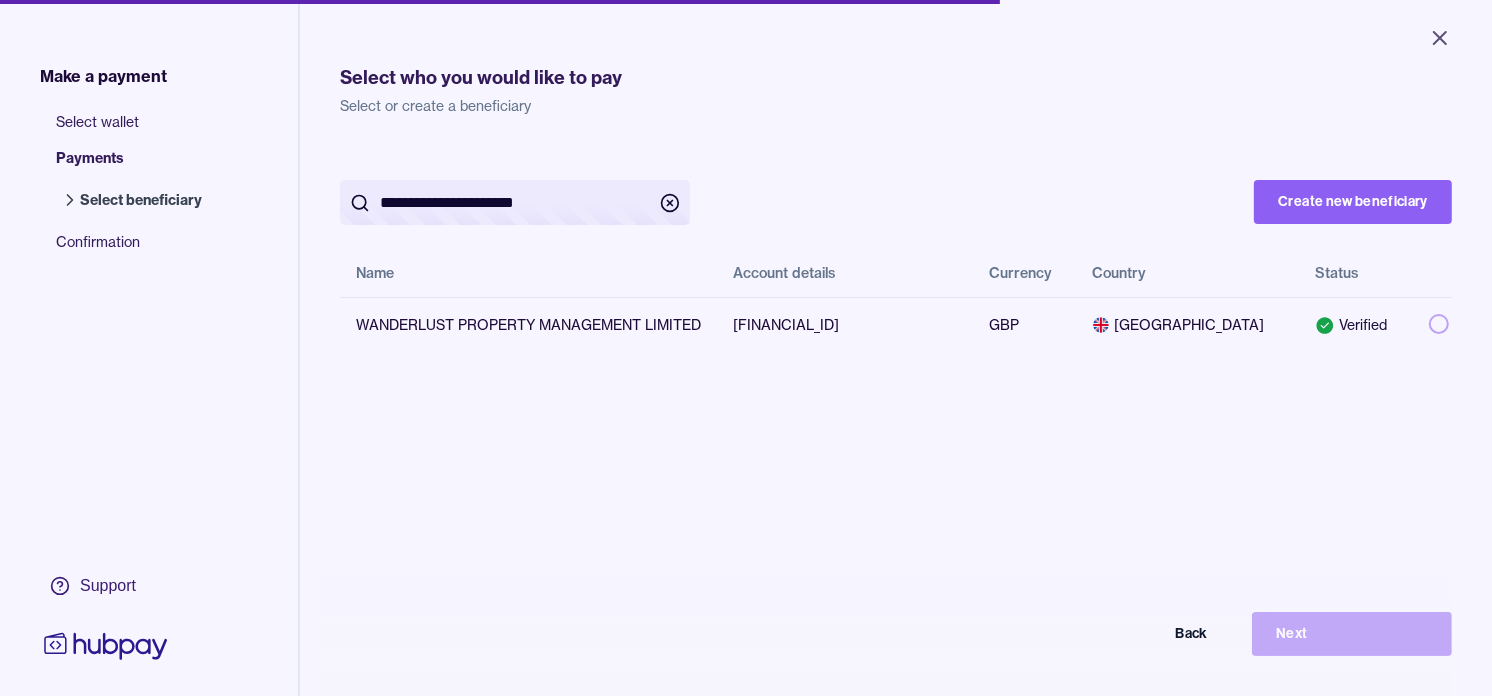 type on "**********" 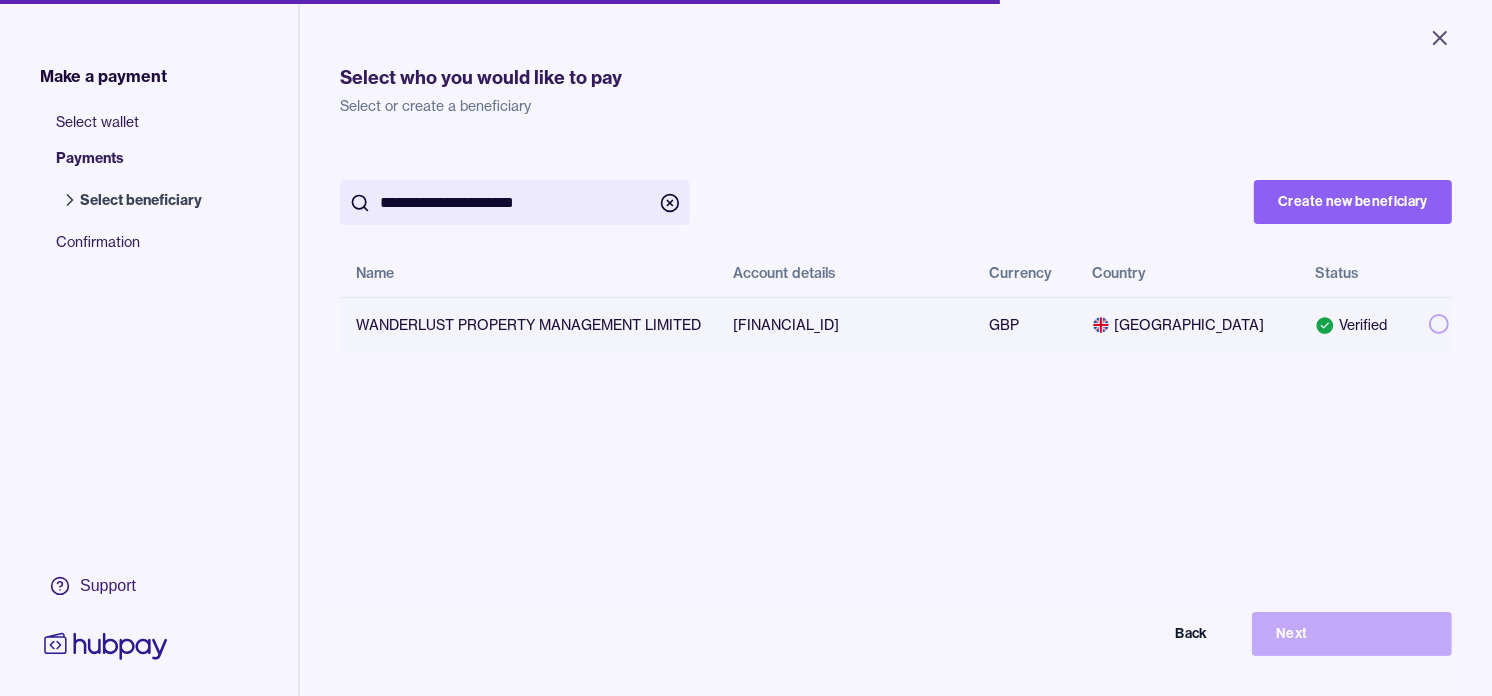 click at bounding box center (1439, 324) 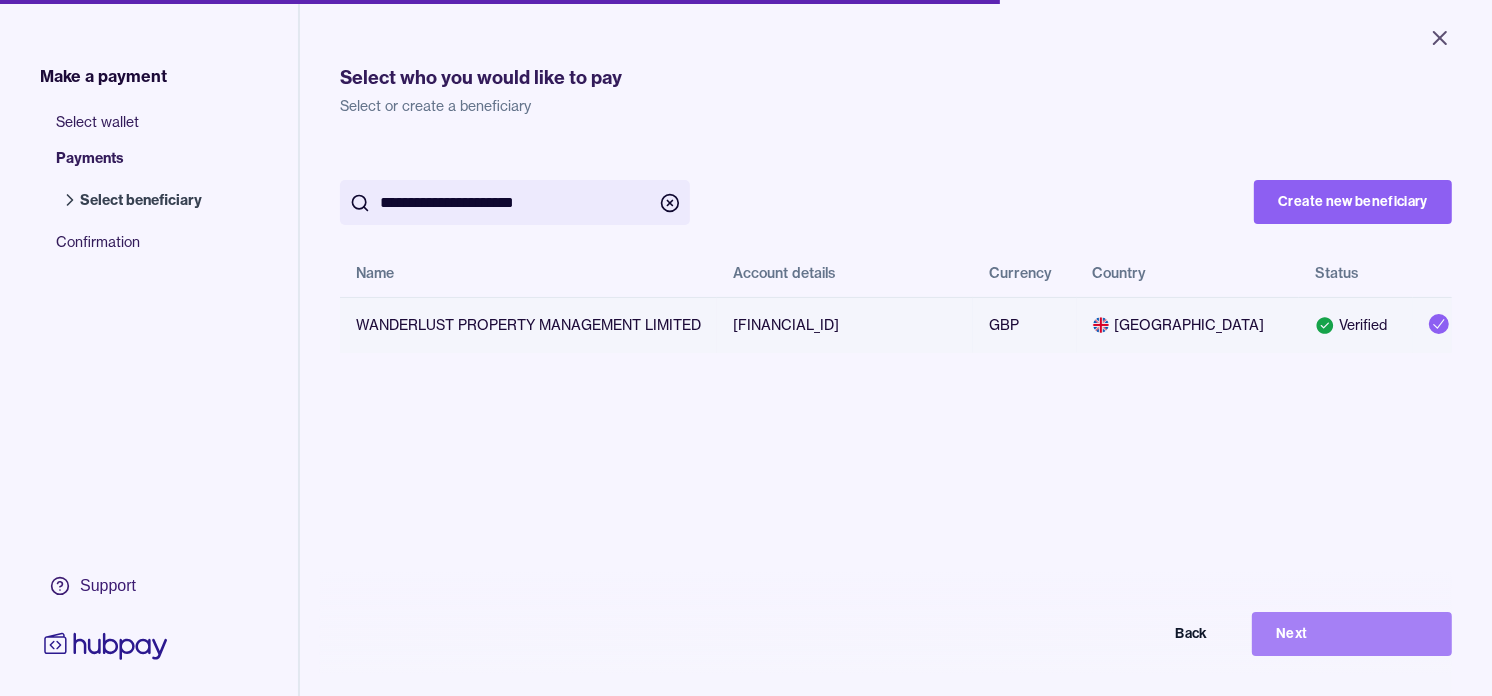 click on "Next" at bounding box center [1352, 634] 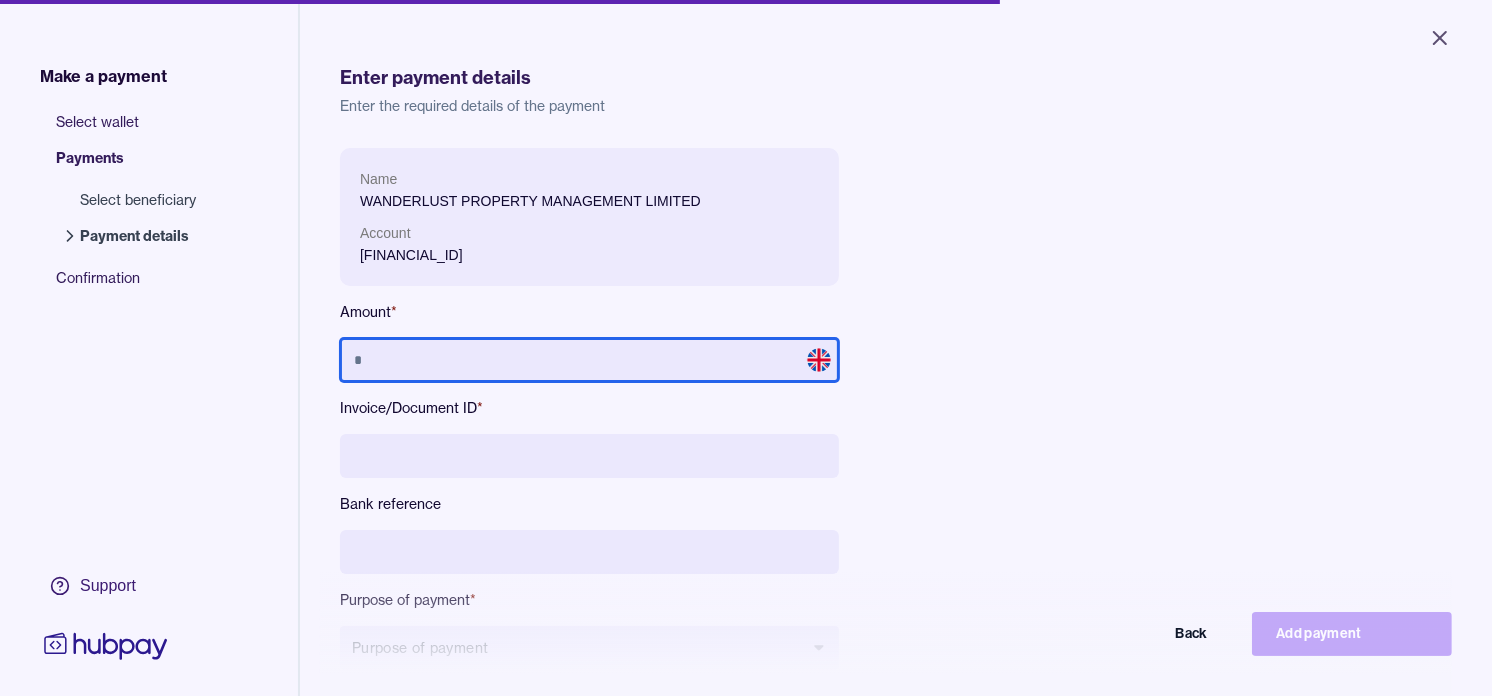 click at bounding box center [589, 360] 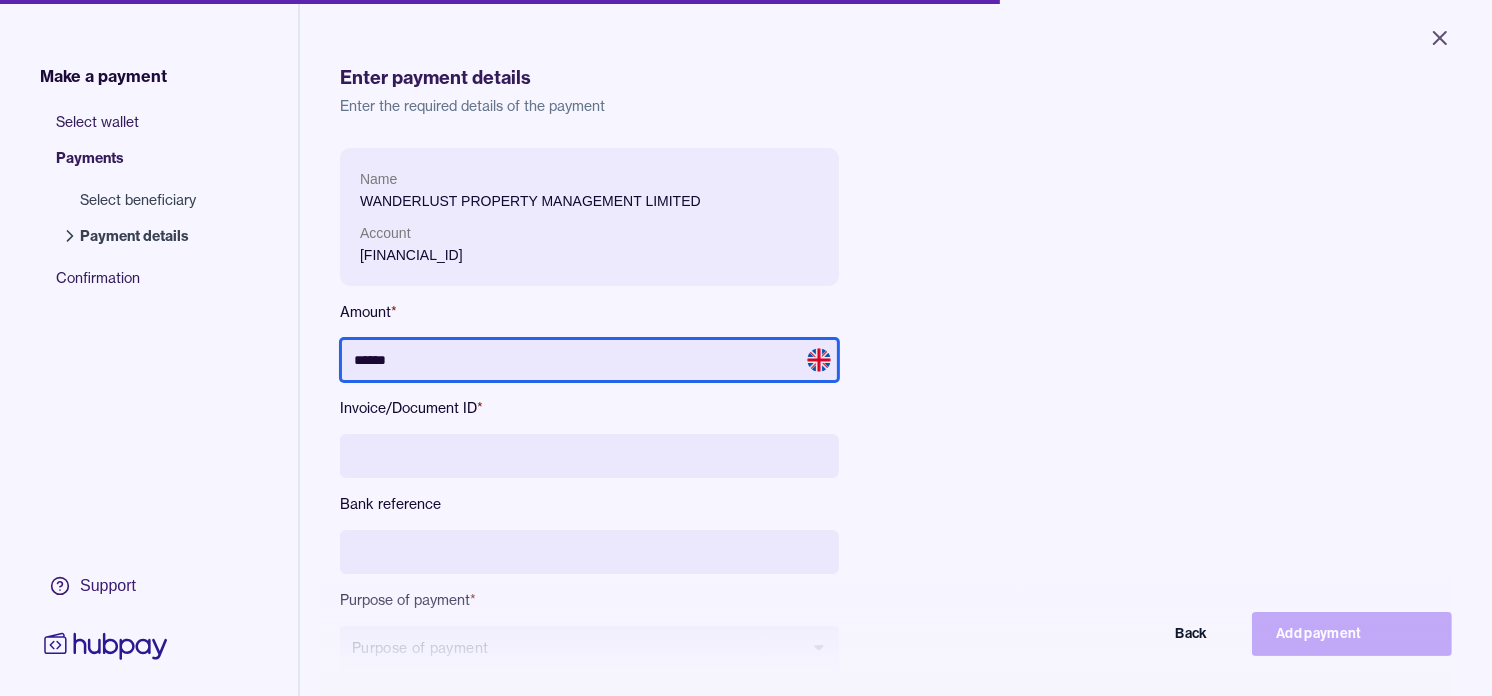 type on "******" 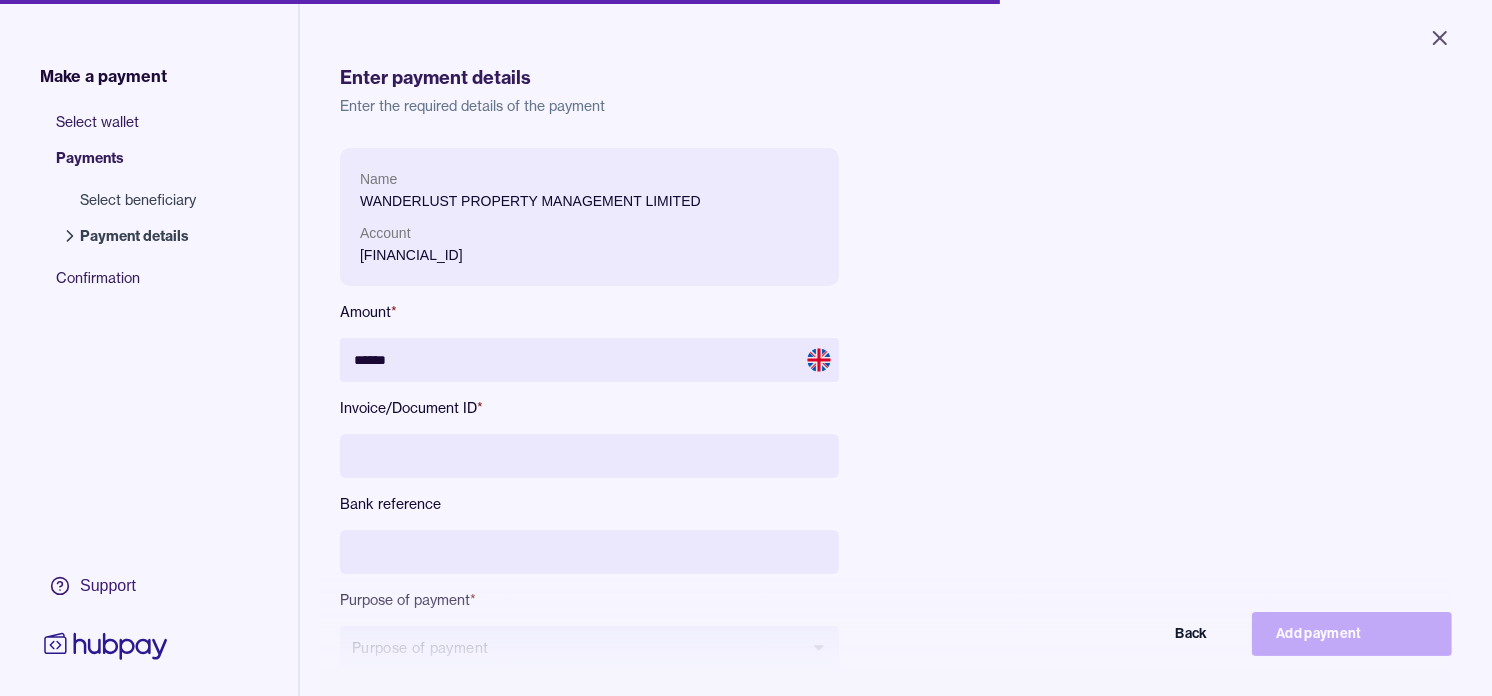 paste on "********" 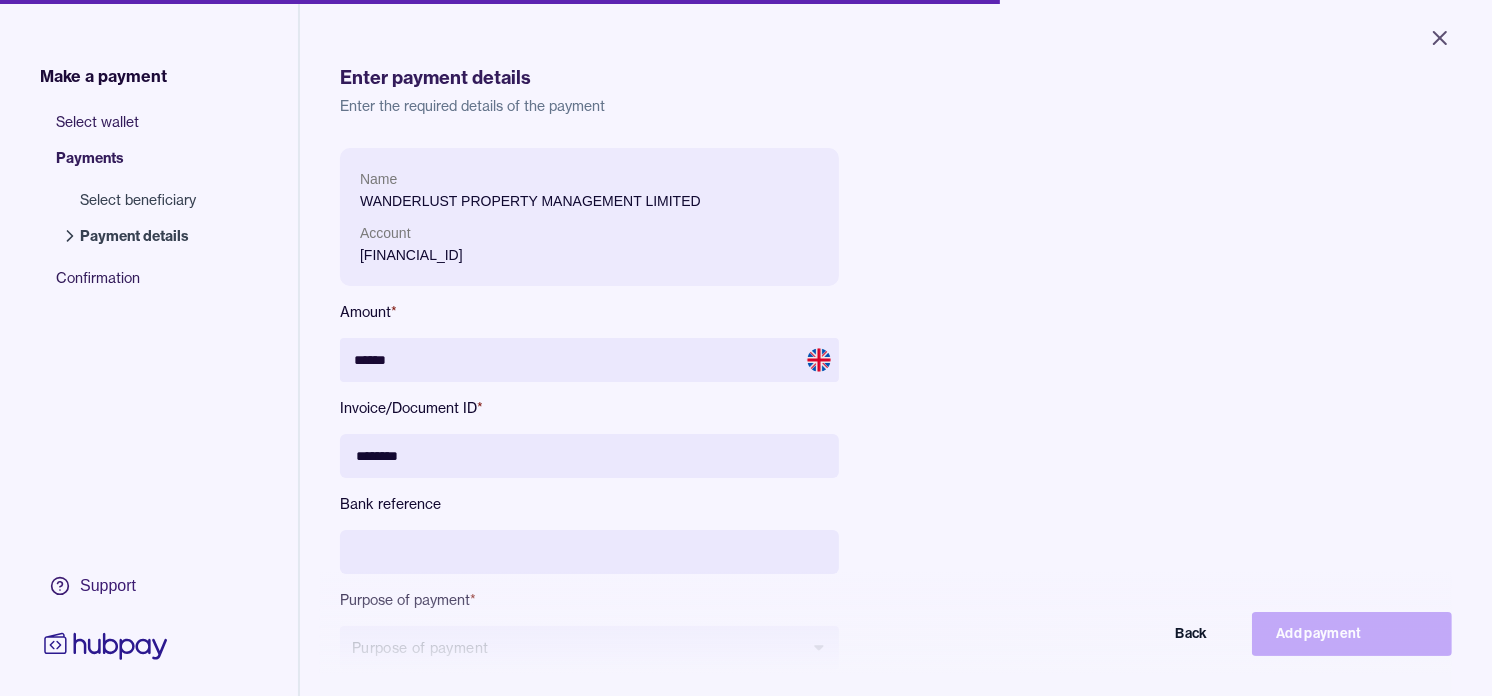 type on "********" 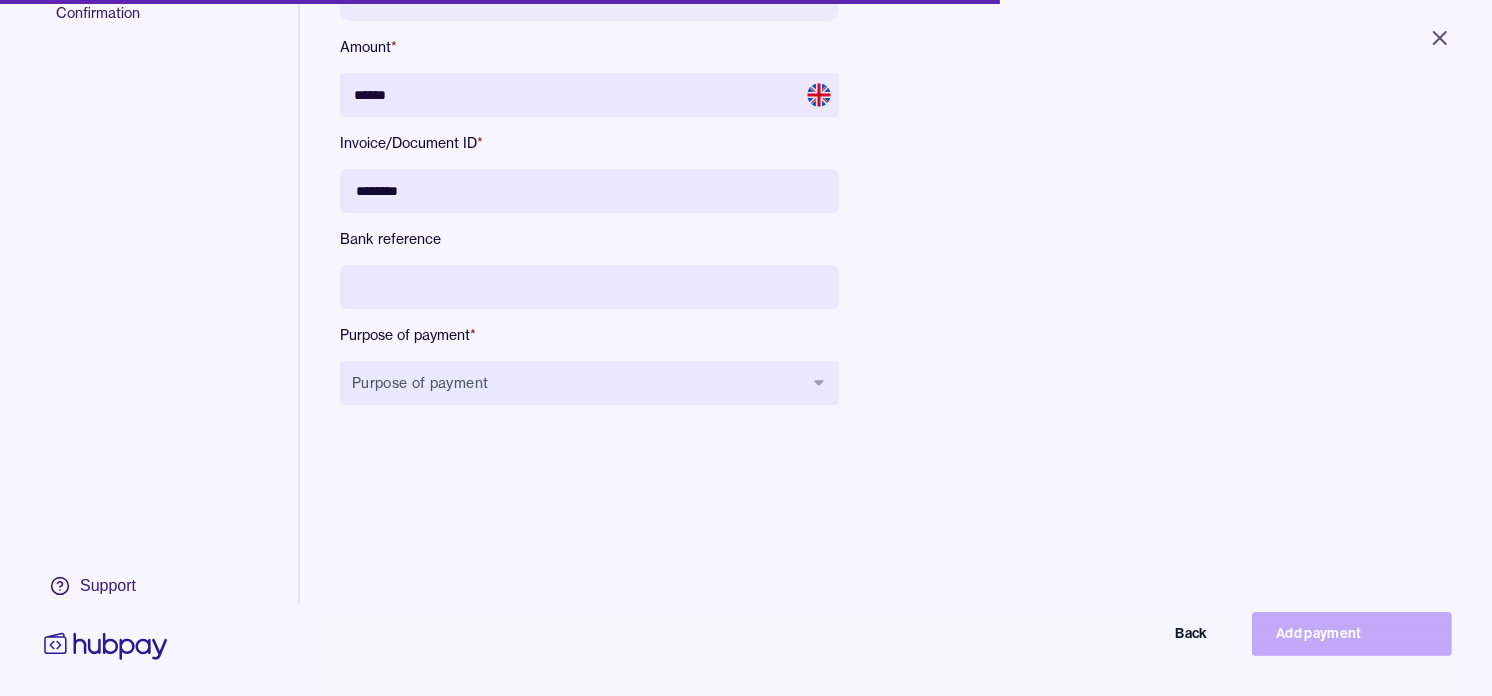 scroll, scrollTop: 267, scrollLeft: 0, axis: vertical 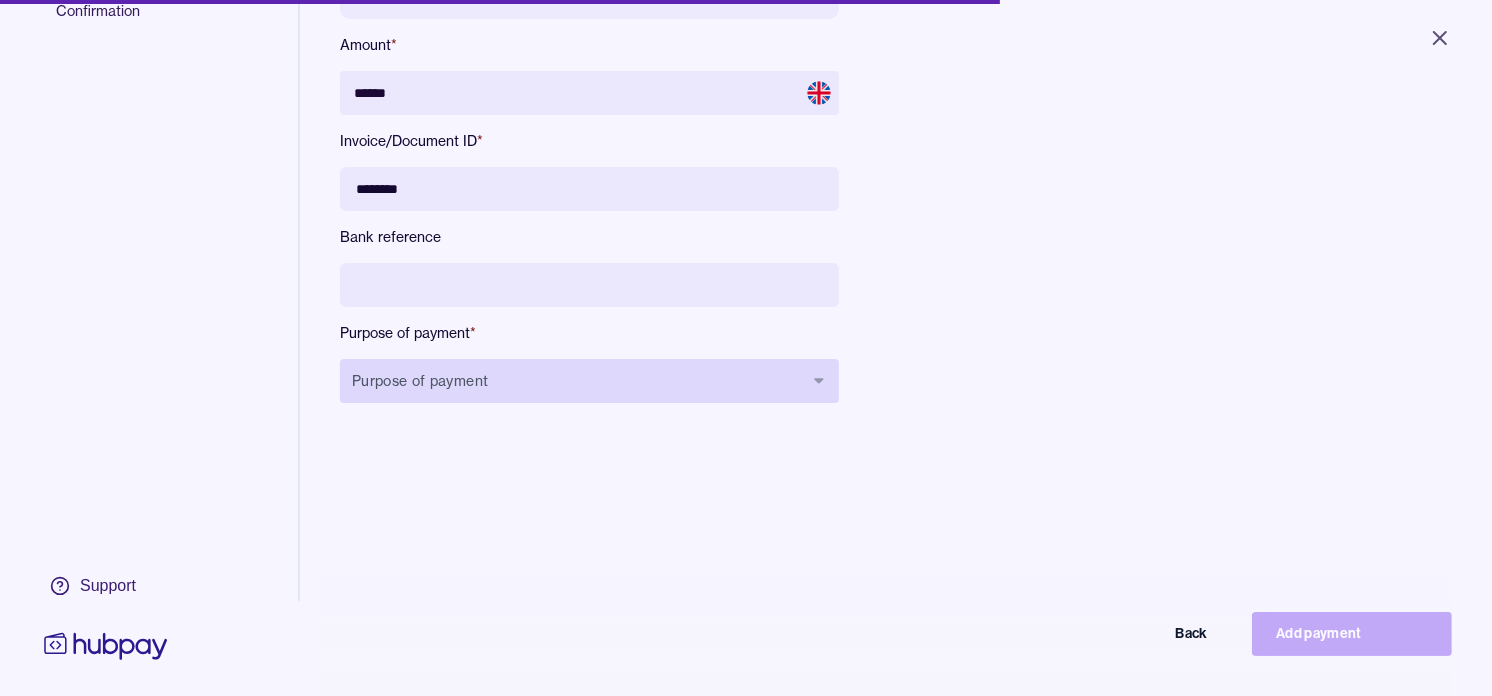 click on "Purpose of payment" at bounding box center [589, 381] 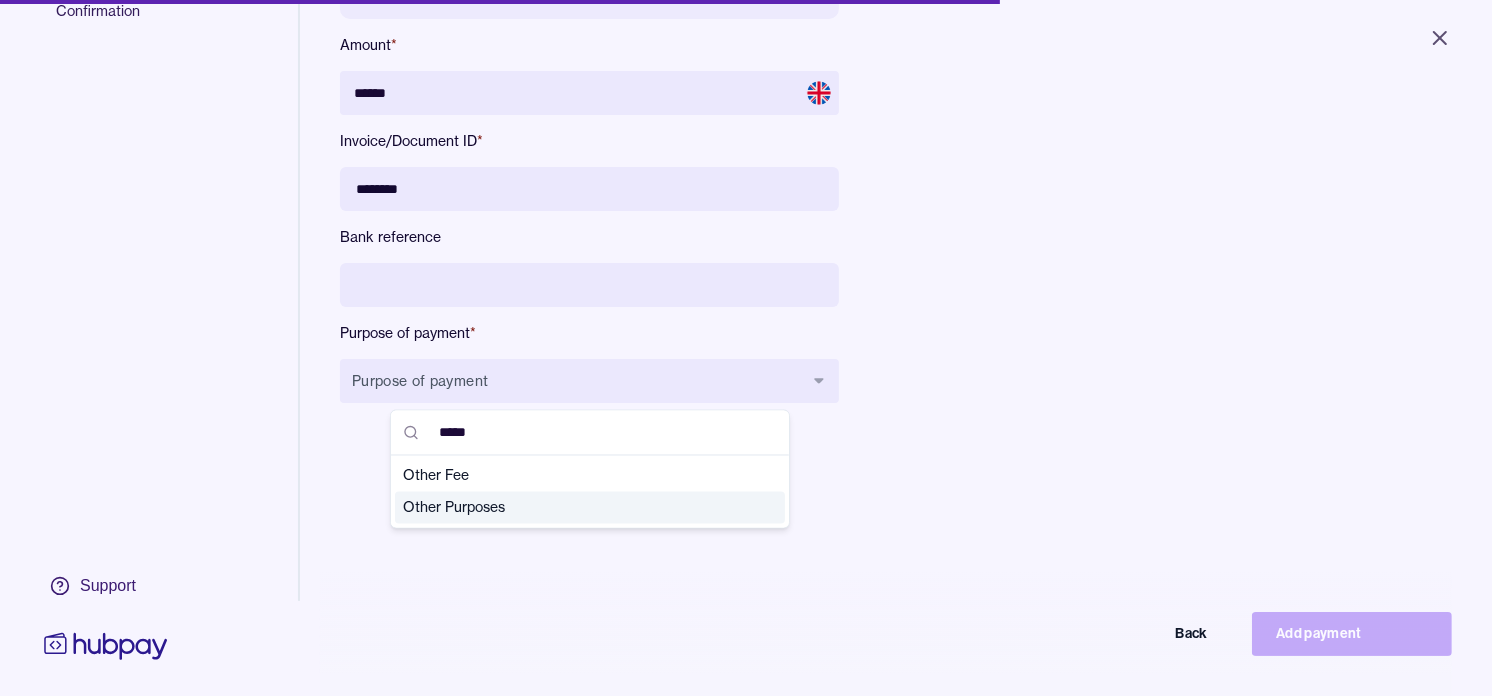 type on "*****" 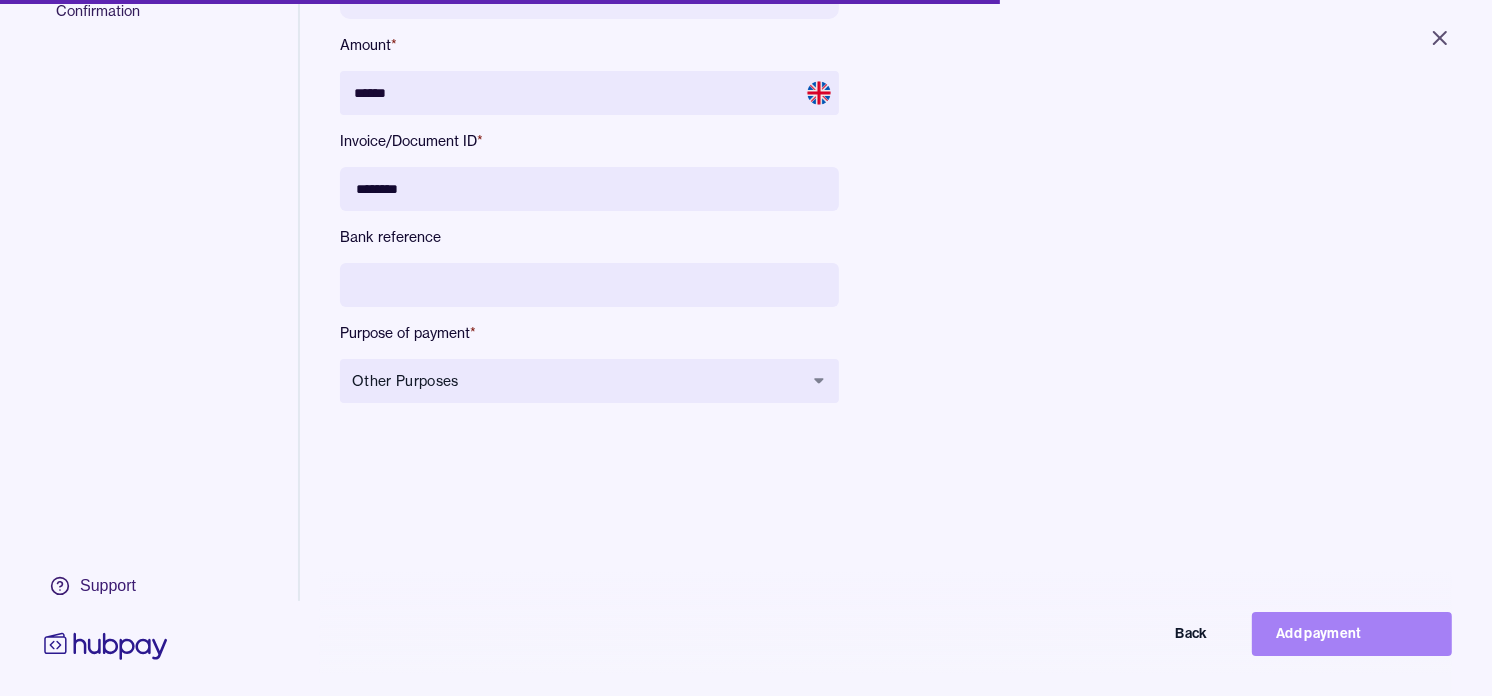 click on "Add payment" at bounding box center (1352, 634) 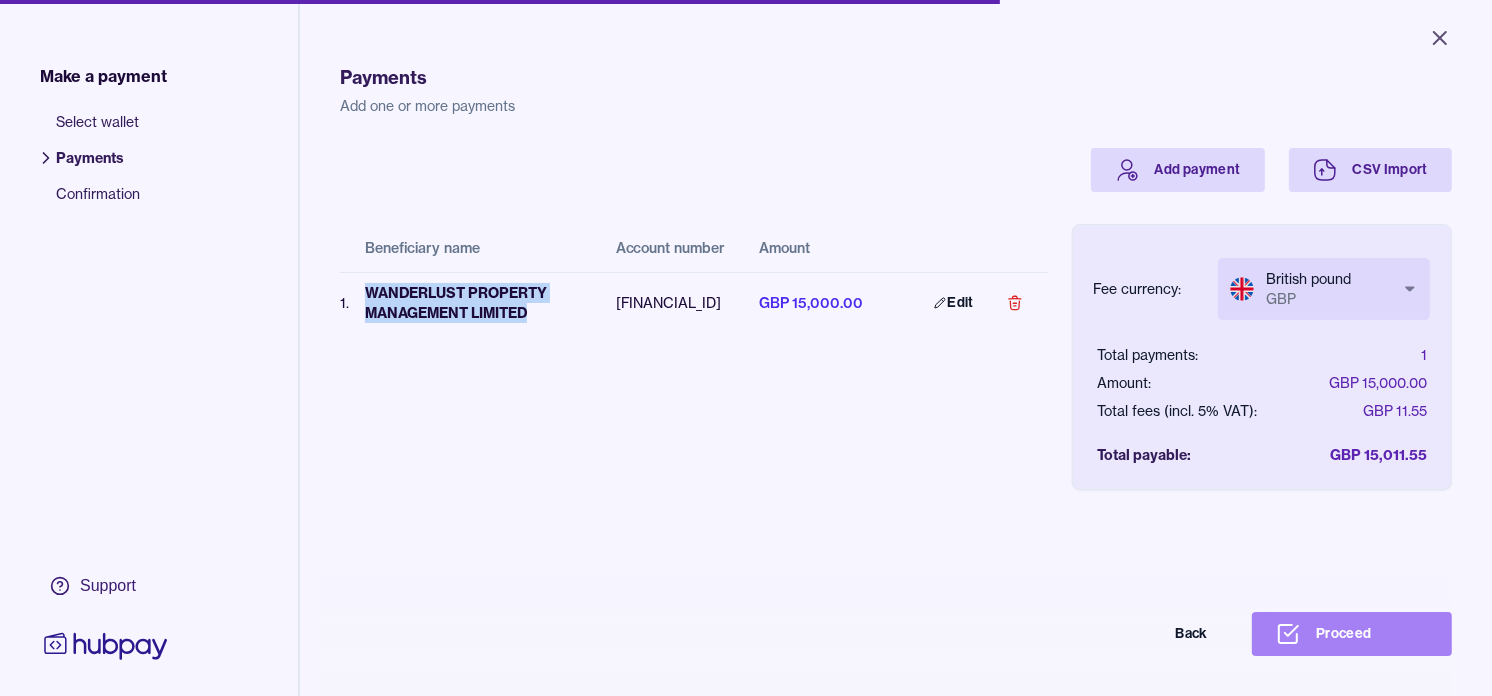 click on "Proceed" at bounding box center (1352, 634) 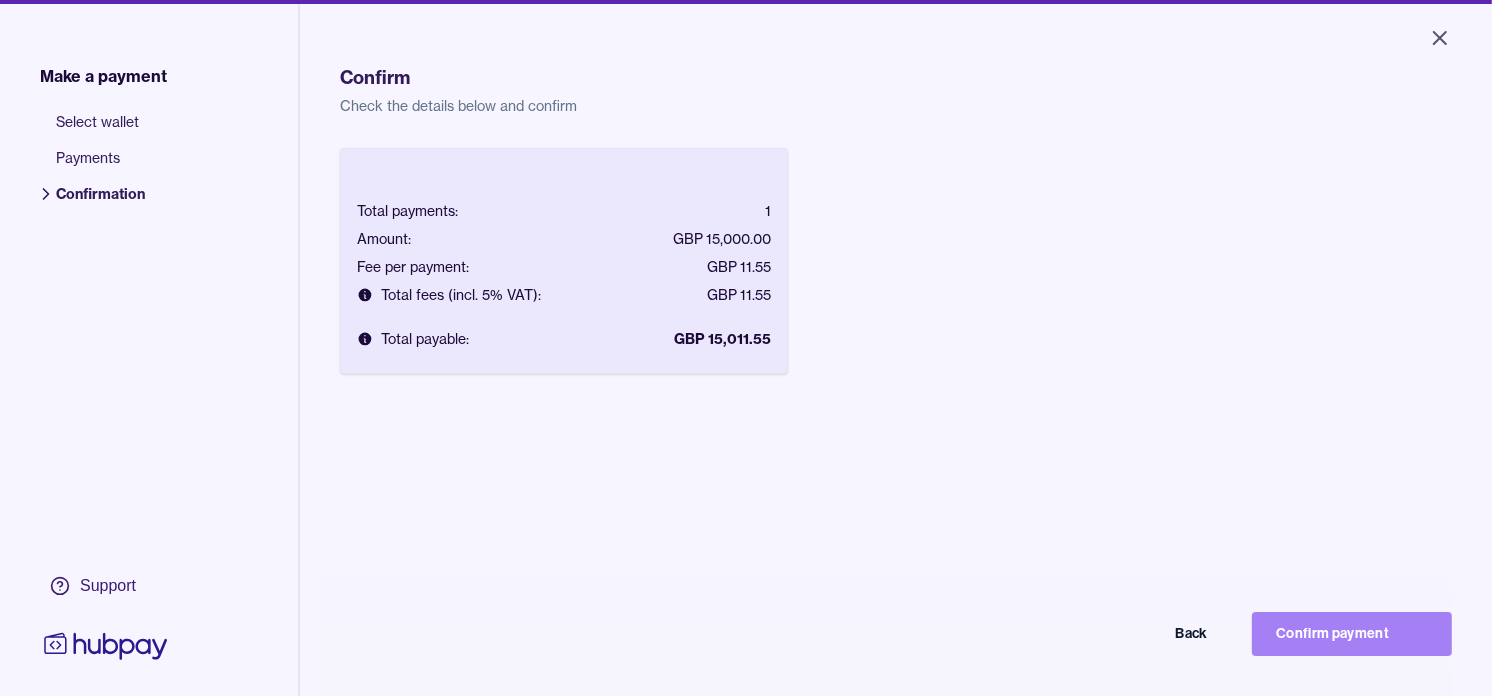 click on "Confirm payment" at bounding box center (1352, 634) 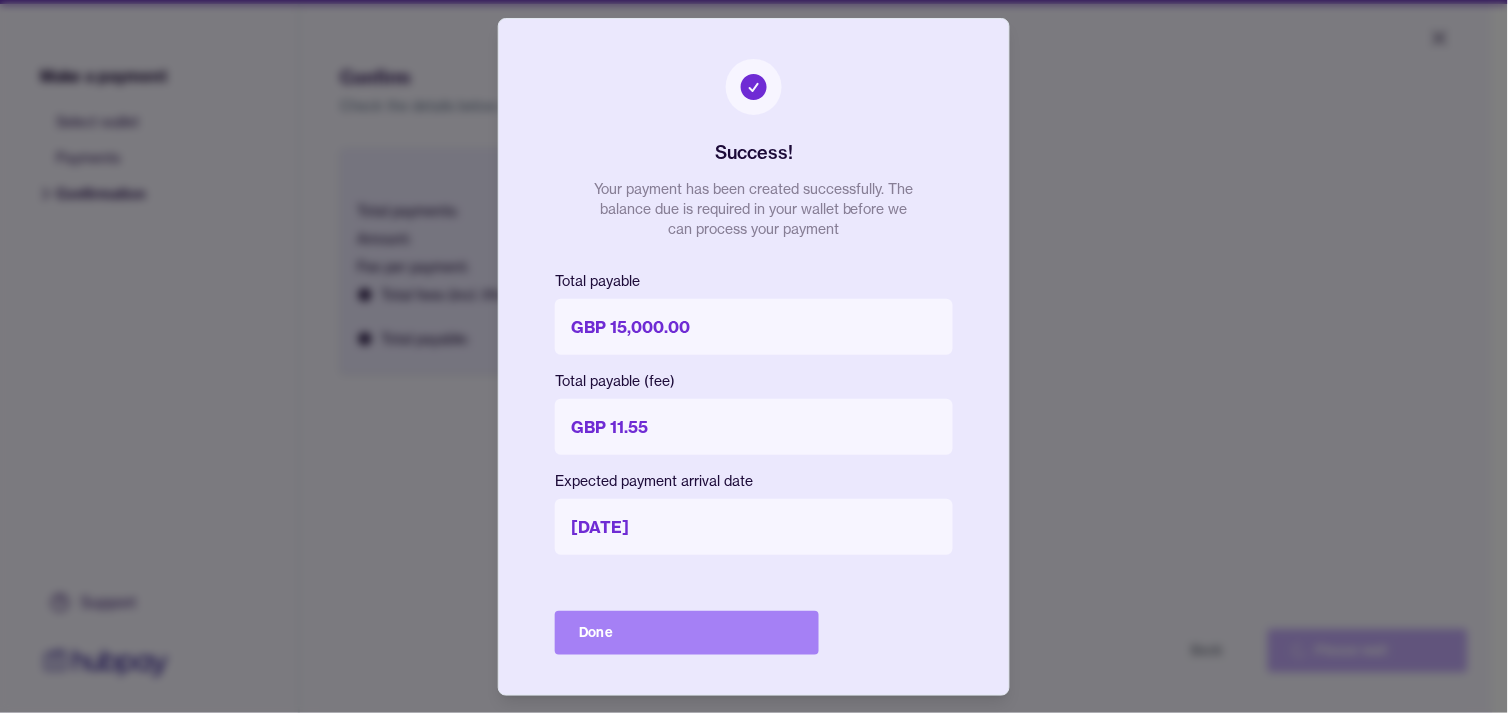 click on "Done" at bounding box center [687, 633] 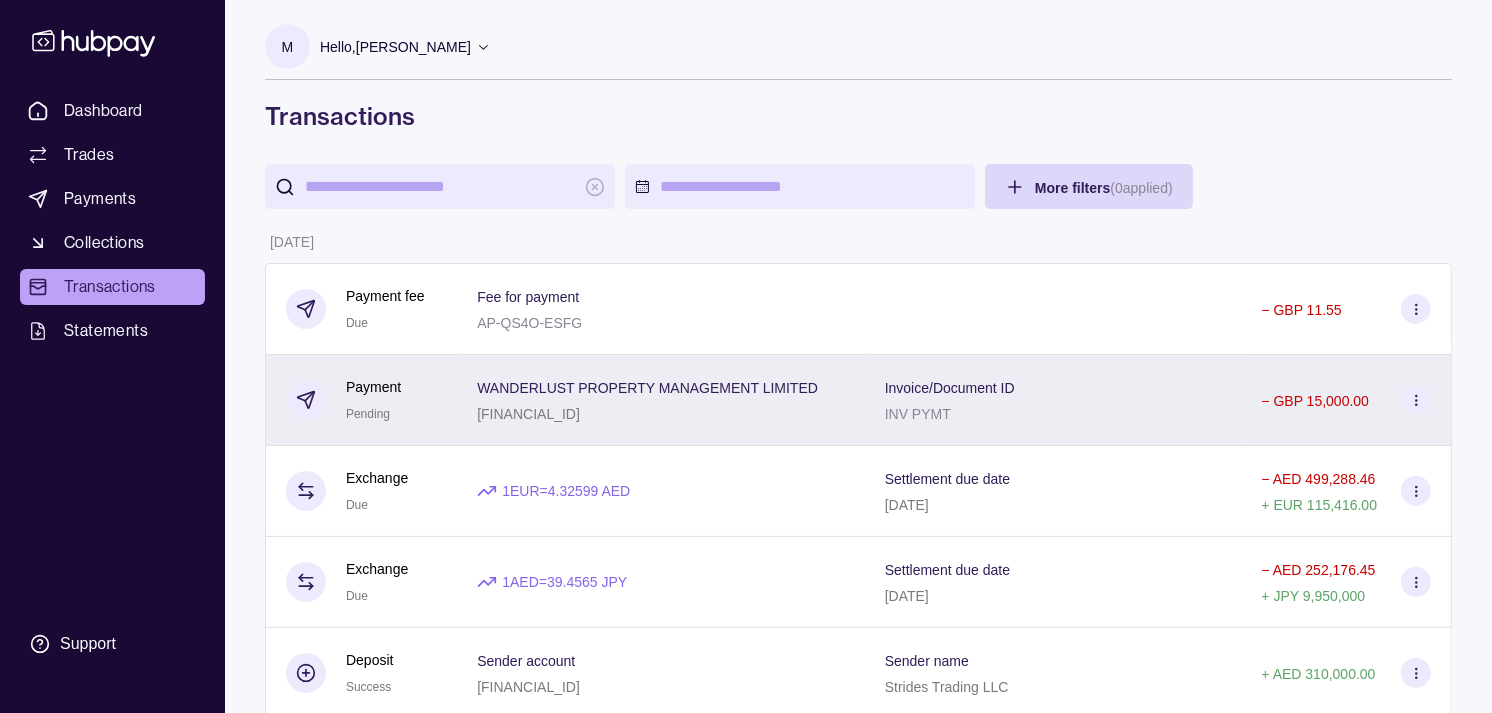 click on "WANDERLUST PROPERTY MANAGEMENT LIMITED" at bounding box center (647, 388) 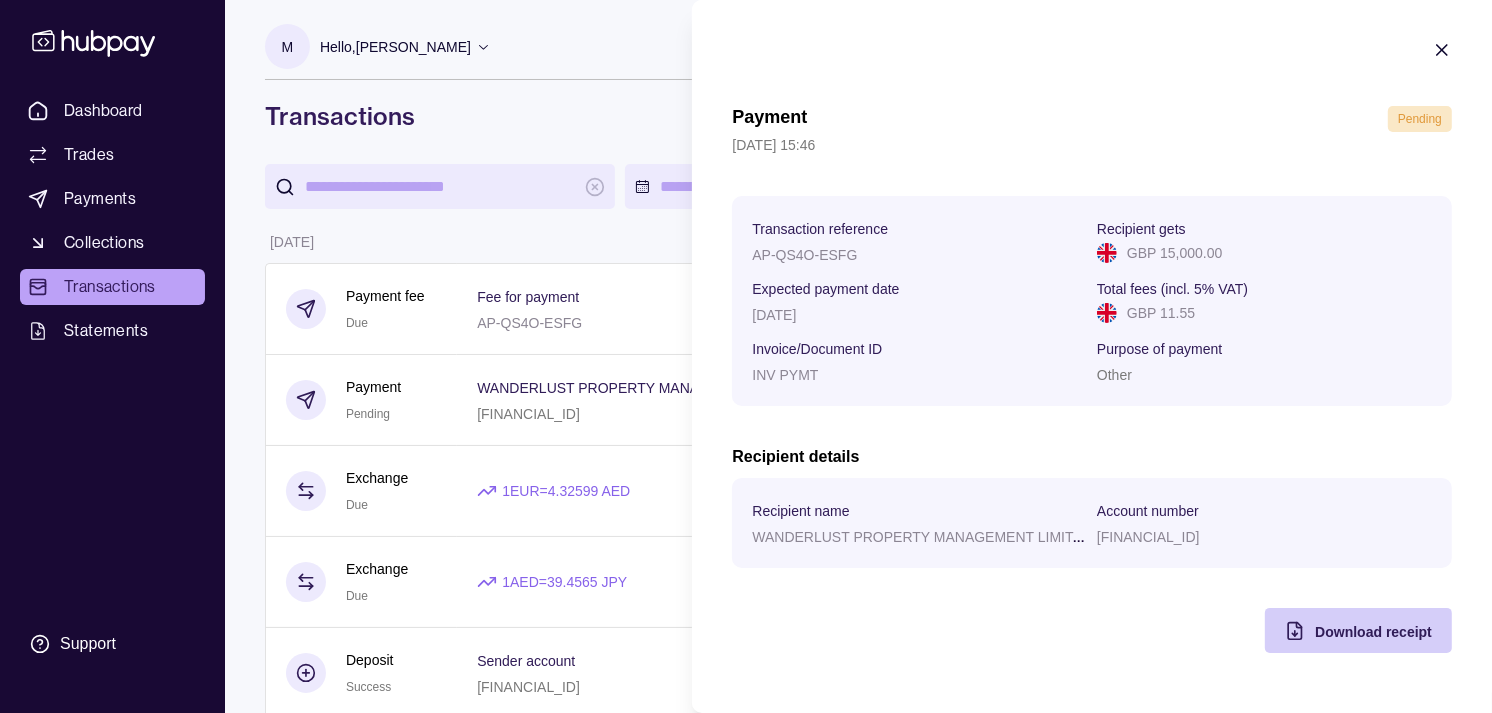 click on "Download receipt" at bounding box center (1373, 631) 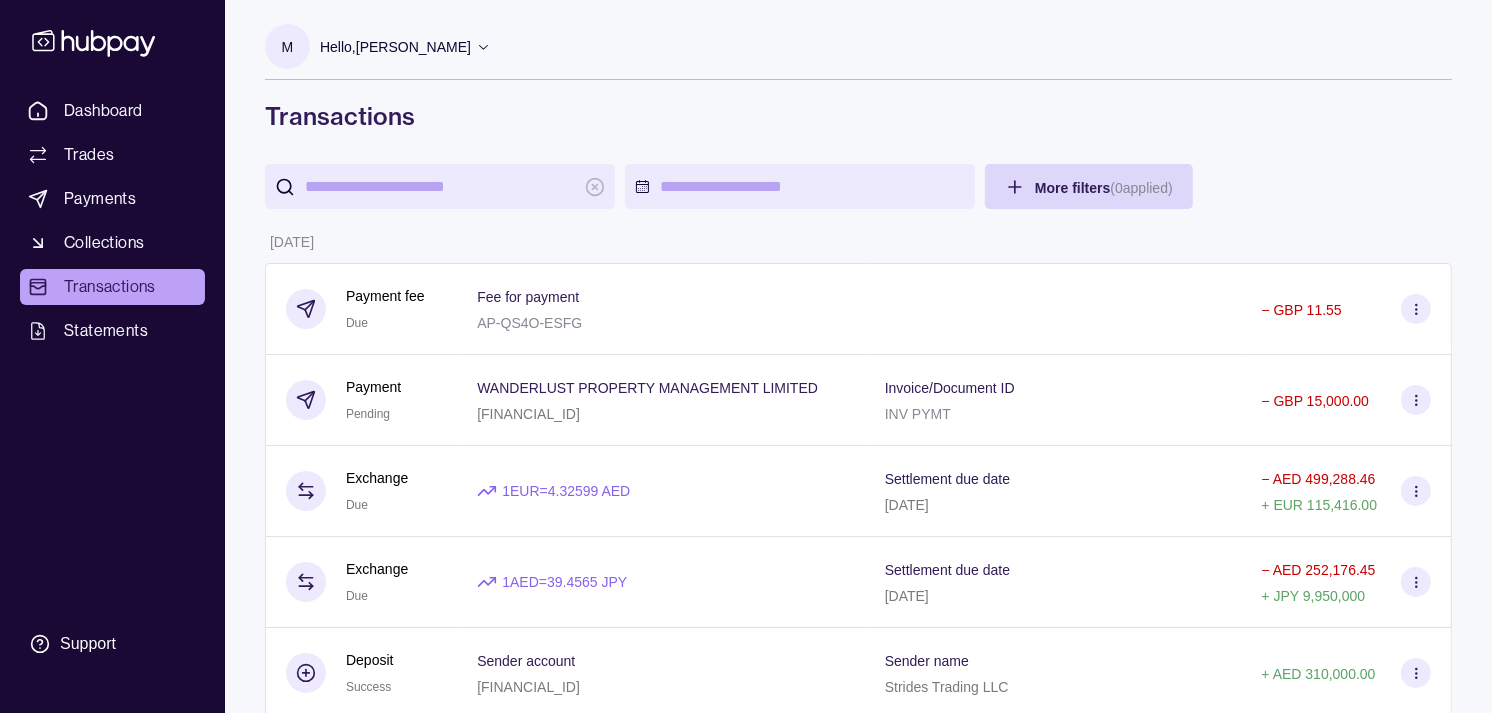 click on "Dashboard Trades Payments Collections Transactions Statements Support M Hello,  [PERSON_NAME] Strides Trading LLC Account Terms and conditions Privacy policy Sign out Transactions More filters  ( 0  applied) Details Amount [DATE] Payment fee Due Fee for payment AP-QS4O-ESFG −   GBP 11.55 Payment Pending WANDERLUST PROPERTY MANAGEMENT LIMITED [FINANCIAL_ID] Invoice/Document ID INV PYMT −   GBP 15,000.00 Exchange Due 1  EUR  =  4.32599   AED Settlement due date [DATE] −   AED 499,288.46 +   EUR 115,416.00 Exchange Due 1  AED  =  39.4565   JPY Settlement due date [DATE] −   AED 252,176.45 +   JPY 9,950,000 Deposit Success Sender account [FINANCIAL_ID] Sender name Strides Trading LLC +   AED 310,000.00 [DATE] Exchange Success 1  AUD  =  2.41983   AED Settlement due date [DATE] −   AED 217,615.31 +   AUD 89,930.00 Deposit Success Sender account [FINANCIAL_ID] Sender name Strides Trading LLC +   AED 360,000.00 Exchange Success 1  EUR  =  4.34109" at bounding box center [746, 1107] 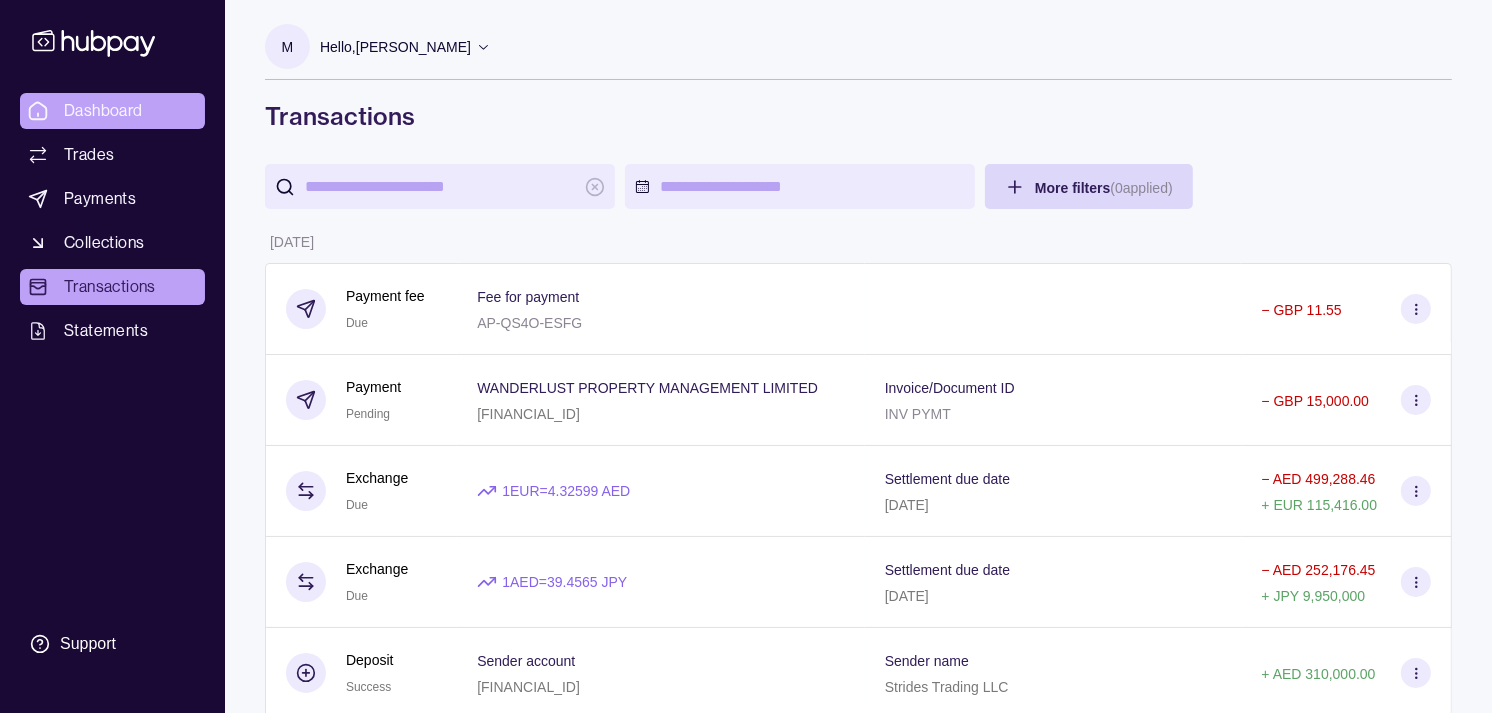 click on "Dashboard" at bounding box center [103, 111] 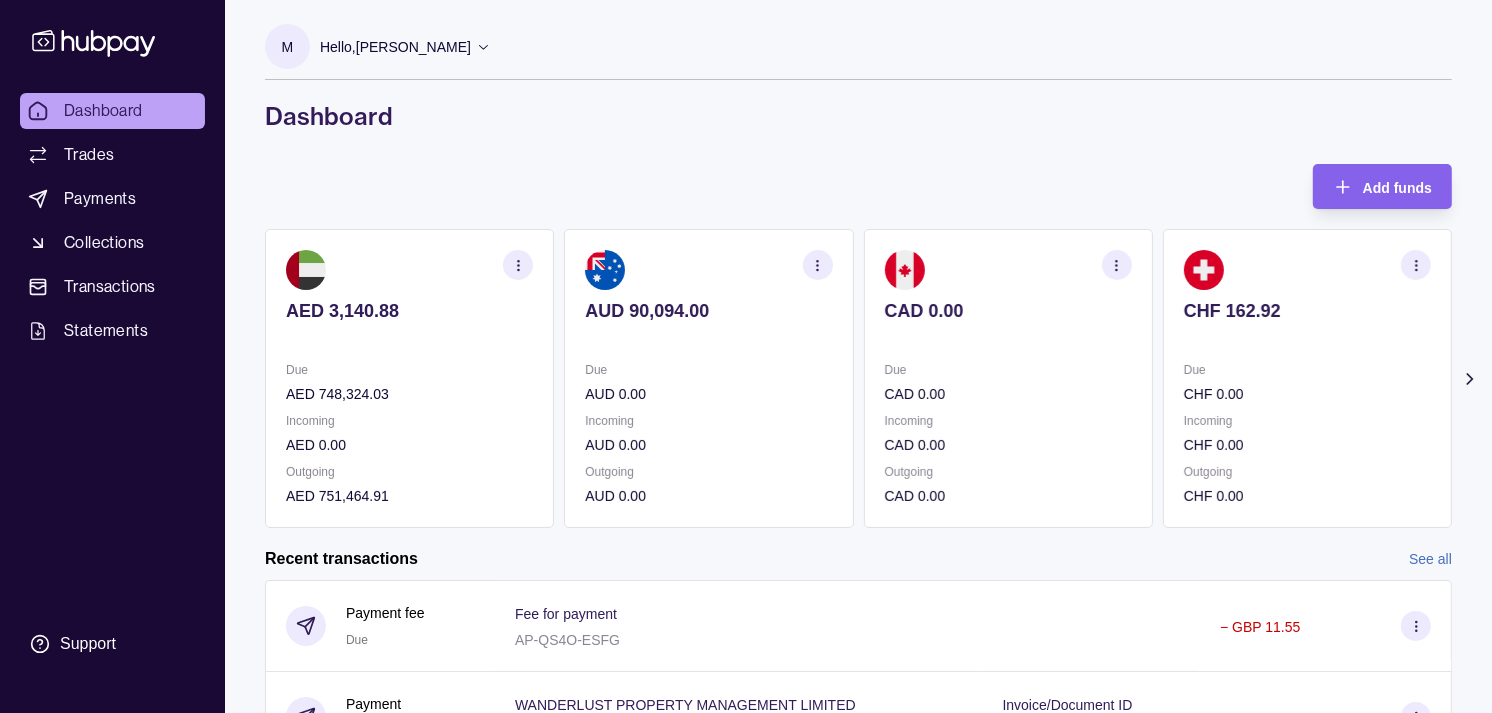 click on "Due" at bounding box center [1008, 370] 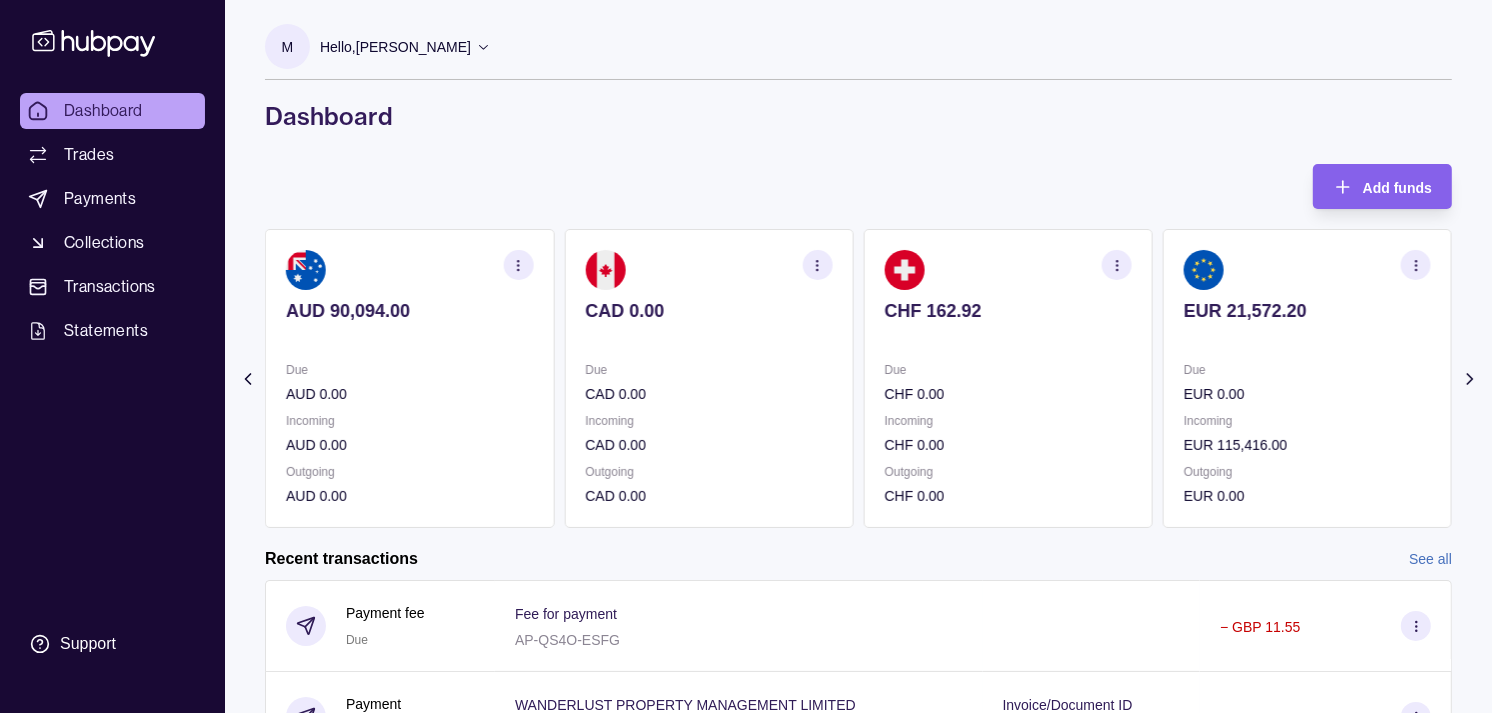 click on "Due" at bounding box center [1008, 370] 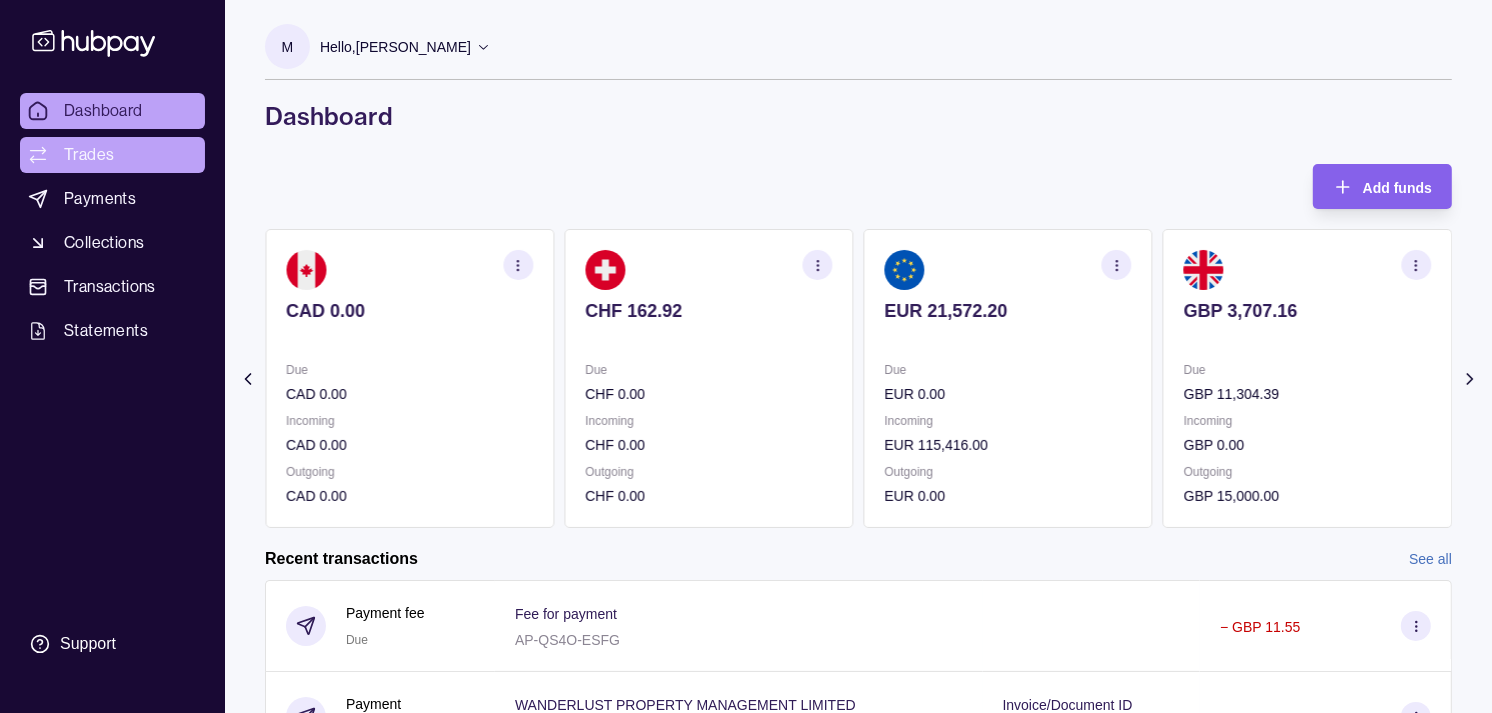 click on "Trades" at bounding box center [112, 155] 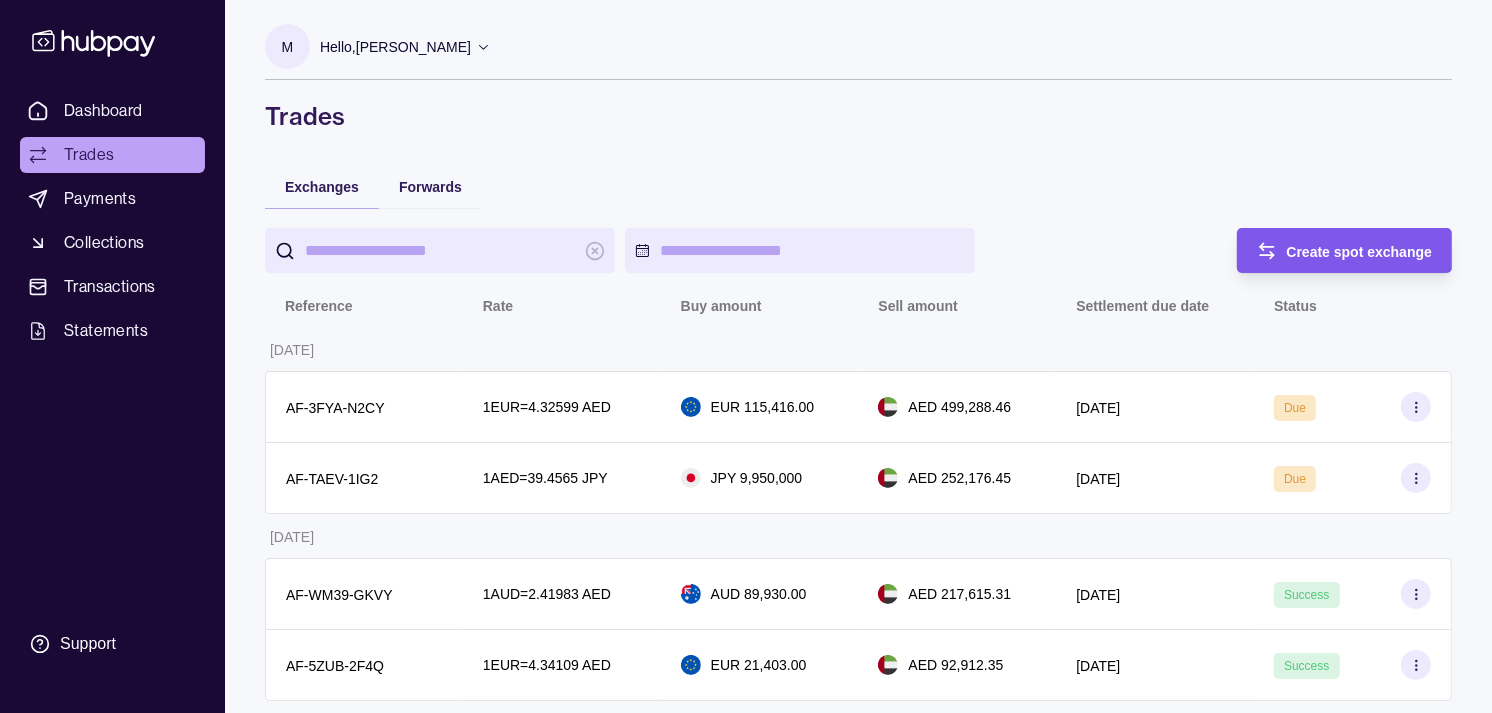 click on "Create spot exchange" at bounding box center [1360, 252] 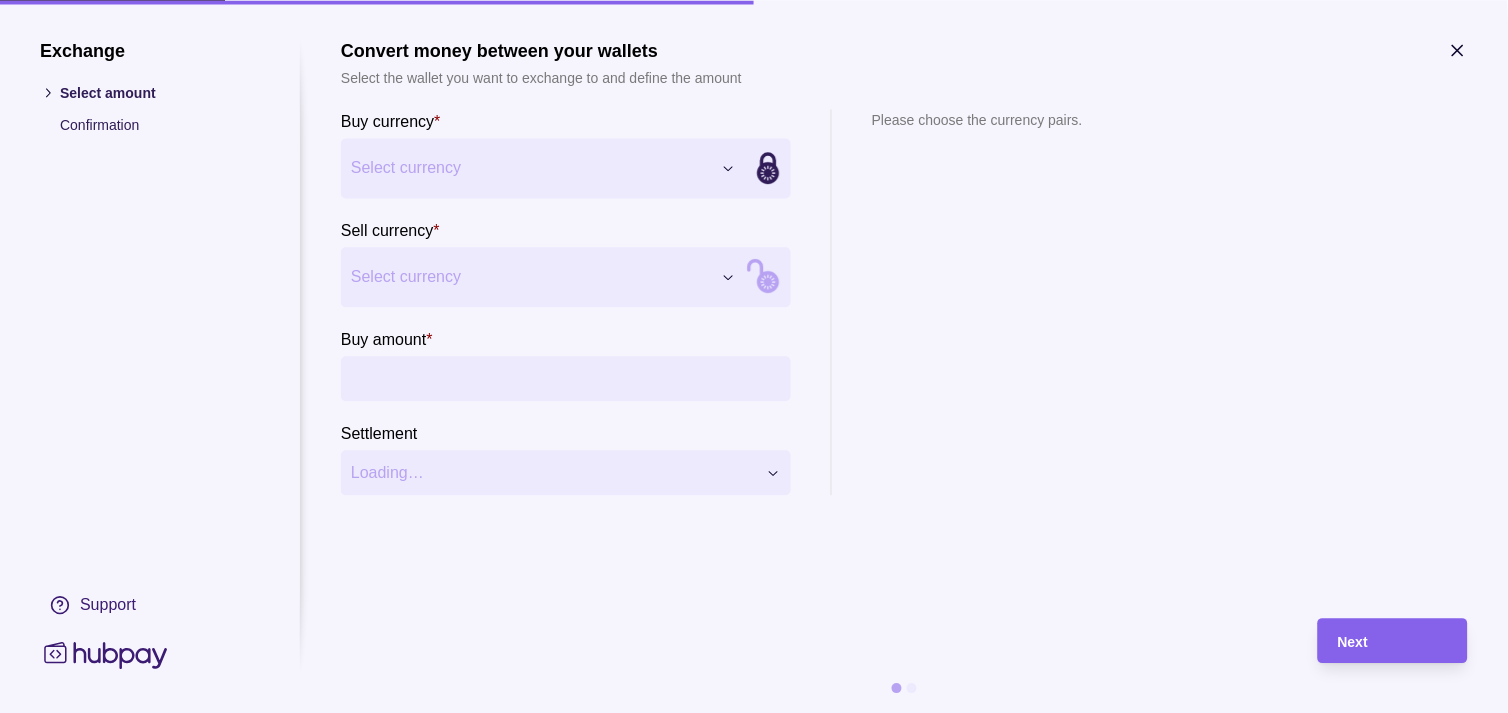 click 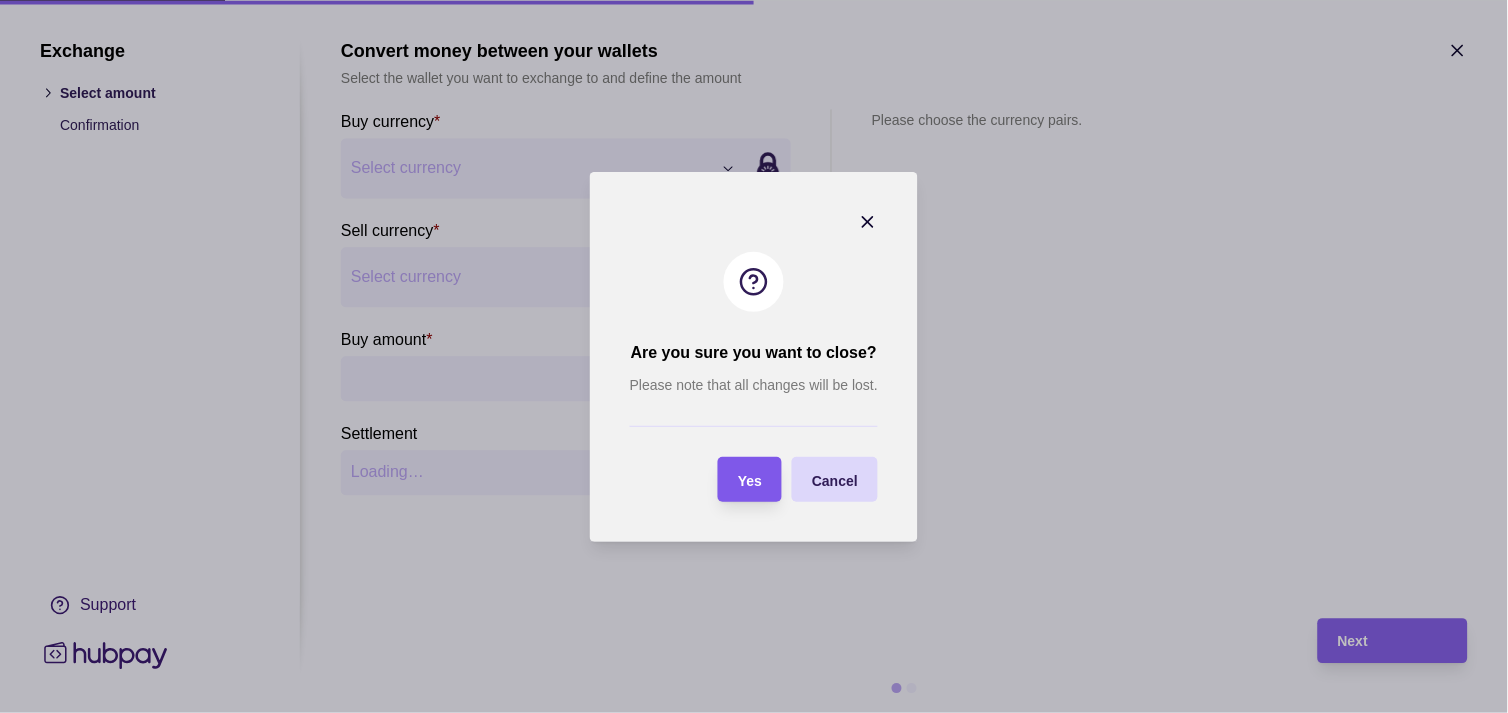 click on "Yes" at bounding box center [750, 480] 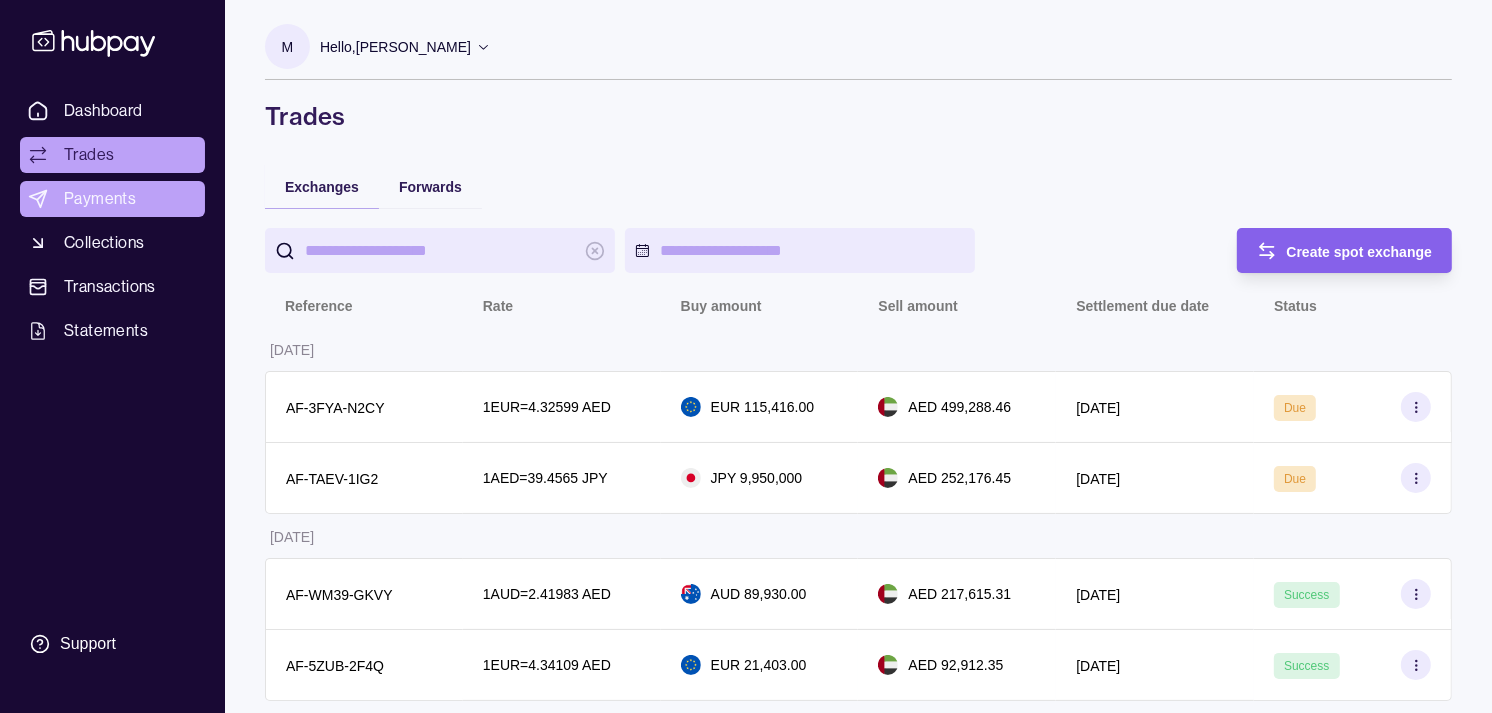 click on "Payments" at bounding box center [100, 199] 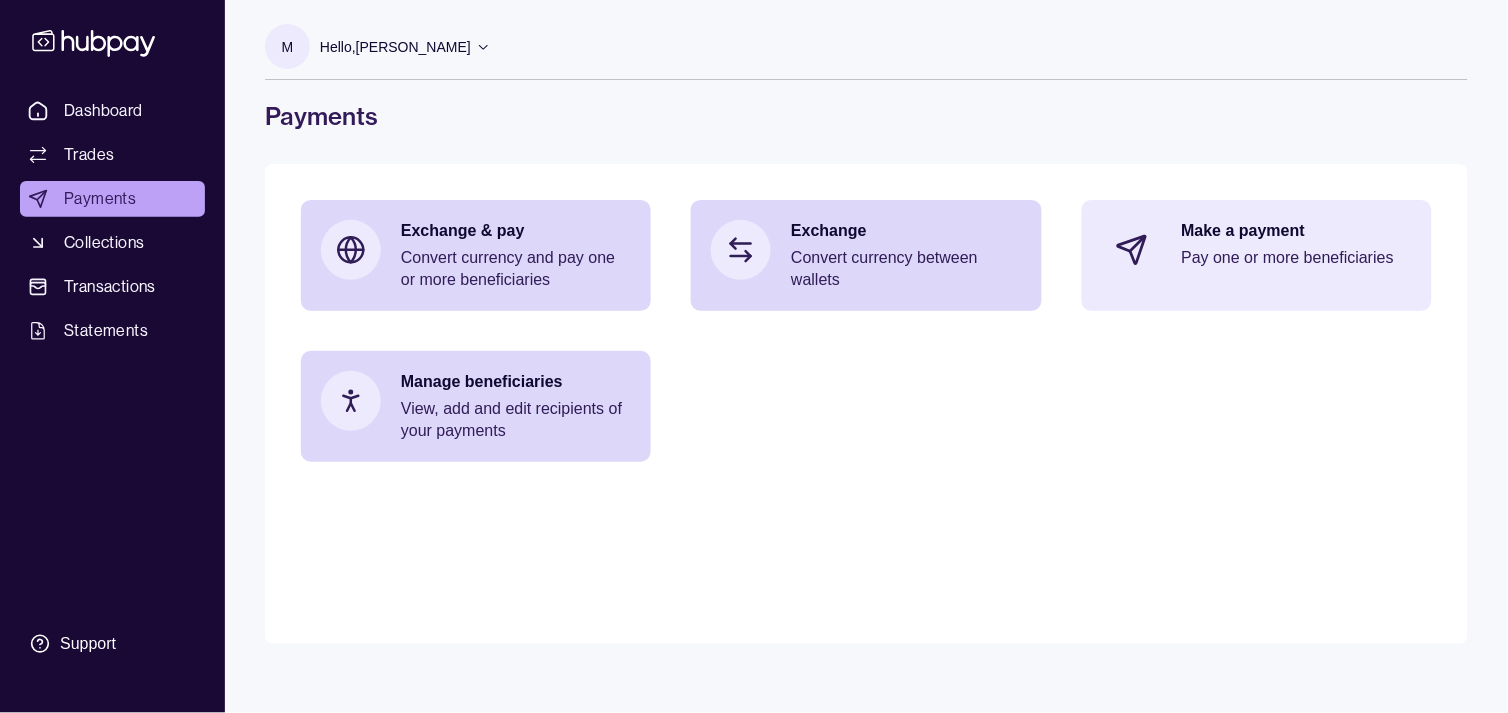 click on "Make a payment Pay one or more beneficiaries" at bounding box center [1297, 250] 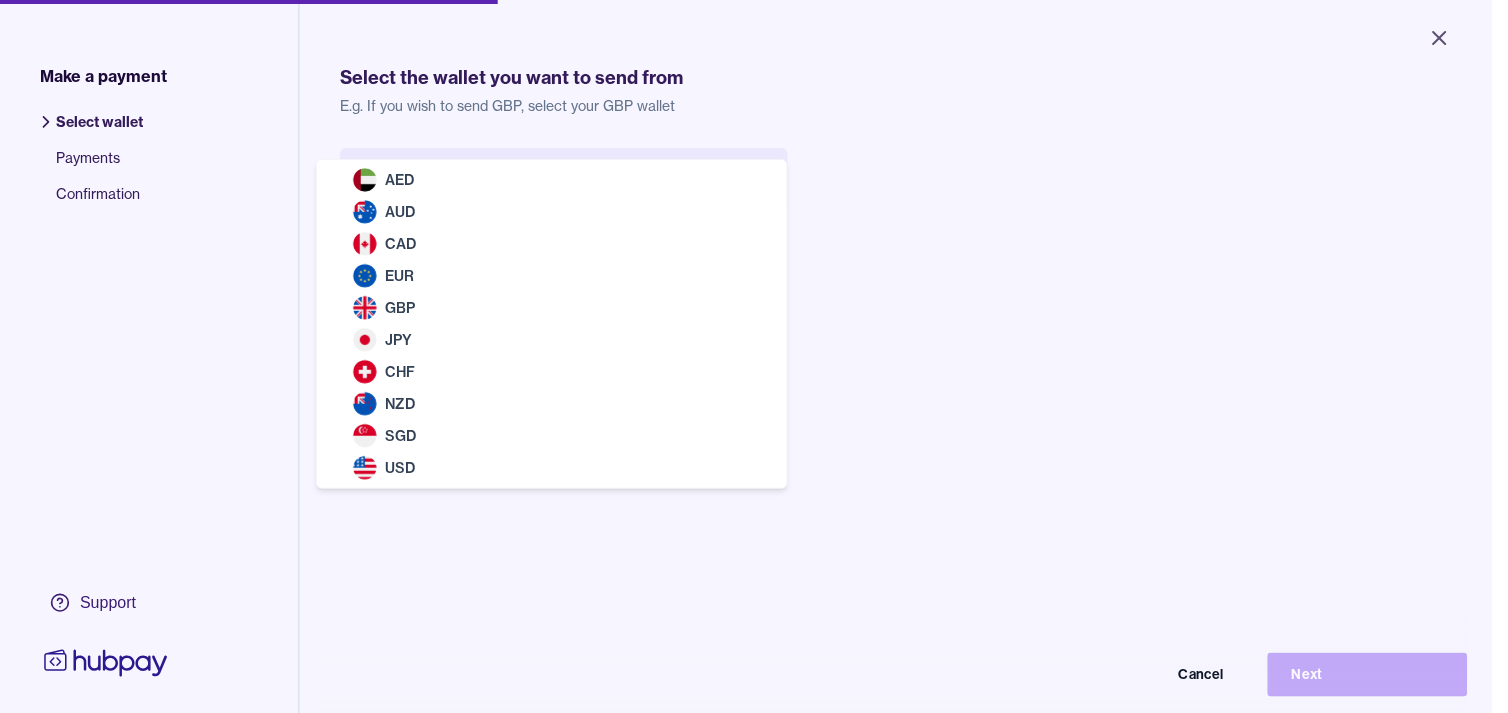 click on "Close Make a payment Select wallet Payments Confirmation Support Select the wallet you want to send from E.g. If you wish to send GBP, select your GBP wallet Select wallet Cancel Next Make a payment | Hubpay AED AUD CAD EUR GBP JPY CHF NZD SGD USD" at bounding box center [746, 356] 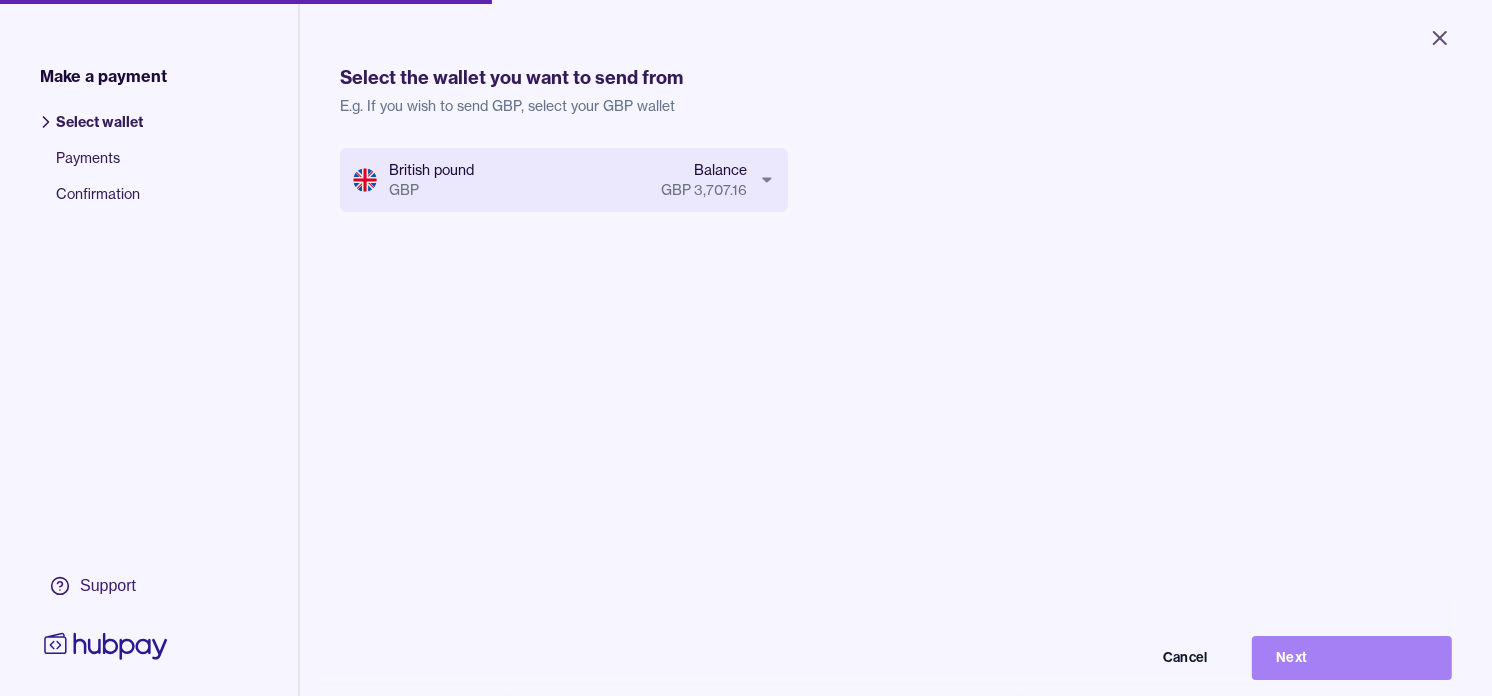 click on "Next" at bounding box center (1352, 658) 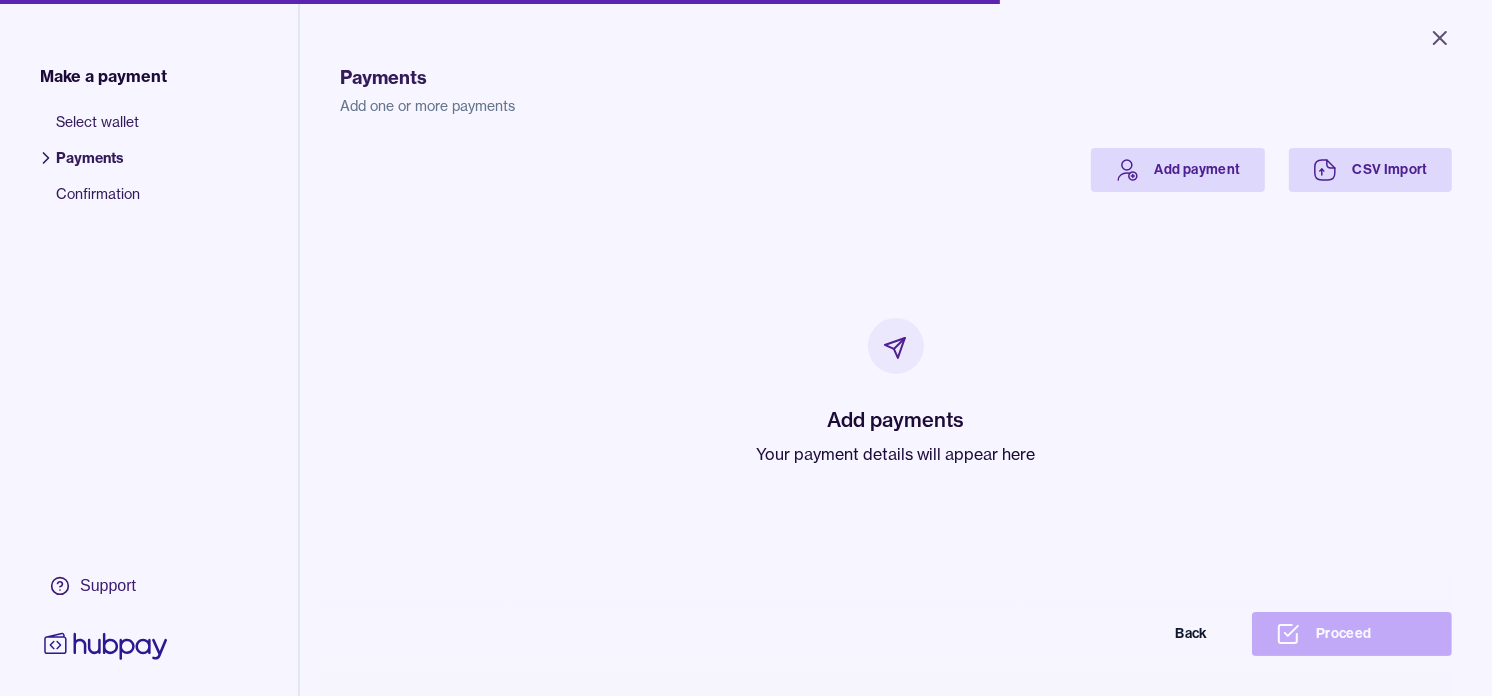 click on "Your payment details will appear here" at bounding box center (896, 454) 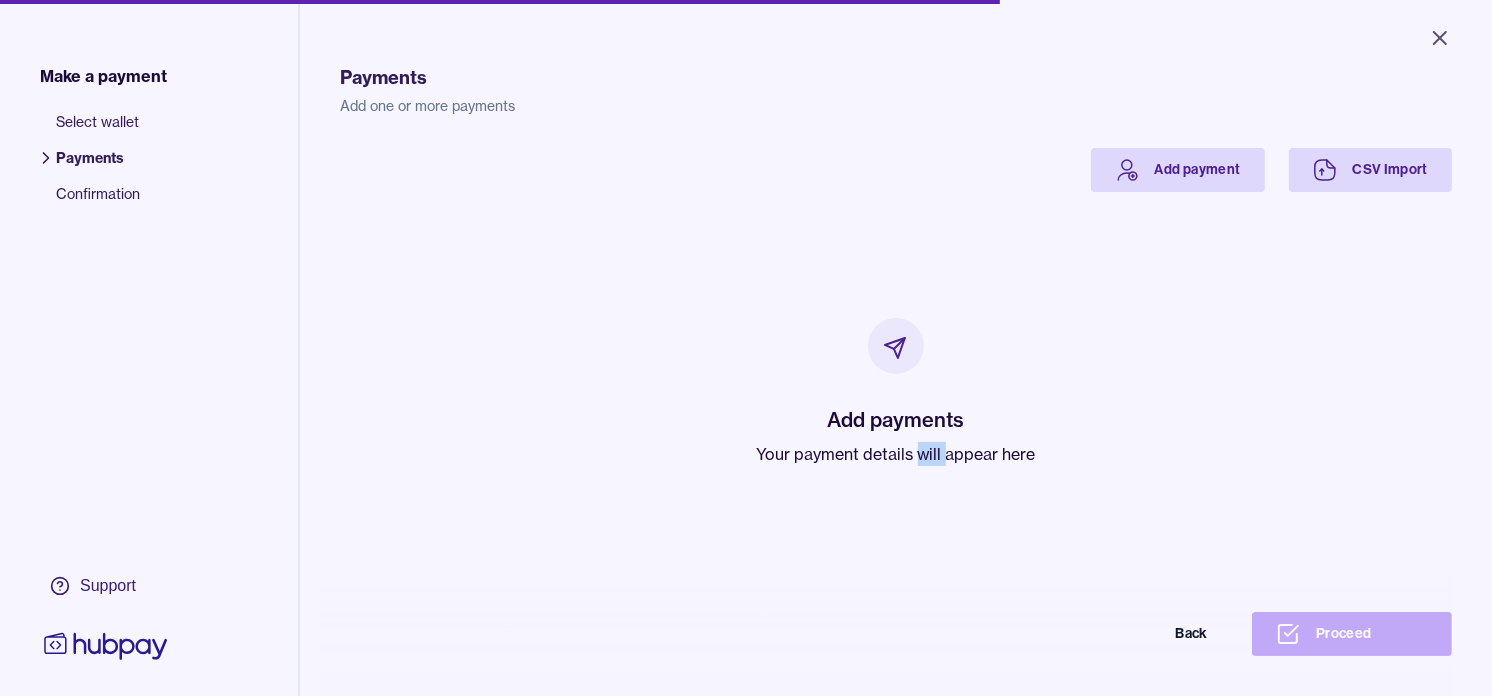 click on "Your payment details will appear here" at bounding box center [896, 454] 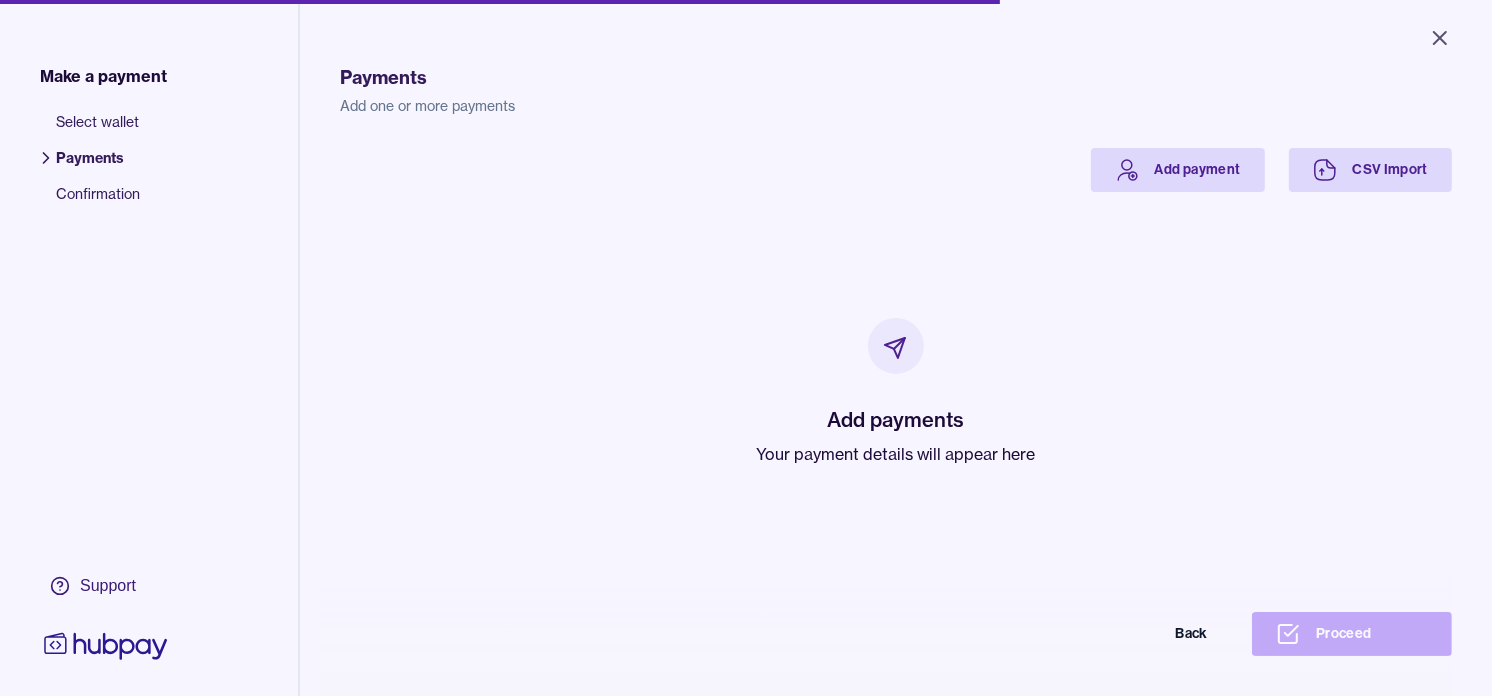 drag, startPoint x: 910, startPoint y: 450, endPoint x: 776, endPoint y: 214, distance: 271.389 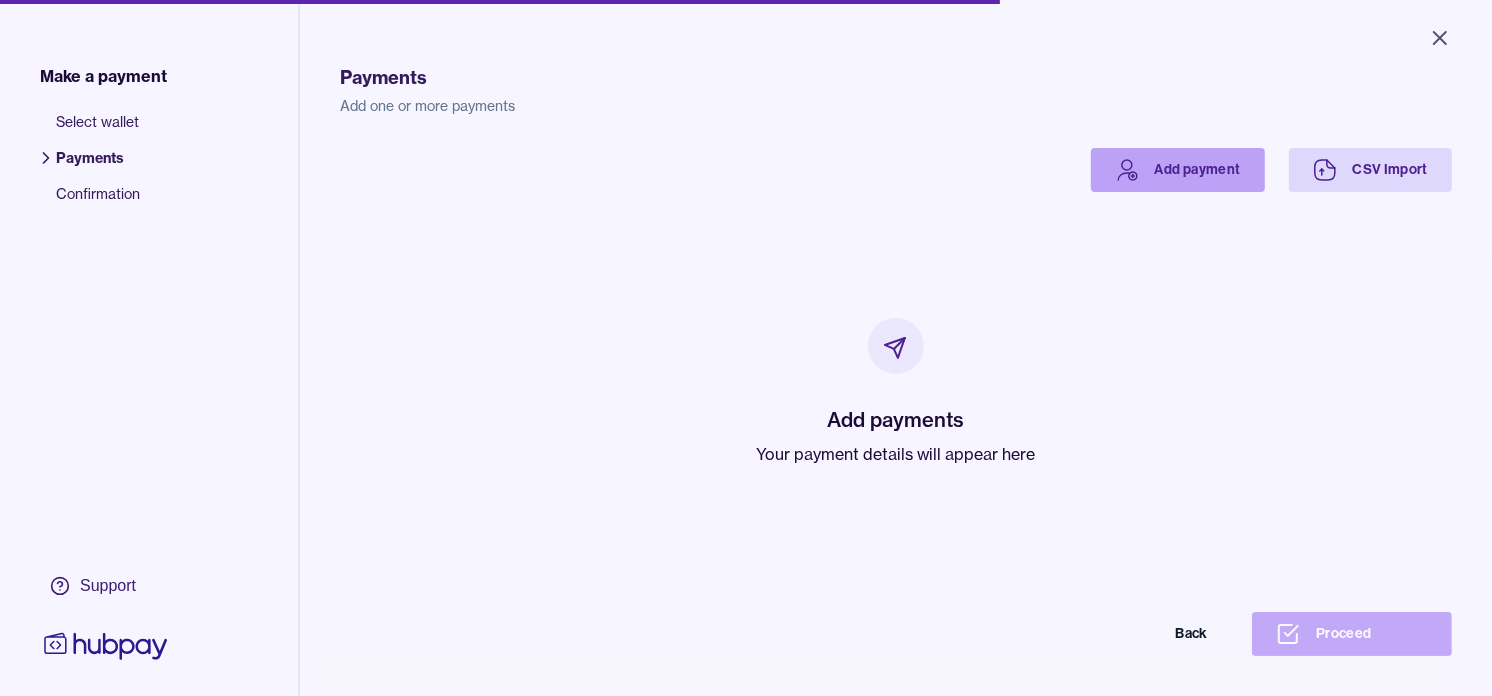 click 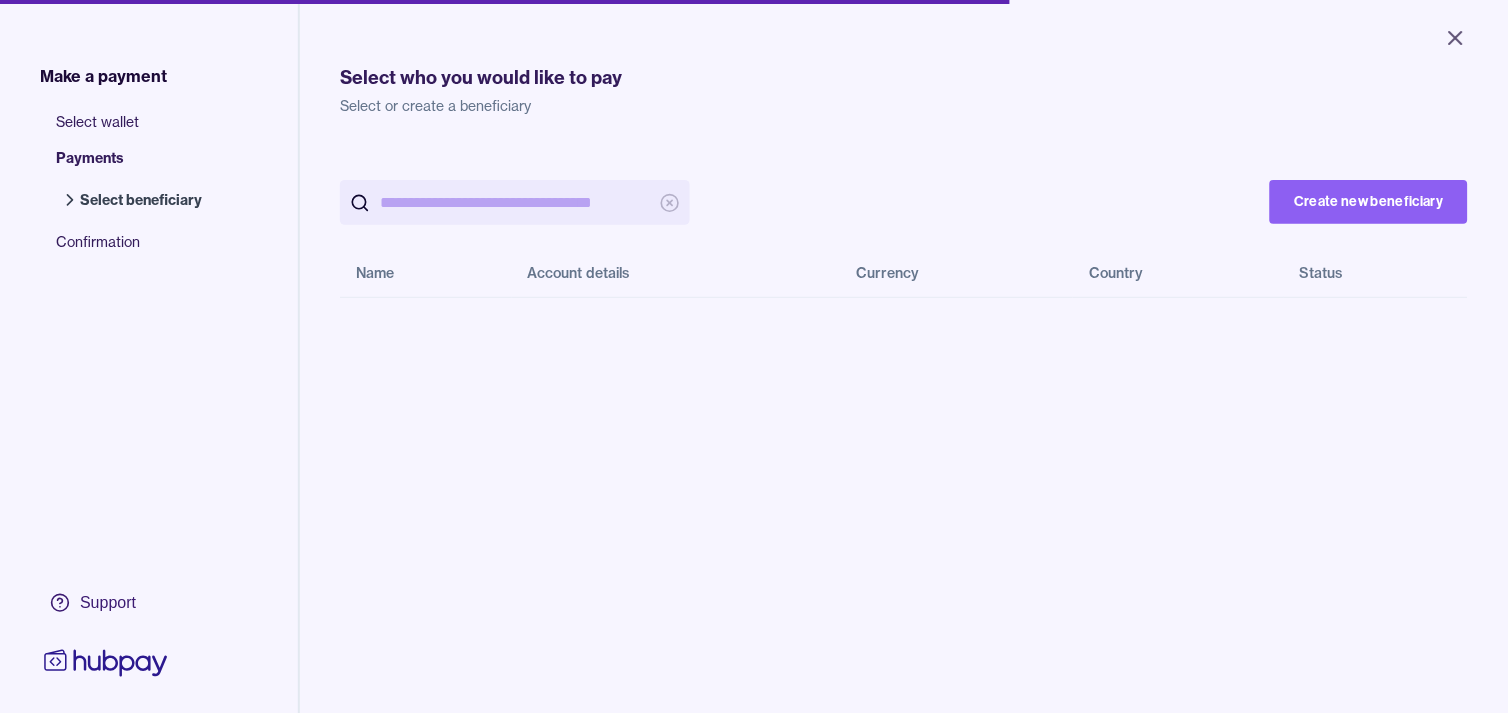 click at bounding box center (515, 202) 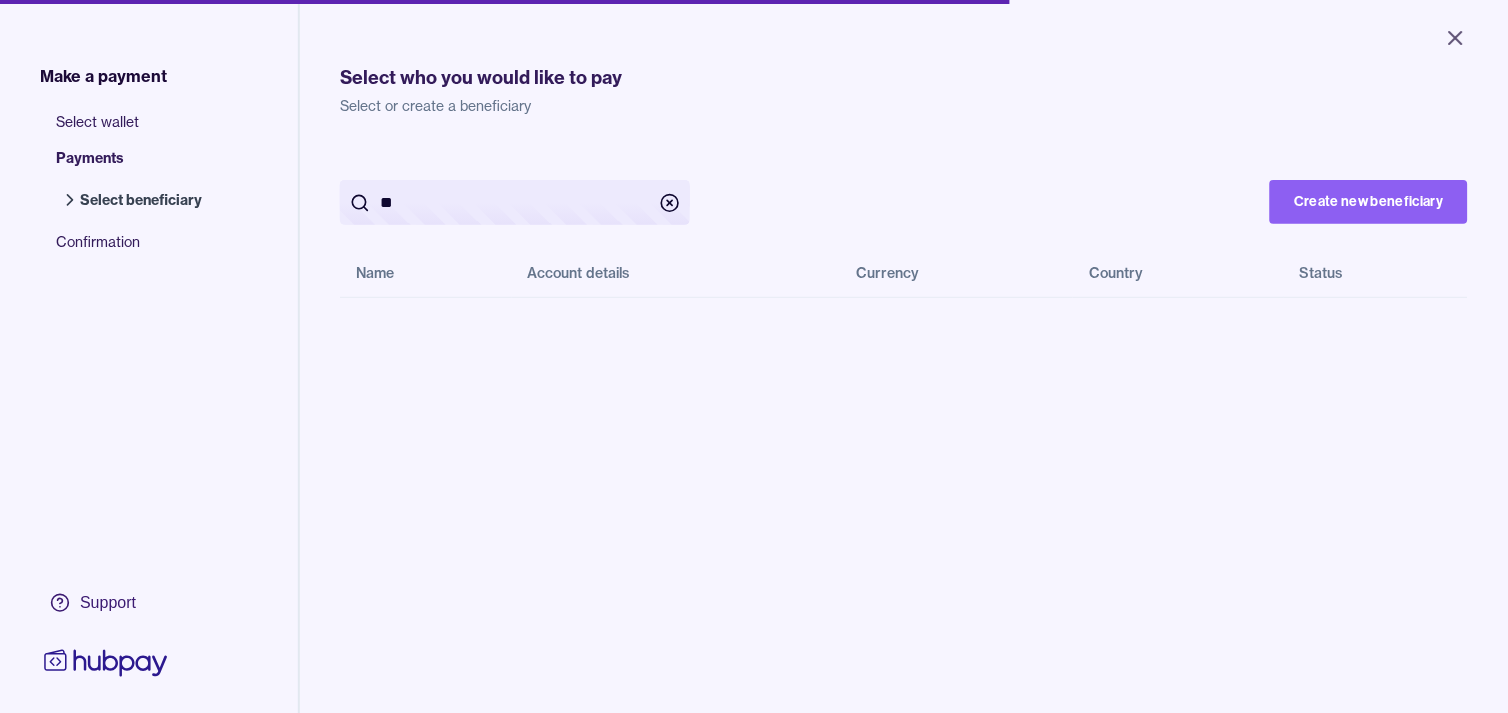 type on "*" 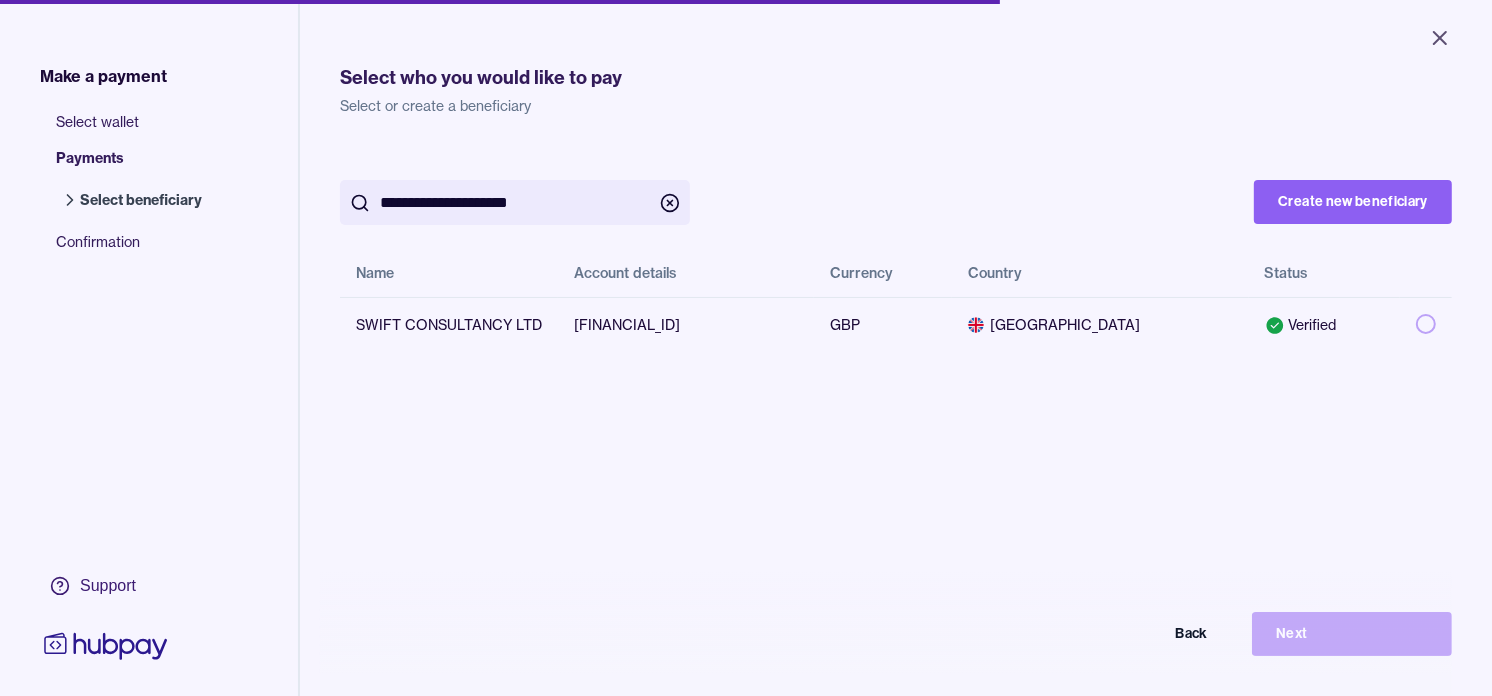 type on "**********" 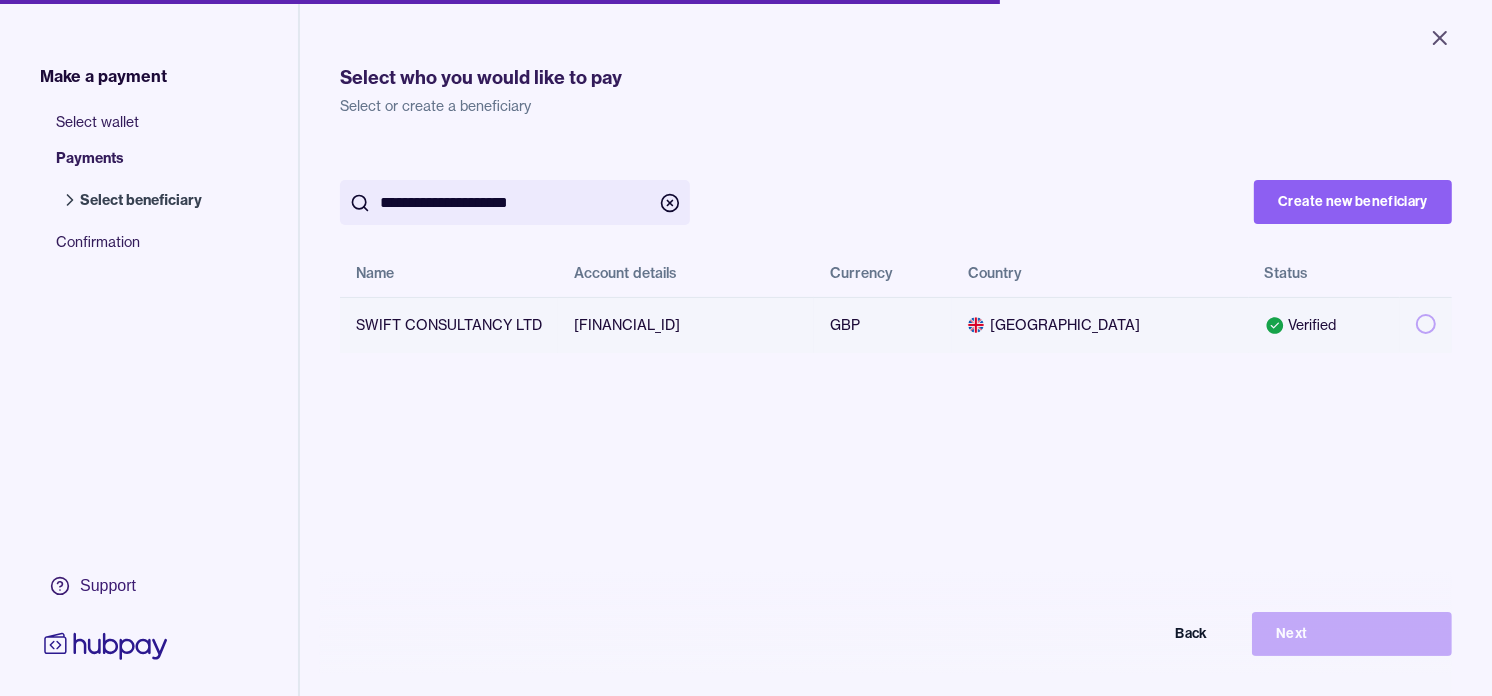 click at bounding box center (1426, 324) 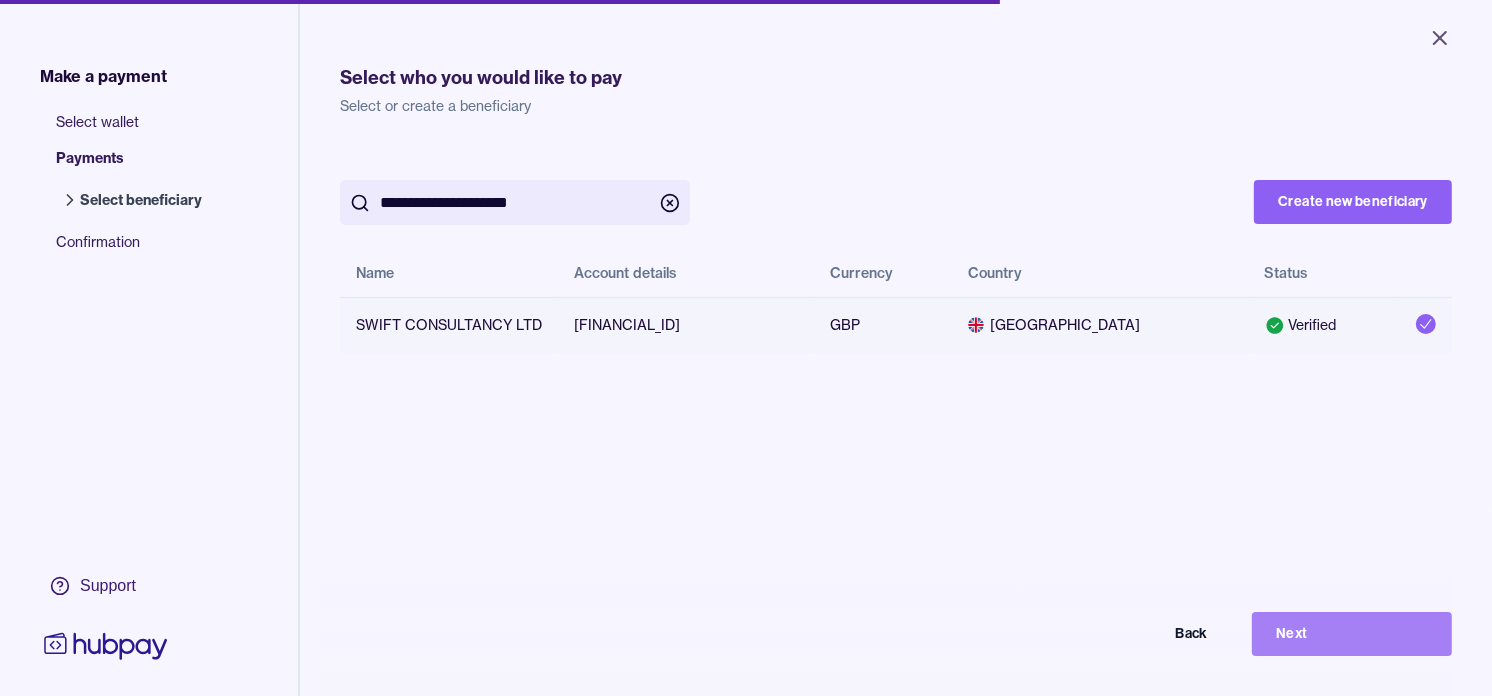 click on "Next" at bounding box center (1352, 634) 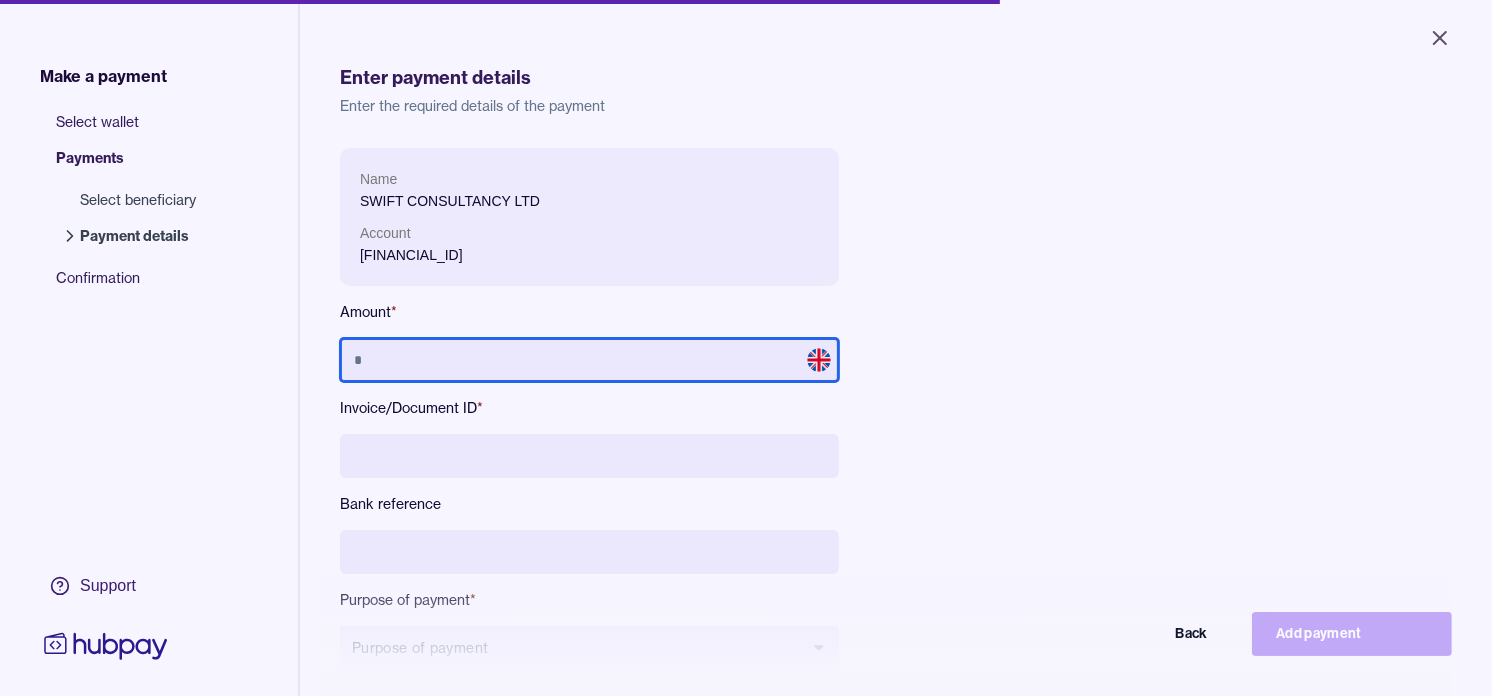 click at bounding box center [589, 360] 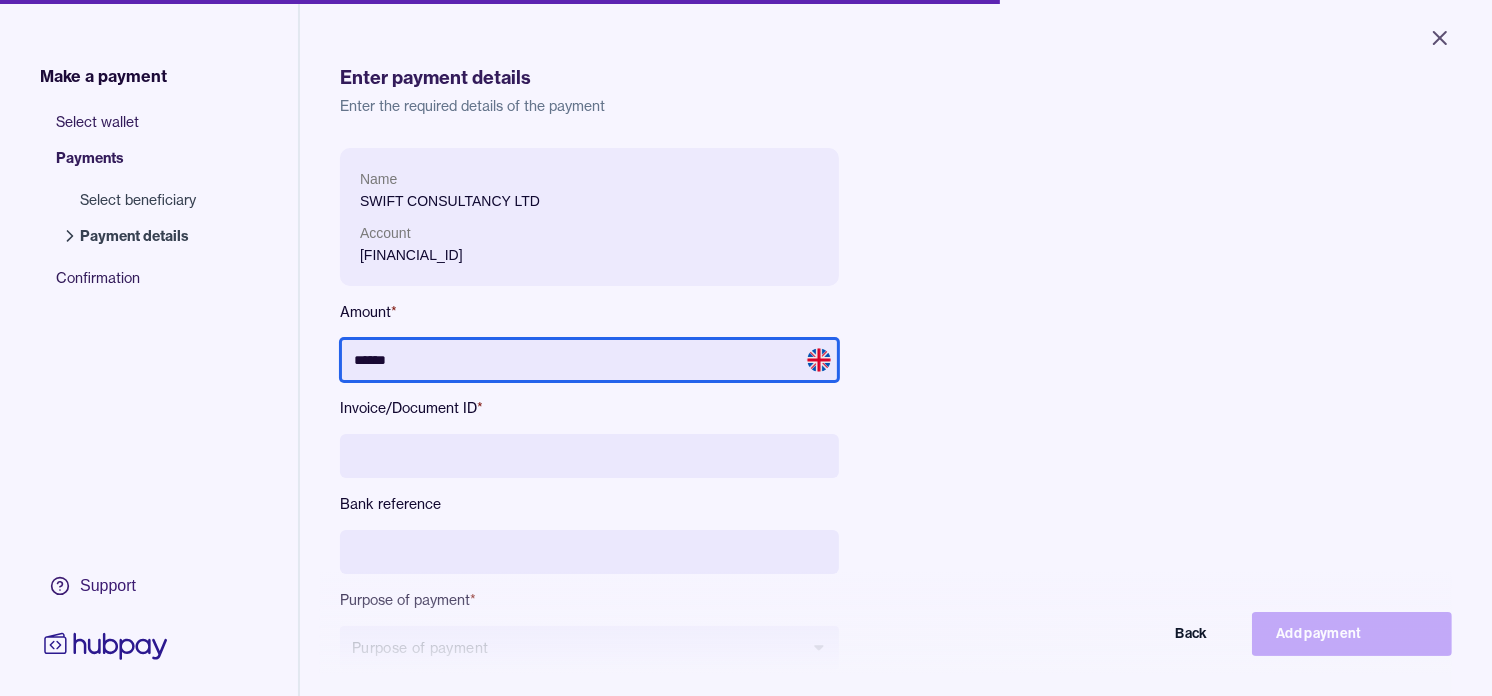 type on "******" 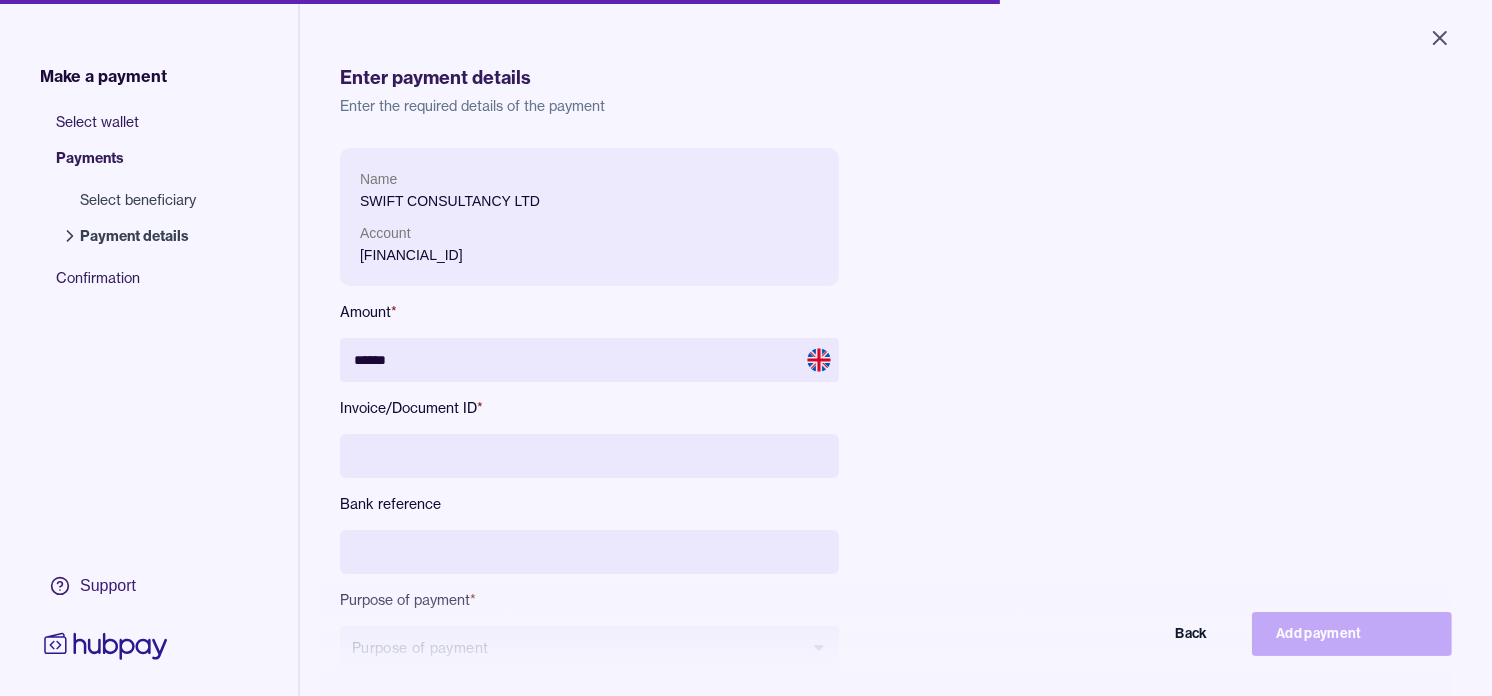 paste on "********" 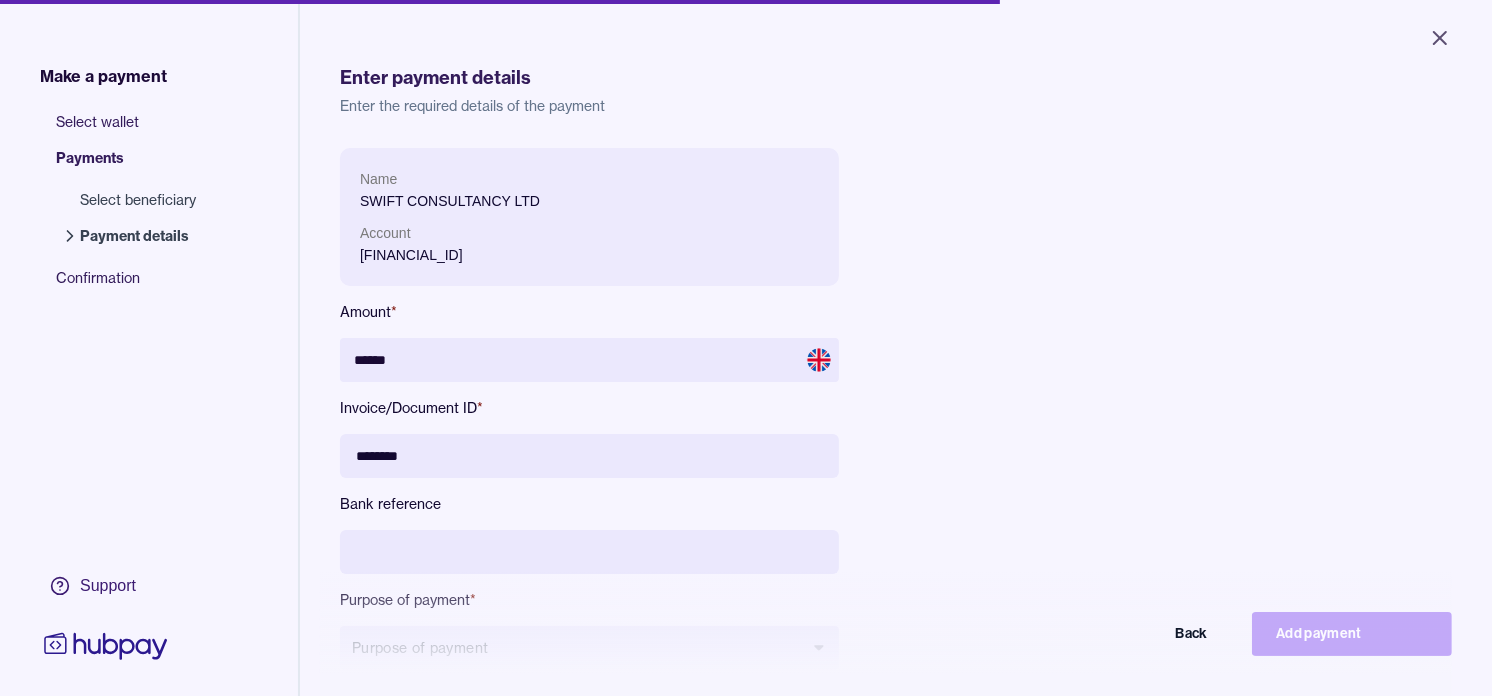 type on "********" 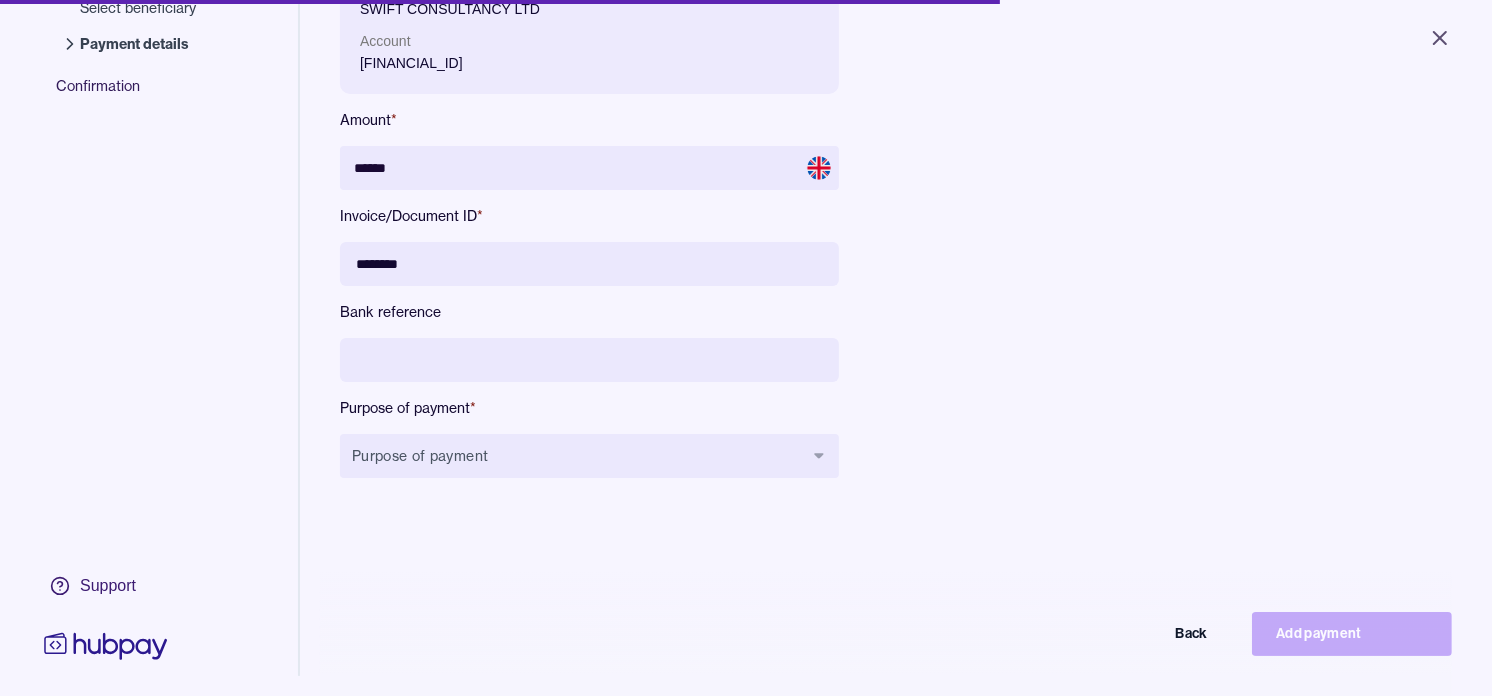 scroll, scrollTop: 222, scrollLeft: 0, axis: vertical 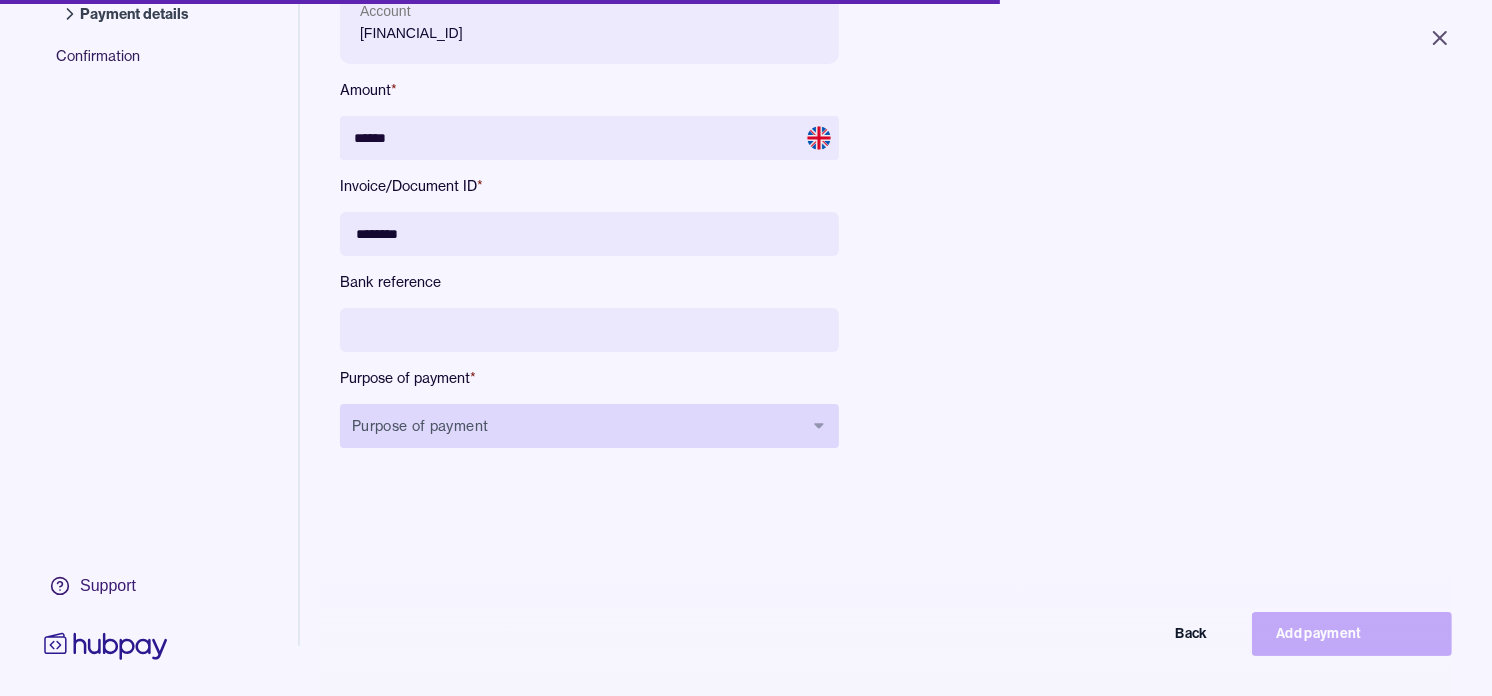 click on "Purpose of payment" at bounding box center [589, 426] 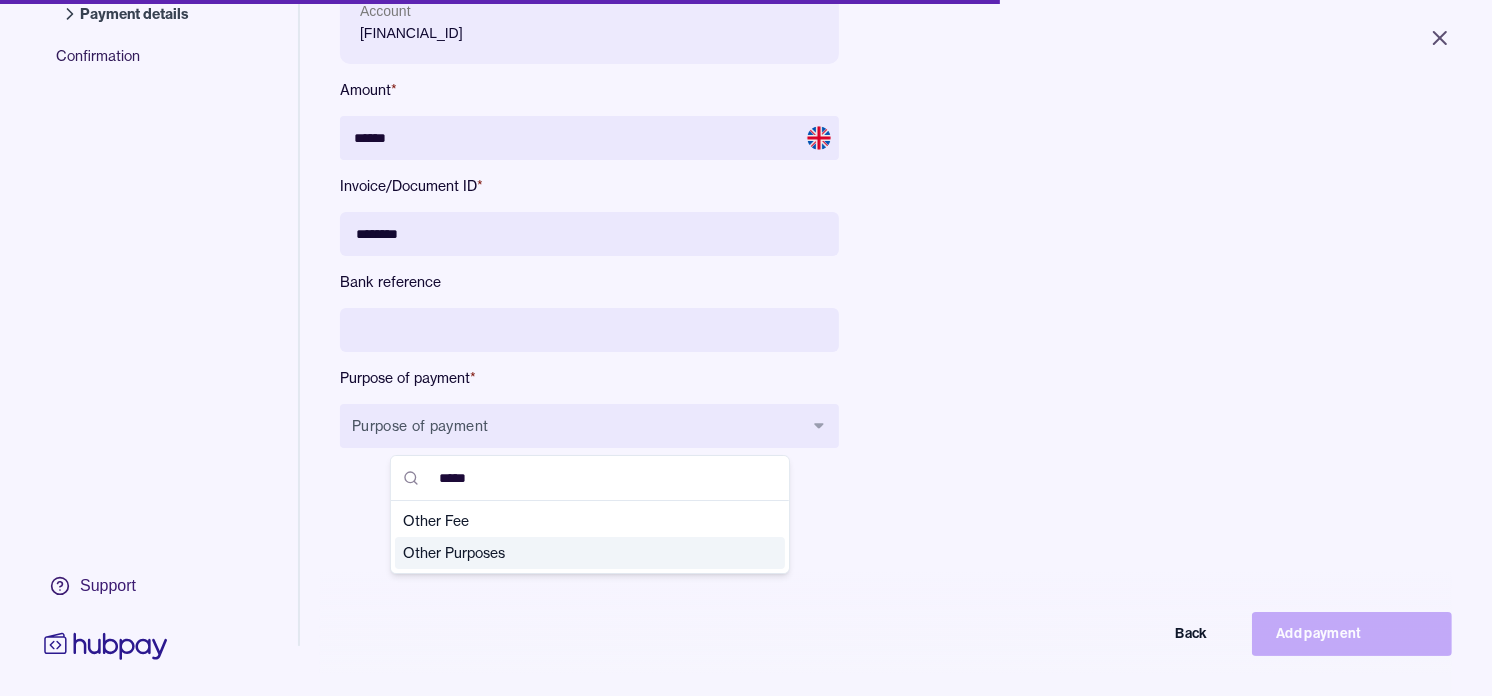type on "*****" 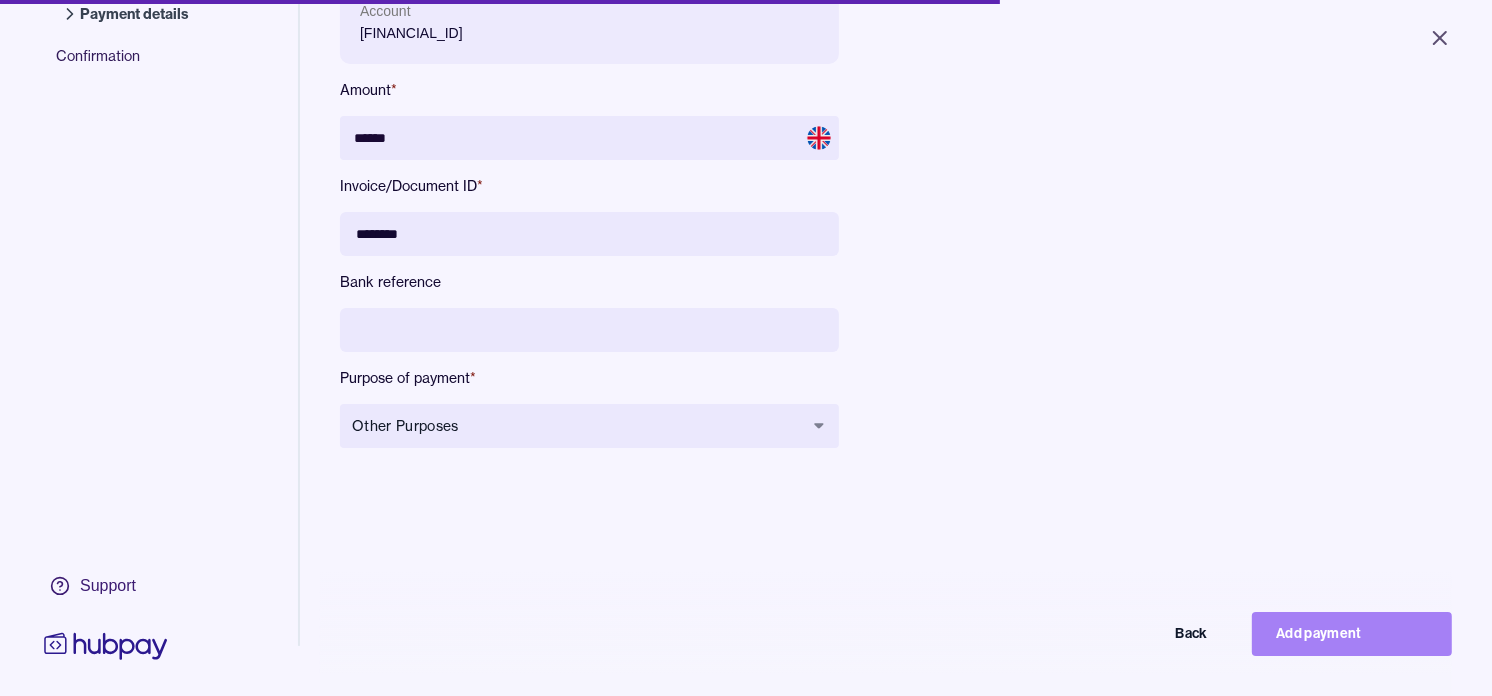 click on "Add payment" at bounding box center [1352, 634] 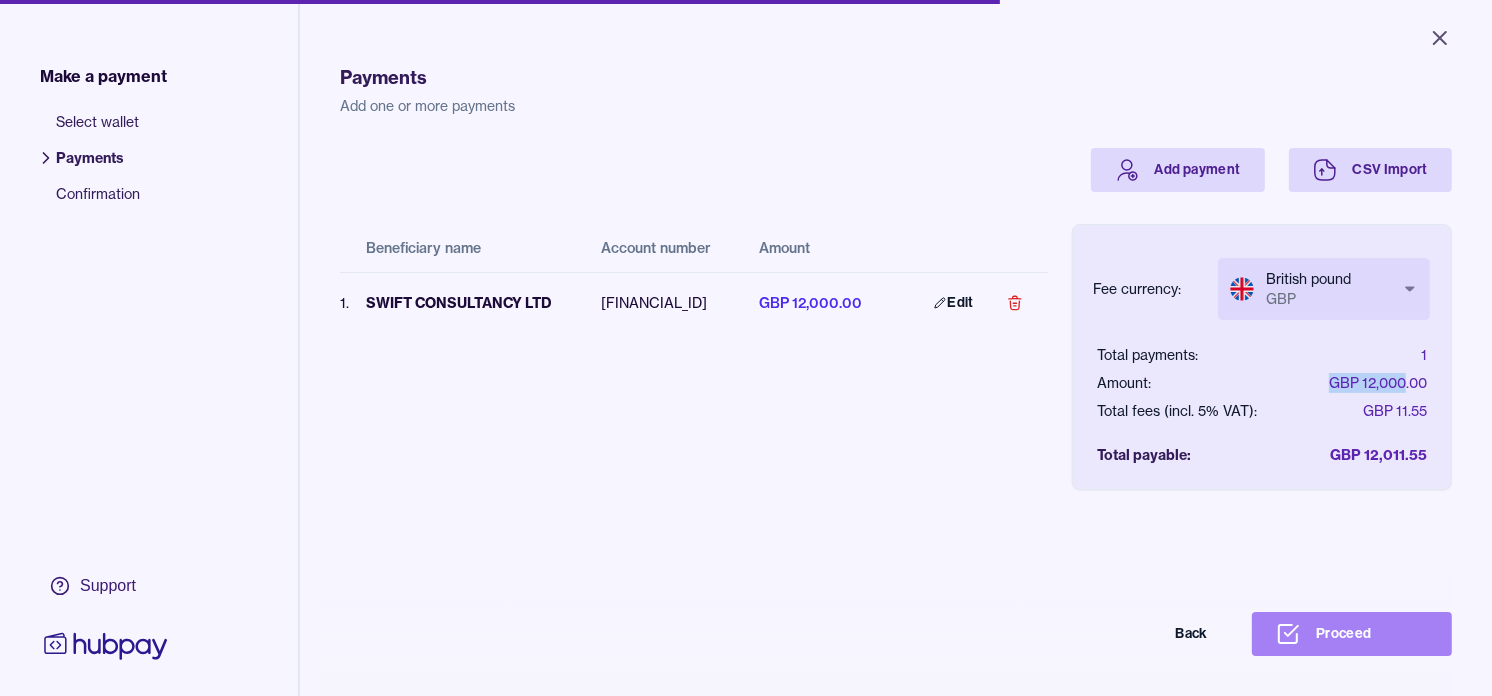 click on "Proceed" at bounding box center (1352, 634) 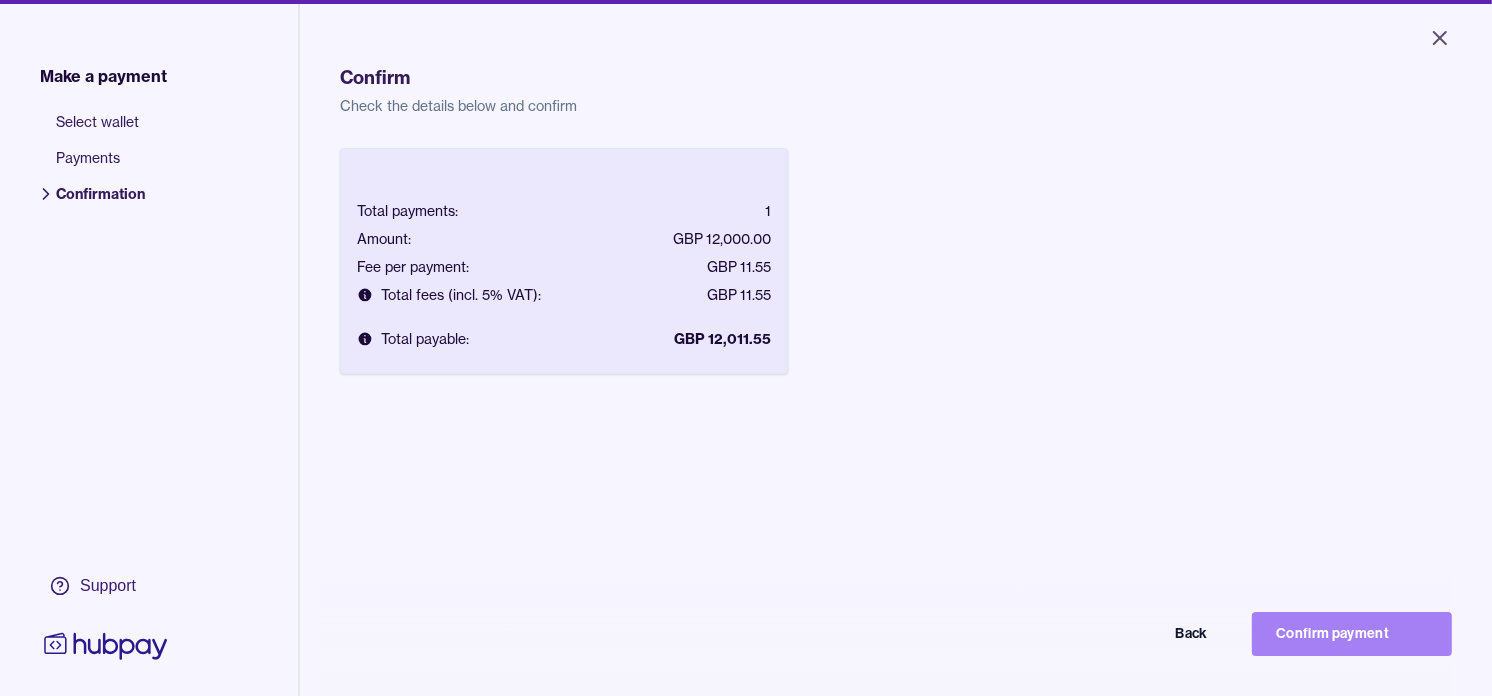 click on "Confirm payment" at bounding box center [1352, 634] 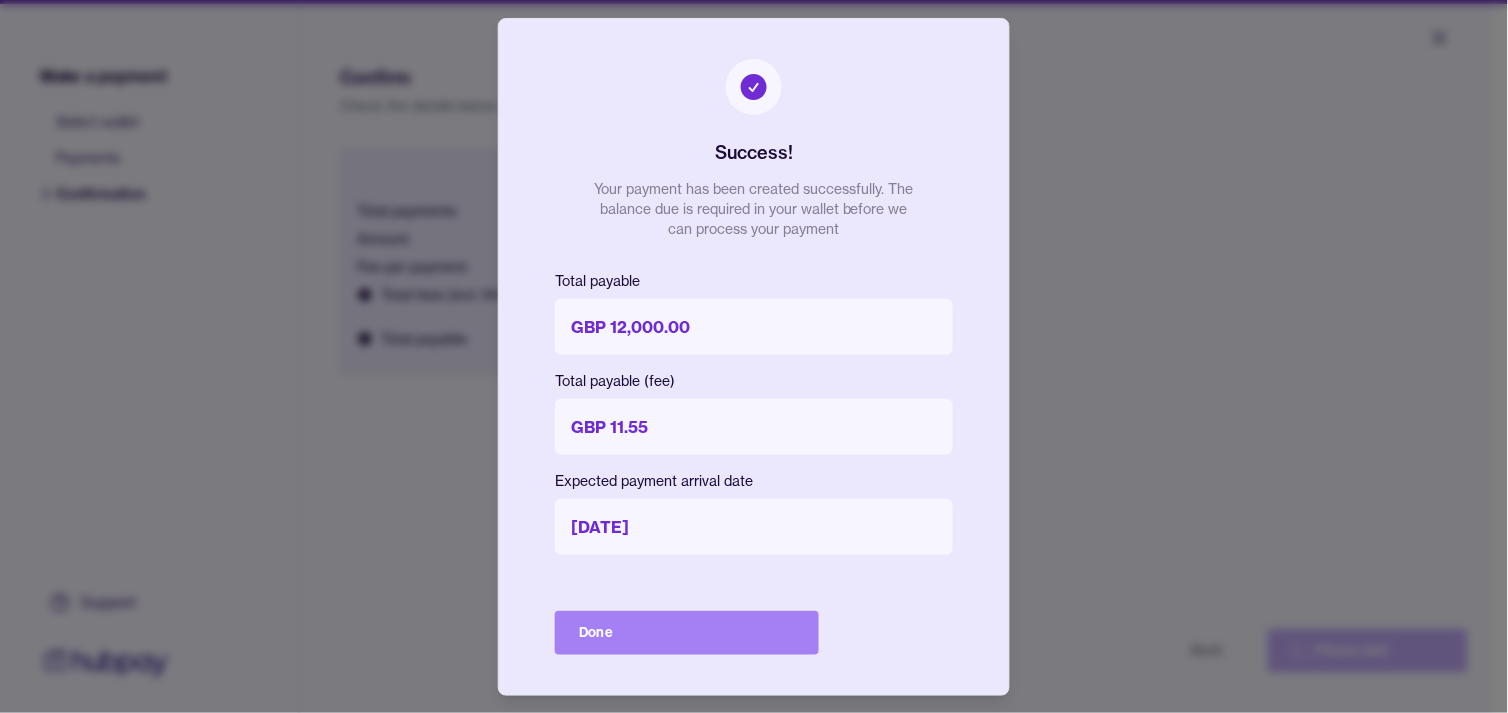 click on "Done" at bounding box center (687, 633) 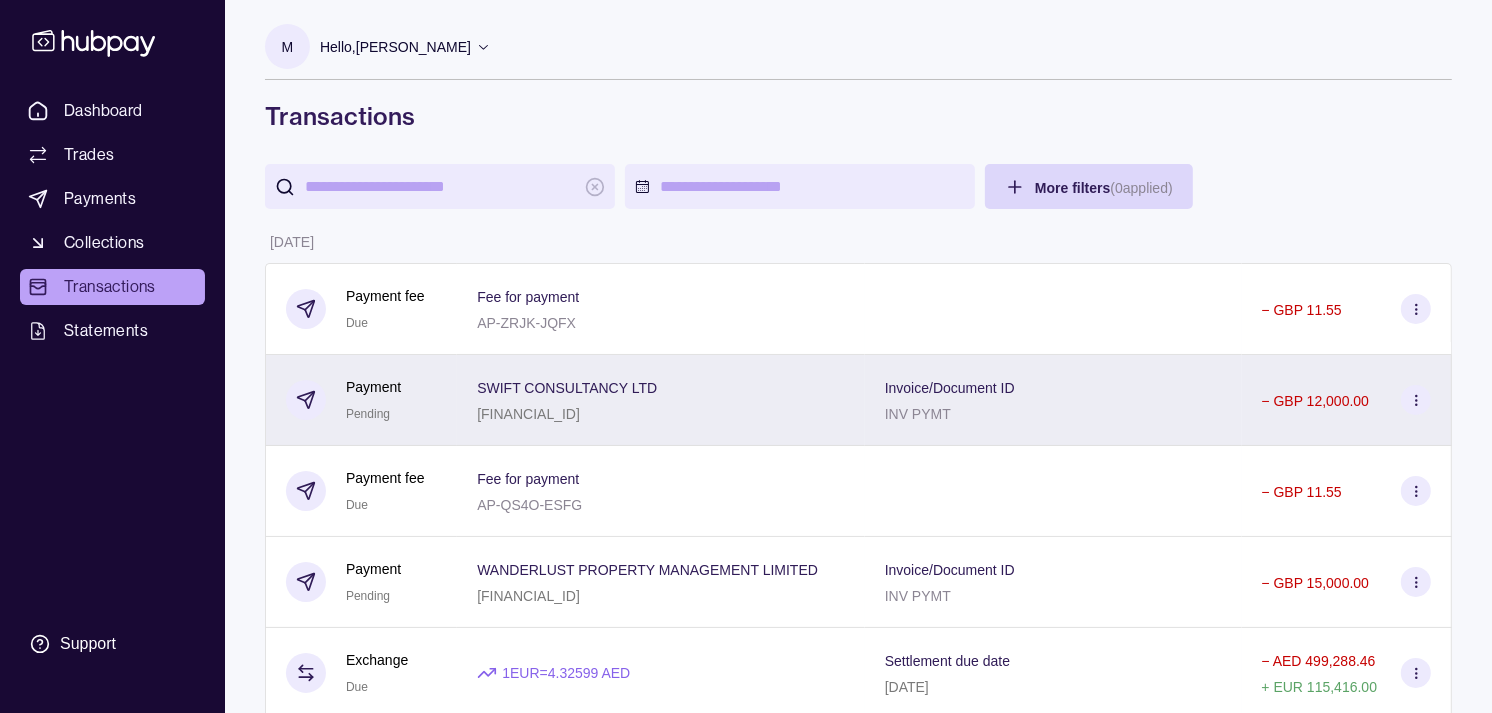 click on "SWIFT CONSULTANCY LTD [FINANCIAL_ID]" at bounding box center [661, 400] 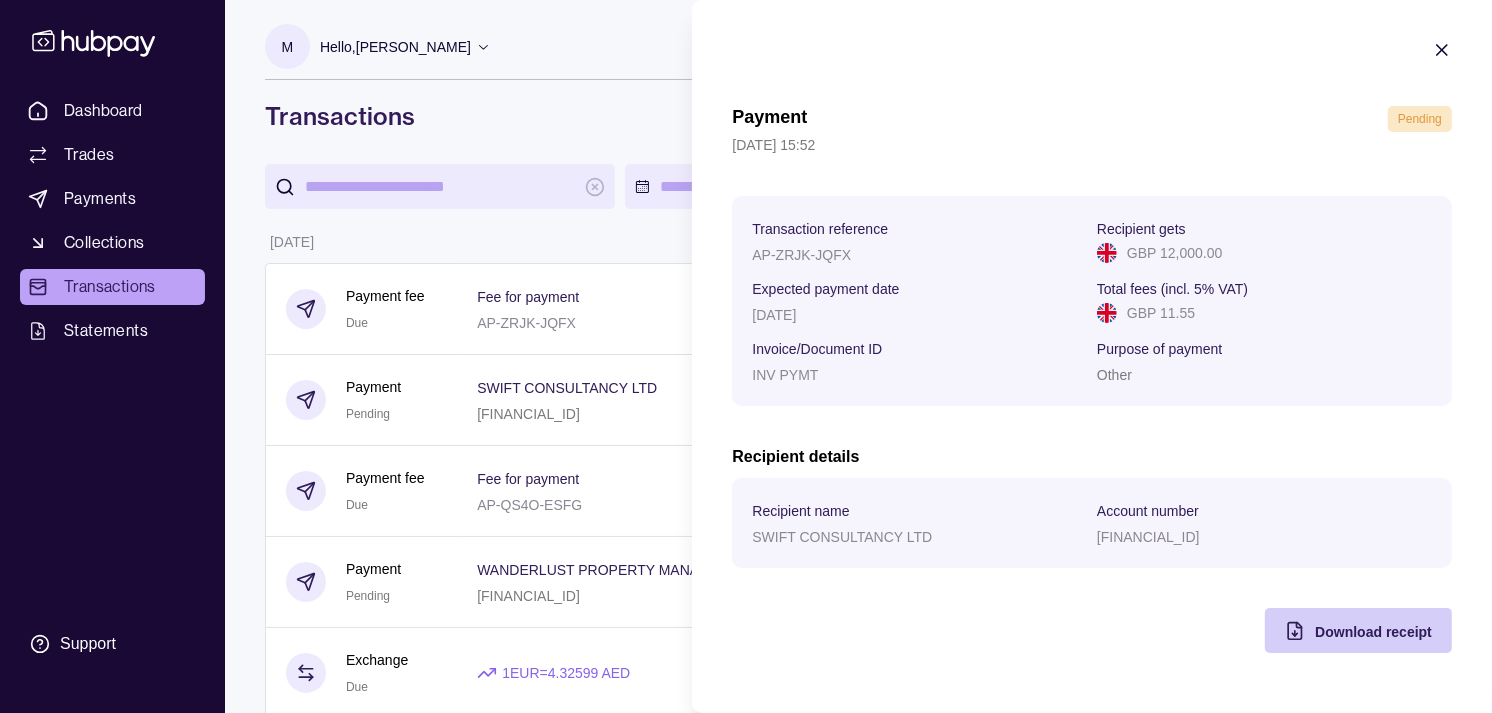 click on "Download receipt" at bounding box center (1373, 632) 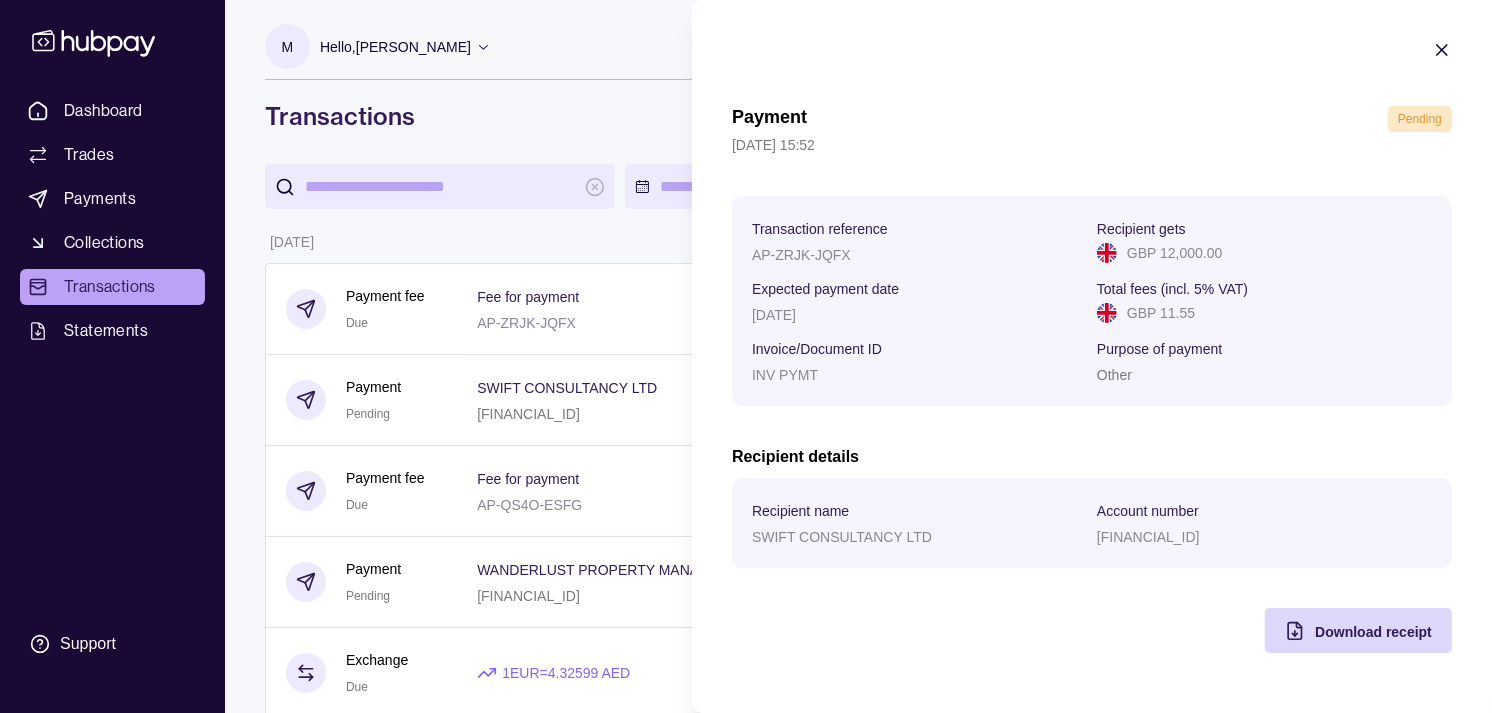 click on "Dashboard Trades Payments Collections Transactions Statements Support M Hello,  [PERSON_NAME] Strides Trading LLC Account Terms and conditions Privacy policy Sign out Transactions More filters  ( 0  applied) Details Amount [DATE] Payment fee Due Fee for payment AP-ZRJK-JQFX −   GBP 11.55 Payment Pending SWIFT CONSULTANCY LTD [FINANCIAL_ID] Invoice/Document ID INV PYMT −   GBP 12,000.00 Payment fee Due Fee for payment AP-QS4O-ESFG −   GBP 11.55 Payment Pending WANDERLUST PROPERTY MANAGEMENT LIMITED [FINANCIAL_ID] Invoice/Document ID INV PYMT −   GBP 15,000.00 Exchange Due 1  EUR  =  4.32599   AED Settlement due date [DATE] −   AED 499,288.46 +   EUR 115,416.00 Exchange Due 1  AED  =  39.4565   JPY Settlement due date [DATE] −   AED 252,176.45 +   JPY 9,950,000 Deposit Success Sender account [FINANCIAL_ID] Sender name Strides Trading LLC +   AED 310,000.00 [DATE] Exchange Success 1  AUD  =  2.41983   AED Settlement due date [DATE] −   +   +" at bounding box center (746, 1107) 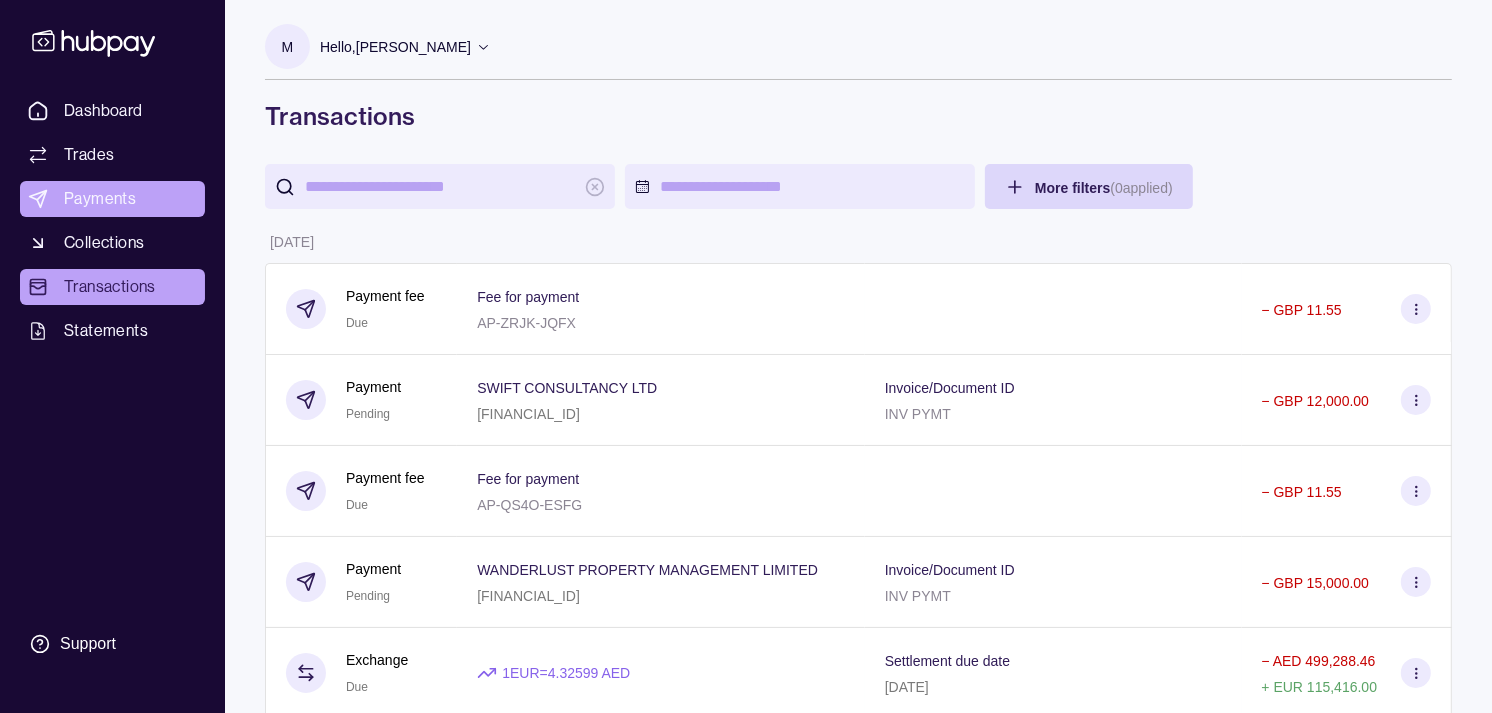 click on "Payments" at bounding box center (100, 199) 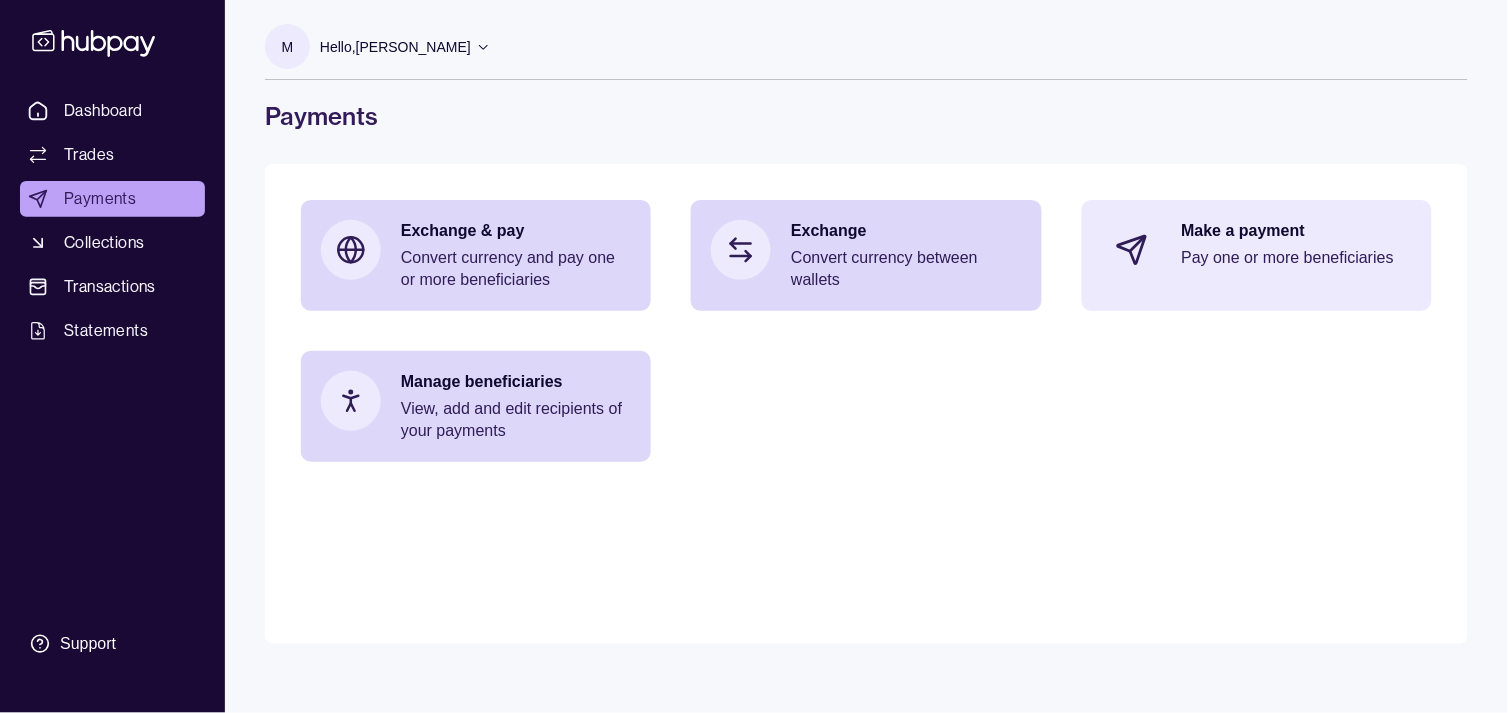 click on "Make a payment" at bounding box center (1297, 231) 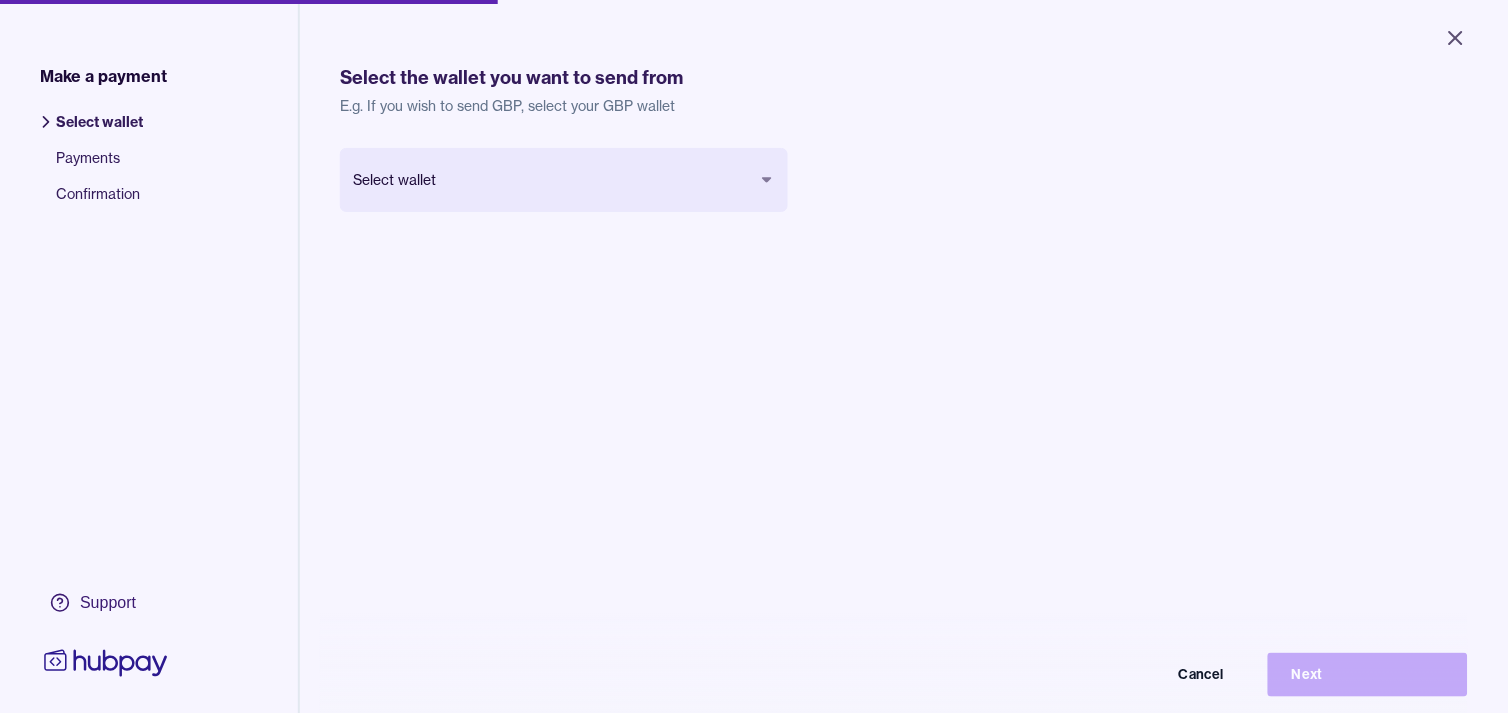 click on "Close Make a payment Select wallet Payments Confirmation Support Select the wallet you want to send from E.g. If you wish to send GBP, select your GBP wallet Select wallet Cancel Next Make a payment | Hubpay" at bounding box center (754, 356) 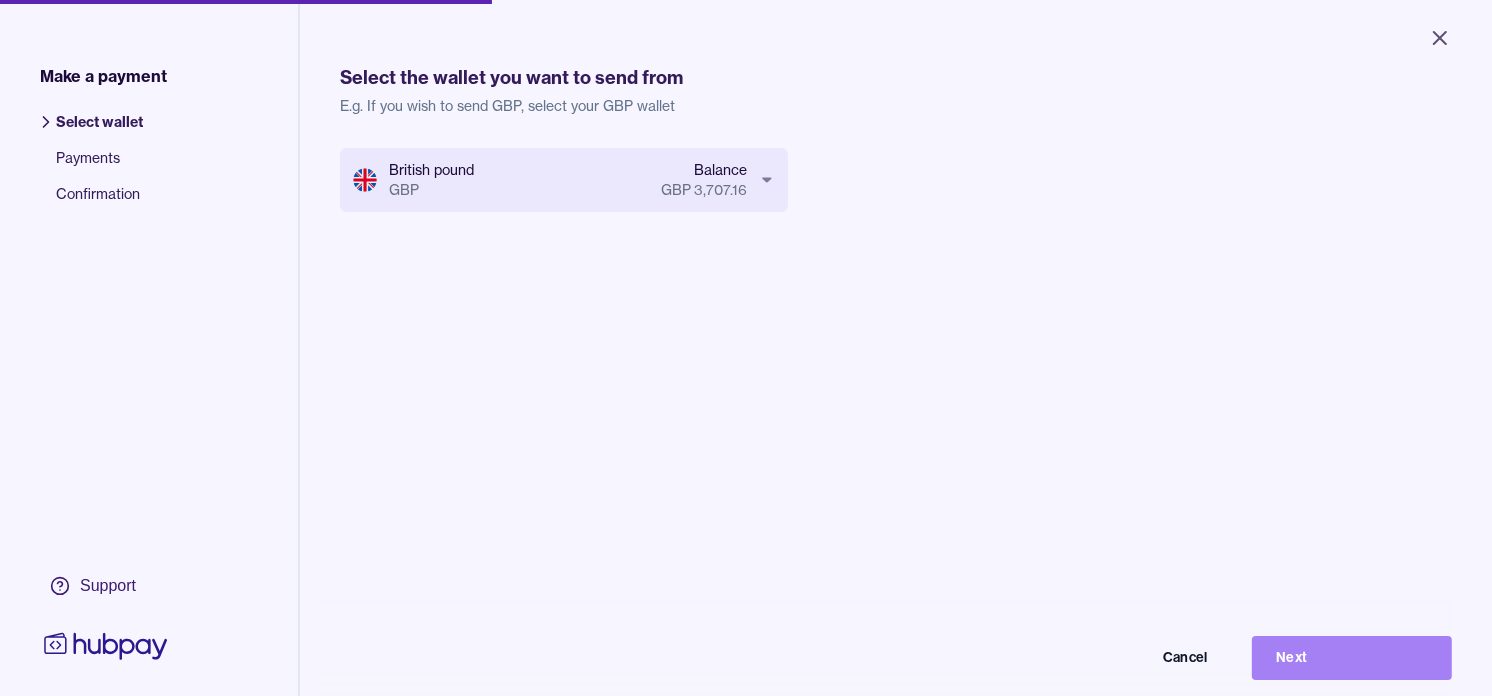 click on "Next" at bounding box center [1352, 658] 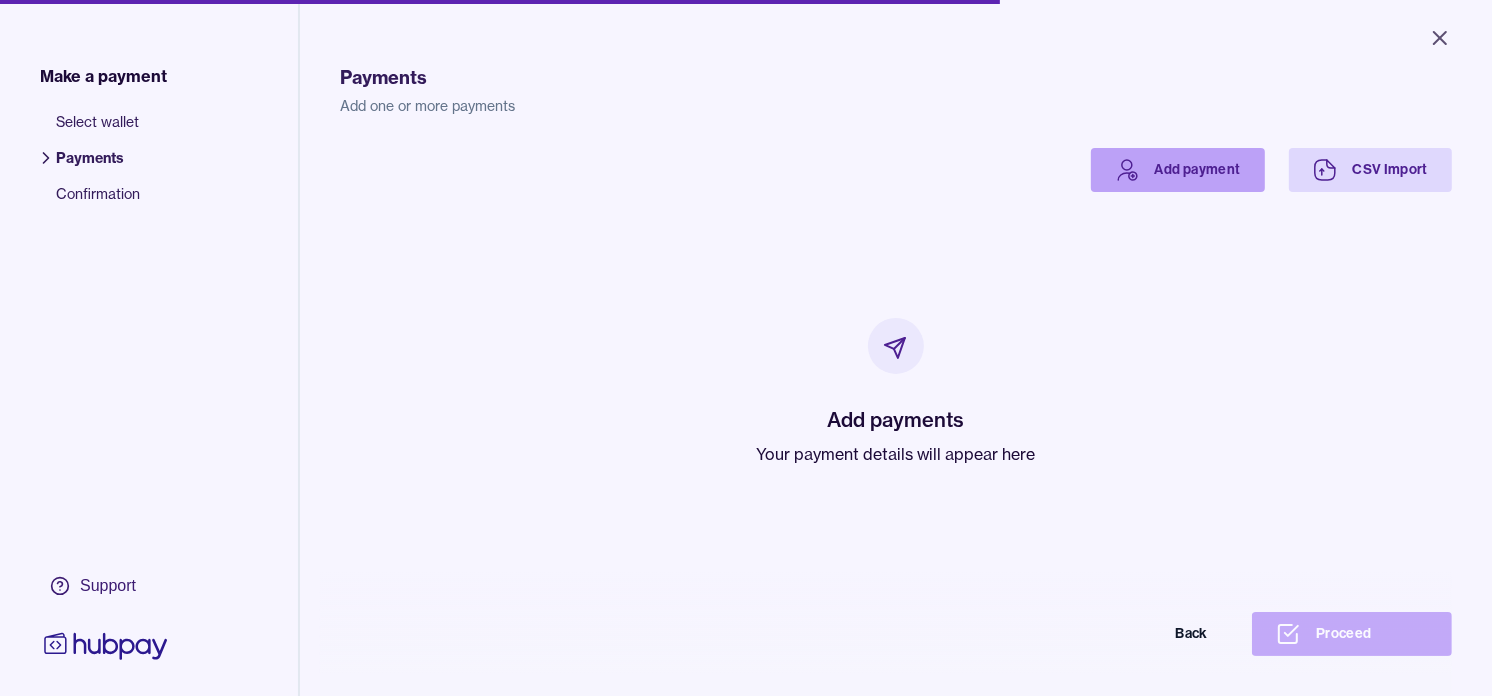 click on "Add payment" at bounding box center (1178, 170) 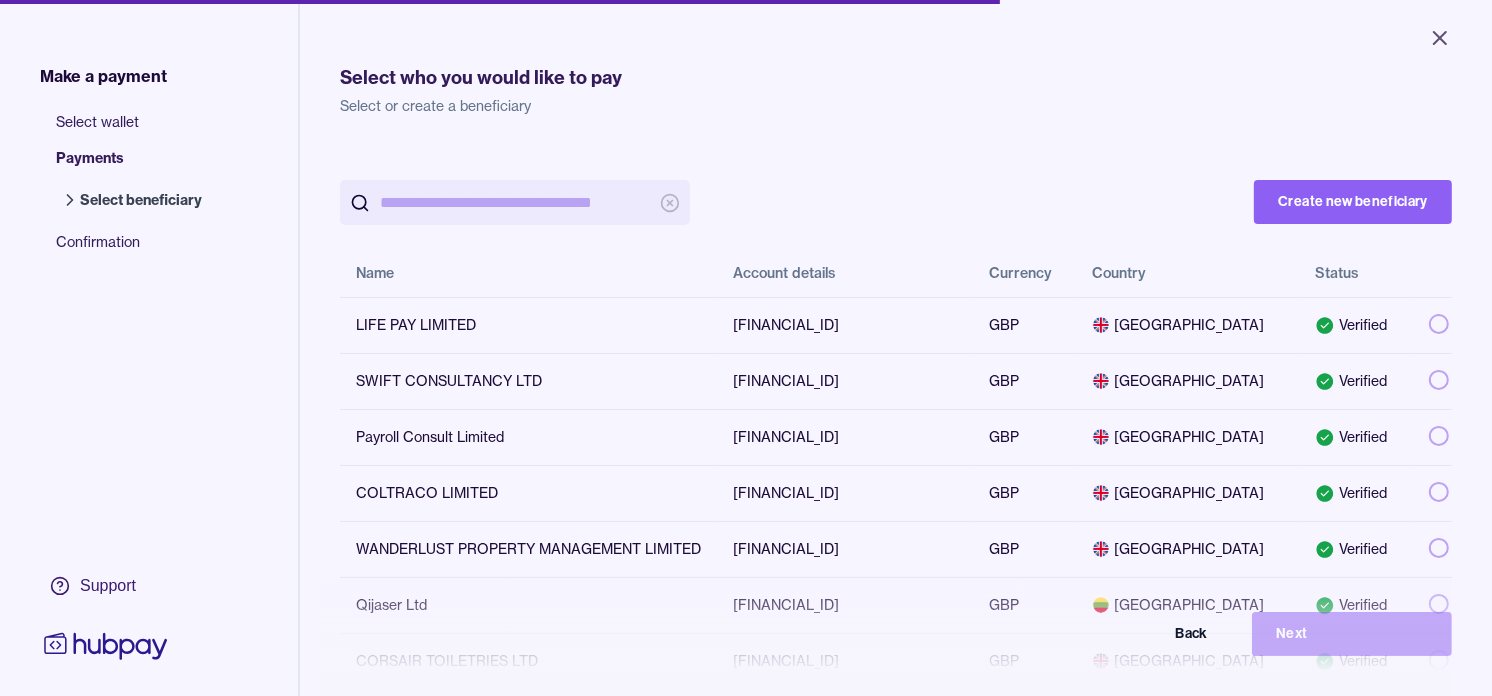 click at bounding box center [515, 202] 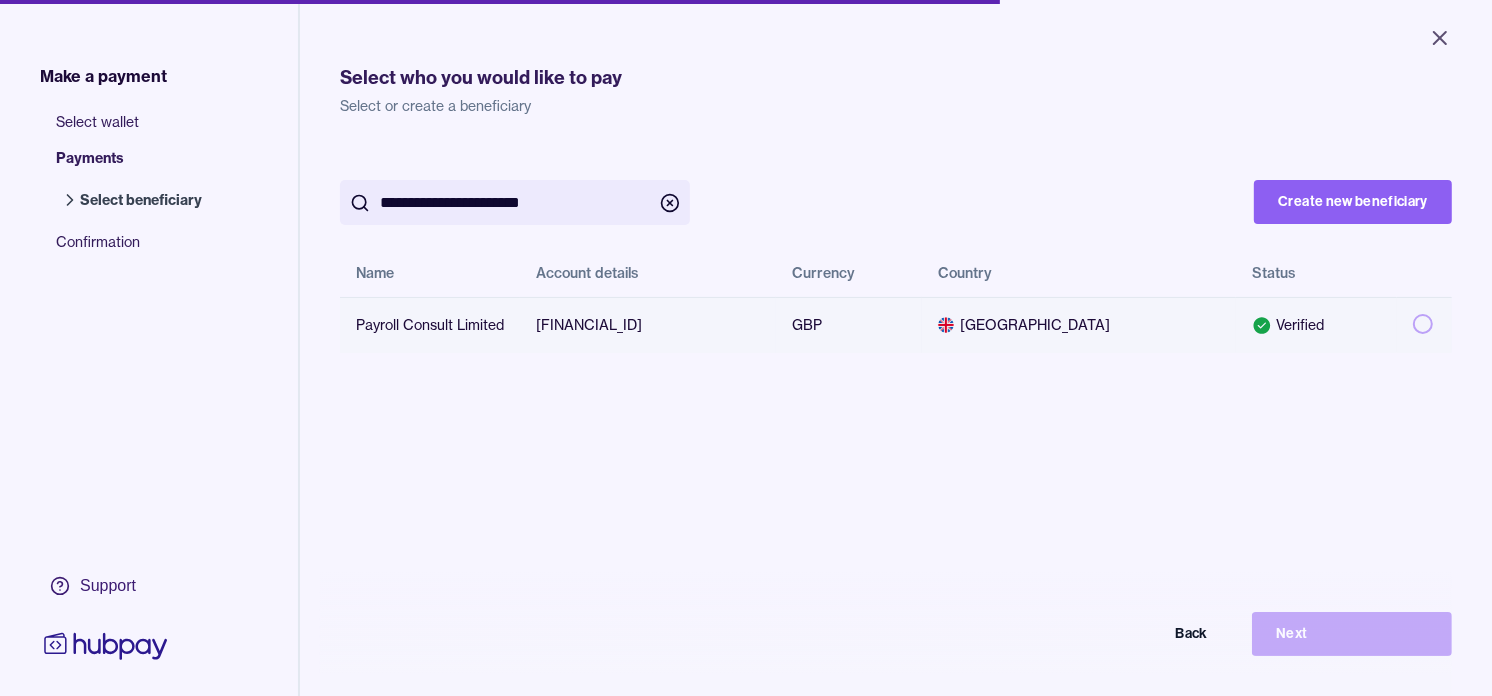 type on "**********" 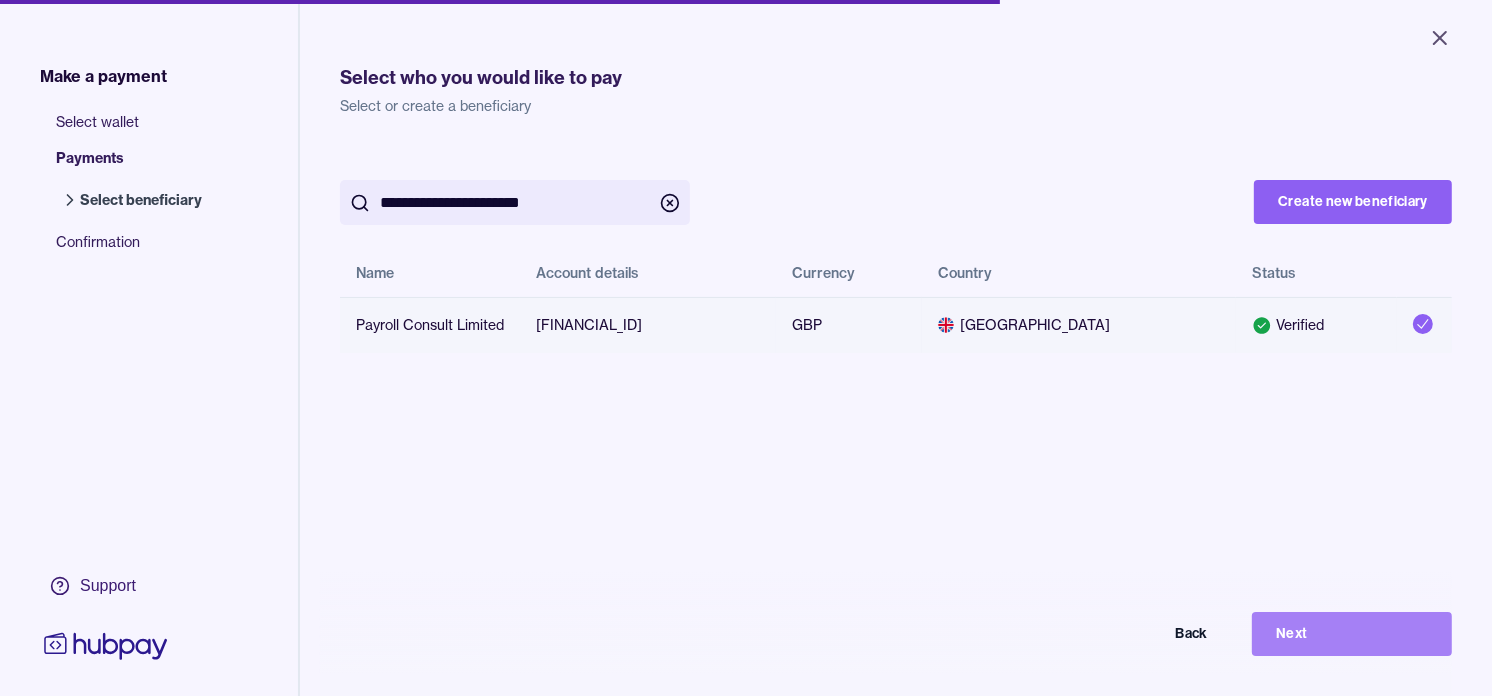 click on "Next" at bounding box center [1352, 634] 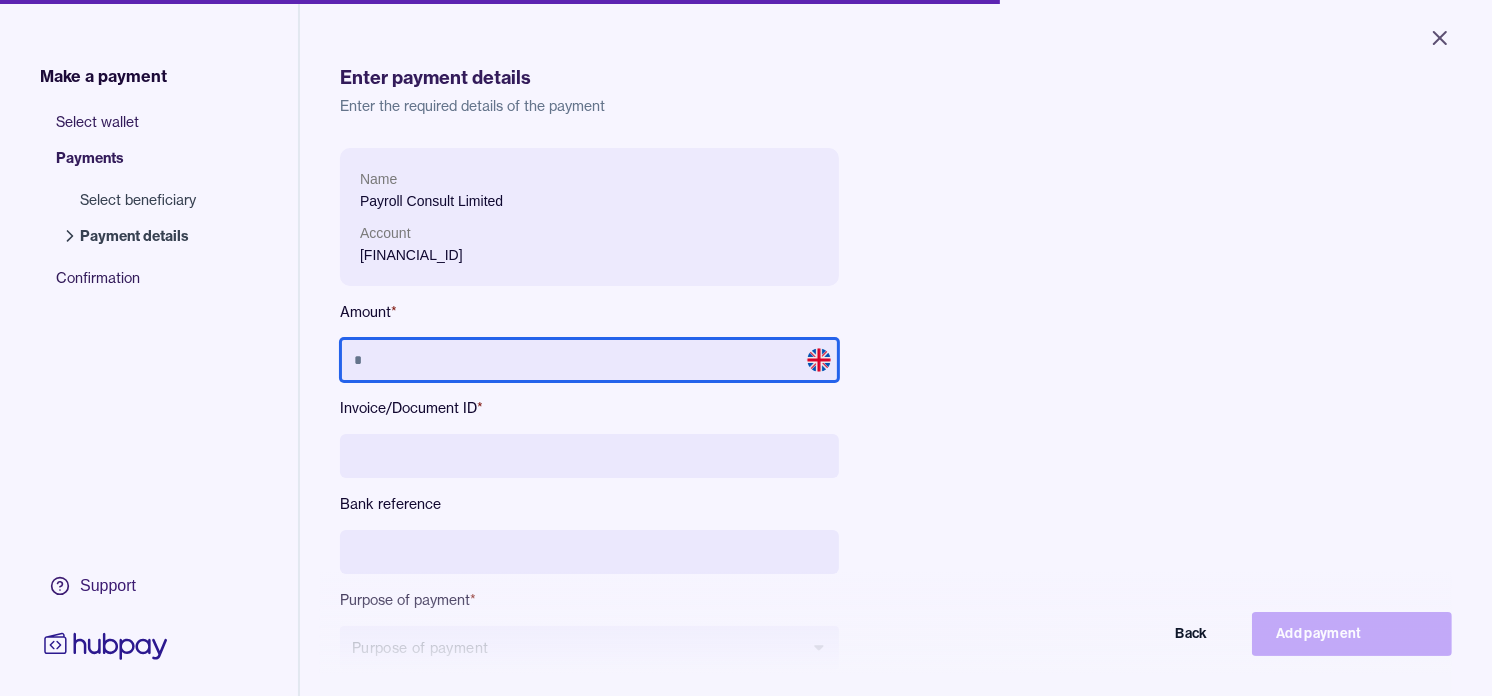 click at bounding box center [589, 360] 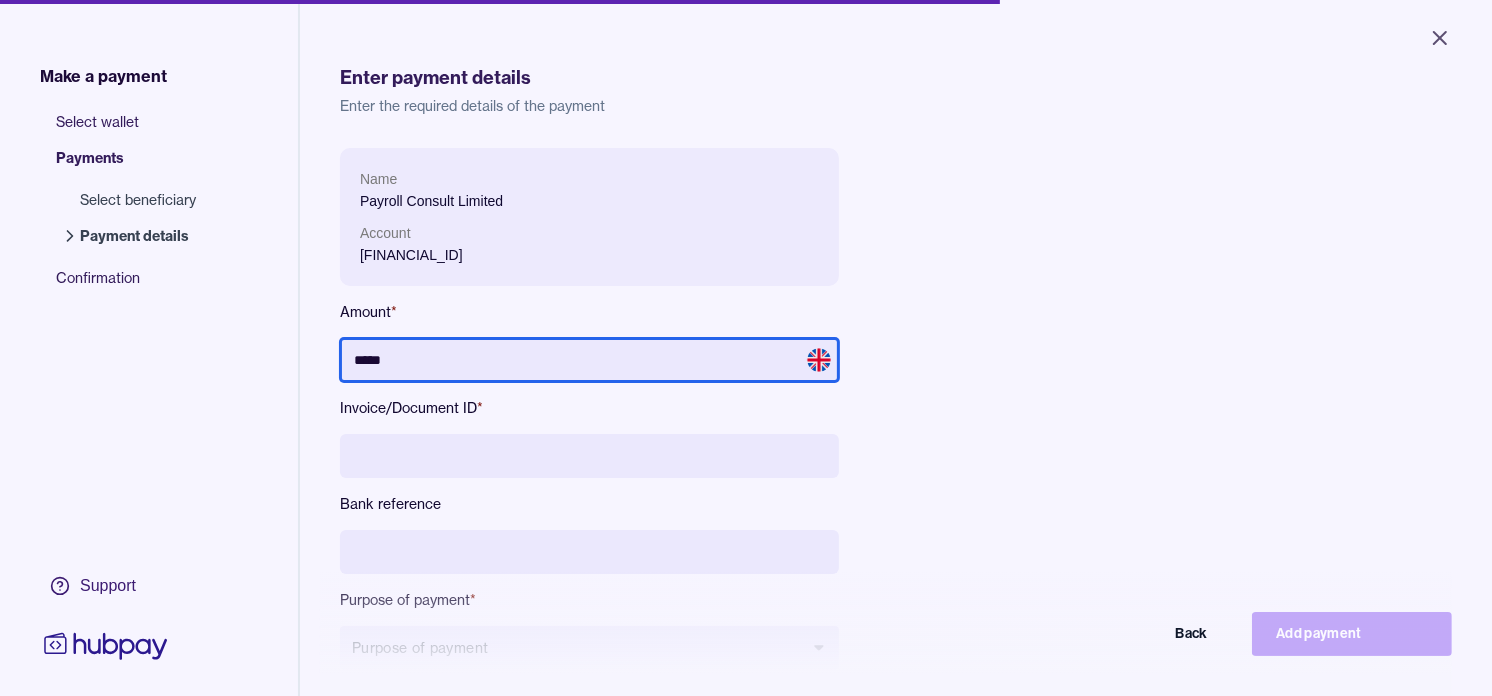 type on "*****" 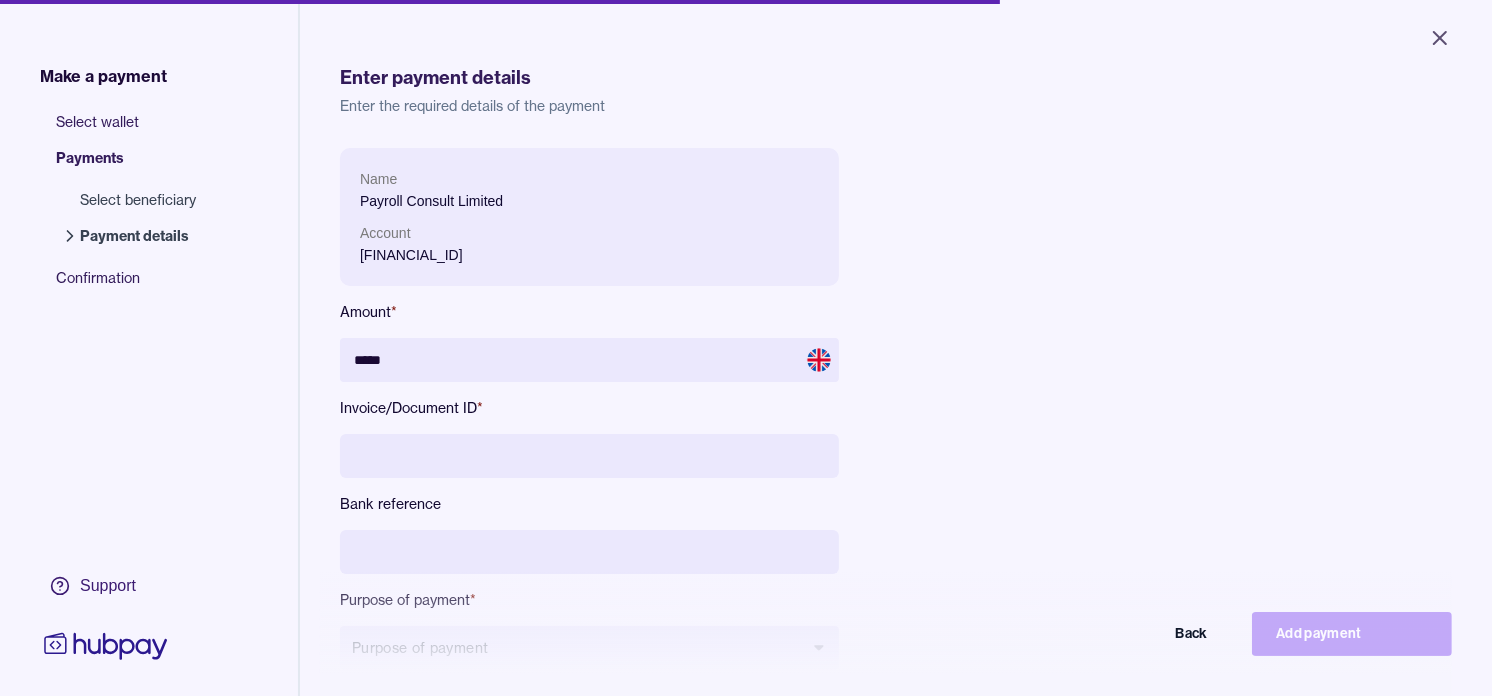 paste on "********" 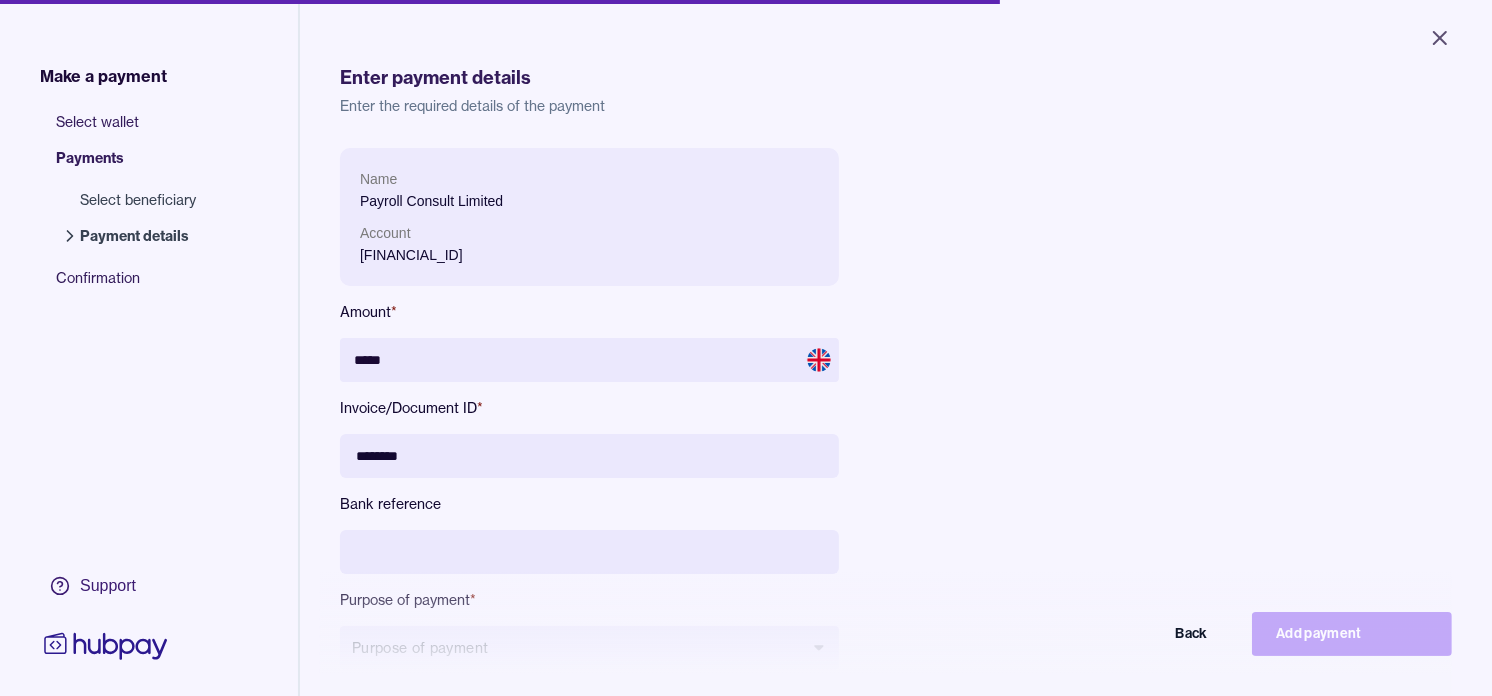 type on "********" 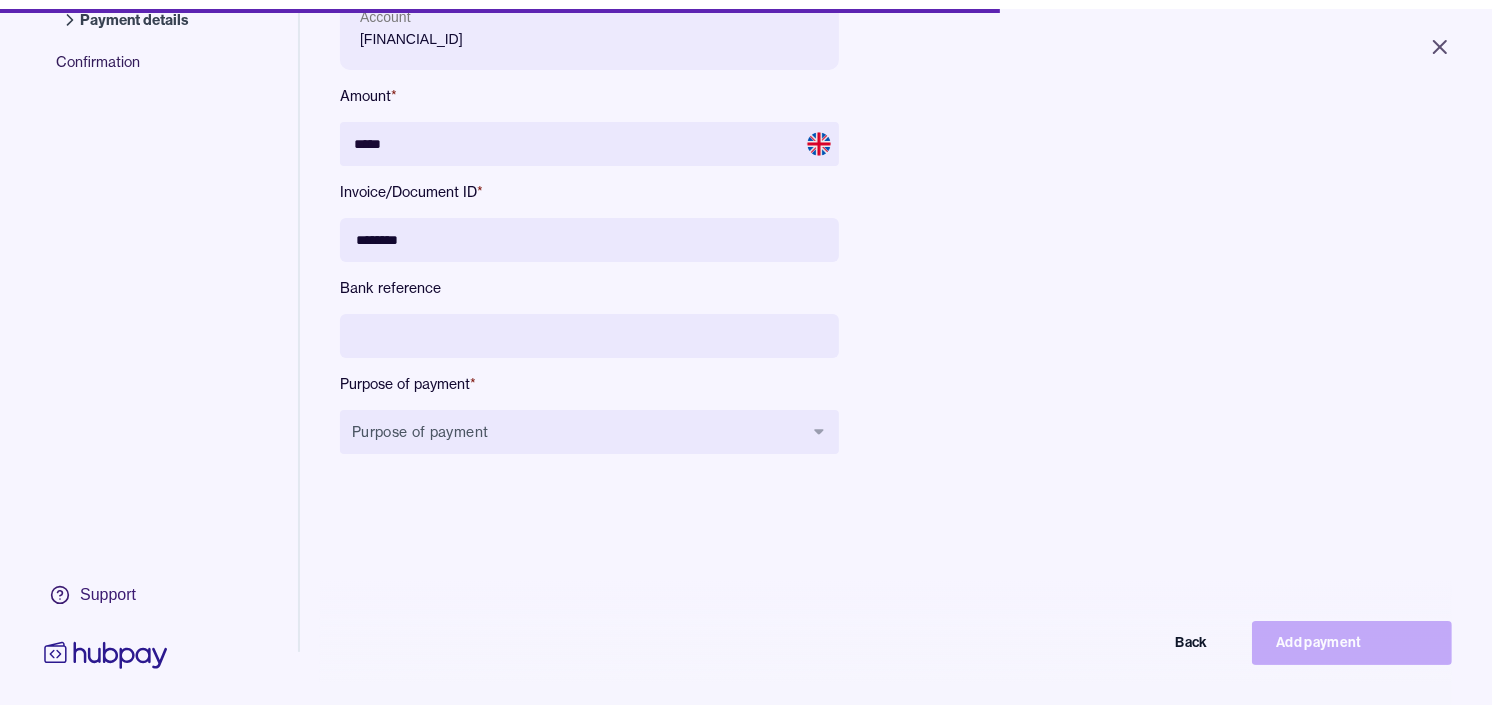 scroll, scrollTop: 267, scrollLeft: 0, axis: vertical 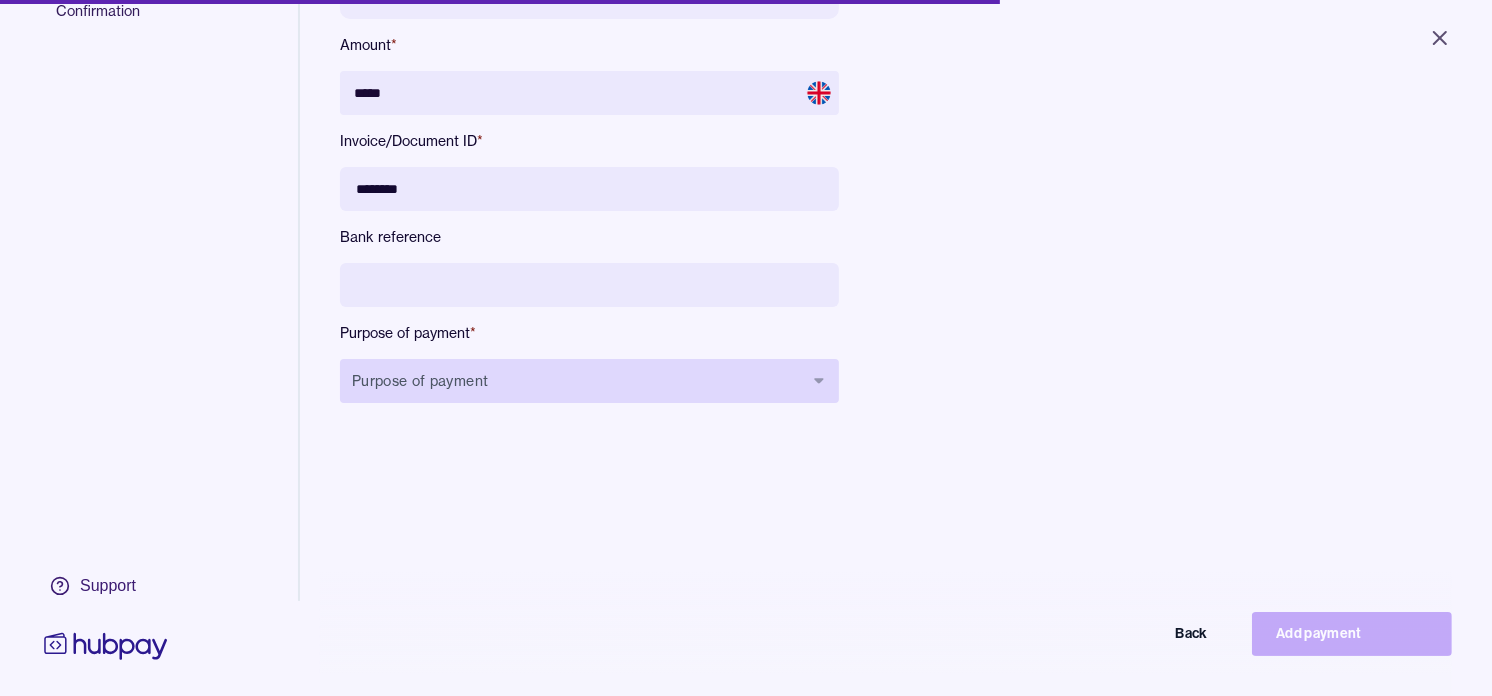 click on "Purpose of payment" at bounding box center [589, 381] 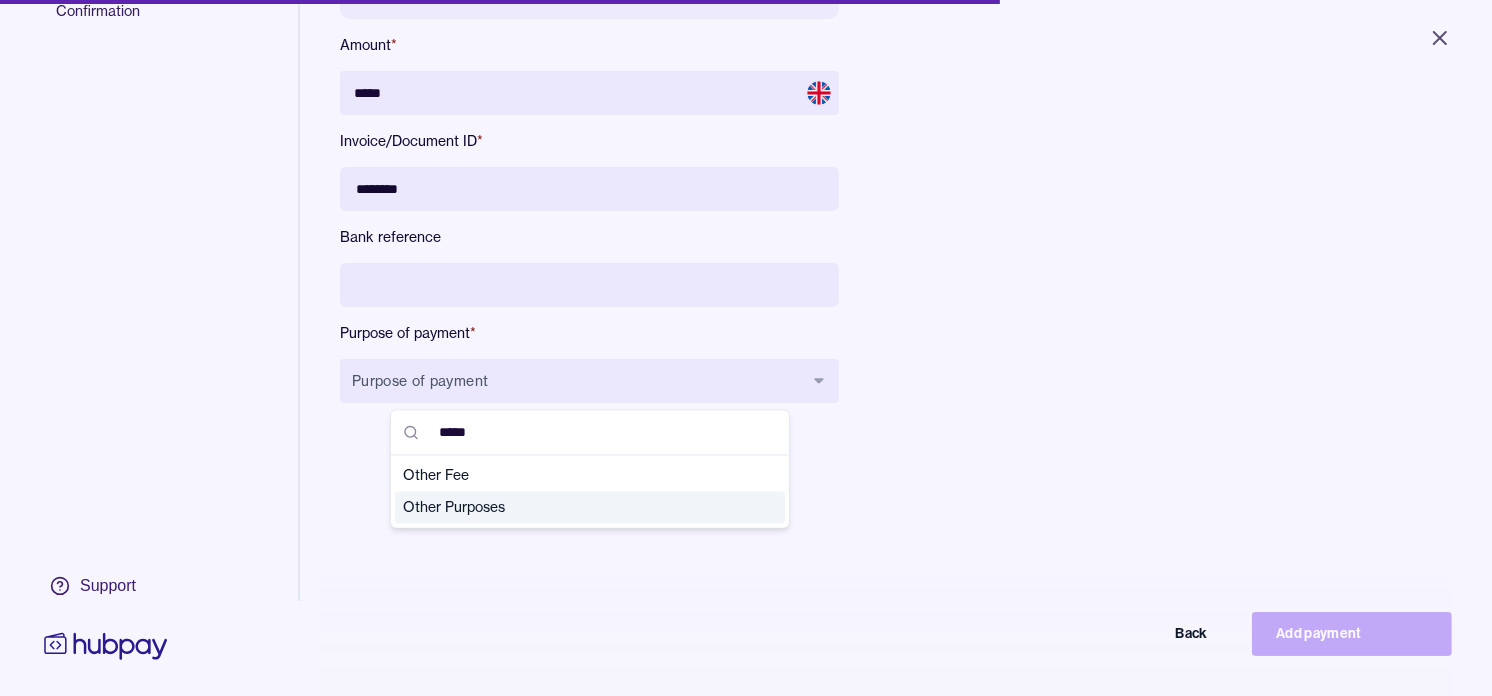 type on "*****" 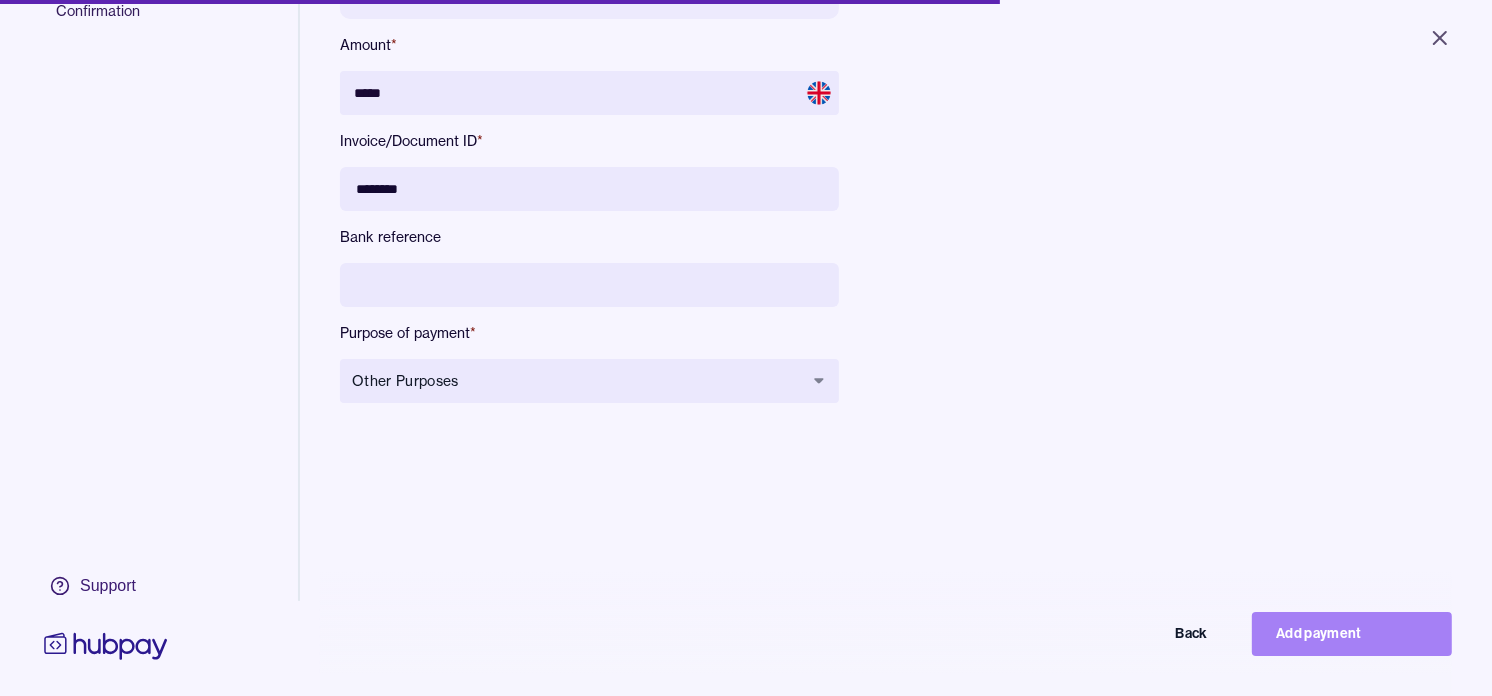 click on "Add payment" at bounding box center [1352, 634] 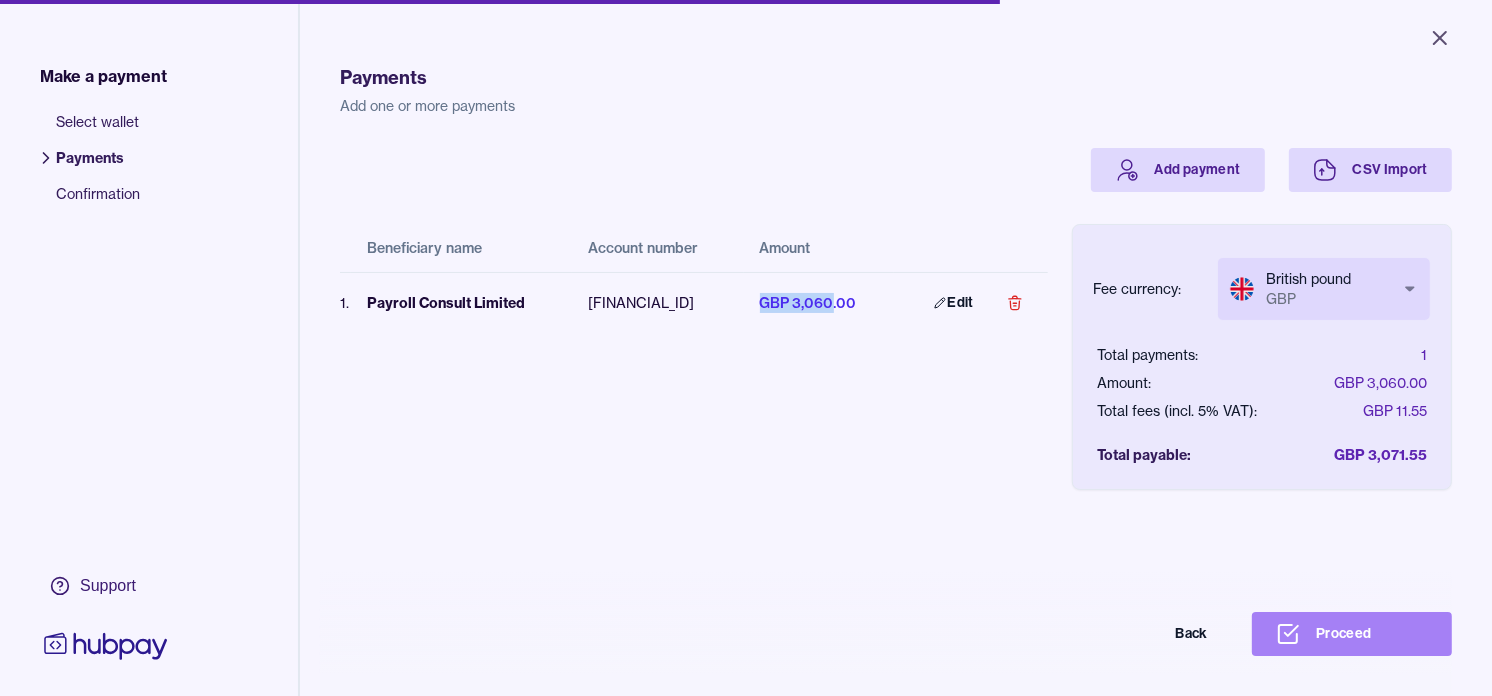 click on "Proceed" at bounding box center (1352, 634) 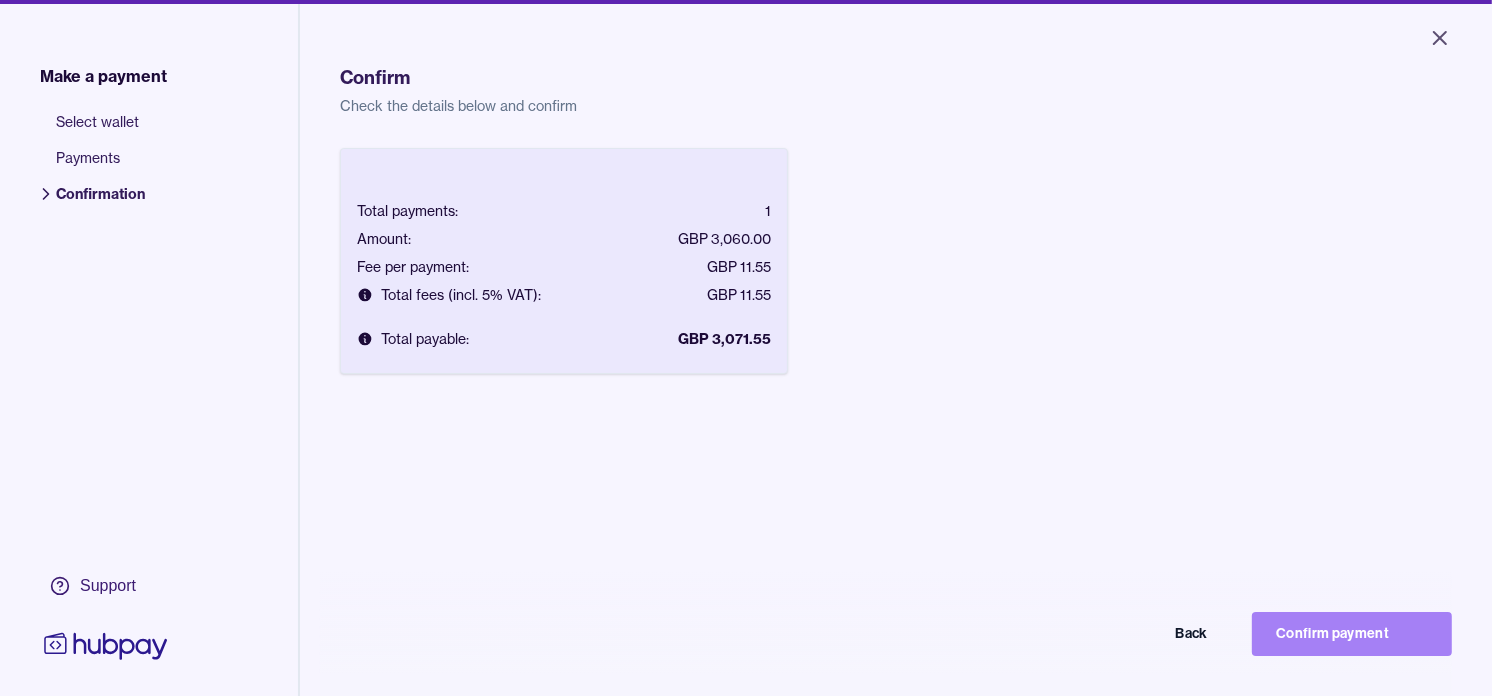 click on "Confirm payment" at bounding box center [1352, 634] 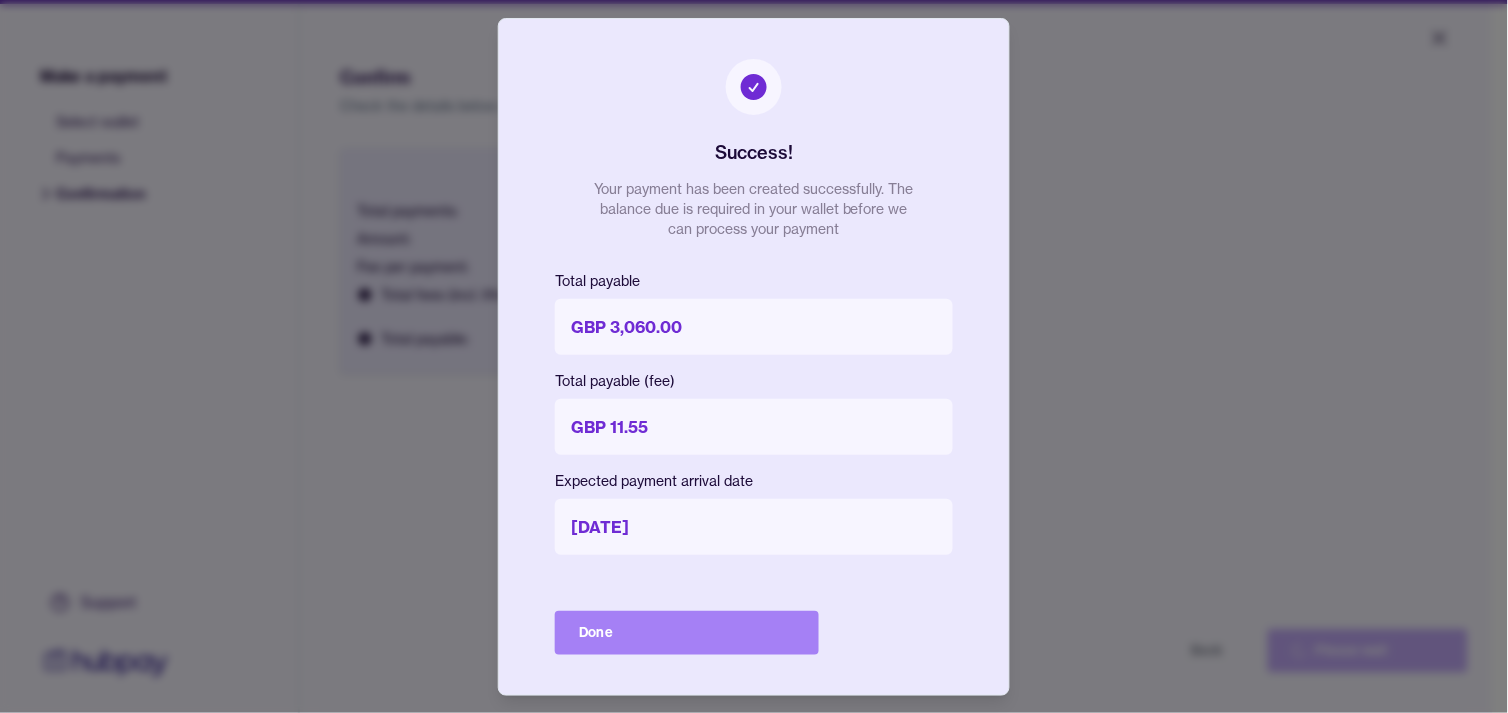 click on "Done" at bounding box center (687, 633) 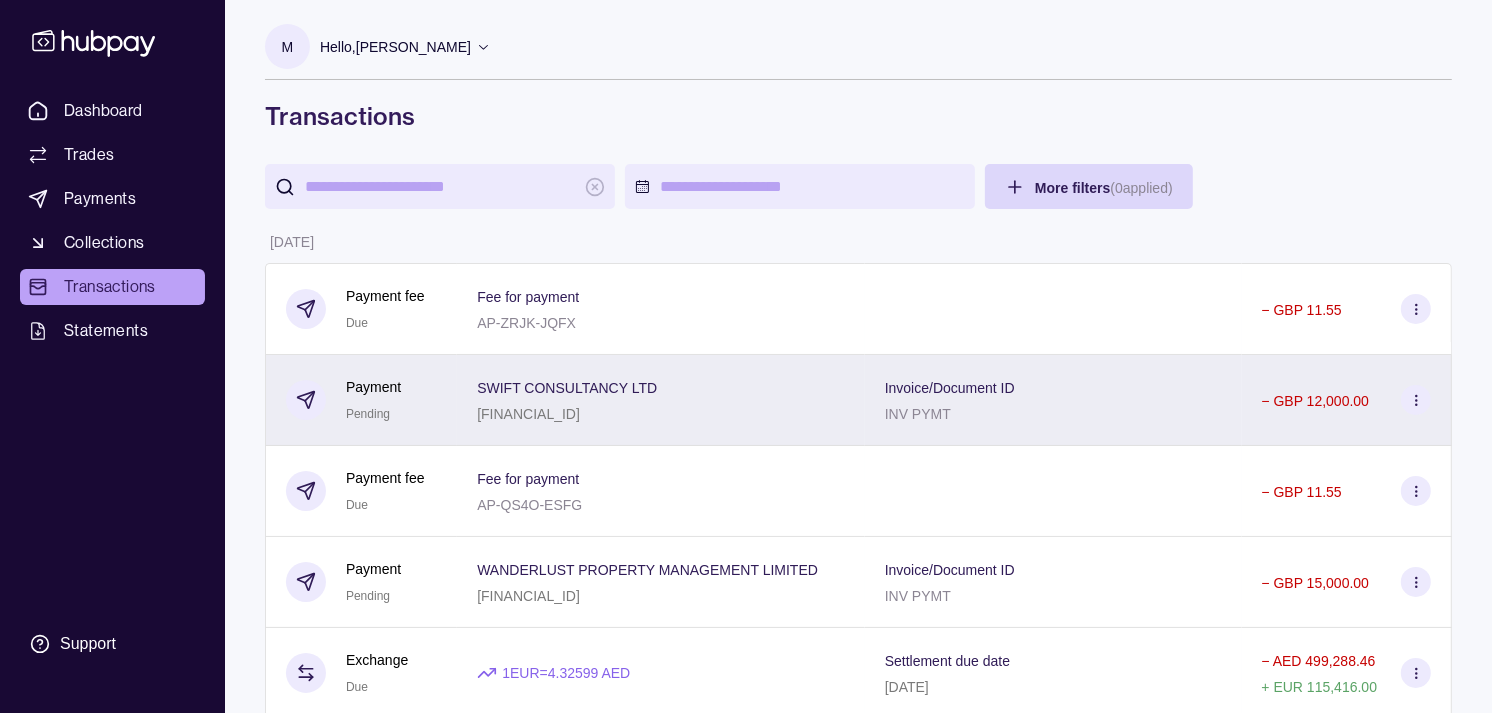 click on "Payment Pending" at bounding box center [361, 400] 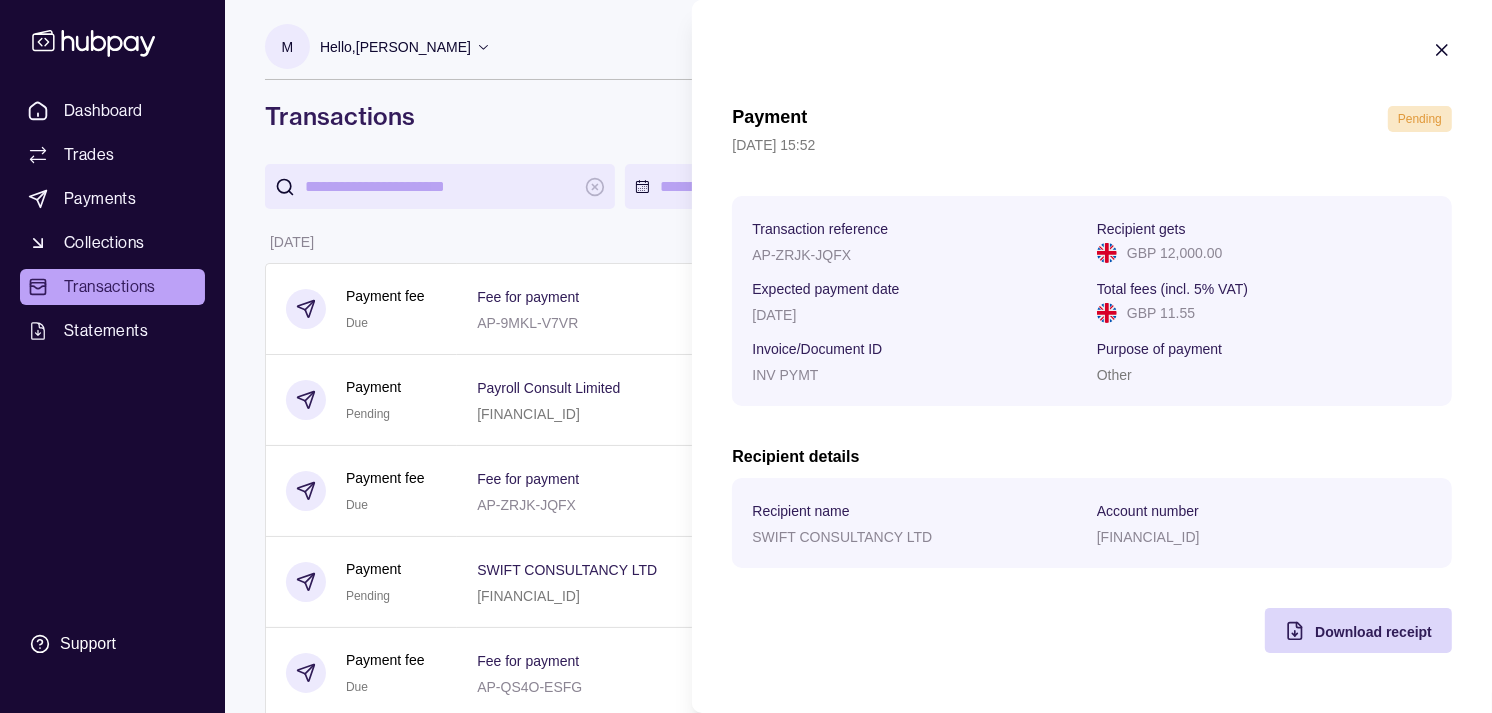 click on "Dashboard Trades Payments Collections Transactions Statements Support M Hello,  [PERSON_NAME] Strides Trading LLC Account Terms and conditions Privacy policy Sign out Transactions More filters  ( 0  applied) Details Amount [DATE] Payment fee Due Fee for payment AP-9MKL-V7VR −   GBP 11.55 Payment Pending Payroll Consult Limited [FINANCIAL_ID] Invoice/Document ID INV PYMT −   GBP 3,060.00 Payment fee Due Fee for payment AP-ZRJK-JQFX −   GBP 11.55 Payment Pending SWIFT CONSULTANCY LTD [FINANCIAL_ID] Invoice/Document ID INV PYMT −   GBP 12,000.00 Payment fee Due Fee for payment AP-QS4O-ESFG −   GBP 11.55 Payment Pending WANDERLUST PROPERTY MANAGEMENT LIMITED [FINANCIAL_ID] Invoice/Document ID INV PYMT −   GBP 15,000.00 Exchange Due 1  EUR  =  4.32599   AED Settlement due date [DATE] −   AED 499,288.46 +   EUR 115,416.00 Exchange Due 1  AED  =  39.4565   JPY Settlement due date [DATE] −   AED 252,176.45 +   JPY 9,950,000 Deposit Success Sender account +" at bounding box center (746, 1107) 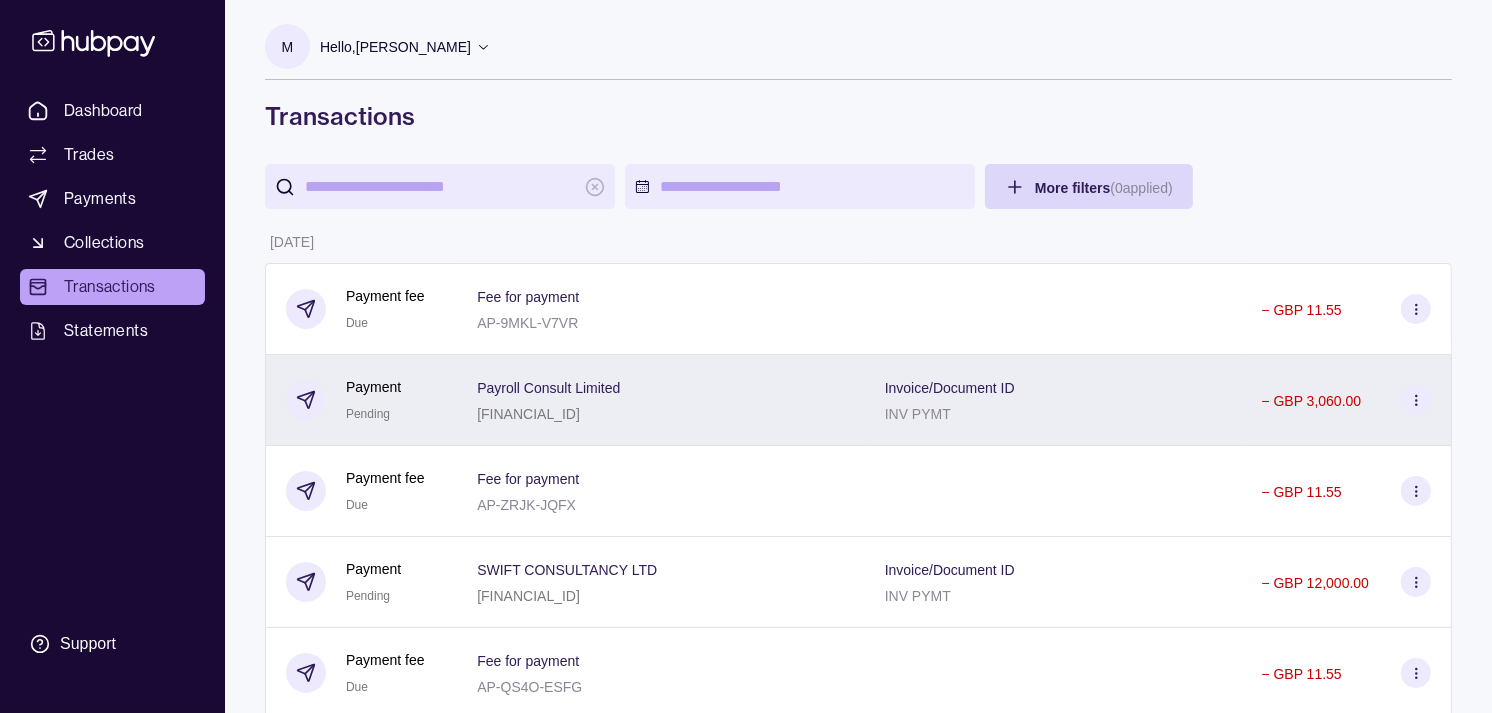 click on "Payment Pending" at bounding box center (361, 400) 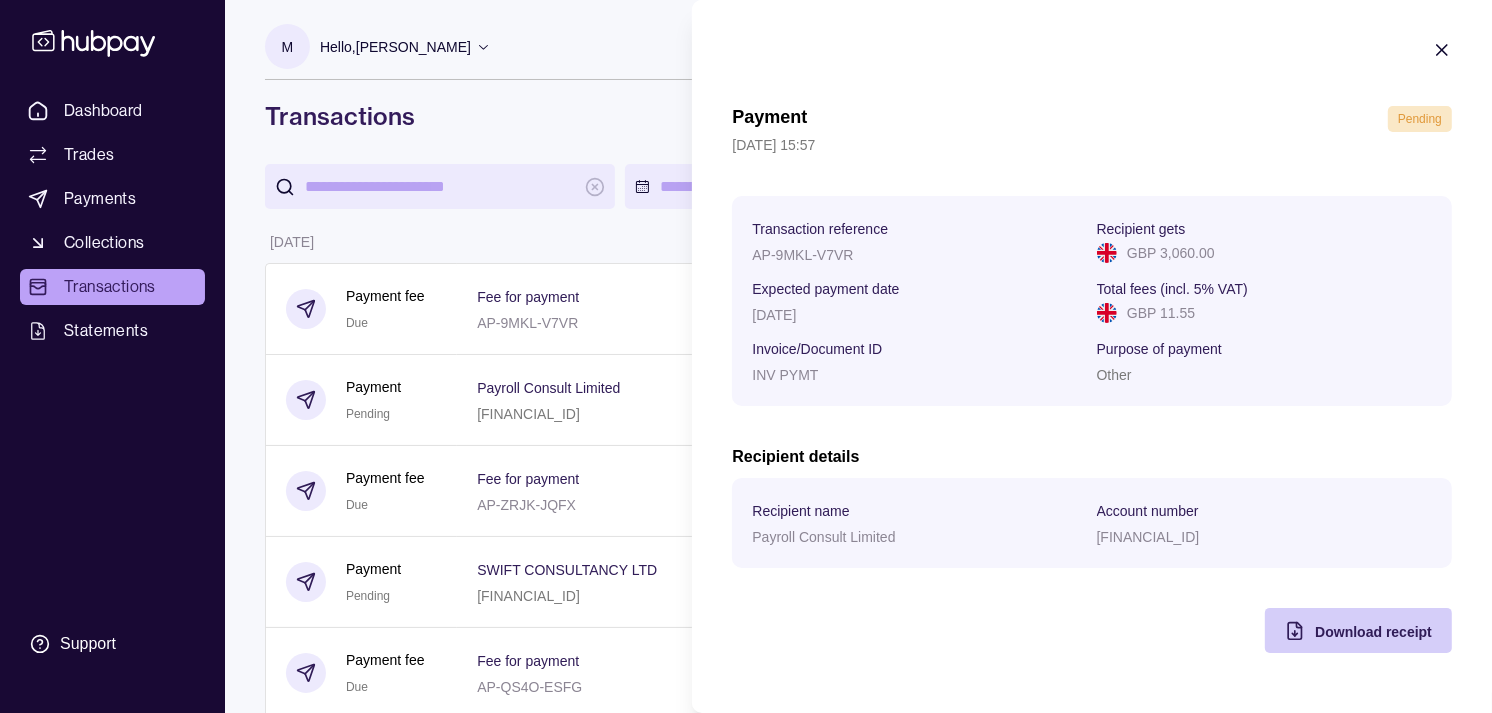 click on "Download receipt" at bounding box center (1373, 632) 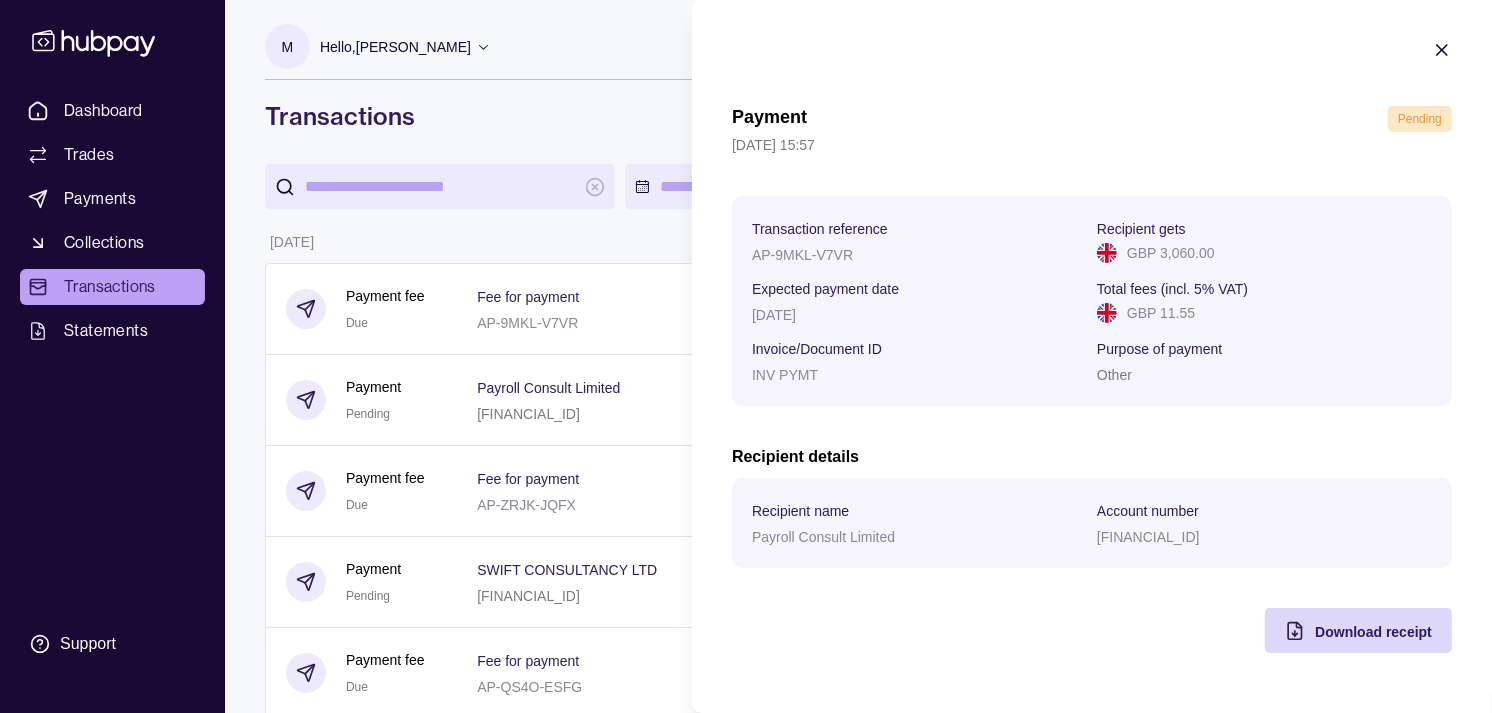 click on "Dashboard Trades Payments Collections Transactions Statements Support M Hello,  [PERSON_NAME] Strides Trading LLC Account Terms and conditions Privacy policy Sign out Transactions More filters  ( 0  applied) Details Amount [DATE] Payment fee Due Fee for payment AP-9MKL-V7VR −   GBP 11.55 Payment Pending Payroll Consult Limited [FINANCIAL_ID] Invoice/Document ID INV PYMT −   GBP 3,060.00 Payment fee Due Fee for payment AP-ZRJK-JQFX −   GBP 11.55 Payment Pending SWIFT CONSULTANCY LTD [FINANCIAL_ID] Invoice/Document ID INV PYMT −   GBP 12,000.00 Payment fee Due Fee for payment AP-QS4O-ESFG −   GBP 11.55 Payment Pending WANDERLUST PROPERTY MANAGEMENT LIMITED [FINANCIAL_ID] Invoice/Document ID INV PYMT −   GBP 15,000.00 Exchange Due 1  EUR  =  4.32599   AED Settlement due date [DATE] −   AED 499,288.46 +   EUR 115,416.00 Exchange Due 1  AED  =  39.4565   JPY Settlement due date [DATE] −   AED 252,176.45 +   JPY 9,950,000 Deposit Success Sender account +" at bounding box center [746, 1107] 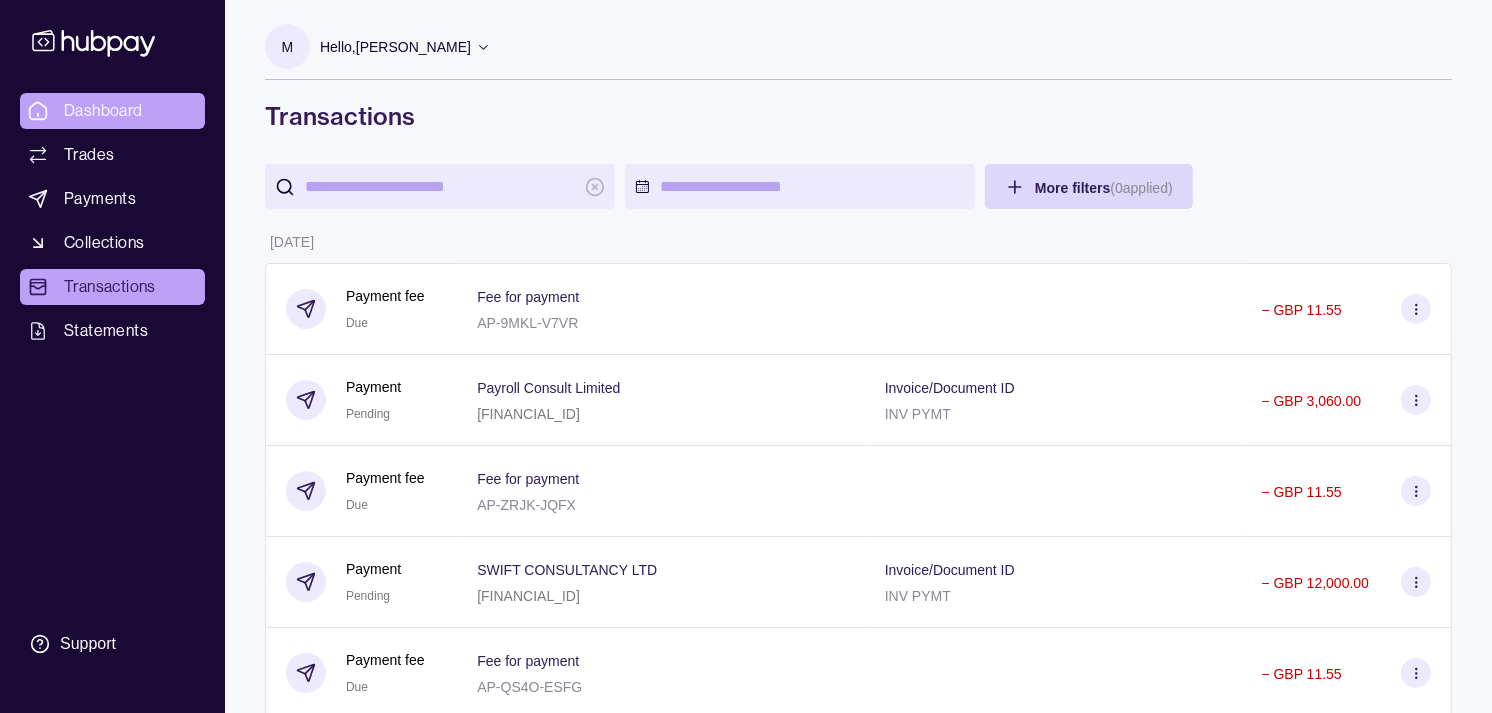click on "Dashboard" at bounding box center [103, 111] 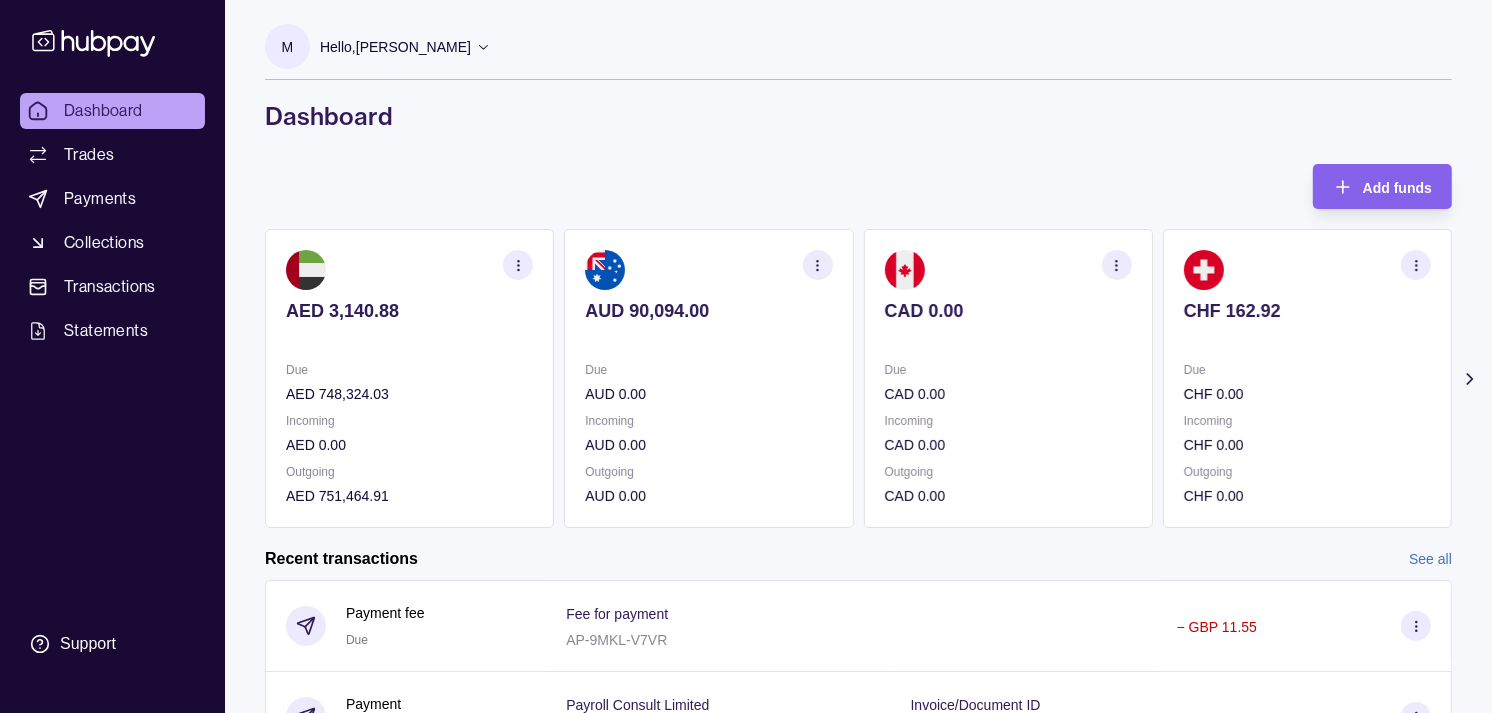 click on "M Hello,  [PERSON_NAME] Strides Trading LLC Account Terms and conditions Privacy policy Sign out Dashboard Add funds AED 3,140.88                                                                                                               Due AED 748,324.03 Incoming AED 0.00 Outgoing AED 751,464.91 AUD 90,094.00                                                                                                               Due AUD 0.00 Incoming AUD 0.00 Outgoing AUD 0.00 CAD 0.00                                                                                                               Due CAD 0.00 Incoming CAD 0.00 Outgoing CAD 0.00 CHF 162.92                                                                                                               Due CHF 0.00 Incoming CHF 0.00" at bounding box center [858, 538] 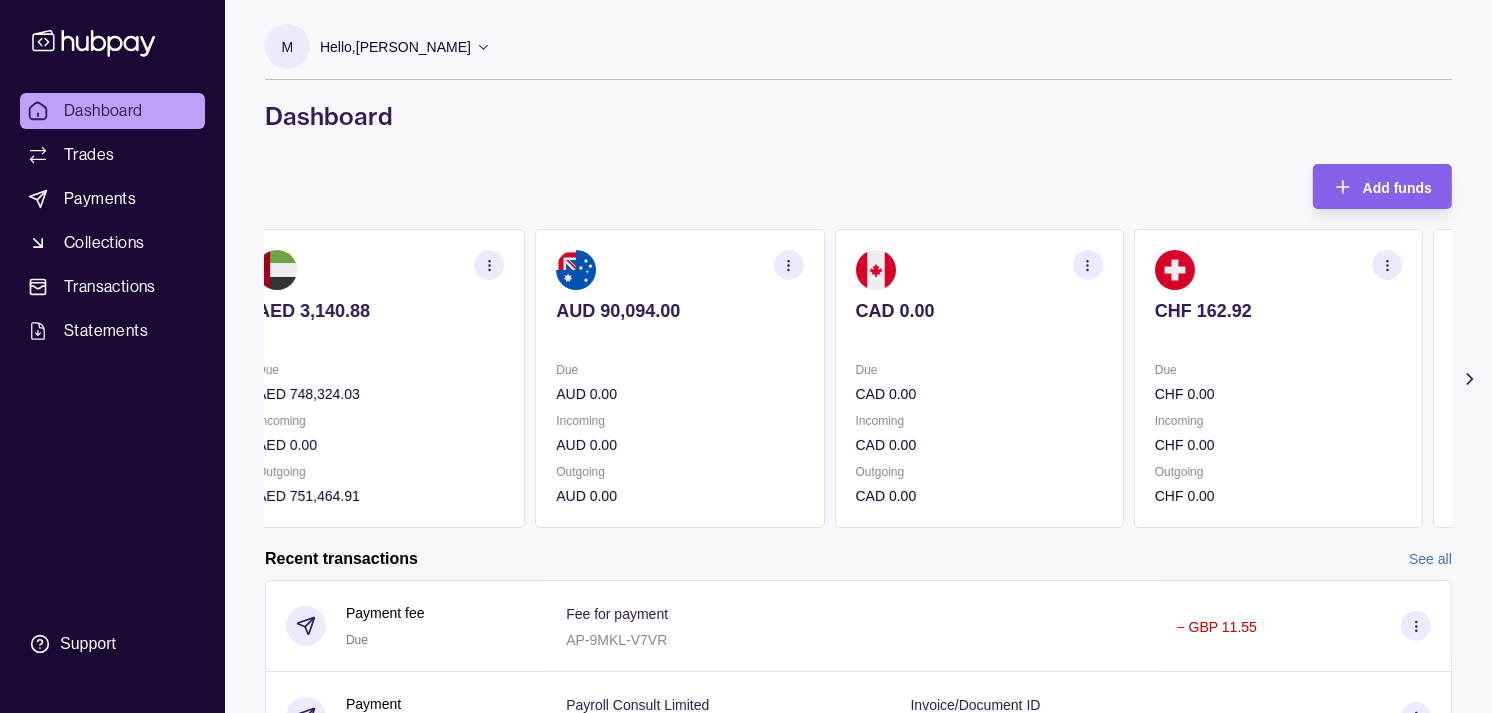 click on "CAD 0.00" at bounding box center (979, 311) 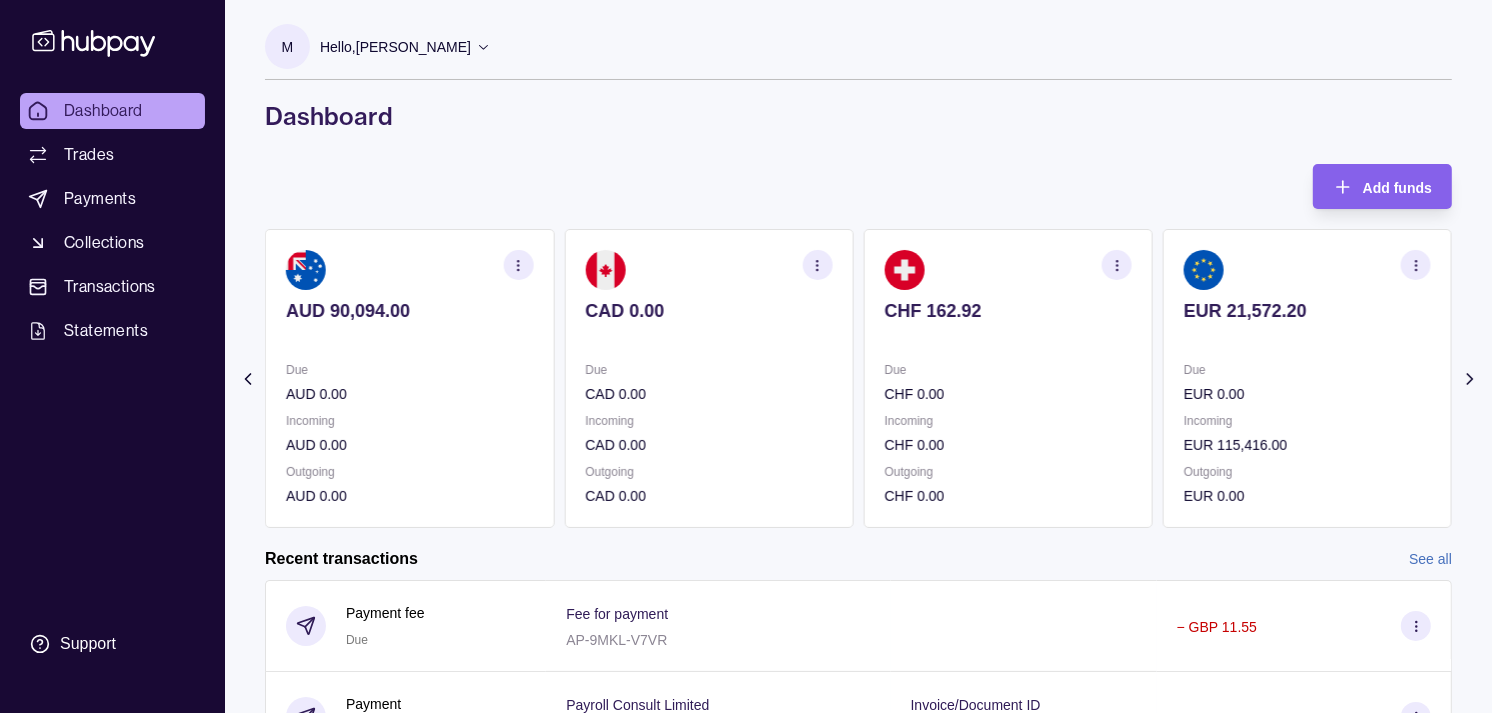 click on "CHF 162.92" at bounding box center (1008, 311) 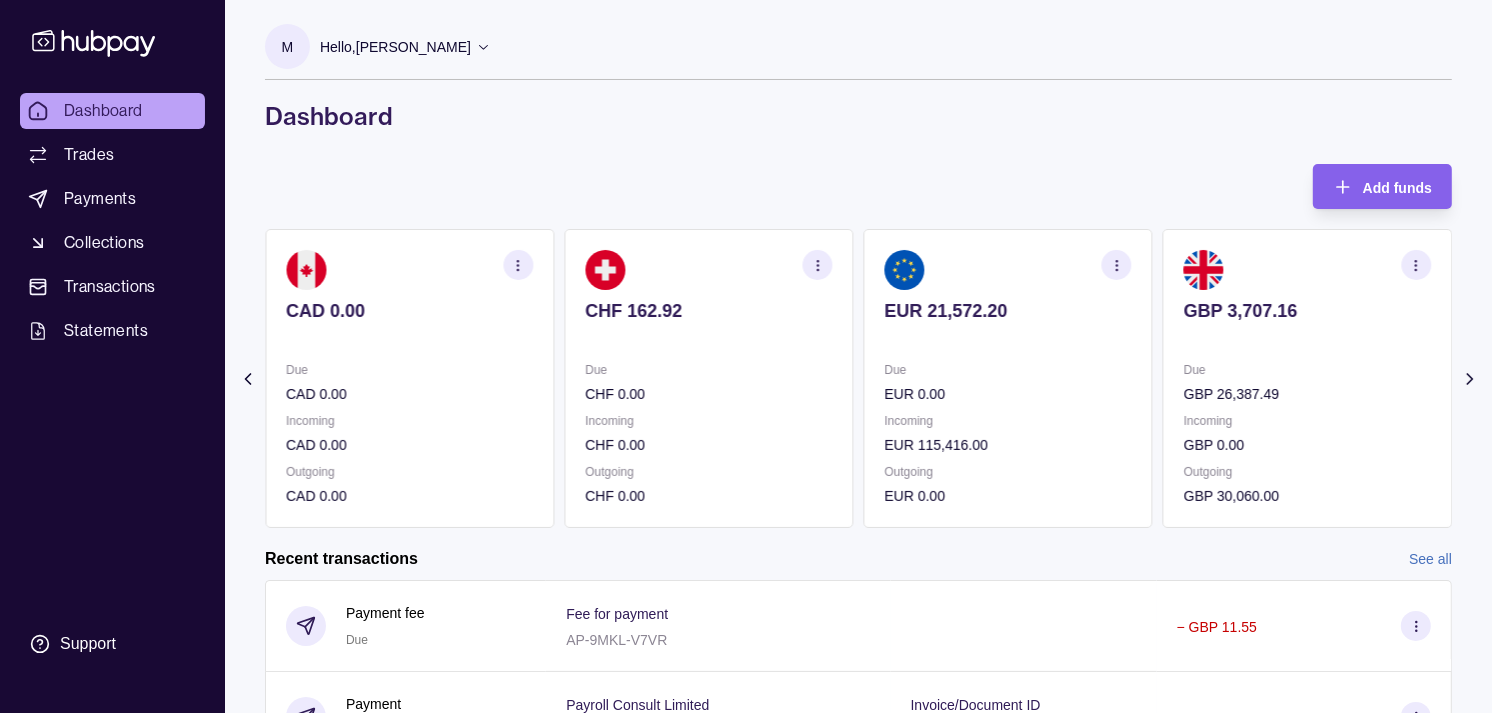 click on "EUR 21,572.20" at bounding box center (1008, 311) 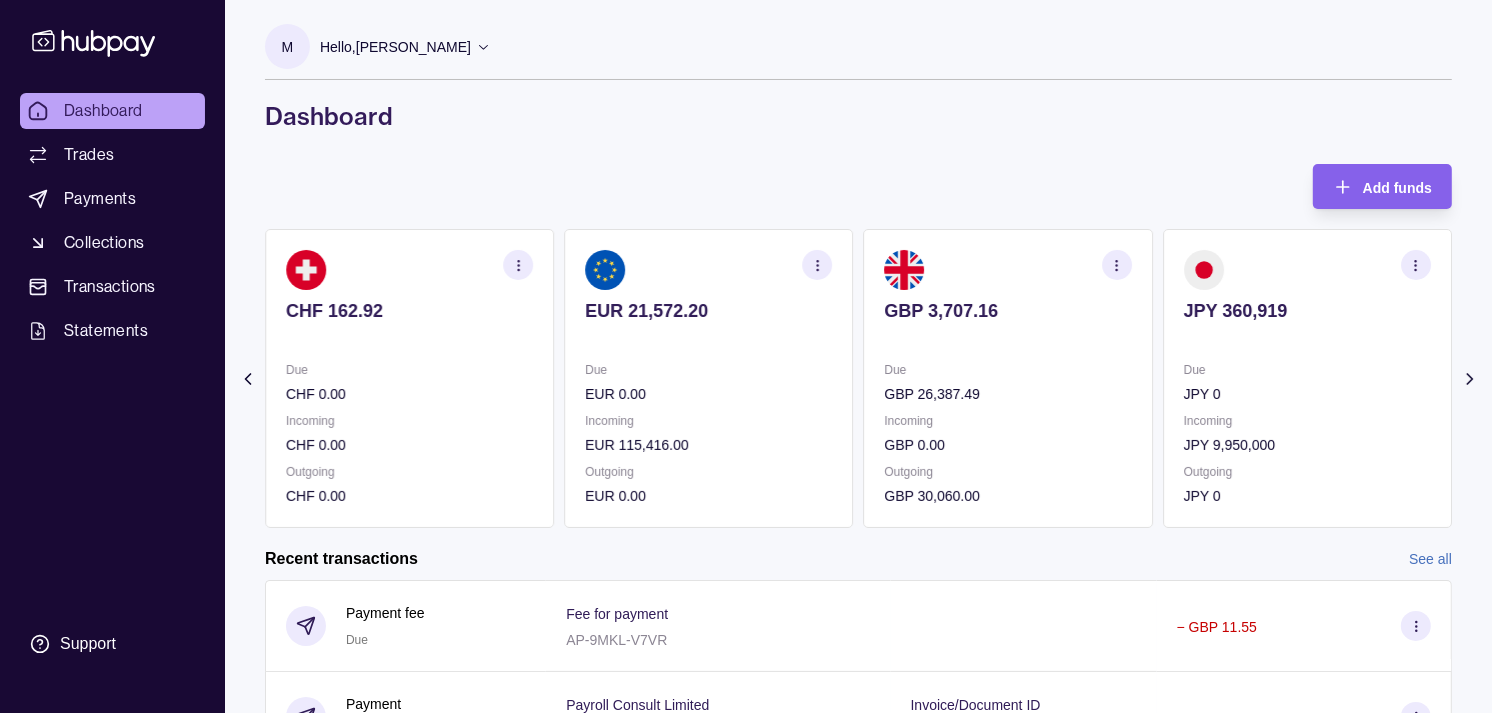 click 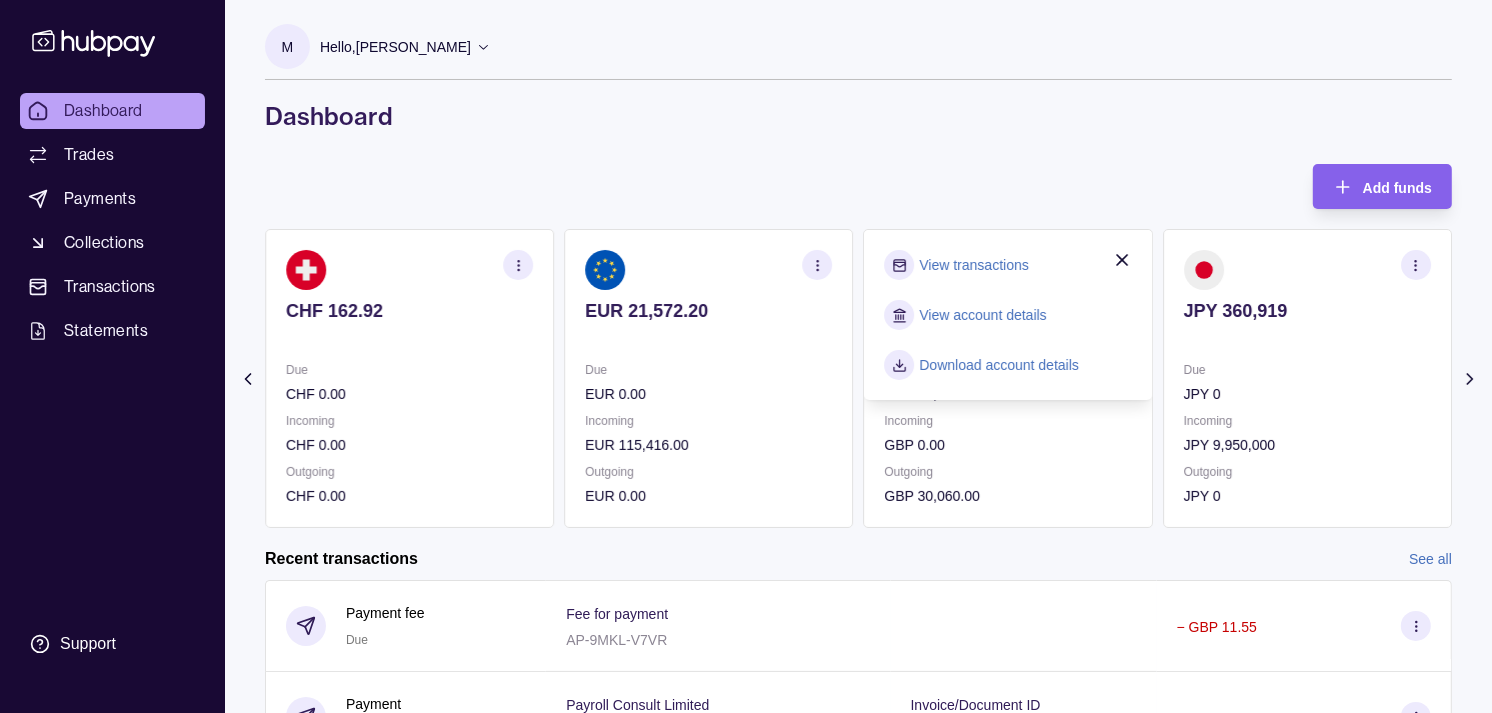 click on "View transactions" at bounding box center [974, 265] 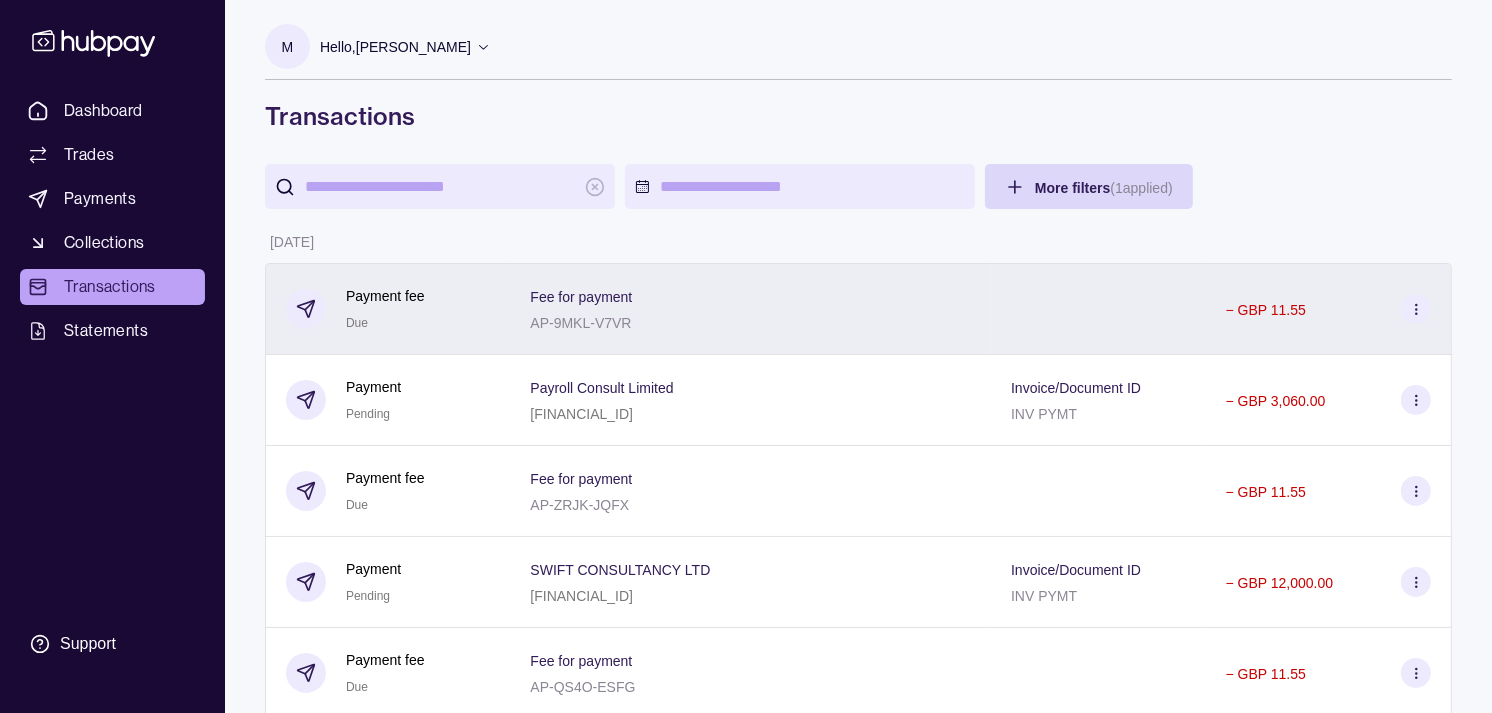 scroll, scrollTop: 111, scrollLeft: 0, axis: vertical 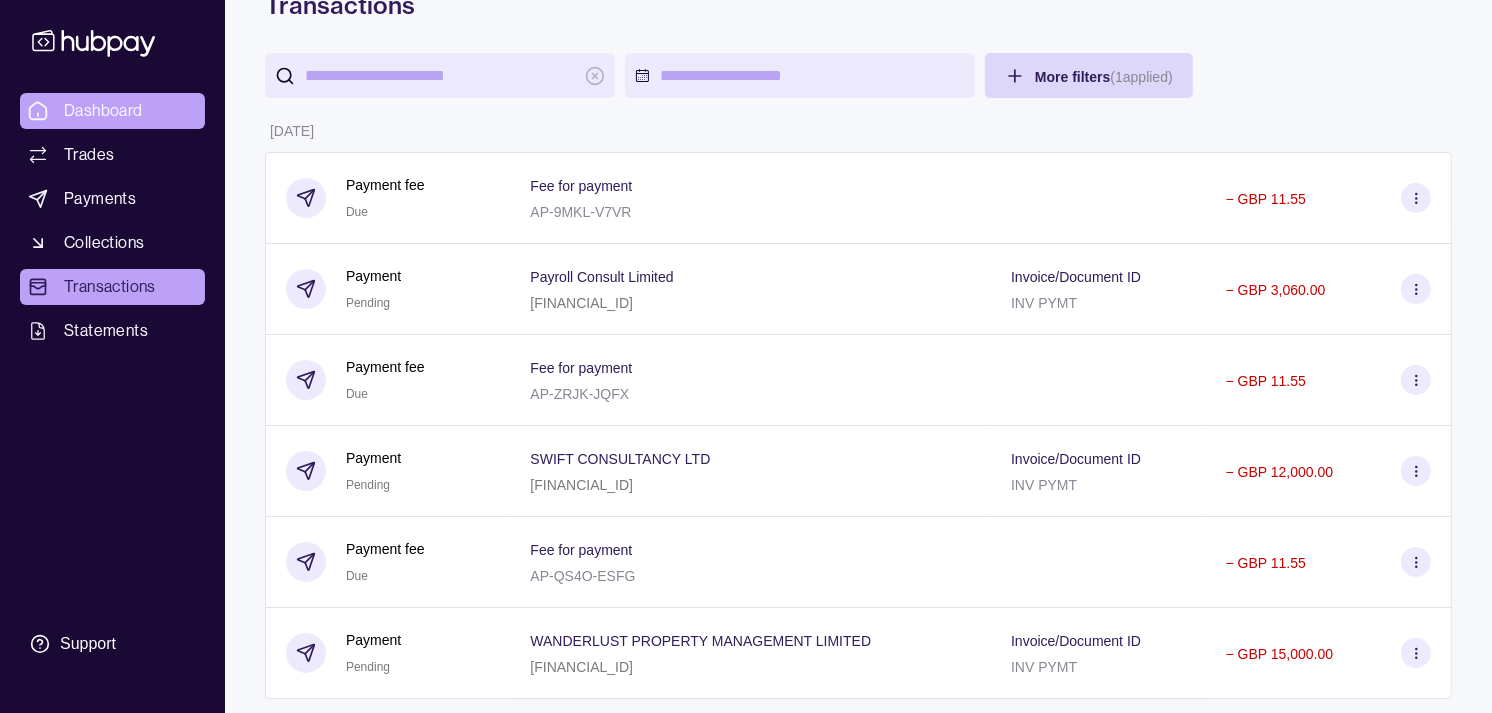 click on "Dashboard" at bounding box center (103, 111) 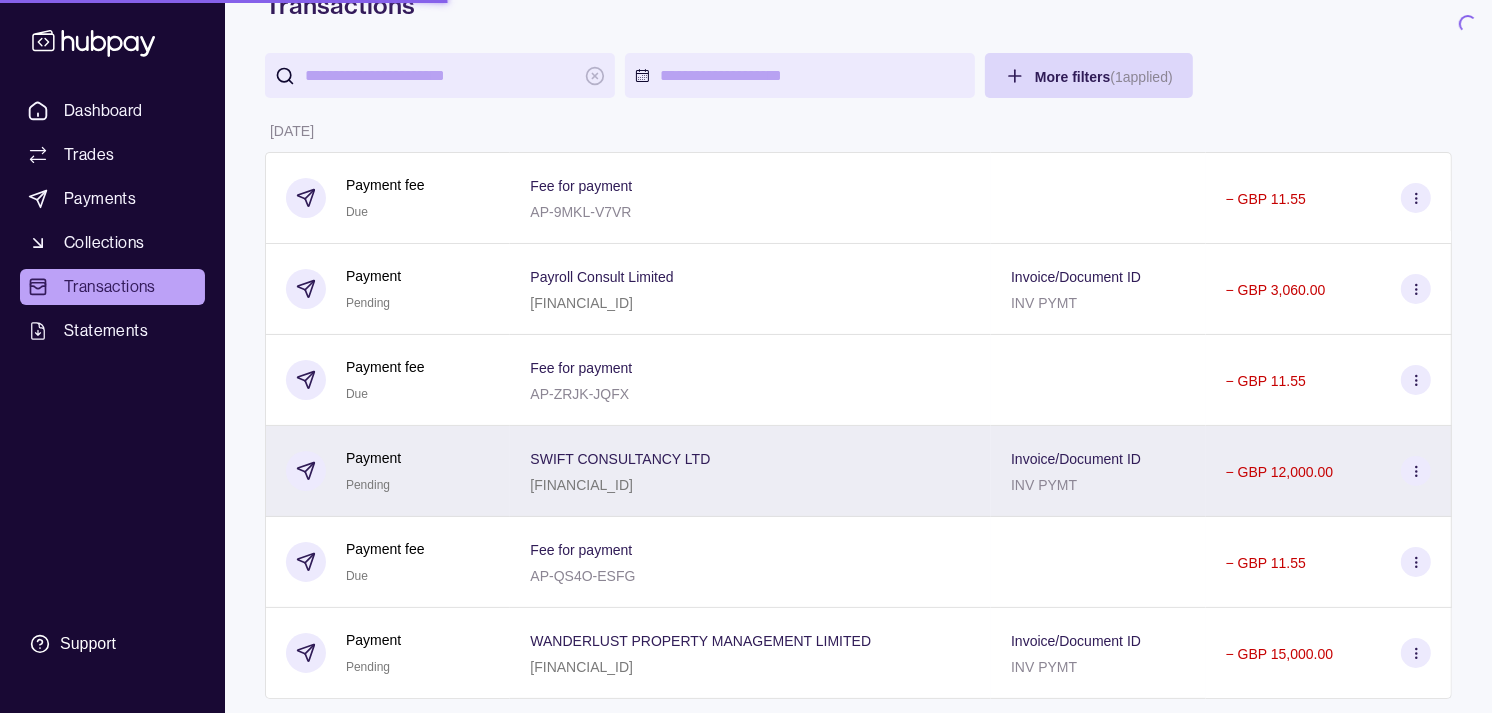 scroll, scrollTop: 0, scrollLeft: 0, axis: both 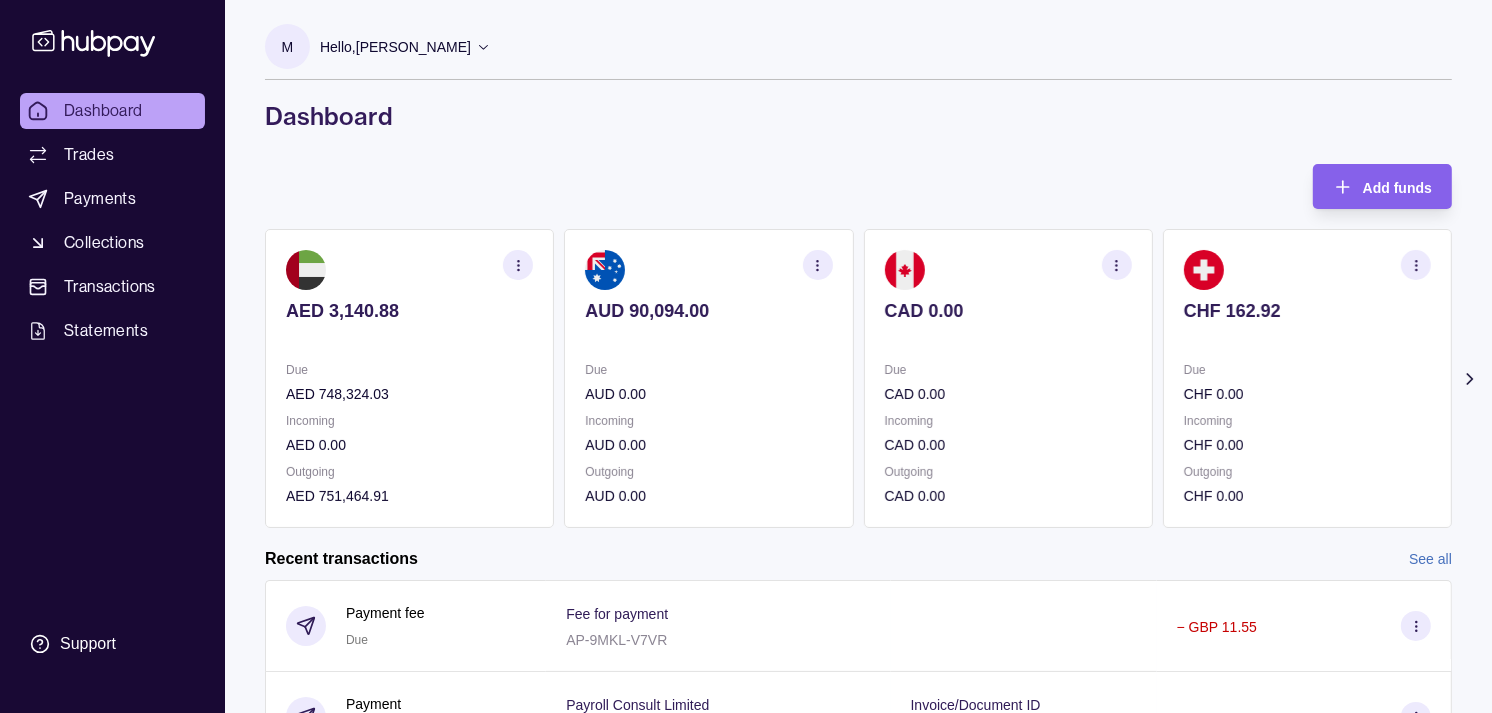 click on "CHF 0.00" at bounding box center (1307, 445) 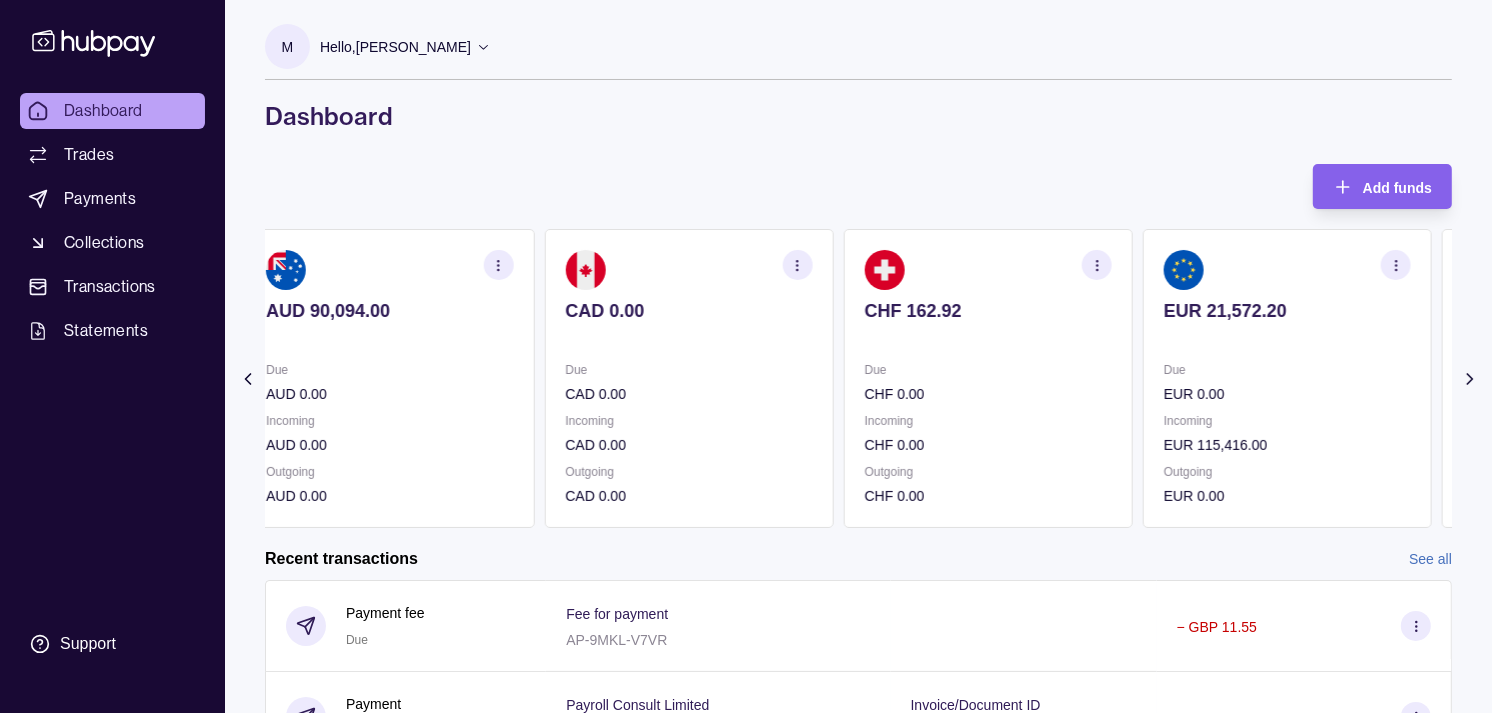 click on "Incoming" at bounding box center [1287, 421] 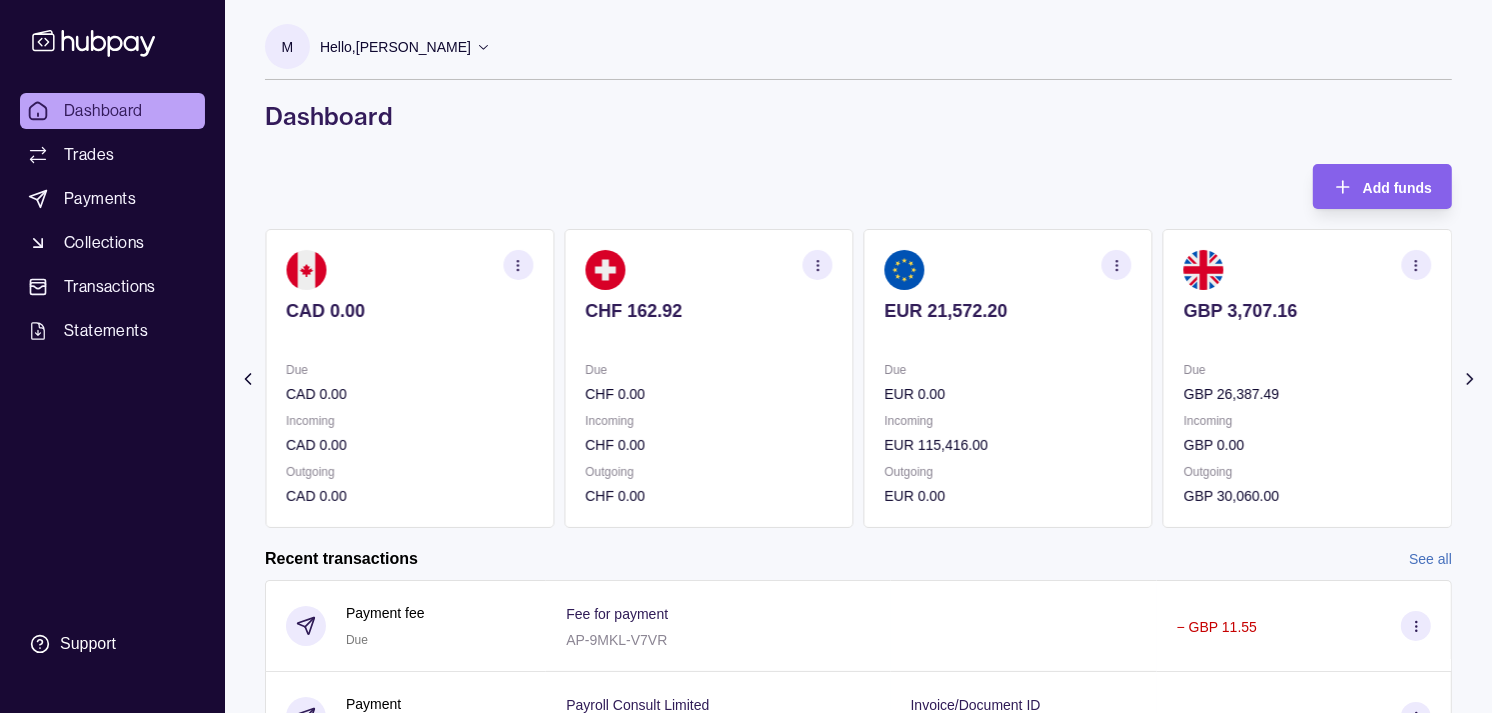 click on "AED 3,140.88                                                                                                               Due AED 748,324.03 Incoming AED 0.00 Outgoing AED 751,464.91 AUD 90,094.00                                                                                                               Due AUD 0.00 Incoming AUD 0.00 Outgoing AUD 0.00 CAD 0.00                                                                                                               Due CAD 0.00 Incoming CAD 0.00 Outgoing CAD 0.00 CHF 162.92                                                                                                               Due CHF 0.00 Incoming CHF 0.00 Outgoing CHF 0.00 EUR 21,572.20" at bounding box center [260, 378] 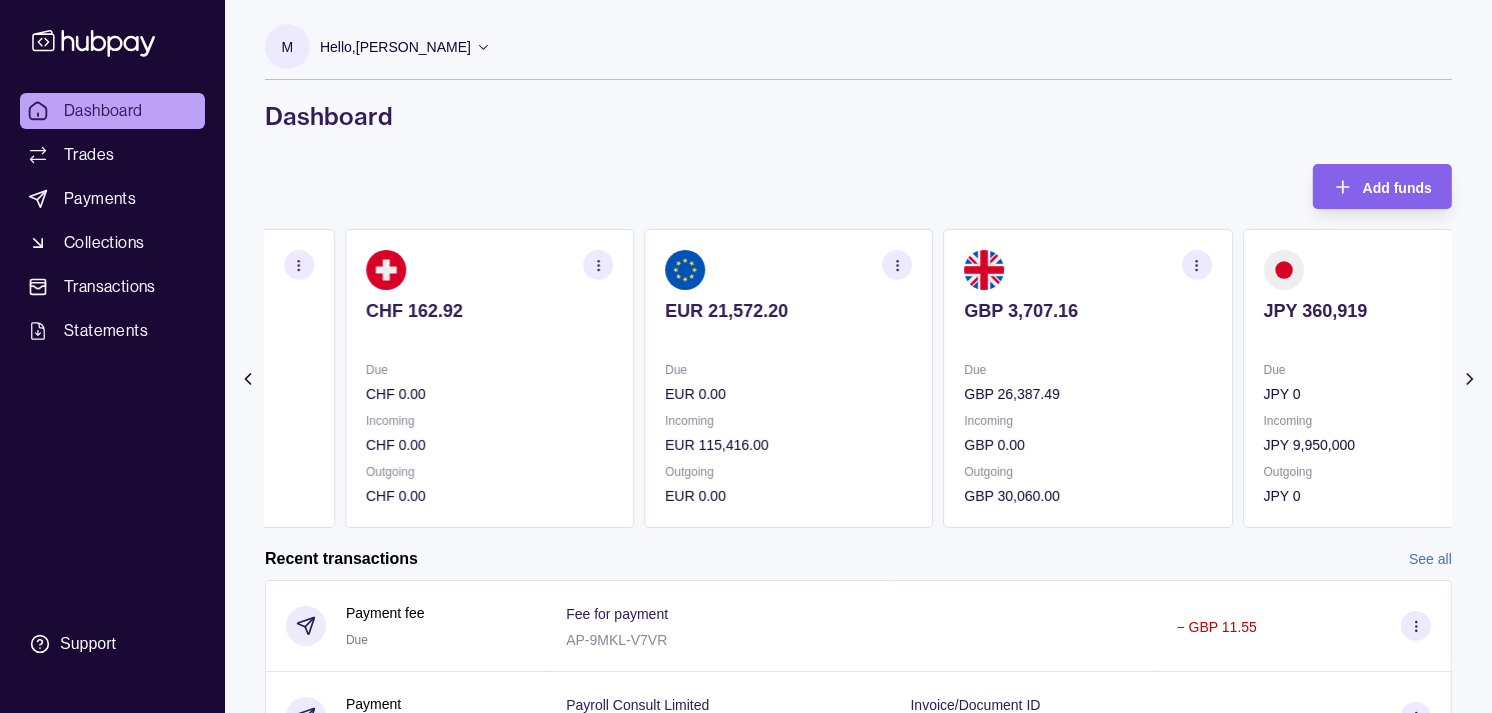 click on "Due GBP 26,387.49 Incoming GBP 0.00 Outgoing GBP 30,060.00" at bounding box center (1088, 433) 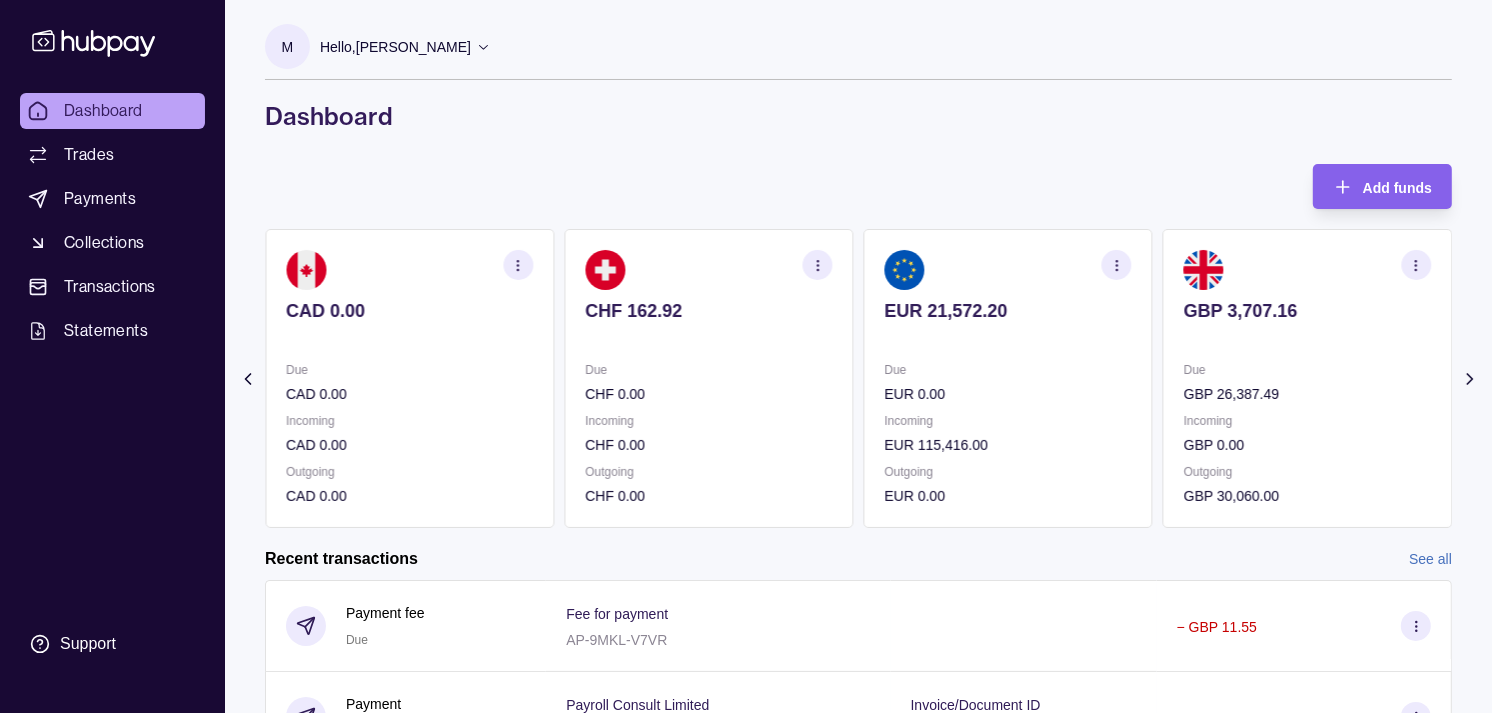 click on "Dashboard" at bounding box center [858, 116] 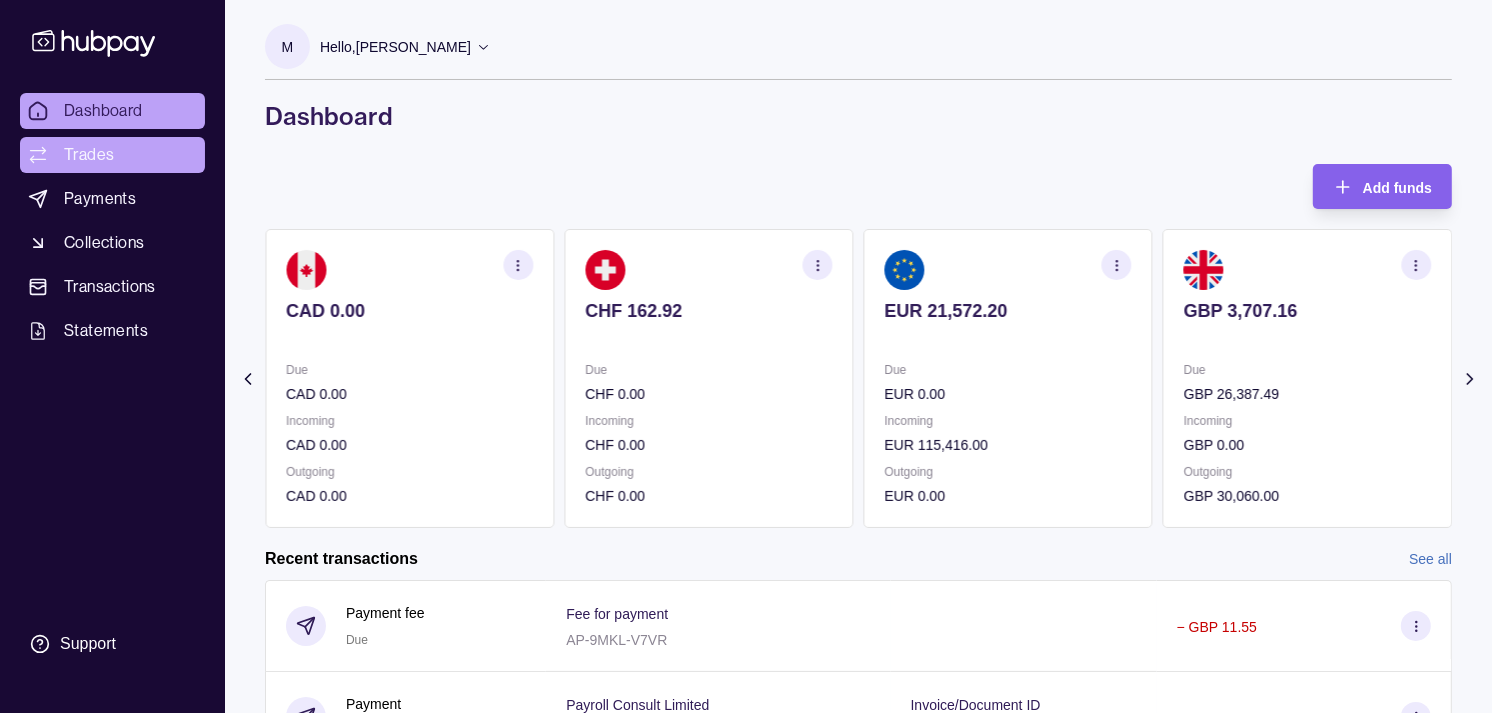 click on "Trades" at bounding box center (89, 155) 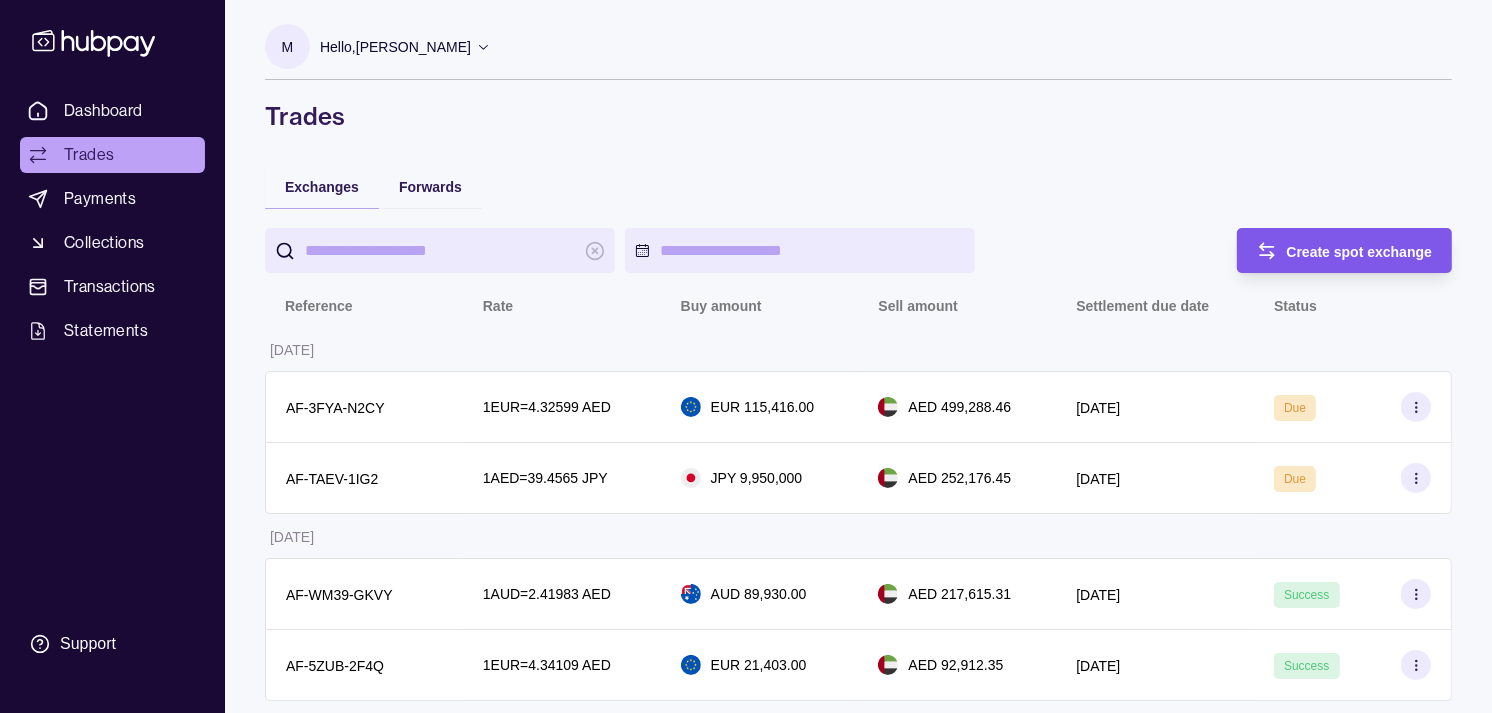 click on "Create spot exchange" at bounding box center (1360, 252) 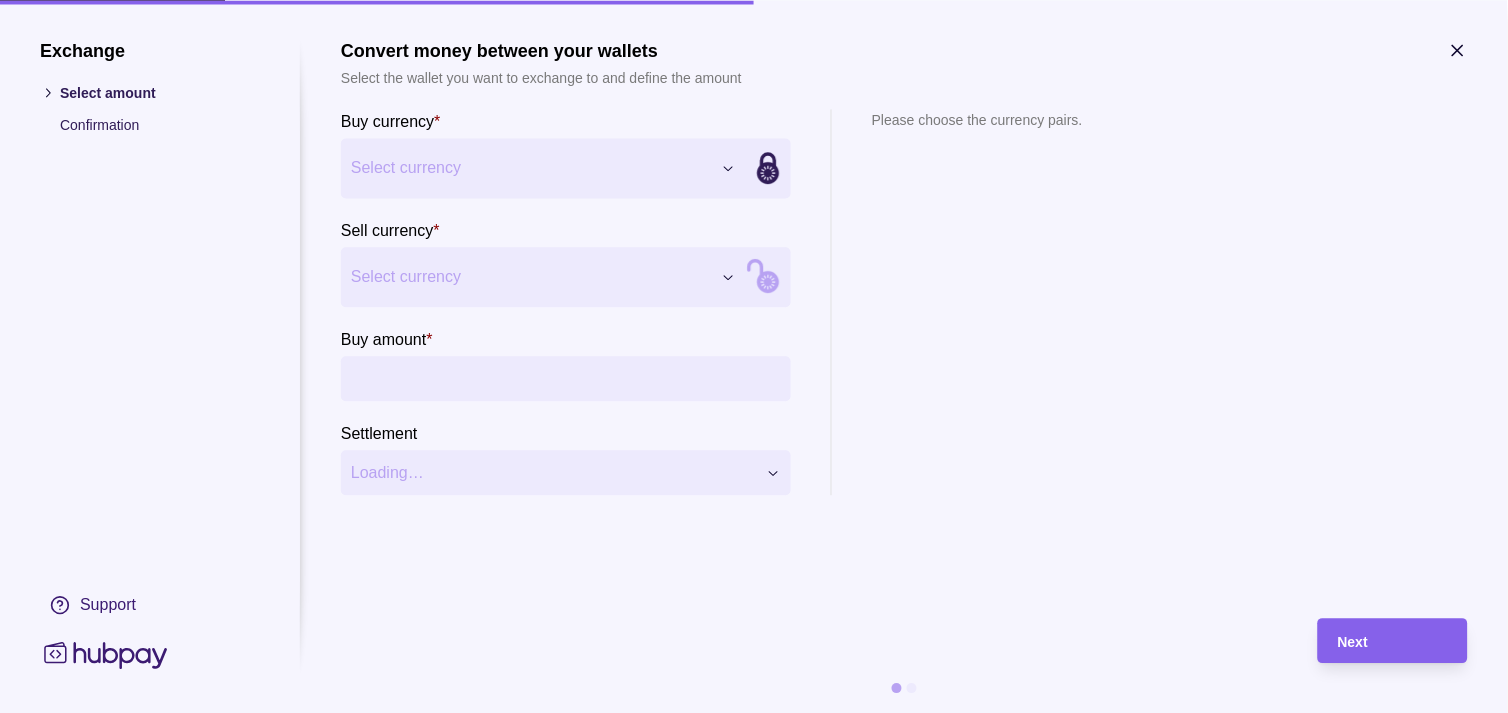 click on "Dashboard Trades Payments Collections Transactions Statements Support M Hello,  [PERSON_NAME] Strides Trading LLC Account Terms and conditions Privacy policy Sign out Trades Exchanges Forwards Create spot exchange Reference Rate Buy amount Sell amount Settlement due date Status [DATE] AF-3FYA-N2CY 1  EUR  =  4.32599   AED EUR 115,416.00 AED 499,288.46 [DATE] Due AF-TAEV-1IG2 1  AED  =  39.4565   JPY JPY 9,950,000 AED 252,176.45 [DATE] Due [DATE] AF-WM39-GKVY 1  AUD  =  2.41983   AED AUD 89,930.00 AED 217,615.31 [DATE] Success AF-5ZUB-2F4Q 1  EUR  =  4.34109   AED EUR 21,403.00 AED 92,912.35 [DATE] Success [DATE] AF-MQVU-JTEH 1  AED  =  39.3336   JPY JPY 9,900,000 AED 251,693.21 [DATE] Success AF-YW76-WSNV 1  AED  =  39.0197   JPY JPY 598,000 AED 15,325.59 [DATE] Success AF-GTO8-K2PO 1  AED  =  39.0273   JPY JPY 3,610,000 AED 92,499.35 [DATE] Success [DATE] AF-EEI2-LQEX 1  EUR  =  4.33827   AED EUR 12,909.00 AED 56,002.73 [DATE] Success 1  AED" at bounding box center (754, 1018) 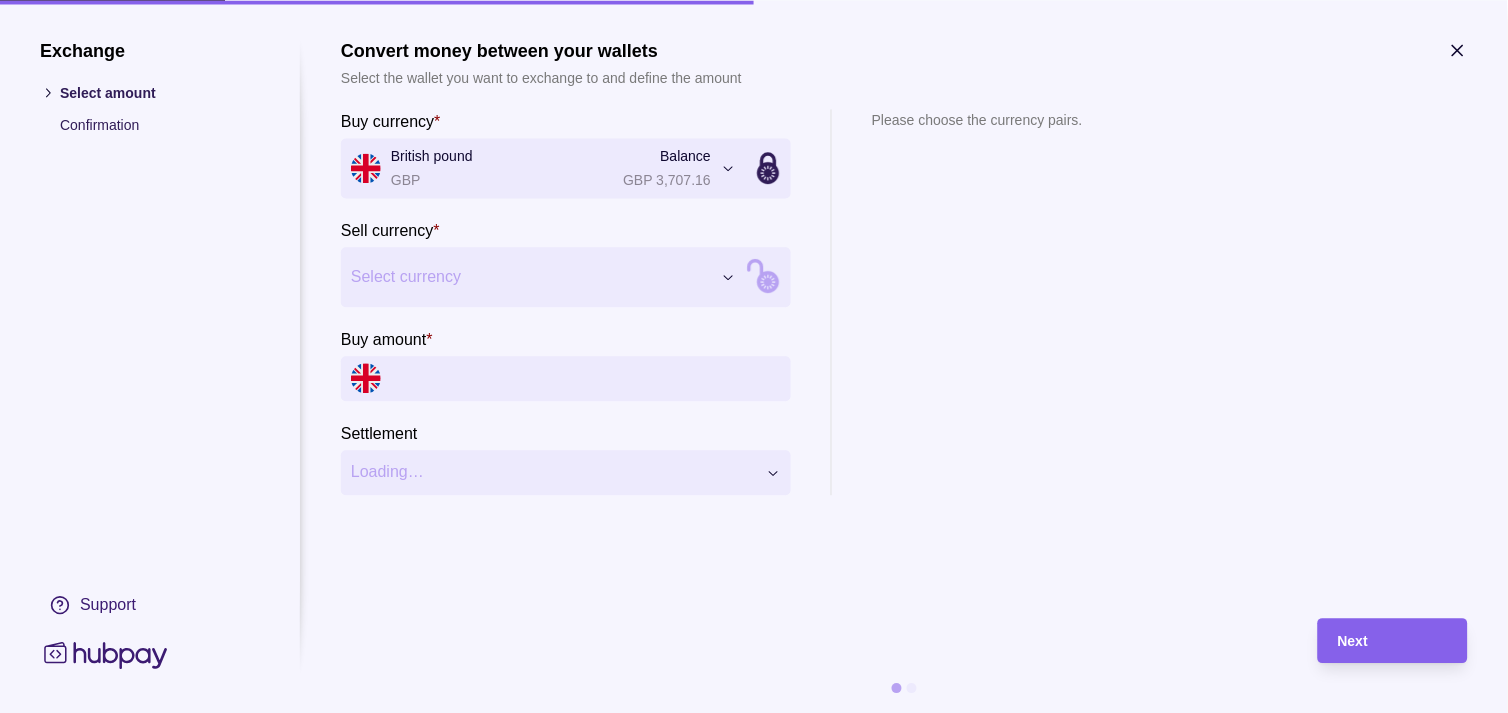 click on "Dashboard Trades Payments Collections Transactions Statements Support M Hello,  [PERSON_NAME] Strides Trading LLC Account Terms and conditions Privacy policy Sign out Trades Exchanges Forwards Create spot exchange Reference Rate Buy amount Sell amount Settlement due date Status [DATE] AF-3FYA-N2CY 1  EUR  =  4.32599   AED EUR 115,416.00 AED 499,288.46 [DATE] Due AF-TAEV-1IG2 1  AED  =  39.4565   JPY JPY 9,950,000 AED 252,176.45 [DATE] Due [DATE] AF-WM39-GKVY 1  AUD  =  2.41983   AED AUD 89,930.00 AED 217,615.31 [DATE] Success AF-5ZUB-2F4Q 1  EUR  =  4.34109   AED EUR 21,403.00 AED 92,912.35 [DATE] Success [DATE] AF-MQVU-JTEH 1  AED  =  39.3336   JPY JPY 9,900,000 AED 251,693.21 [DATE] Success AF-YW76-WSNV 1  AED  =  39.0197   JPY JPY 598,000 AED 15,325.59 [DATE] Success AF-GTO8-K2PO 1  AED  =  39.0273   JPY JPY 3,610,000 AED 92,499.35 [DATE] Success [DATE] AF-EEI2-LQEX 1  EUR  =  4.33827   AED EUR 12,909.00 AED 56,002.73 [DATE] Success 1  AED" at bounding box center (754, 1018) 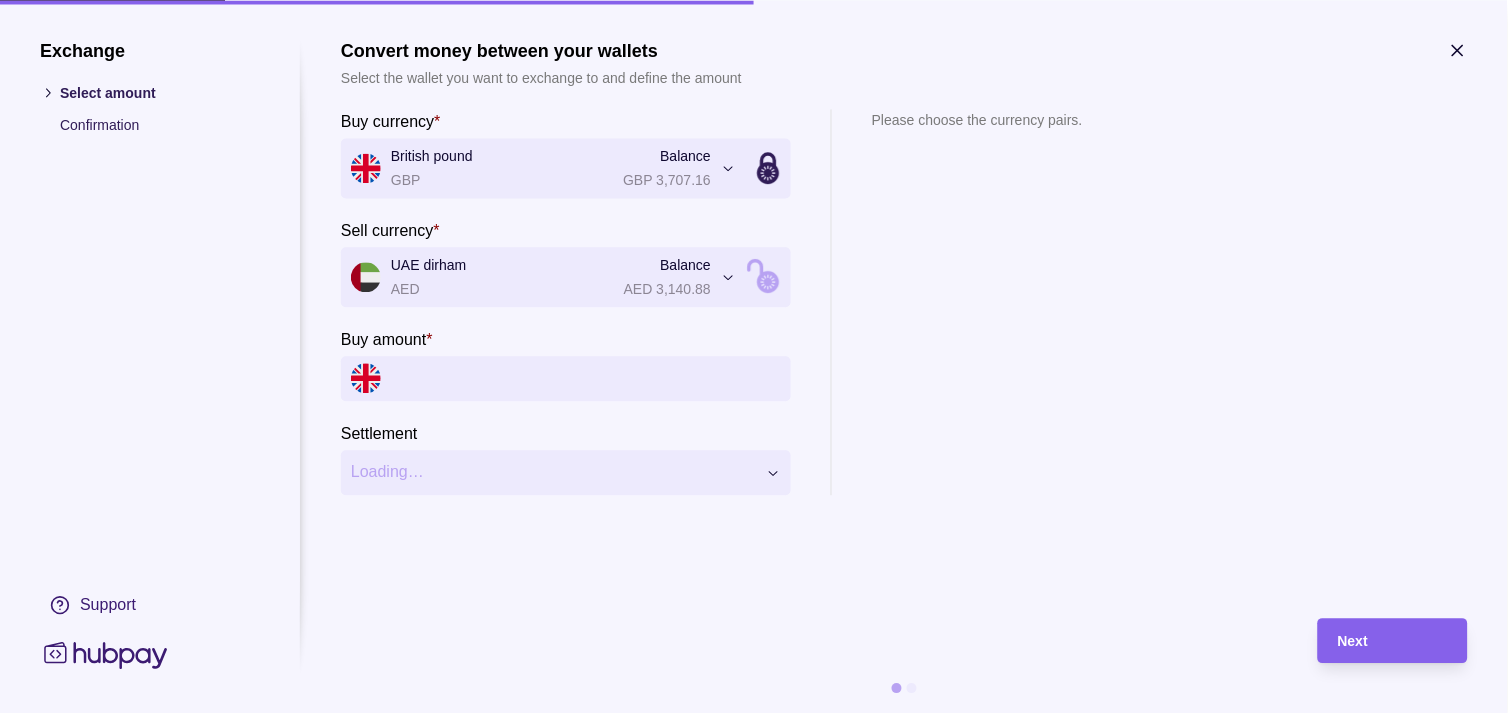 click on "Buy amount  *" at bounding box center (586, 378) 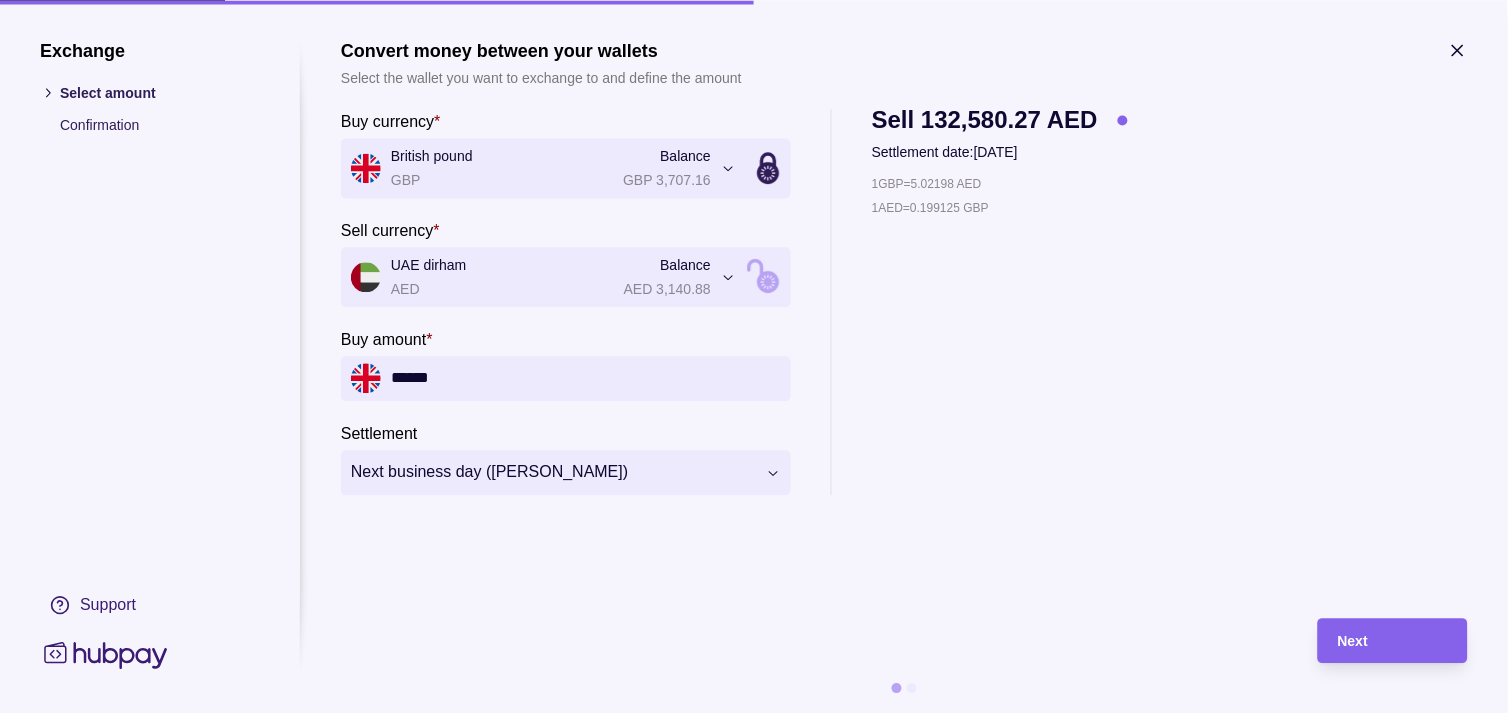 type on "******" 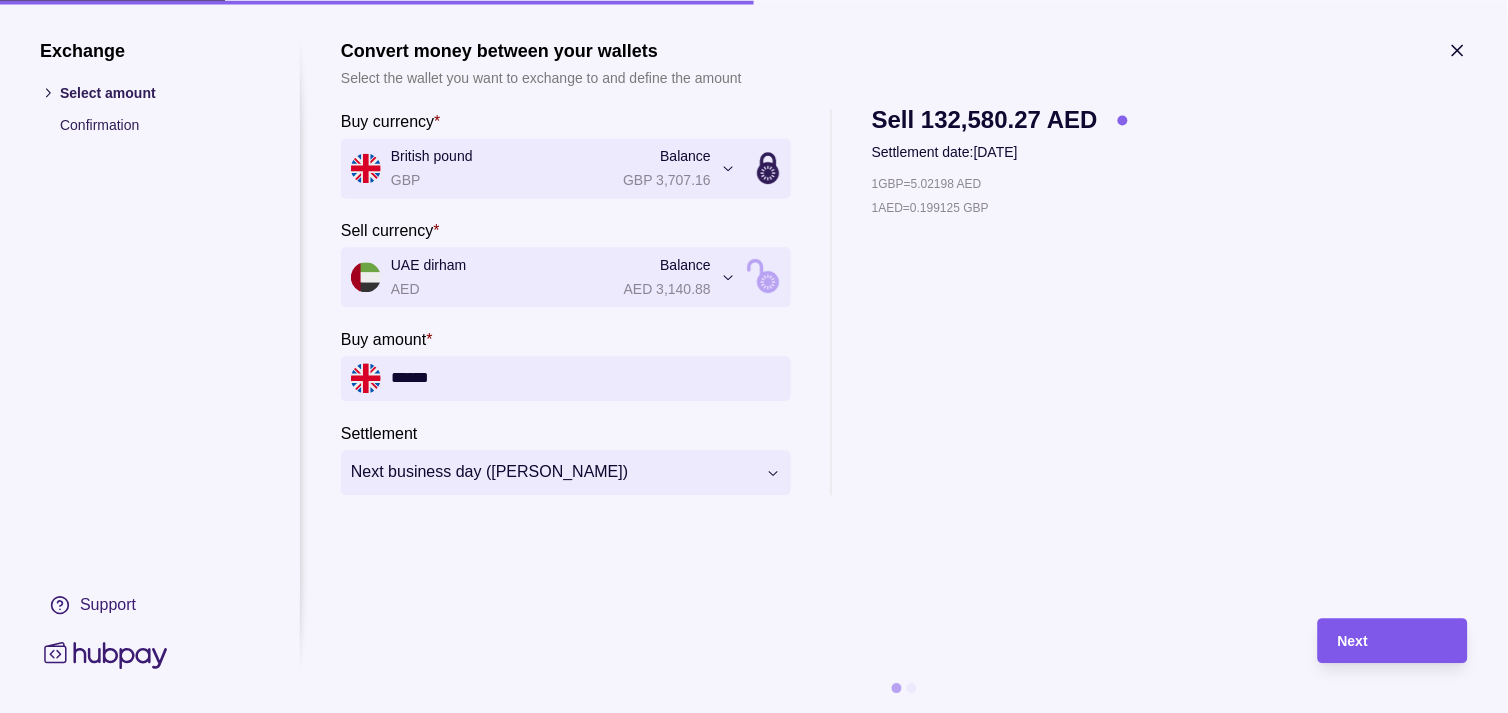 click on "Next" at bounding box center [1393, 641] 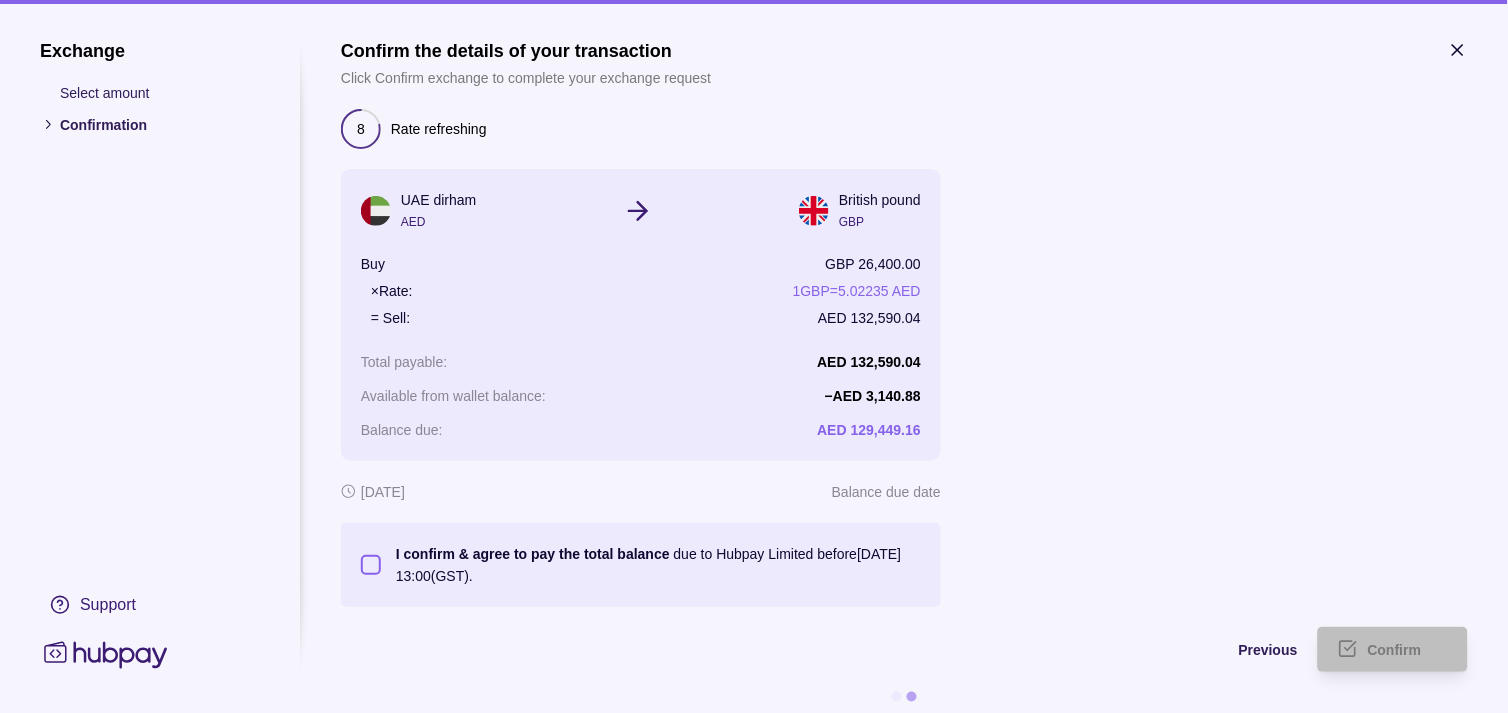 click on "I confirm & agree to pay the total balance   due to Hubpay Limited before  [DATE]   13:00  (GST)." at bounding box center [371, 565] 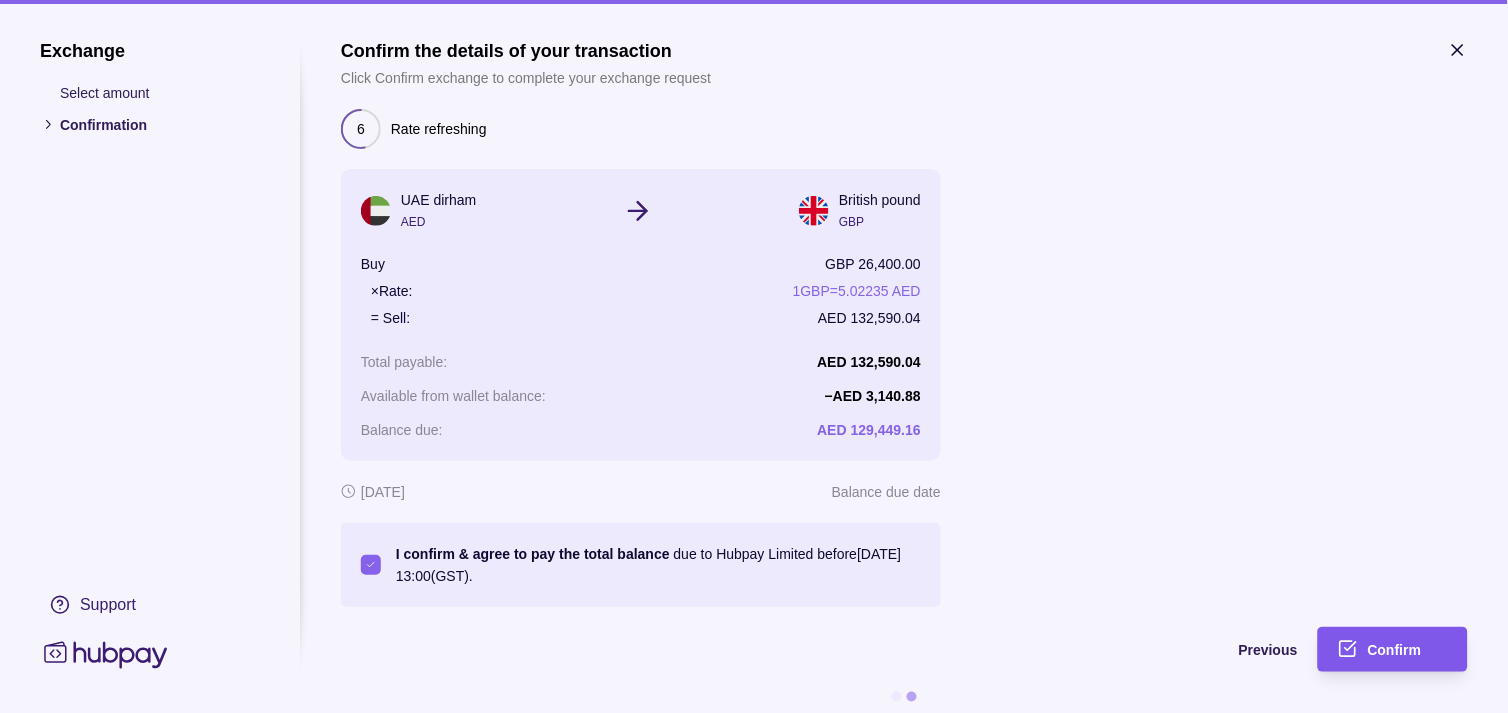 click on "Confirm" at bounding box center (1378, 649) 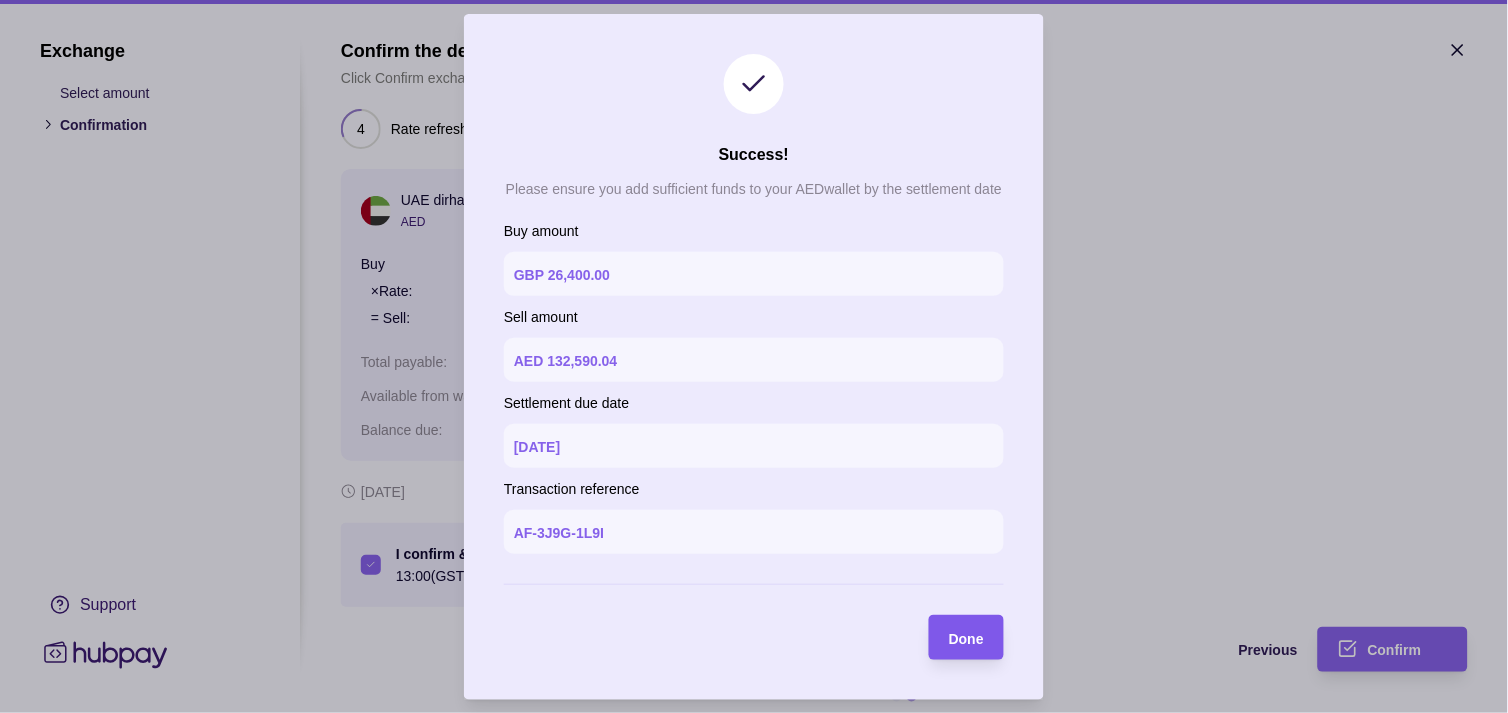 click on "Done" at bounding box center [966, 638] 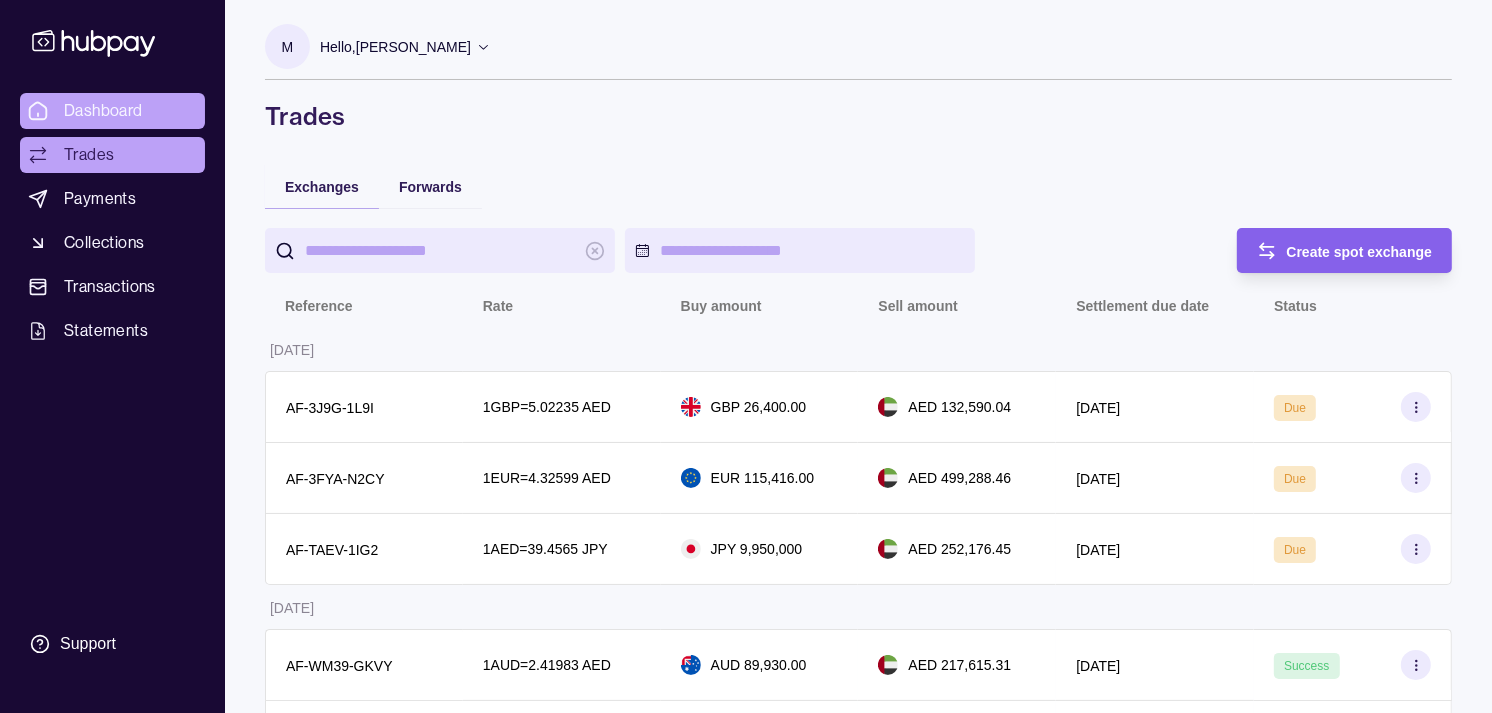 click on "Dashboard" at bounding box center (103, 111) 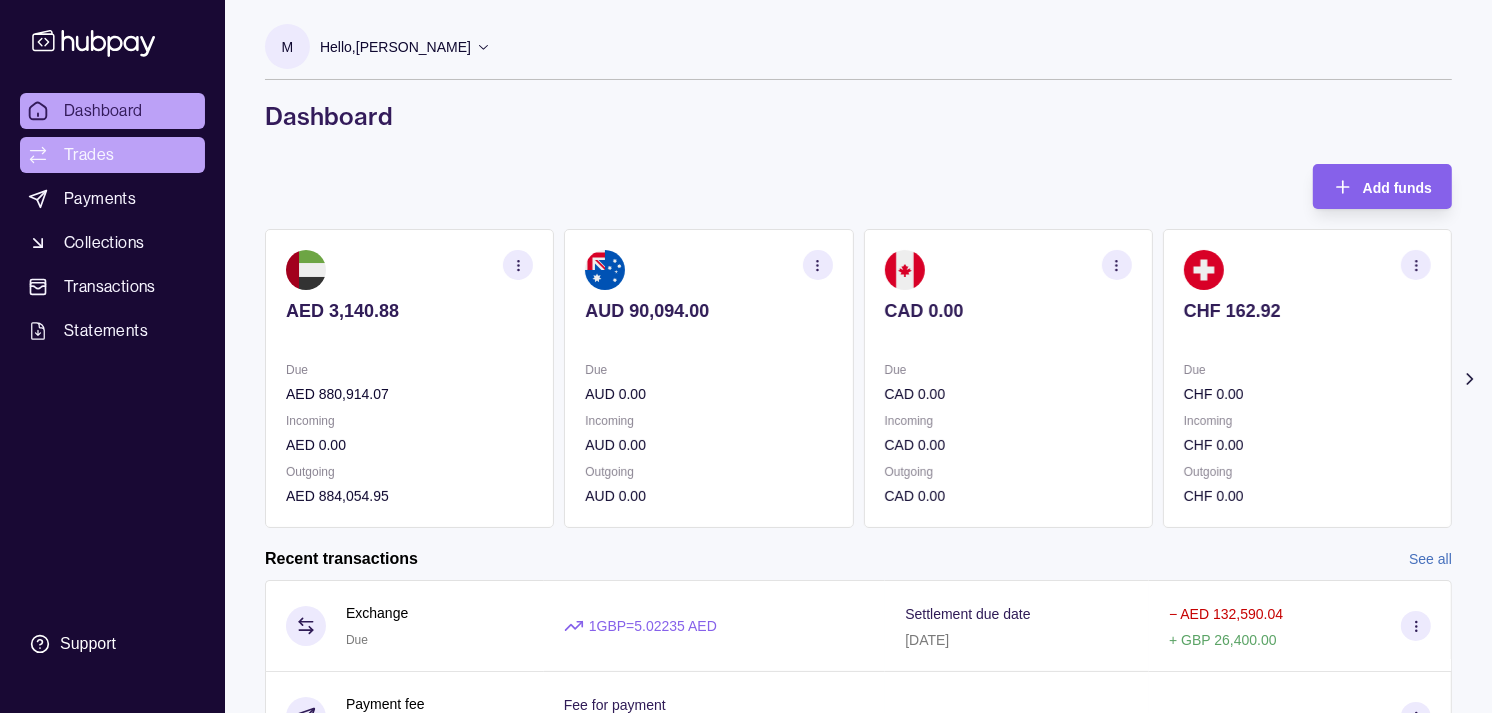 click on "Trades" at bounding box center [89, 155] 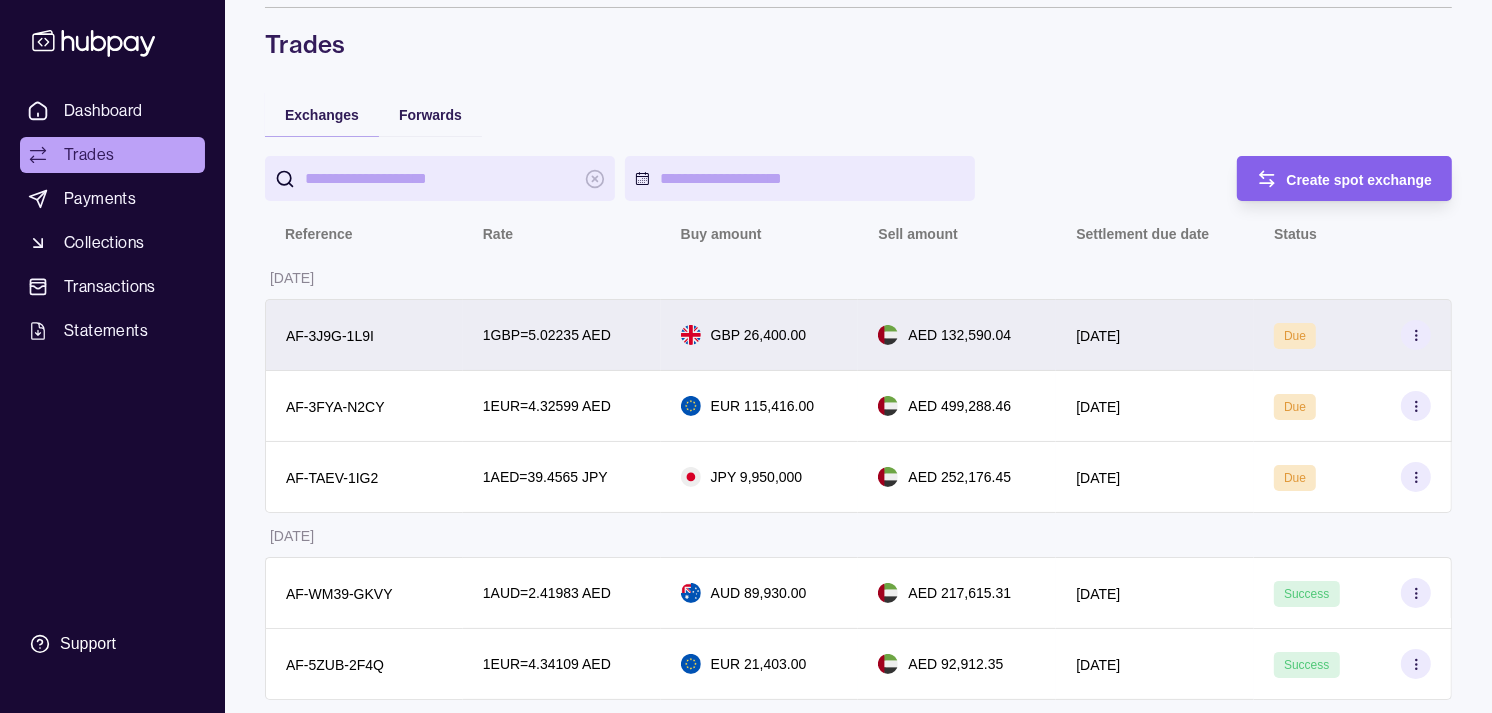 scroll, scrollTop: 111, scrollLeft: 0, axis: vertical 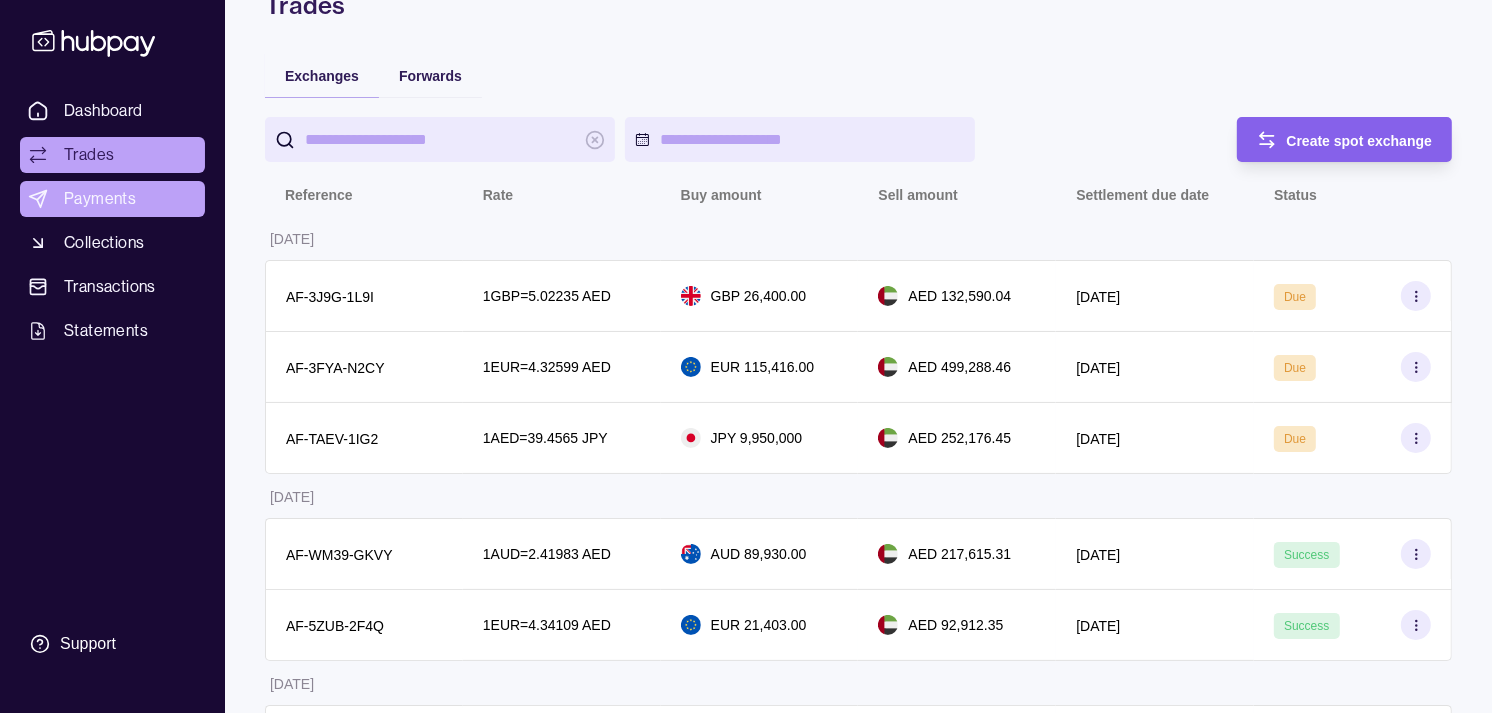 click on "Payments" at bounding box center [100, 199] 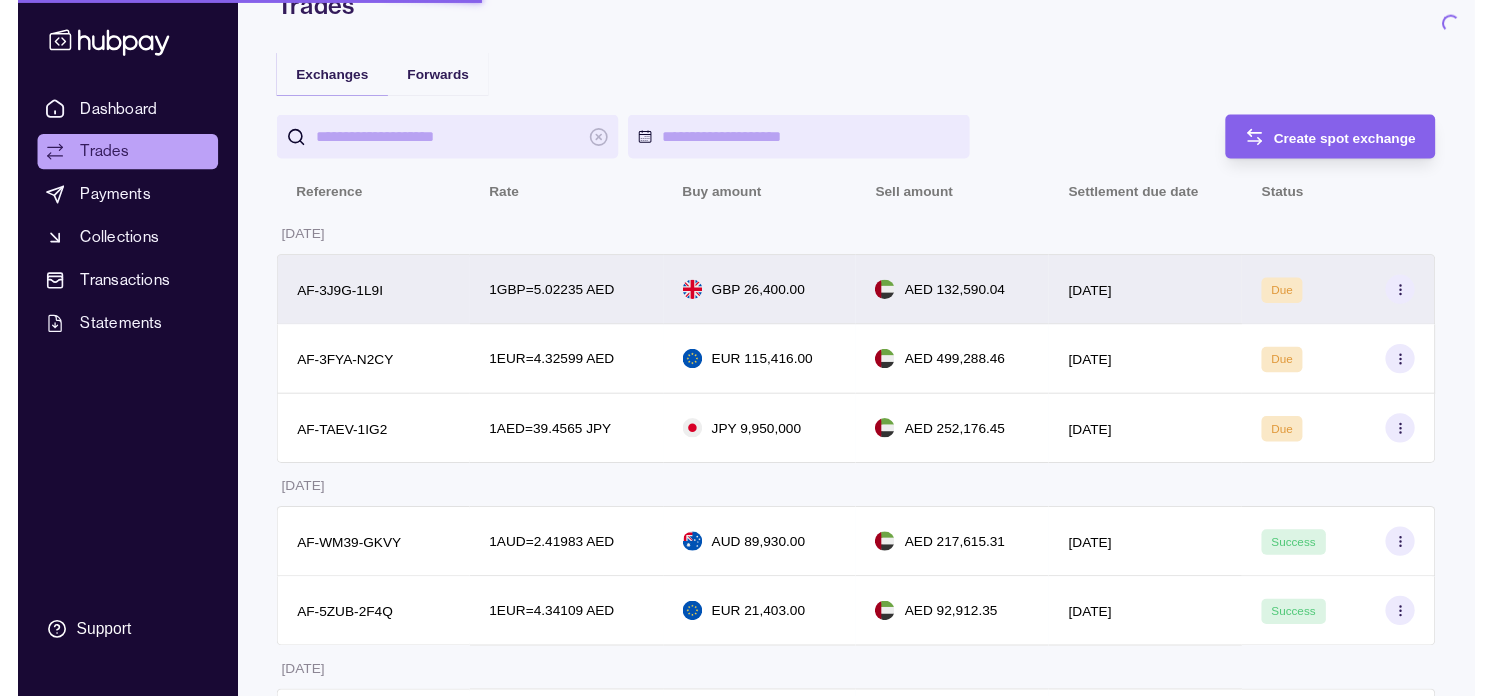 scroll, scrollTop: 0, scrollLeft: 0, axis: both 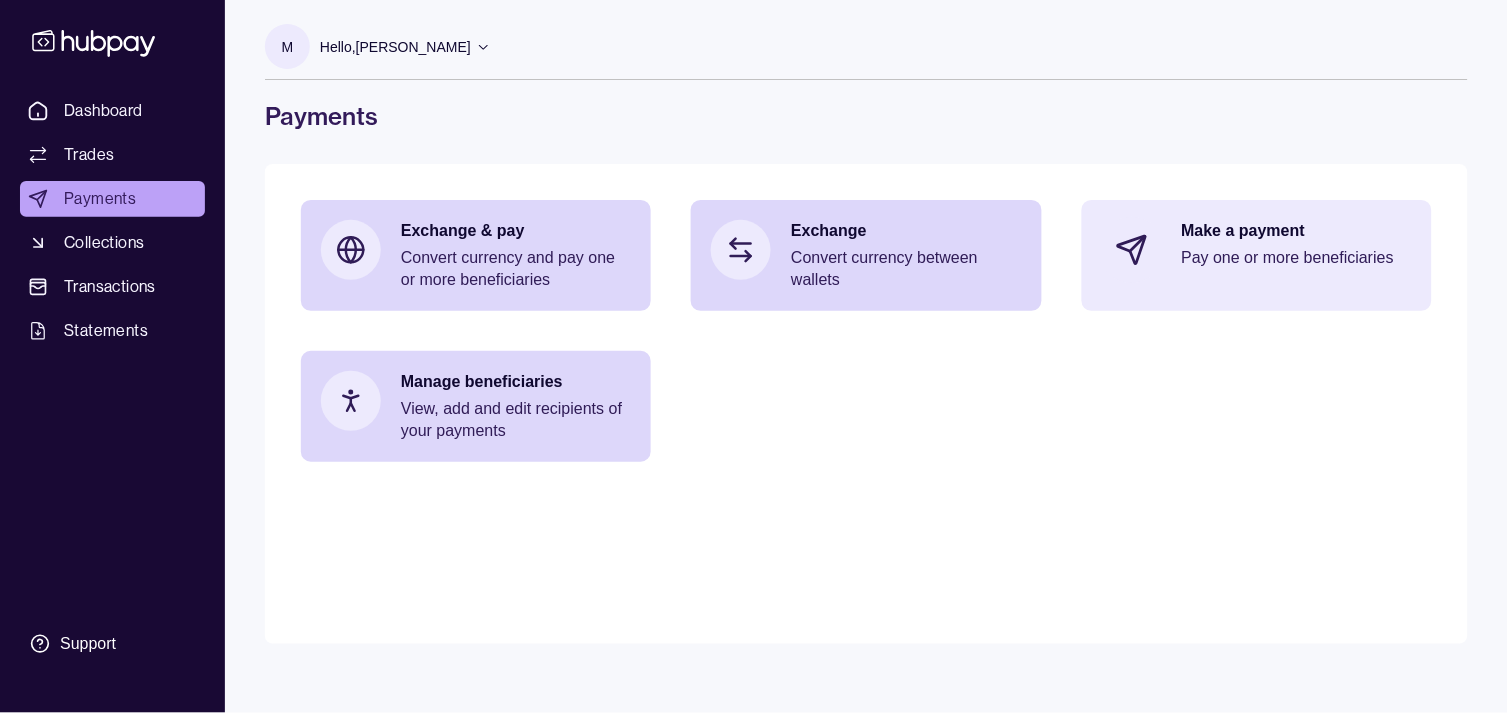 click on "Pay one or more beneficiaries" at bounding box center (1297, 258) 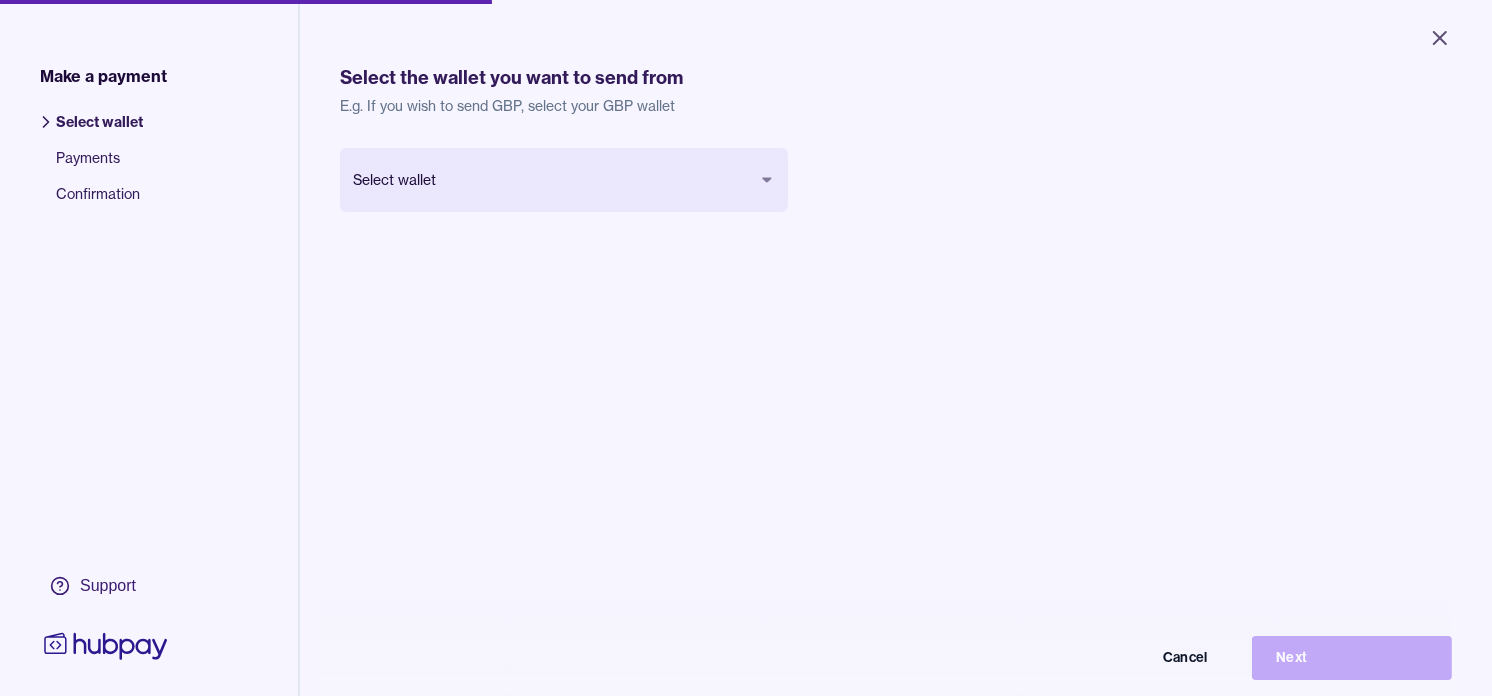 click on "Close Make a payment Select wallet Payments Confirmation Support Select the wallet you want to send from E.g. If you wish to send GBP, select your GBP wallet Select wallet Cancel Next Make a payment | Hubpay" at bounding box center [746, 348] 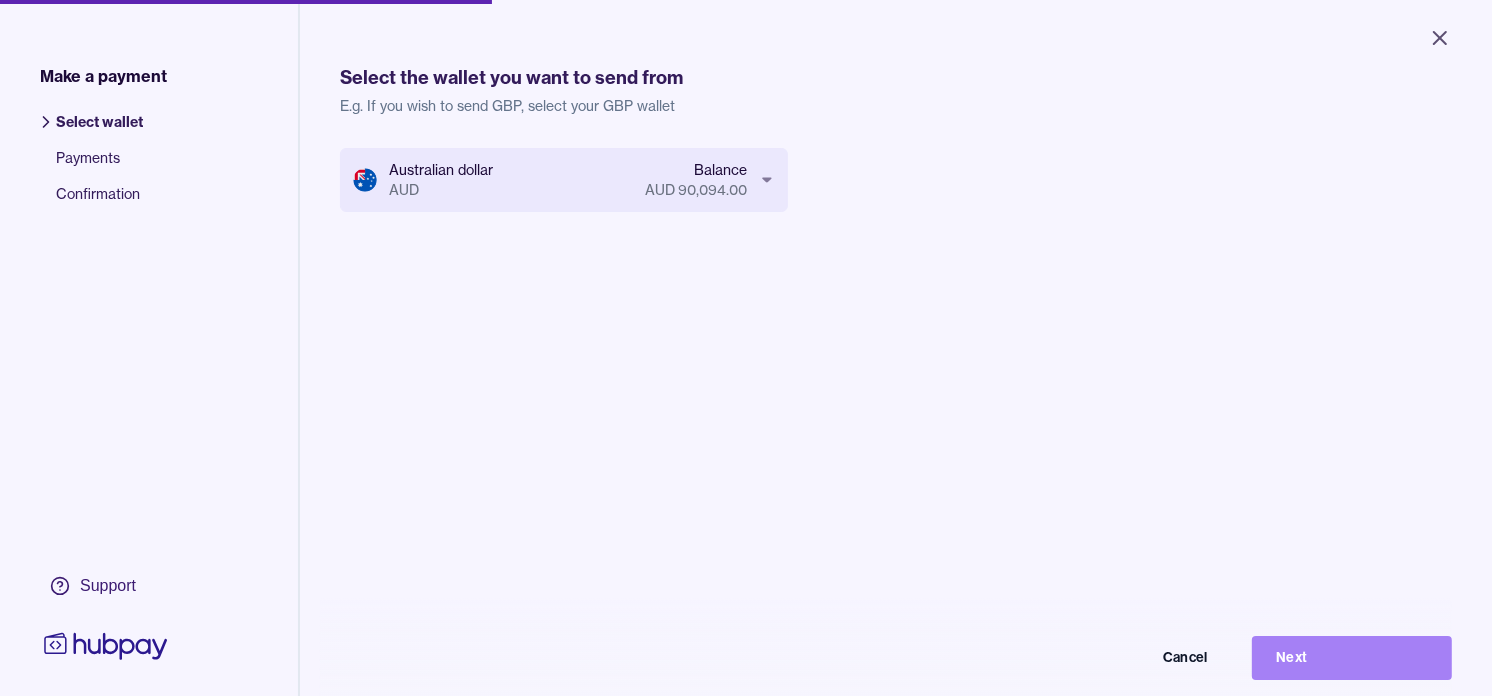click on "Next" at bounding box center (1352, 658) 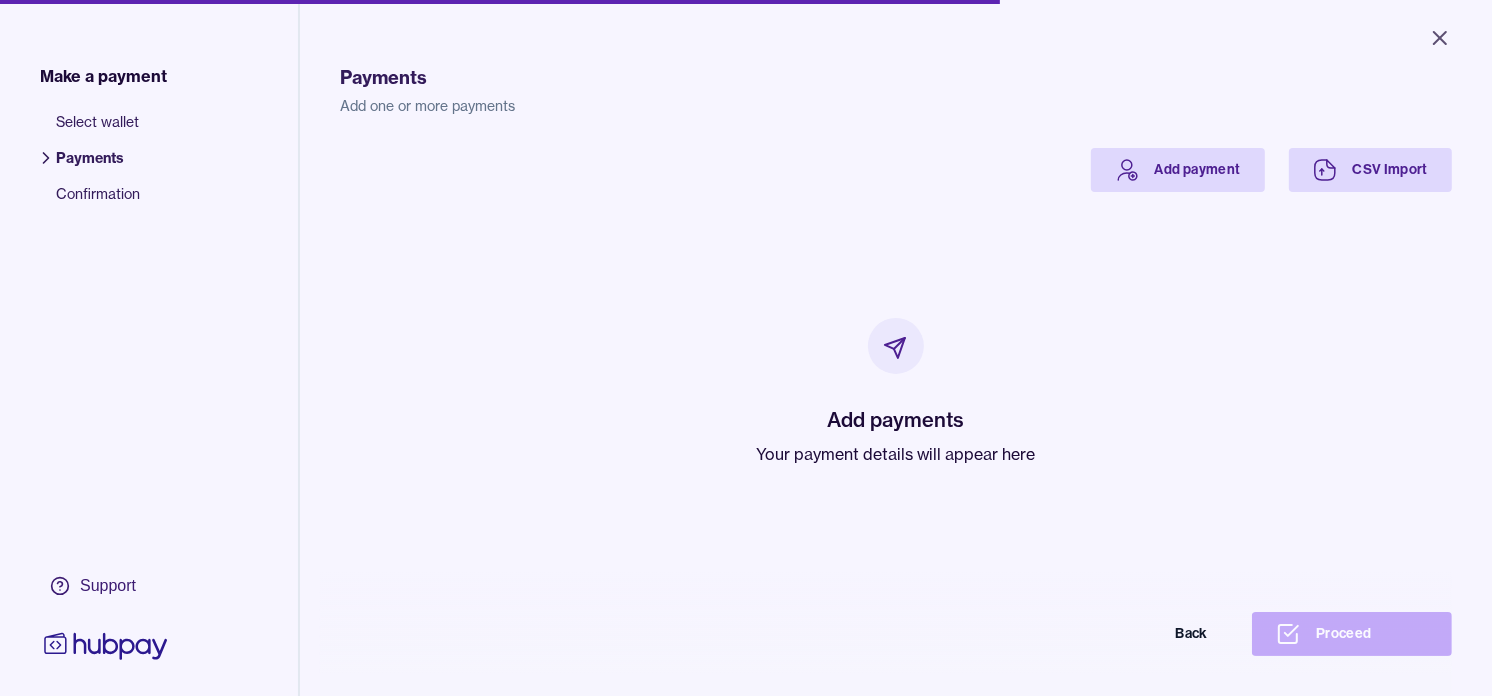 click on "Your payment details will appear here" at bounding box center [896, 454] 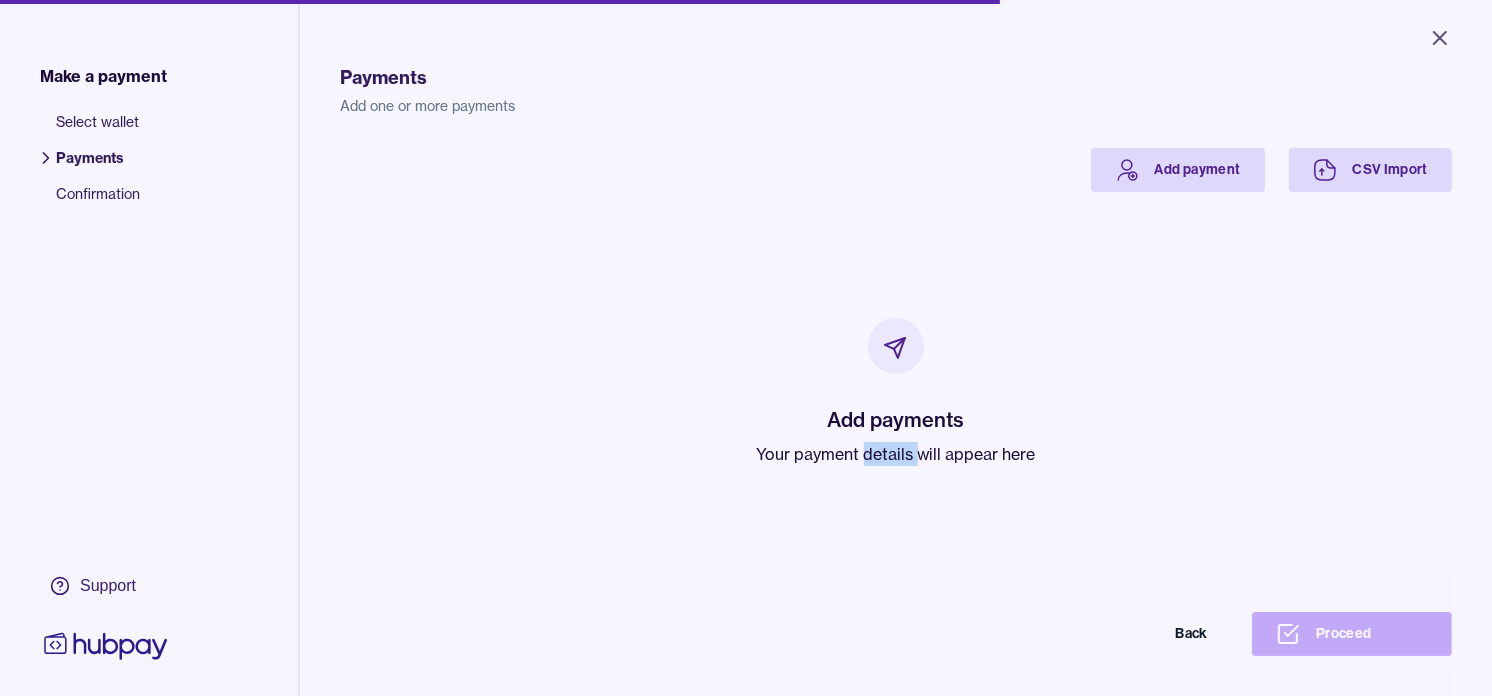click on "Your payment details will appear here" at bounding box center [896, 454] 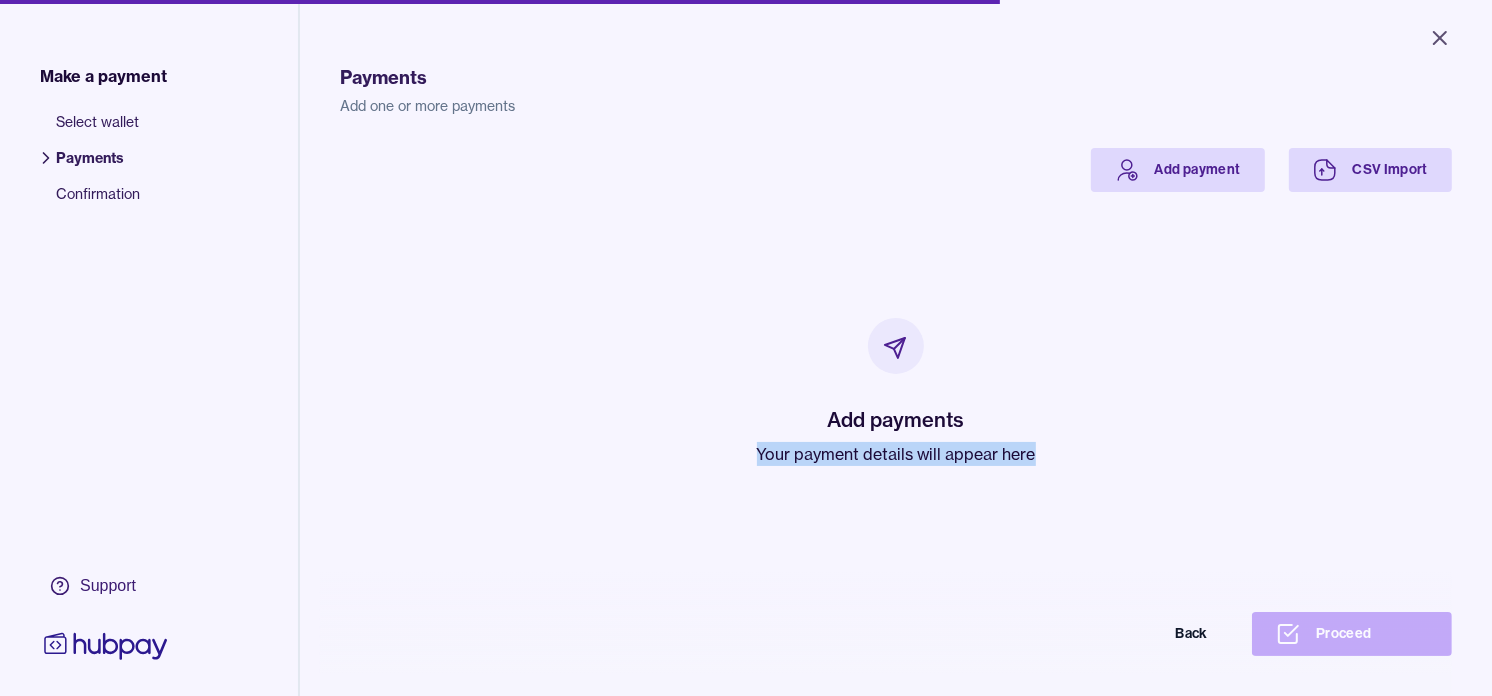 click on "Your payment details will appear here" at bounding box center (896, 454) 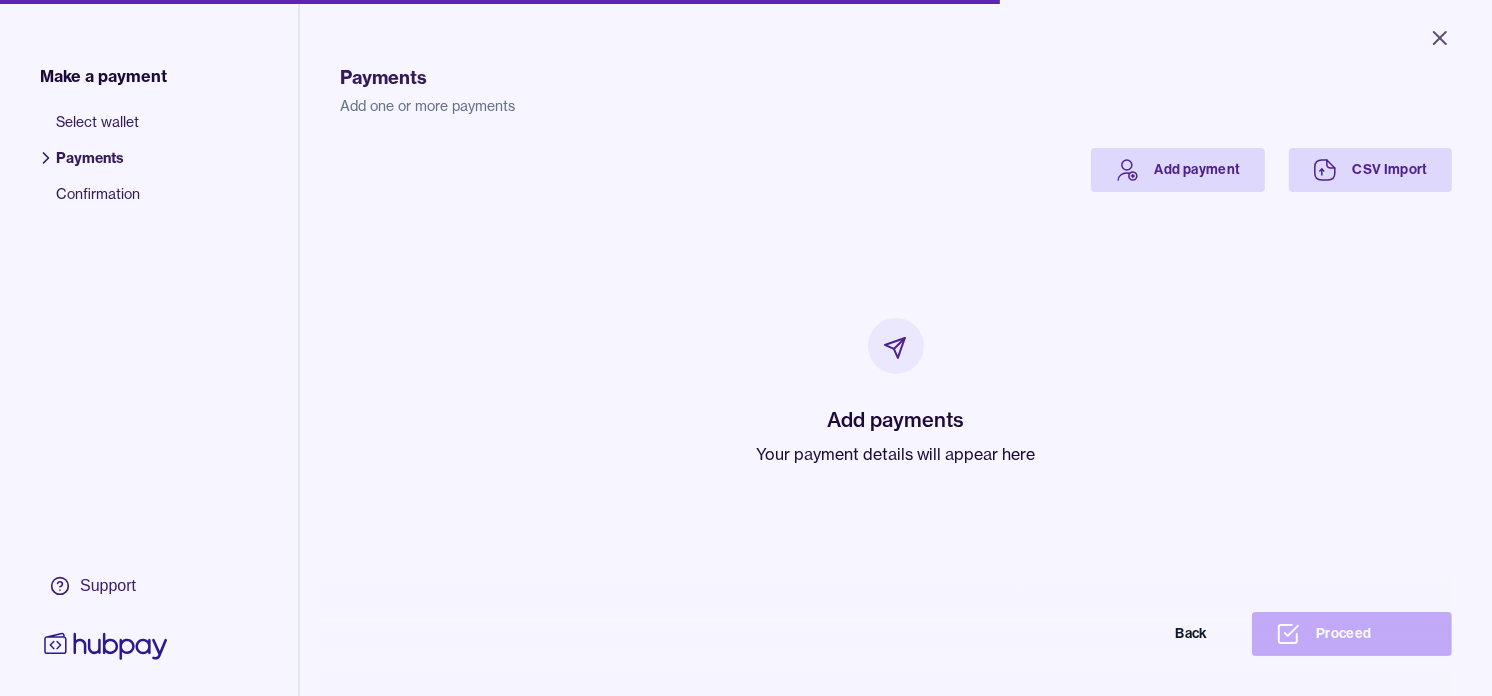 drag, startPoint x: 895, startPoint y: 453, endPoint x: 657, endPoint y: 264, distance: 303.9161 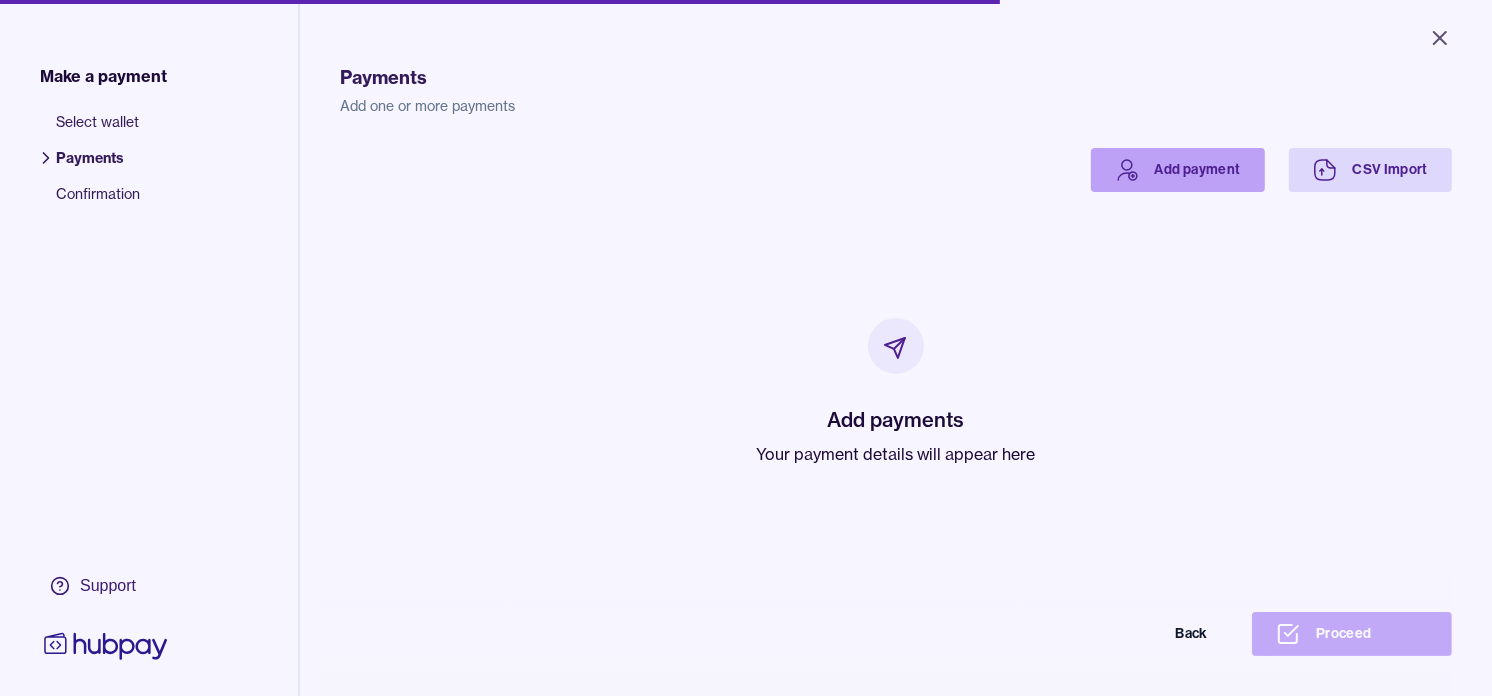click on "Add payment" at bounding box center (1178, 170) 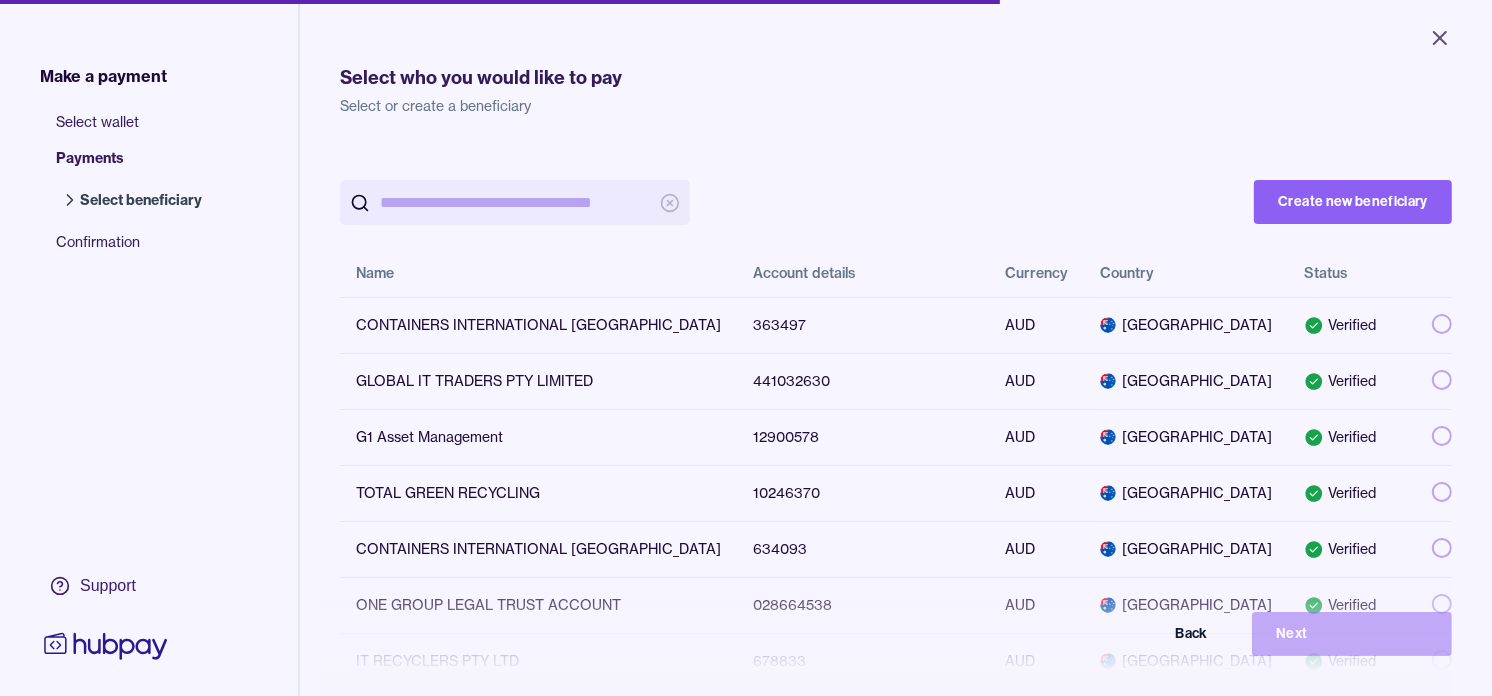 click at bounding box center [515, 202] 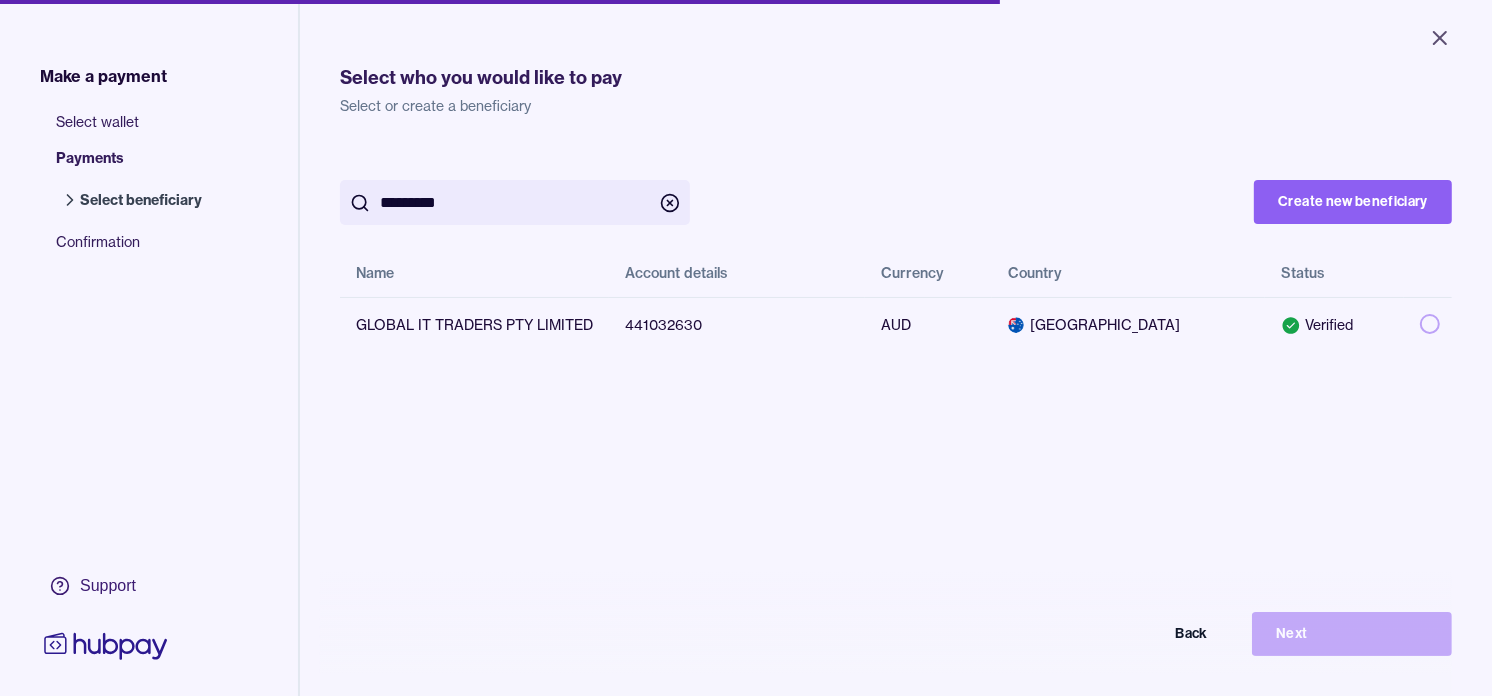 type on "*********" 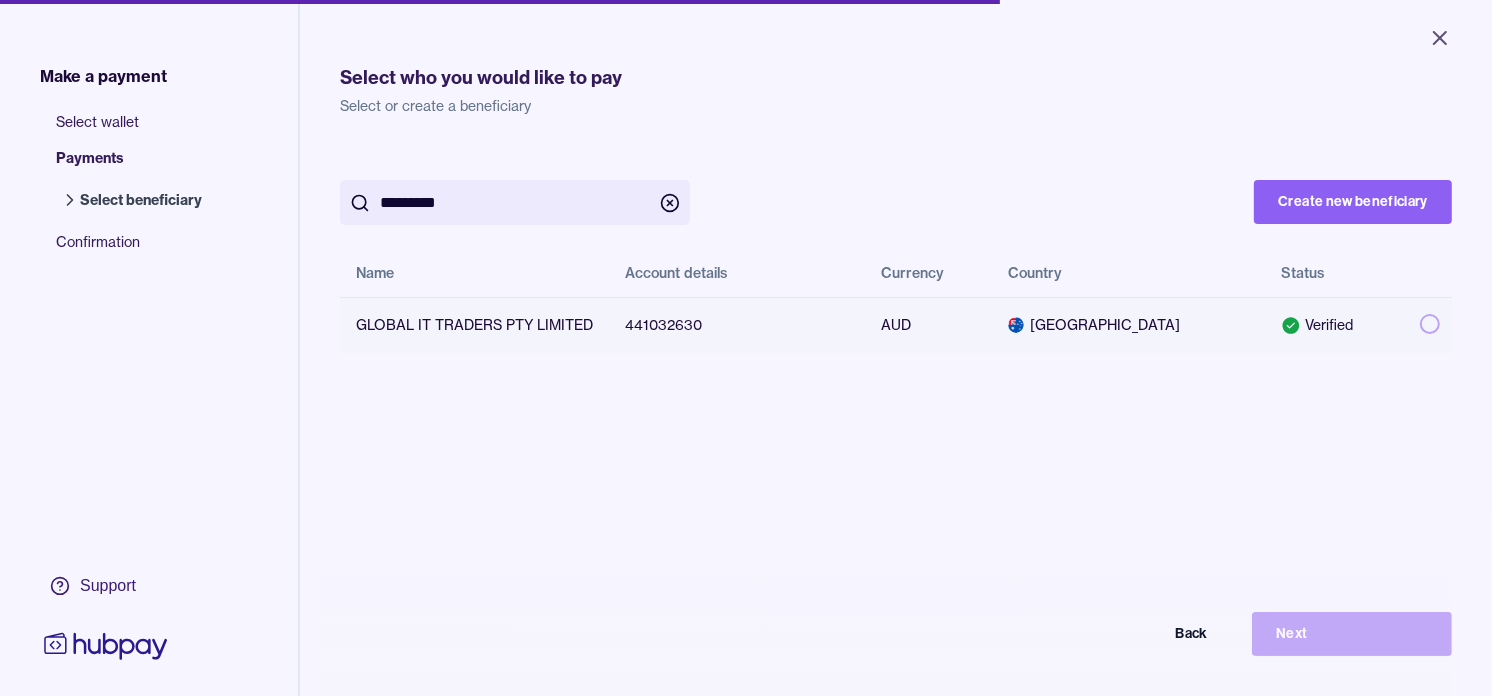 click at bounding box center [1430, 324] 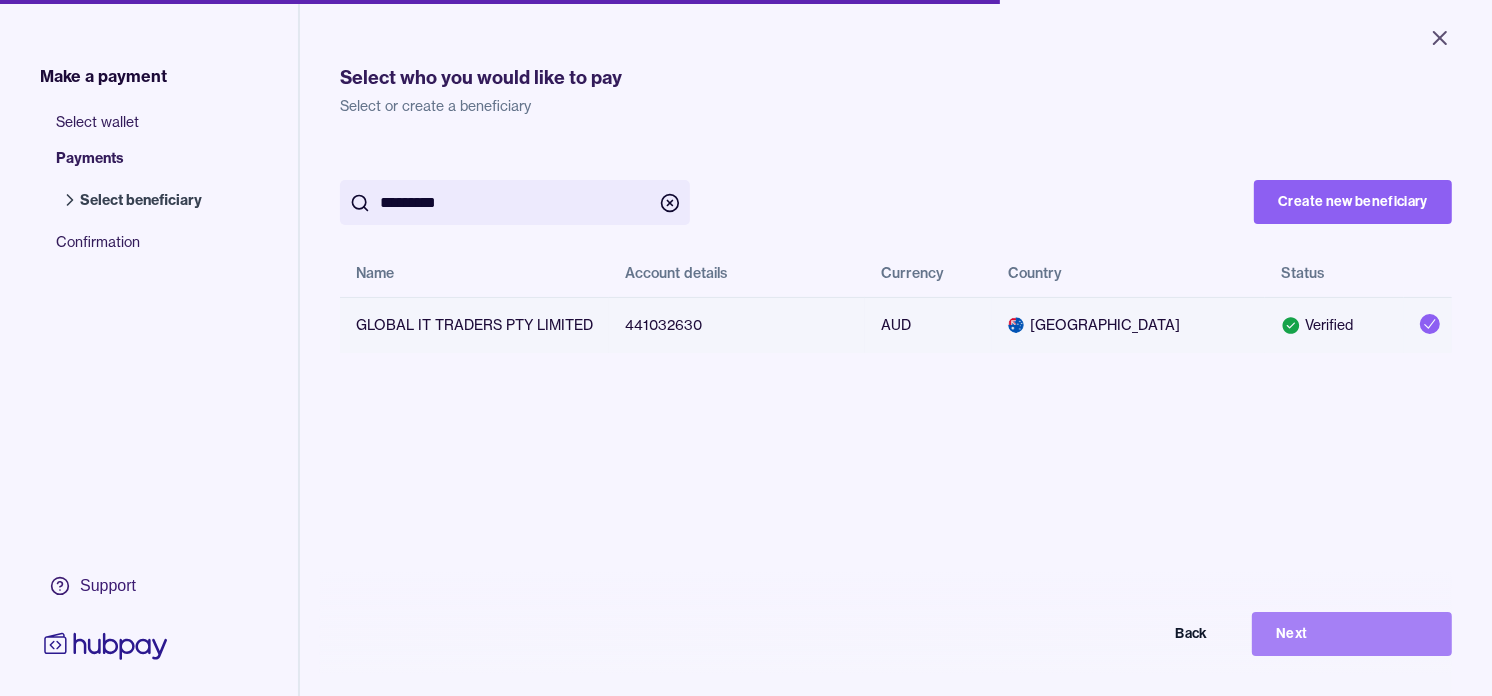 click on "Next" at bounding box center [1352, 634] 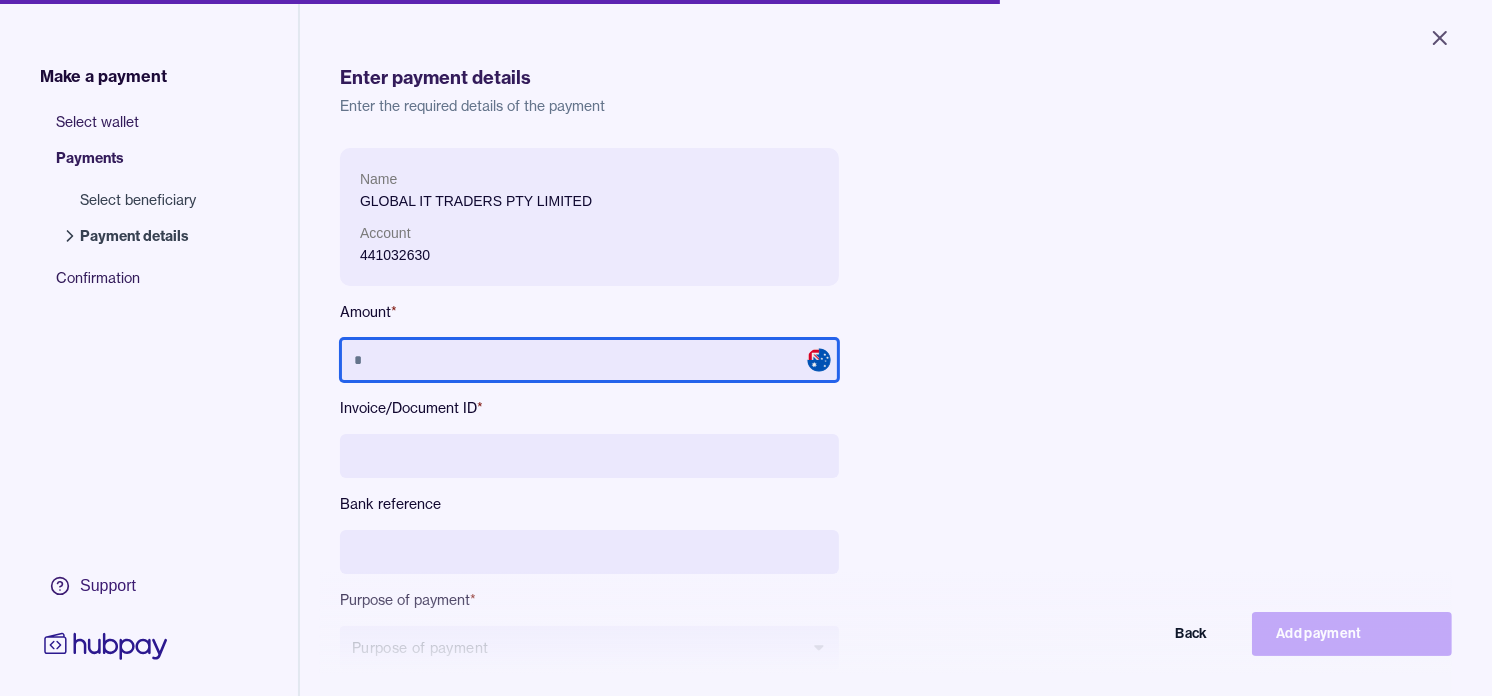 click at bounding box center (589, 360) 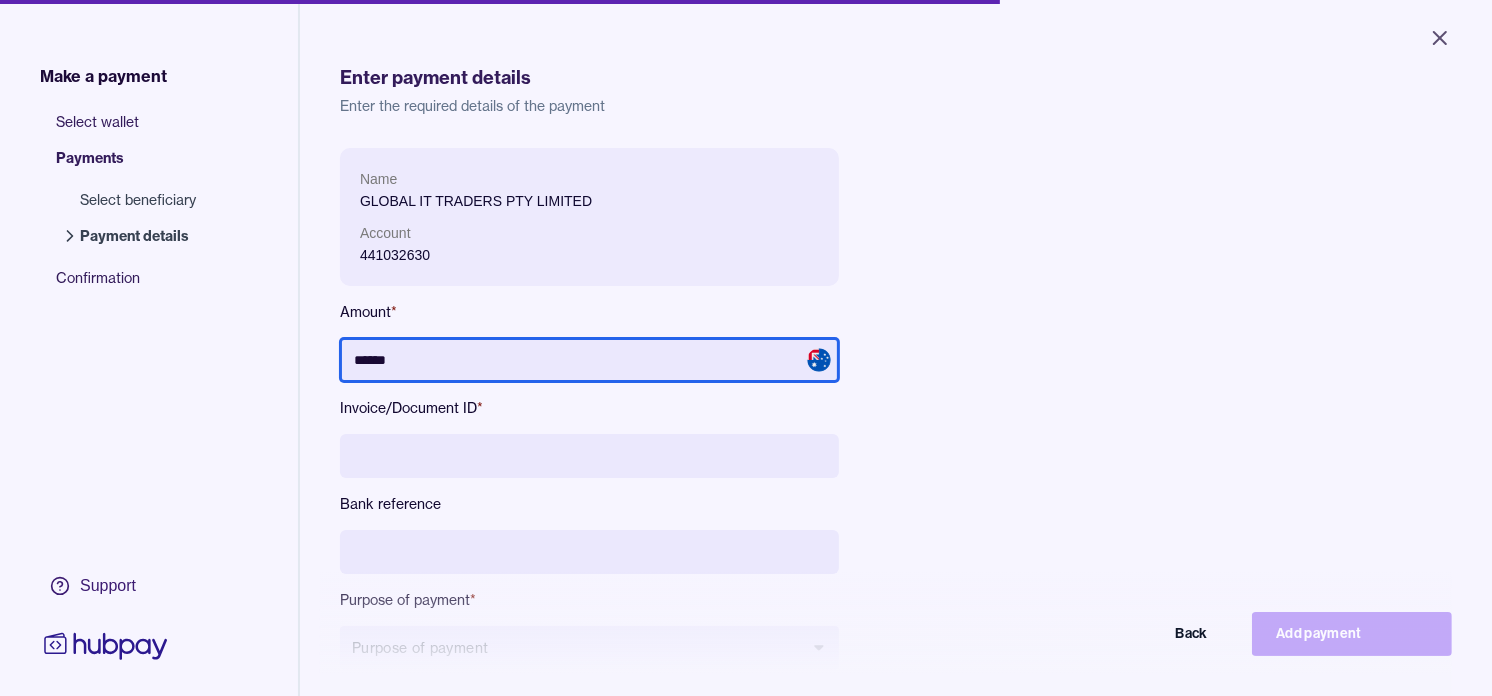 type on "******" 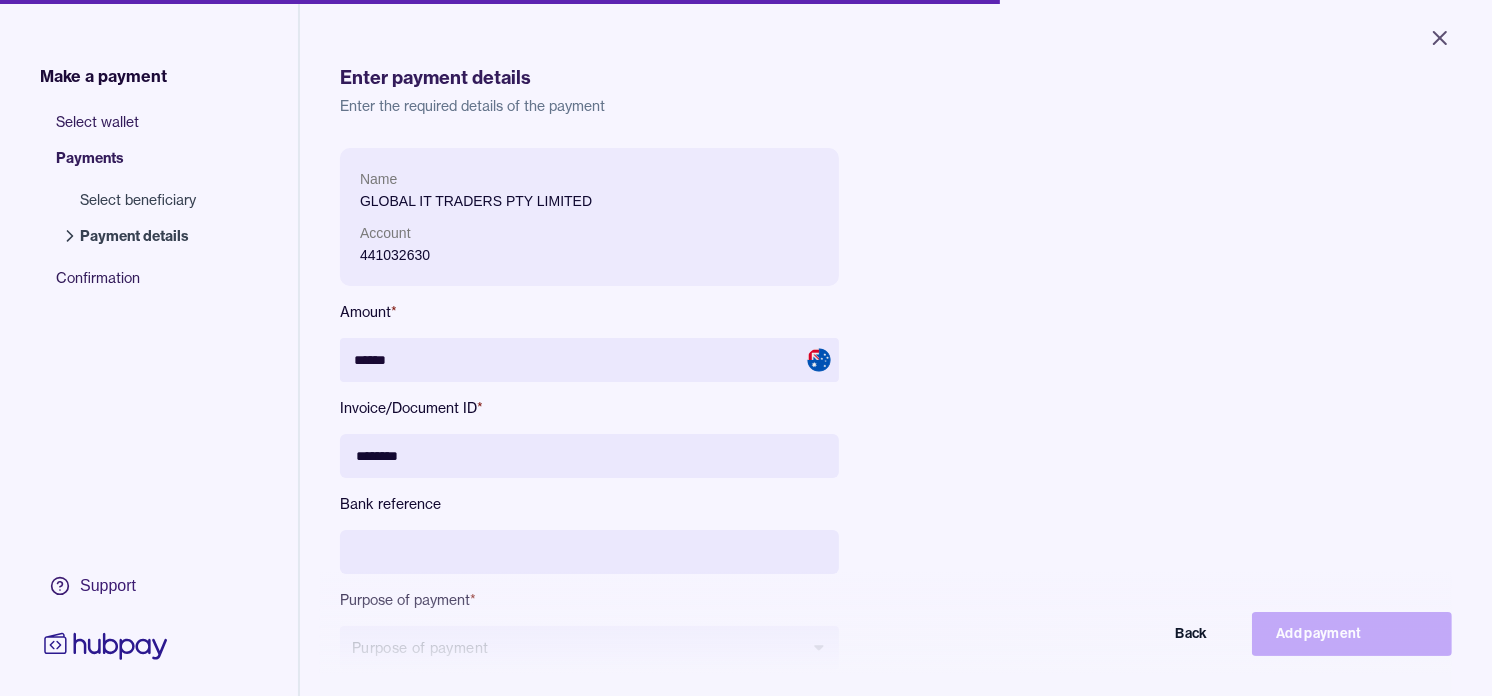 type on "********" 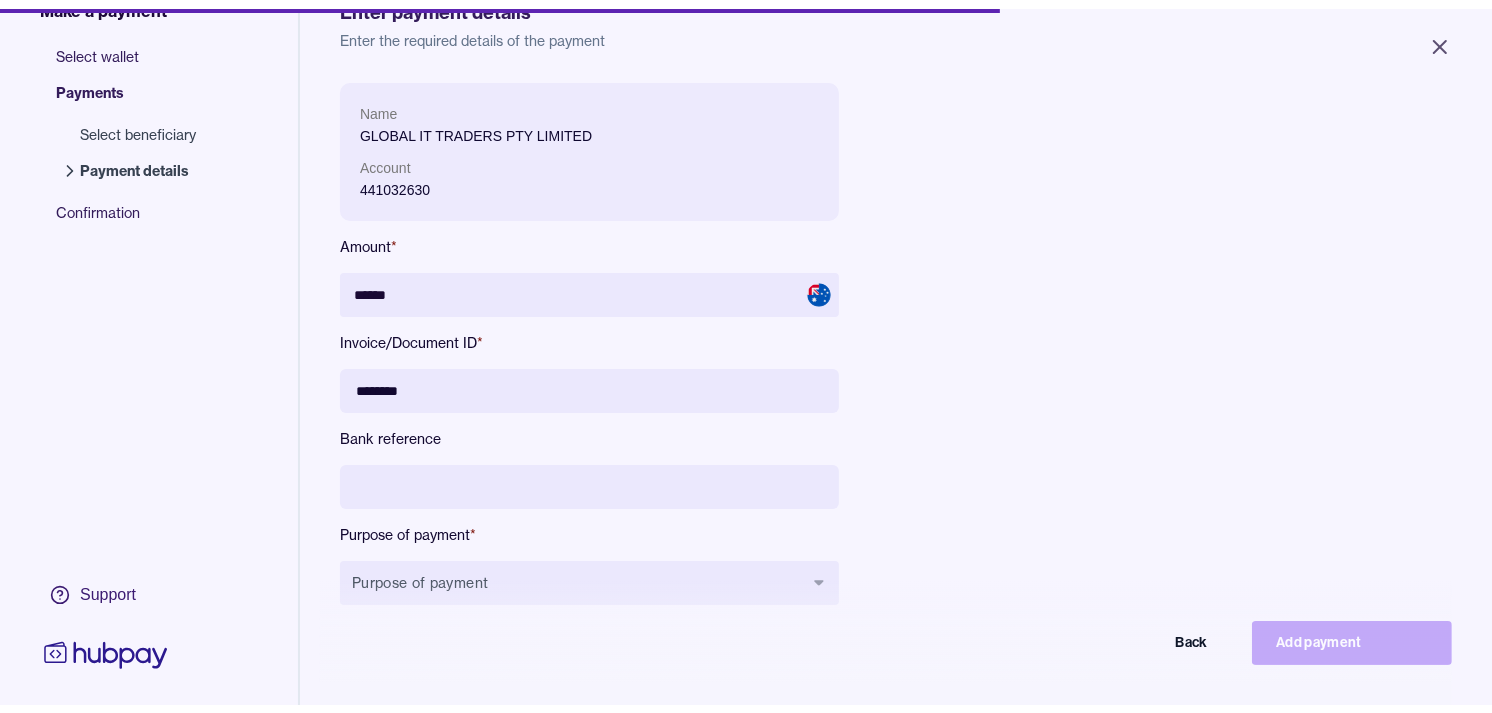 scroll, scrollTop: 111, scrollLeft: 0, axis: vertical 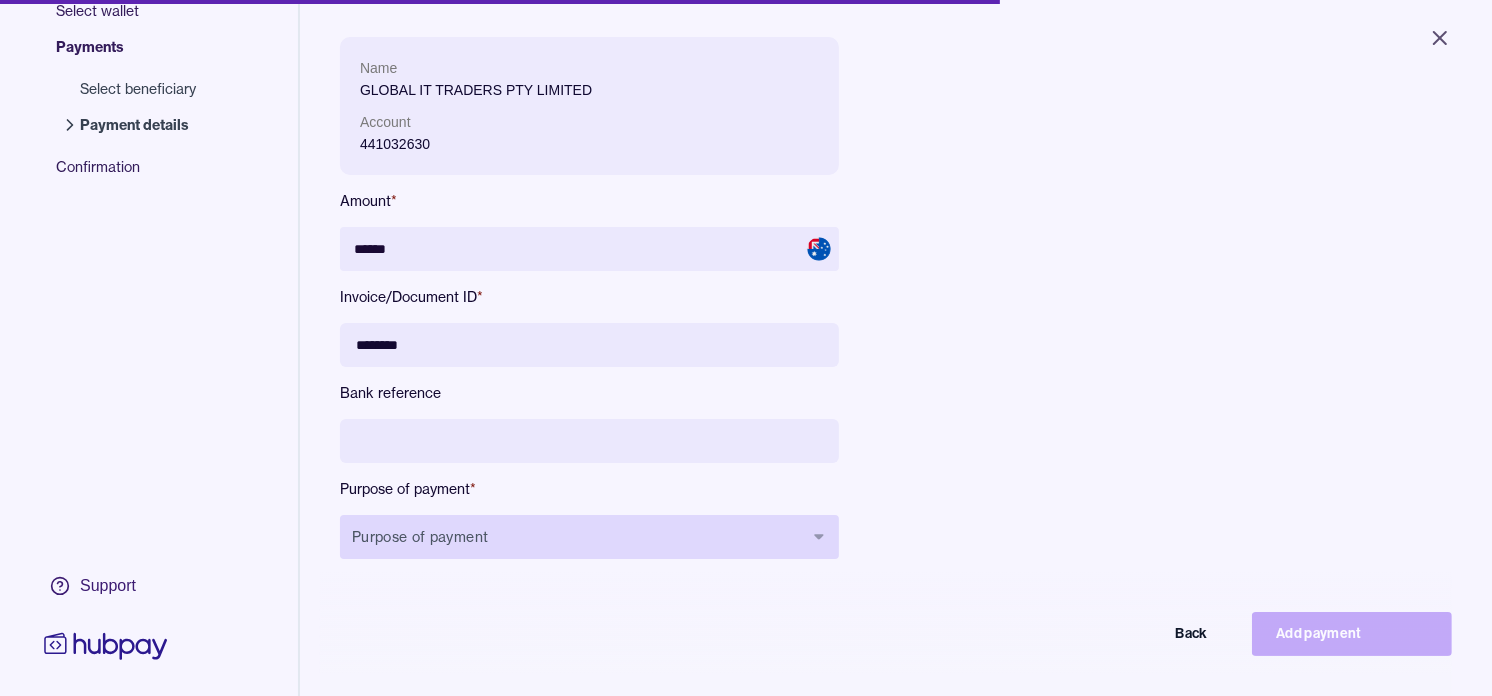 click on "Purpose of payment" at bounding box center (589, 537) 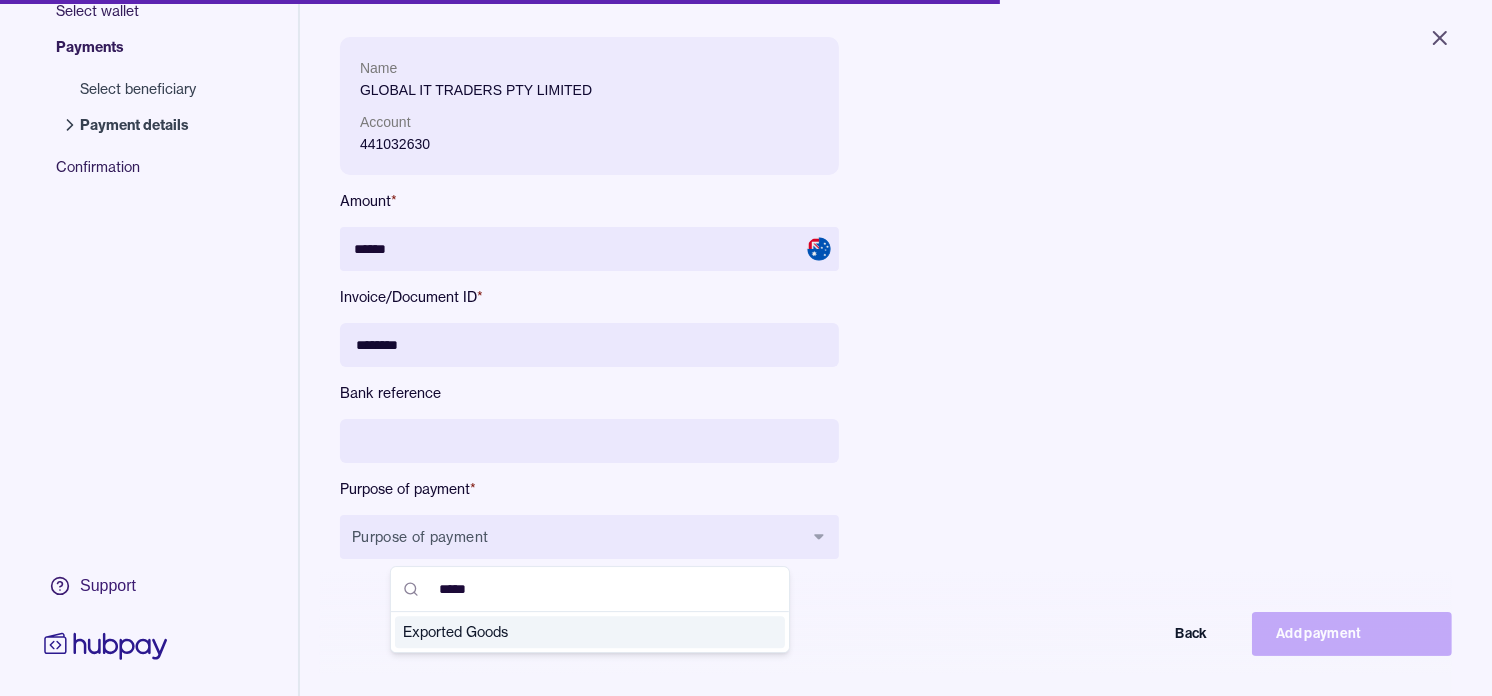 type on "*****" 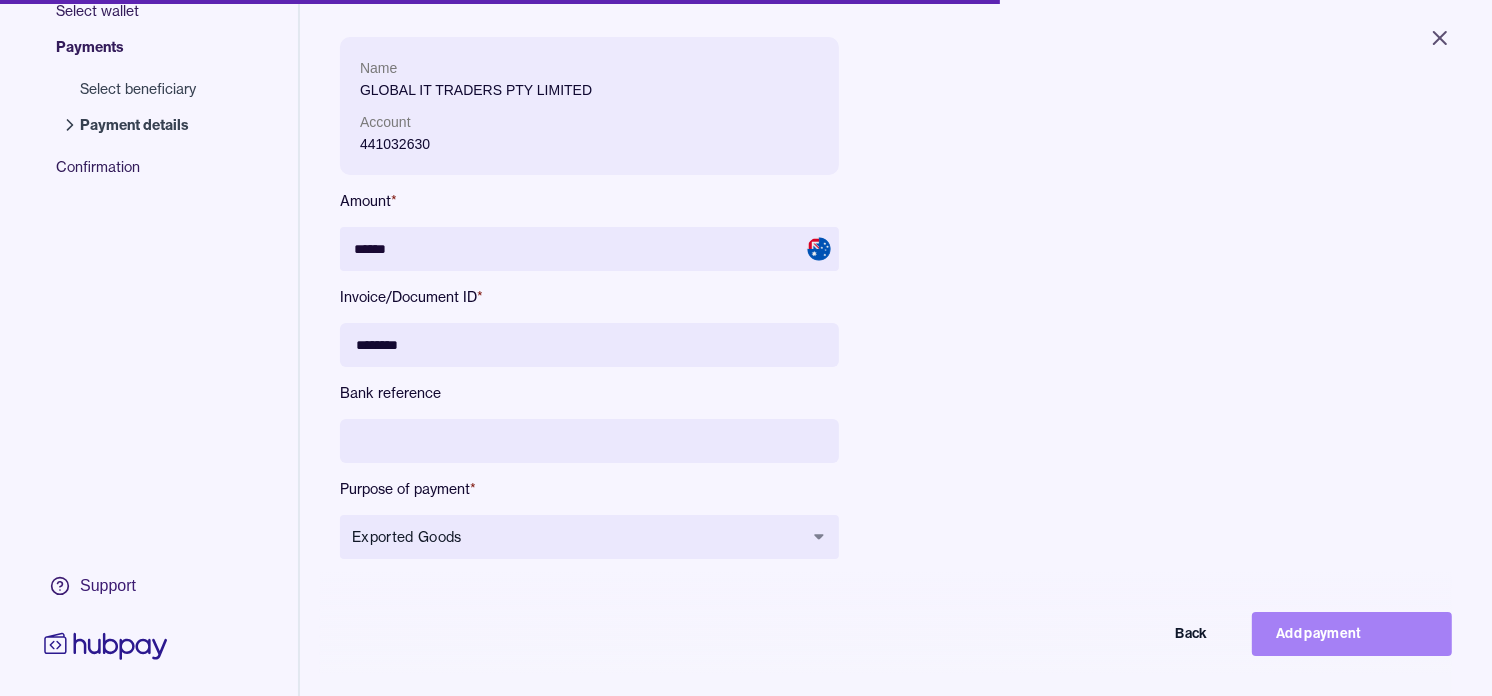 click on "Add payment" at bounding box center [1352, 634] 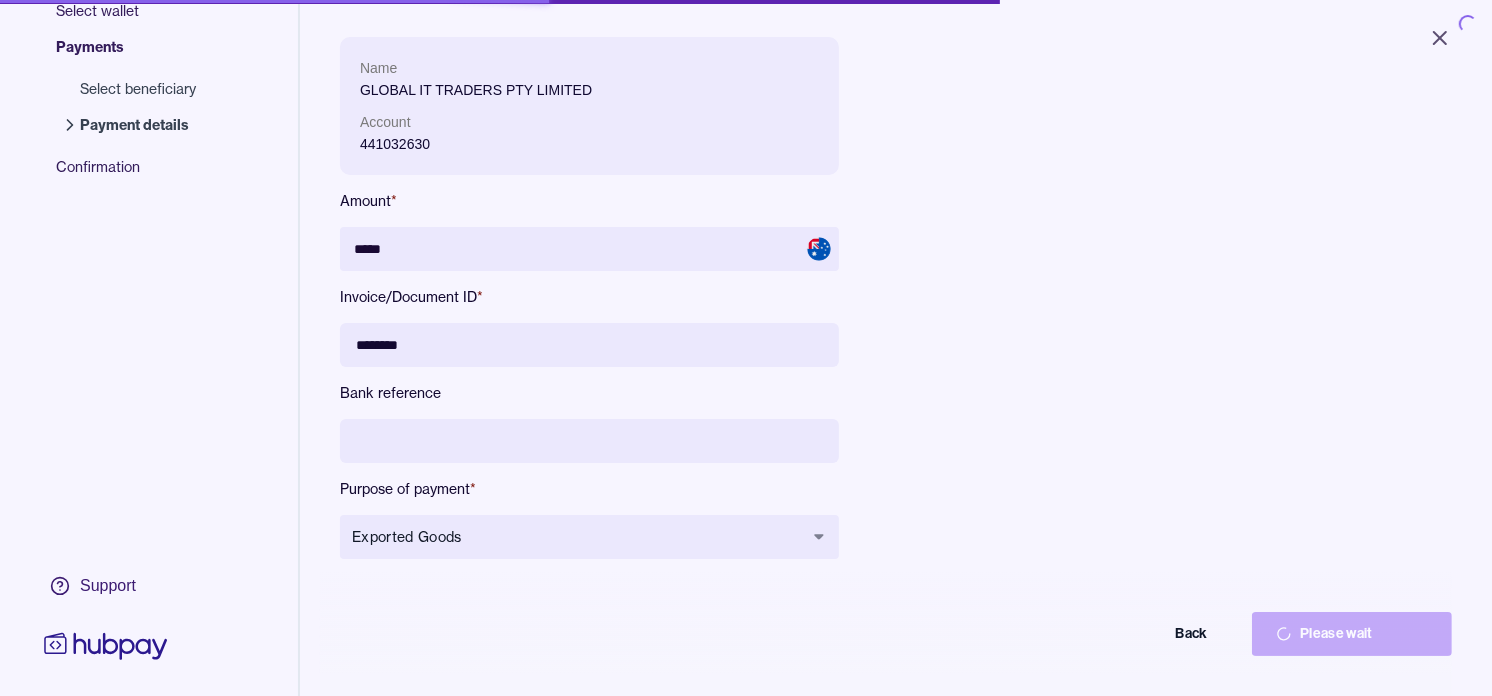 type 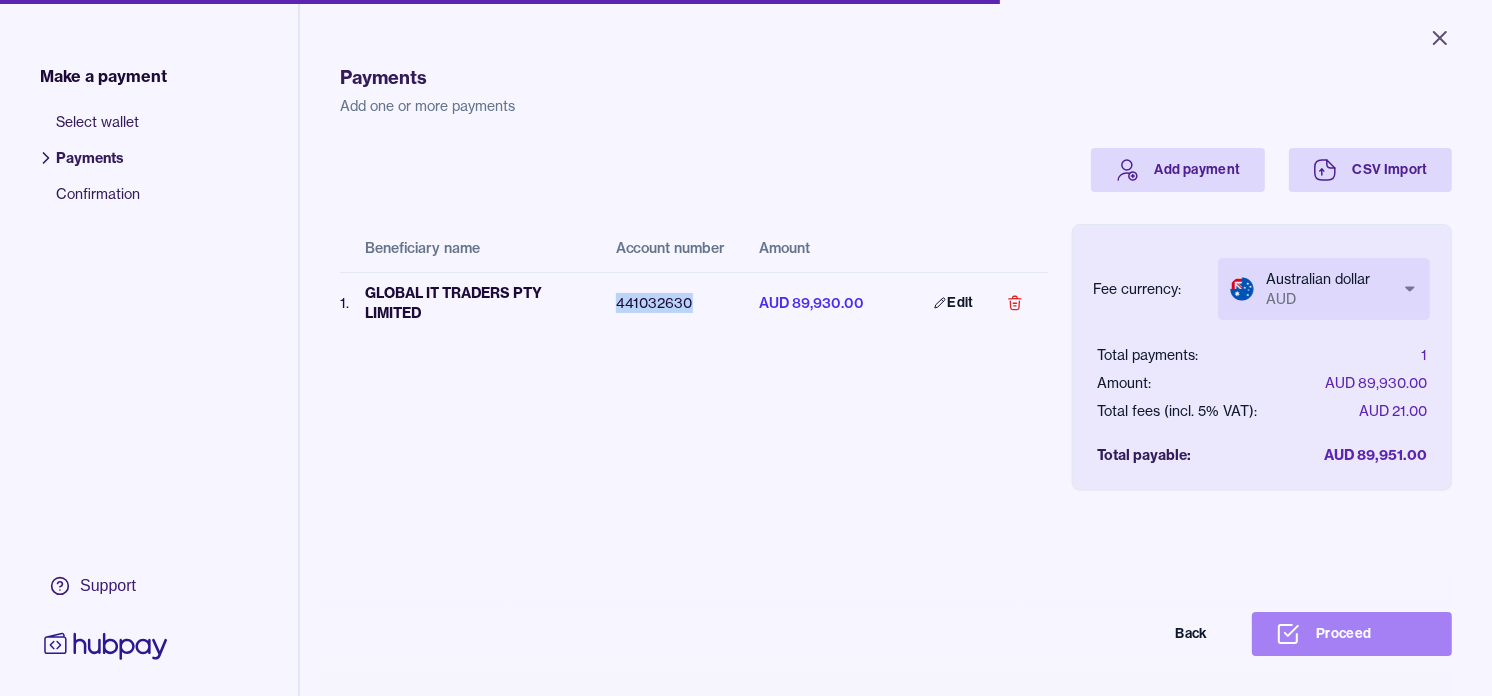 click on "Proceed" at bounding box center [1352, 634] 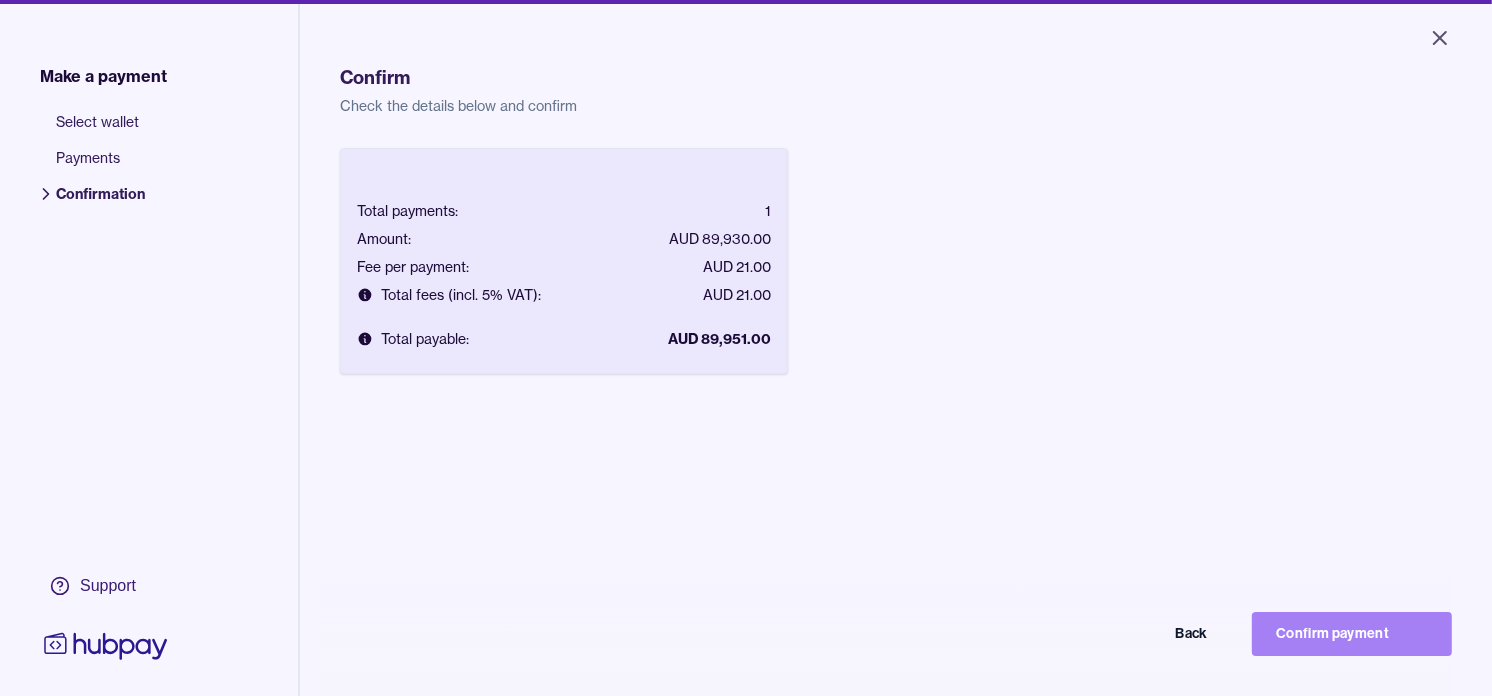 click on "Confirm payment" at bounding box center (1352, 634) 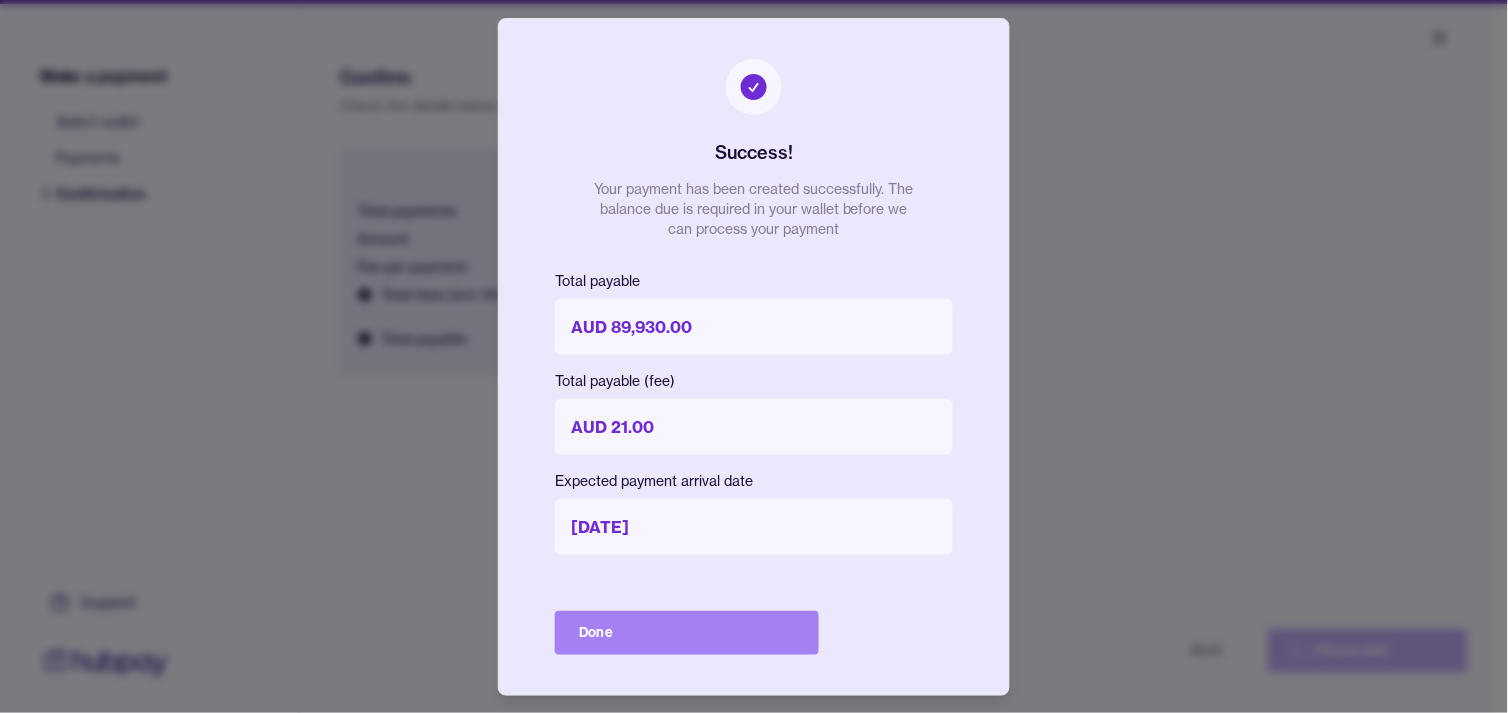 click on "Done" at bounding box center [687, 633] 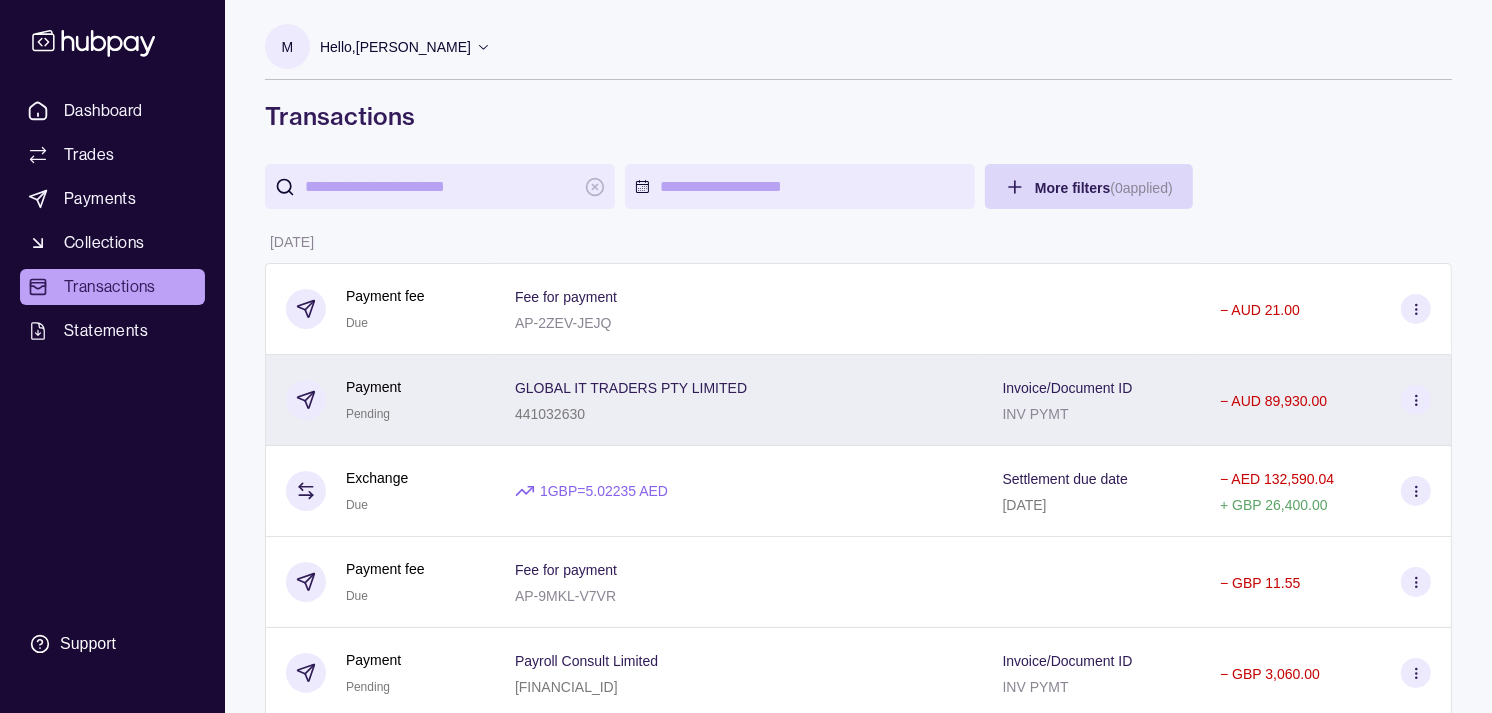 click on "GLOBAL IT TRADERS PTY LIMITED 441032630" at bounding box center (739, 400) 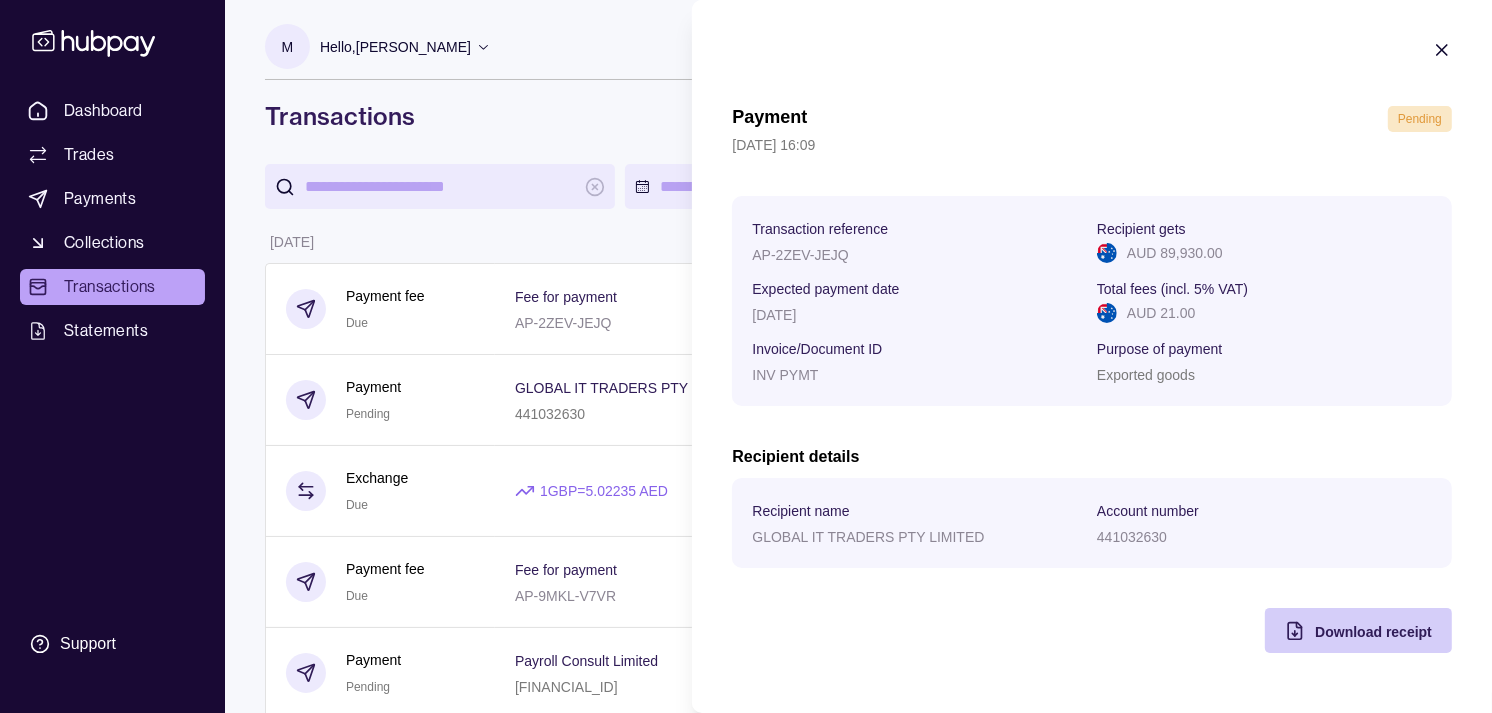 click on "Download receipt" at bounding box center [1373, 632] 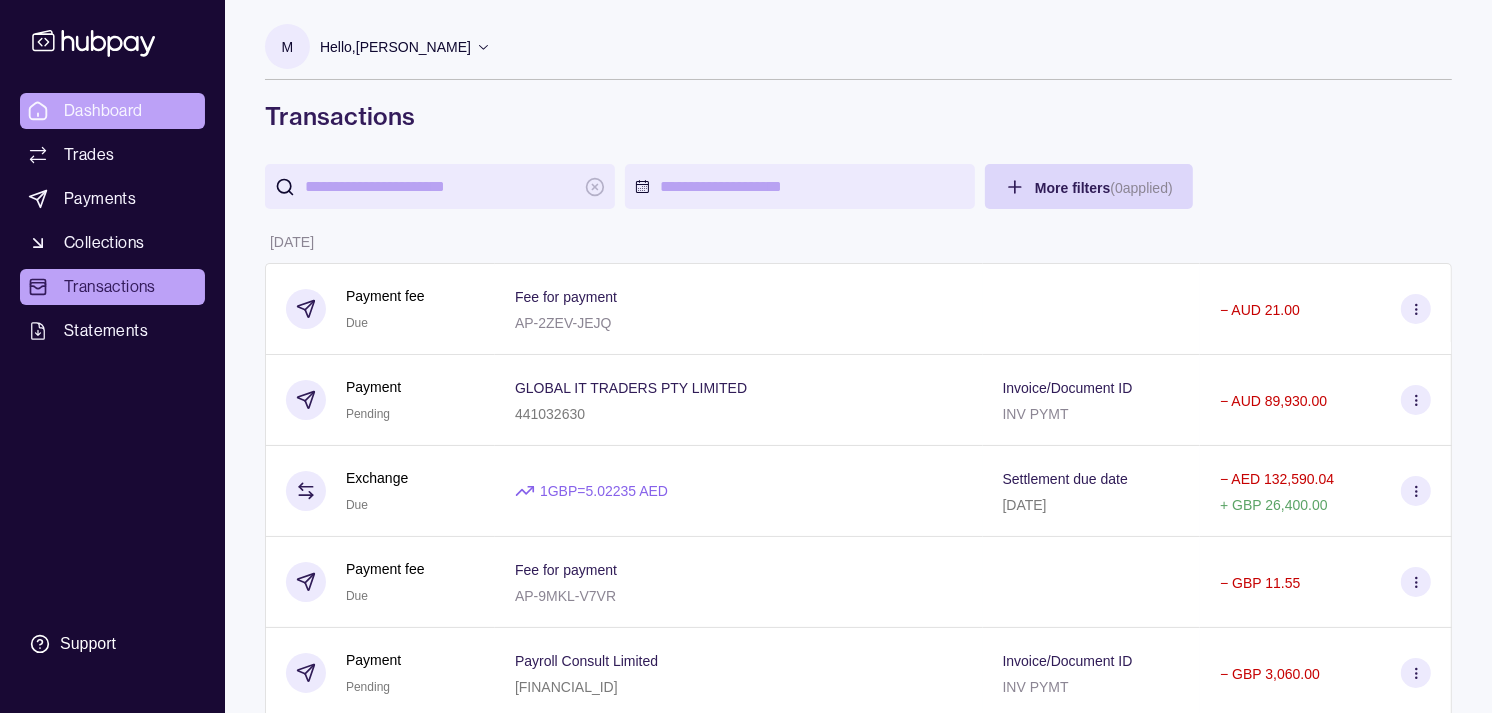 click on "Dashboard Trades Payments Collections Transactions Statements Support M Hello,  [PERSON_NAME] Strides Trading LLC Account Terms and conditions Privacy policy Sign out Transactions More filters  ( 0  applied) Details Amount [DATE] Payment fee Due Fee for payment AP-2ZEV-JEJQ −   AUD 21.00 Payment Pending GLOBAL IT TRADERS PTY LIMITED 441032630 Invoice/Document ID INV PYMT −   AUD 89,930.00 Exchange Due 1  GBP  =  5.02235   AED Settlement due date [DATE] −   AED 132,590.04 +   GBP 26,400.00 Payment fee Due Fee for payment AP-9MKL-V7VR −   GBP 11.55 Payment Pending Payroll Consult Limited [FINANCIAL_ID] Invoice/Document ID INV PYMT −   GBP 3,060.00 Payment fee Due Fee for payment AP-ZRJK-JQFX −   GBP 11.55 Payment Pending SWIFT CONSULTANCY LTD [FINANCIAL_ID] Invoice/Document ID INV PYMT −   GBP 12,000.00 Payment fee Due Fee for payment AP-QS4O-ESFG −   GBP 11.55 Payment Pending WANDERLUST PROPERTY MANAGEMENT LIMITED [FINANCIAL_ID] Invoice/Document ID −" at bounding box center [746, 1107] 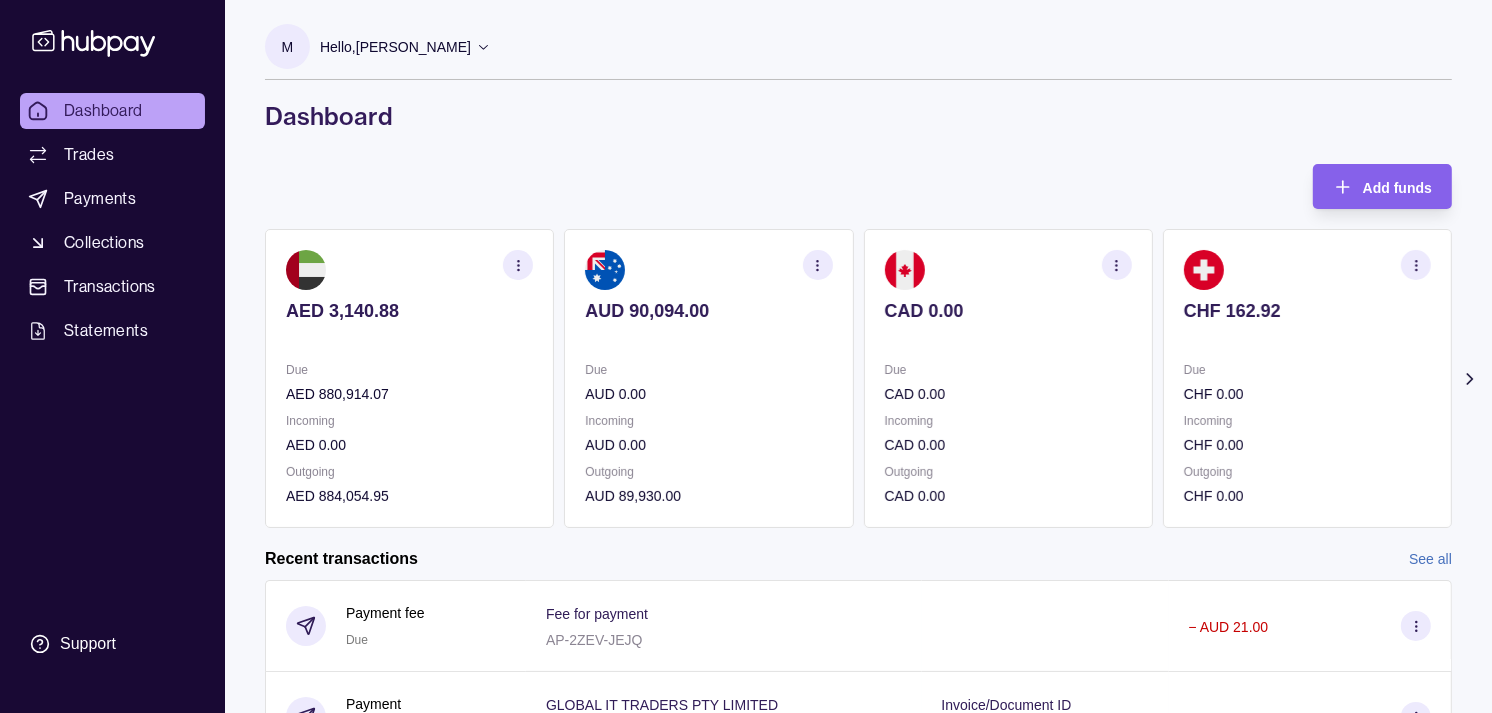 click at bounding box center [818, 265] 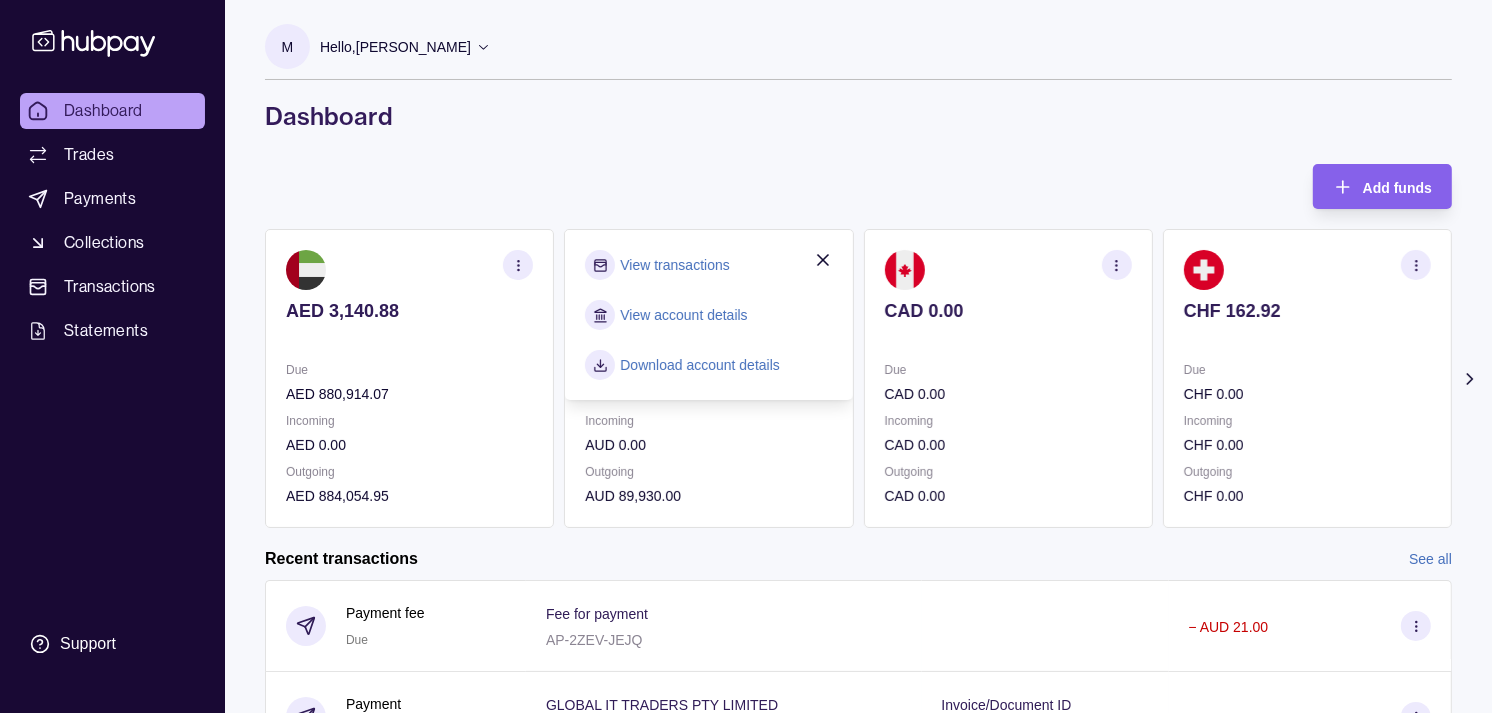 click on "View transactions" at bounding box center [674, 265] 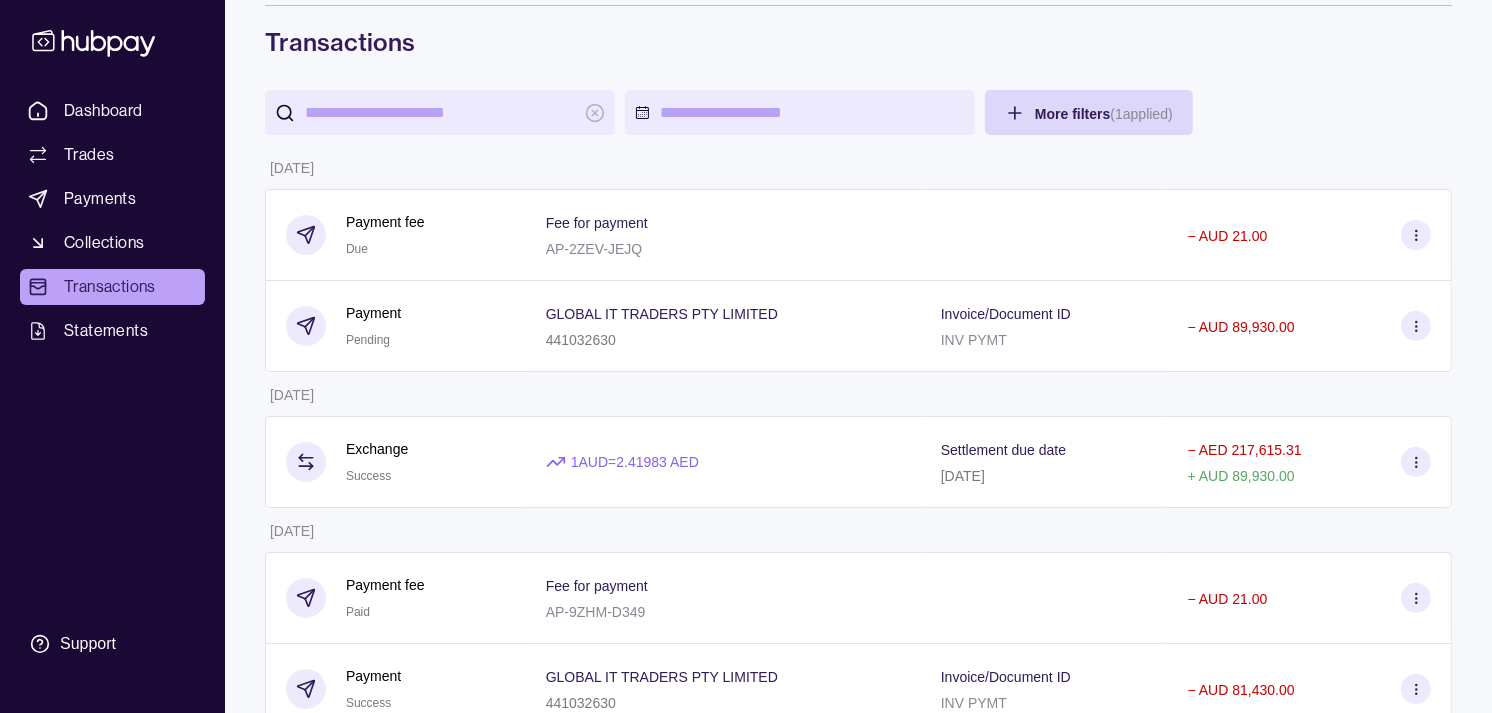 scroll, scrollTop: 111, scrollLeft: 0, axis: vertical 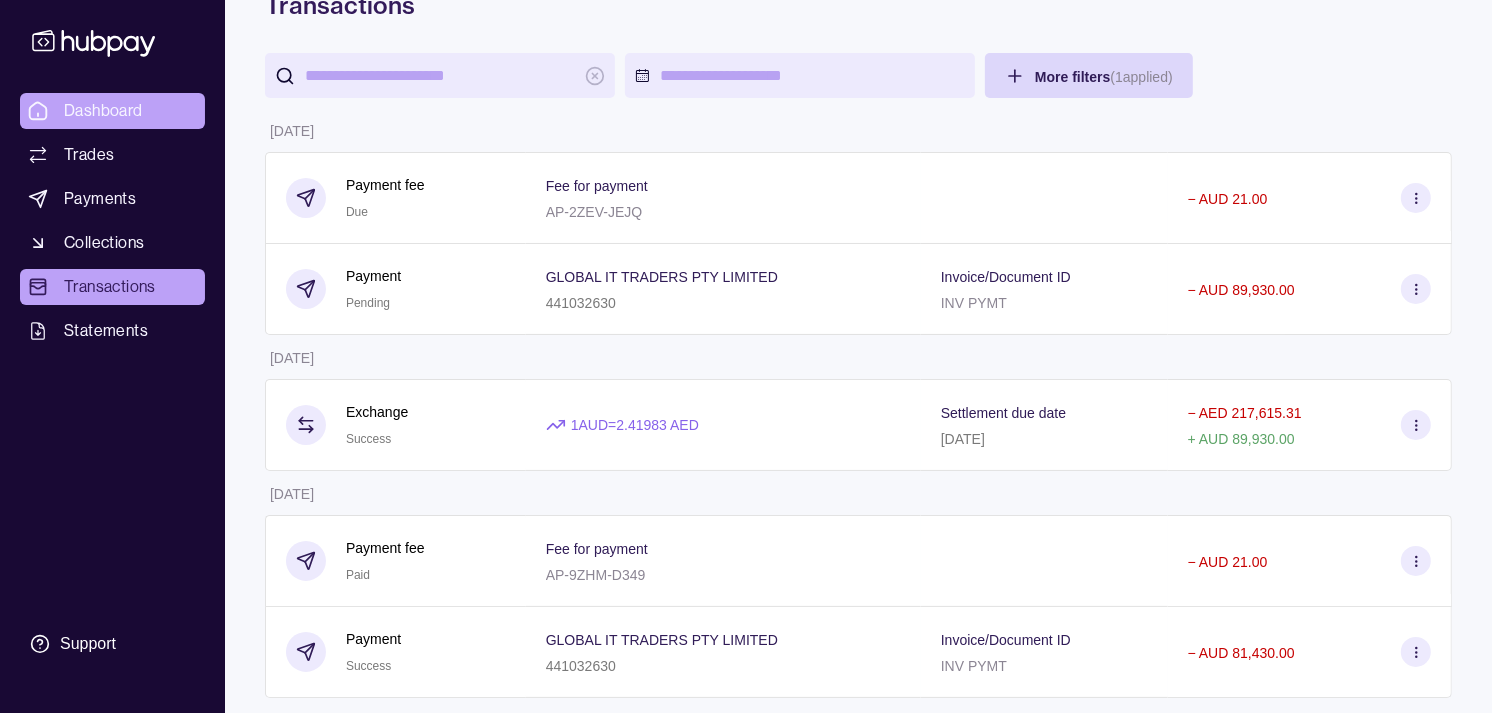 click on "Dashboard" at bounding box center (103, 111) 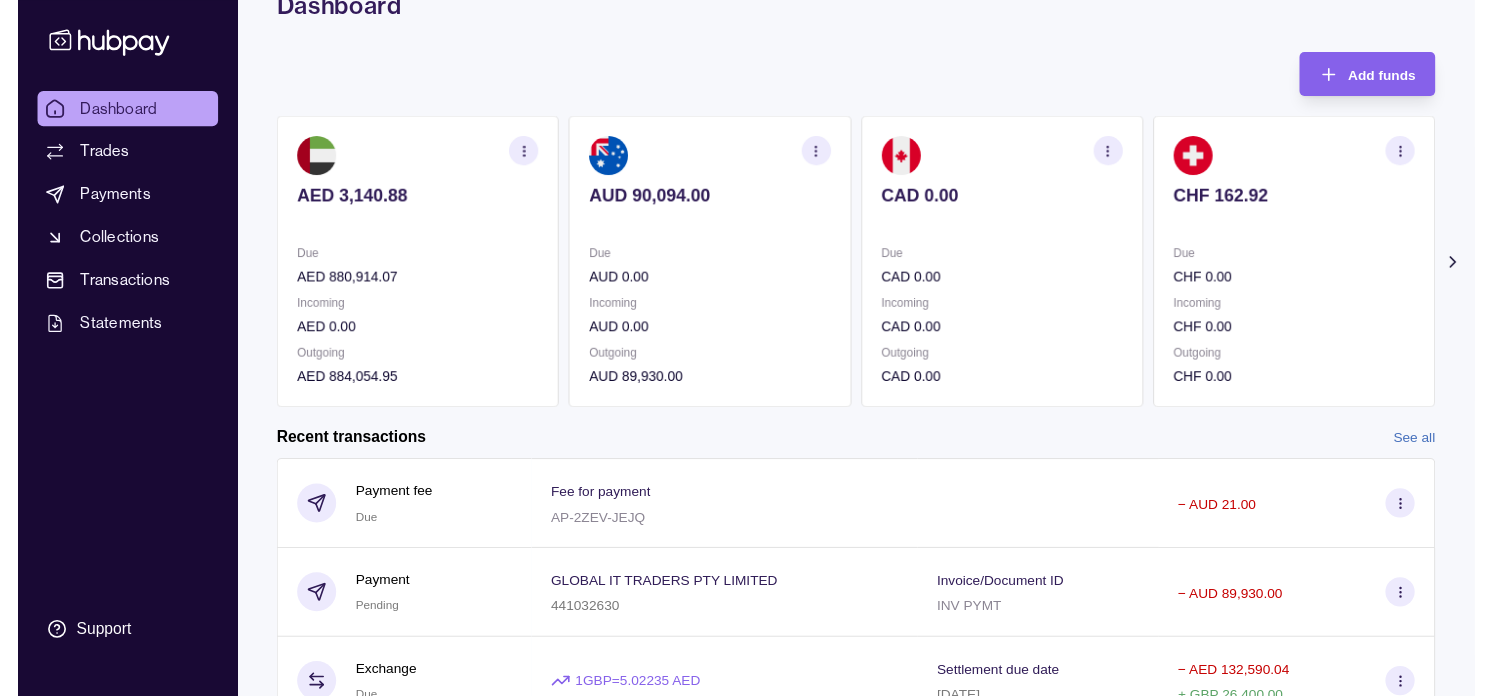 scroll, scrollTop: 0, scrollLeft: 0, axis: both 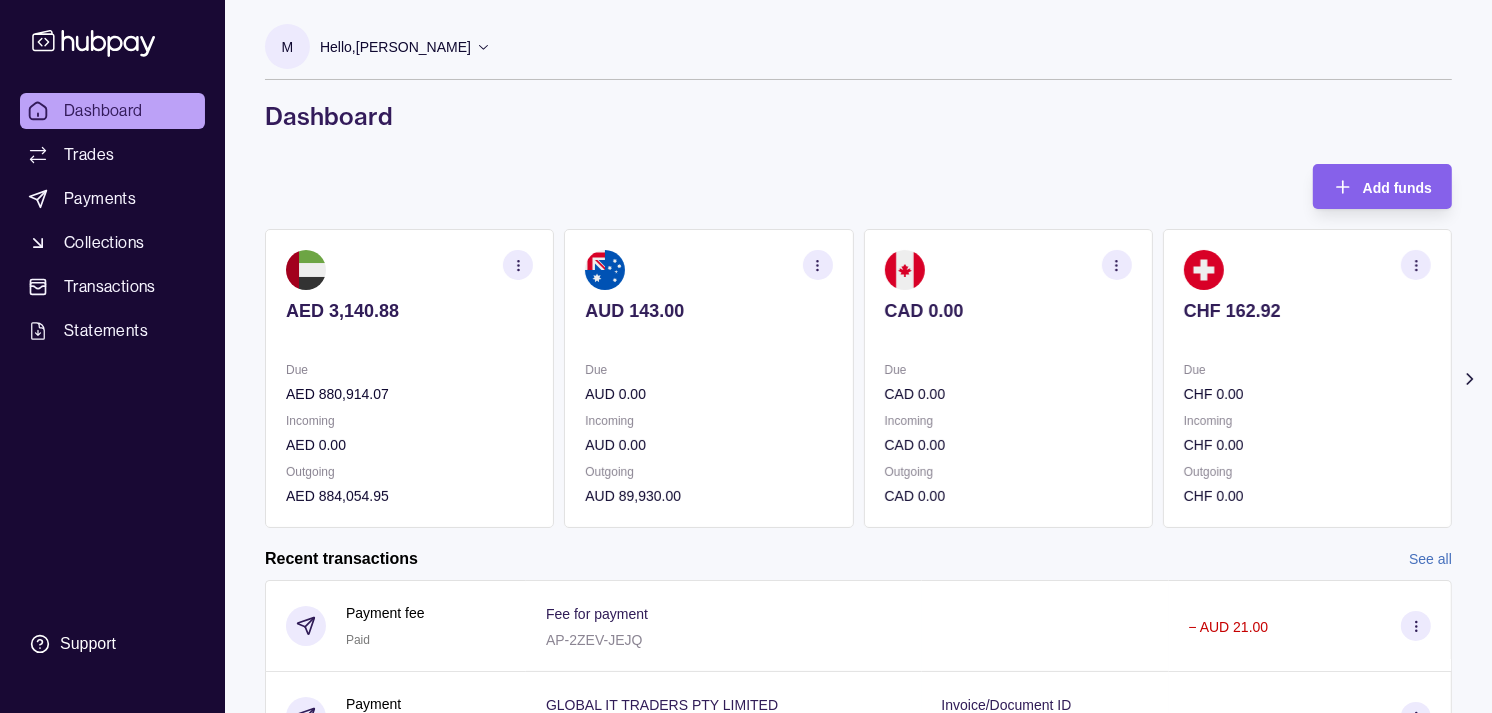 click on "CAD 0.00                                                                                                               Due CAD 0.00 Incoming CAD 0.00 Outgoing CAD 0.00" at bounding box center [1008, 378] 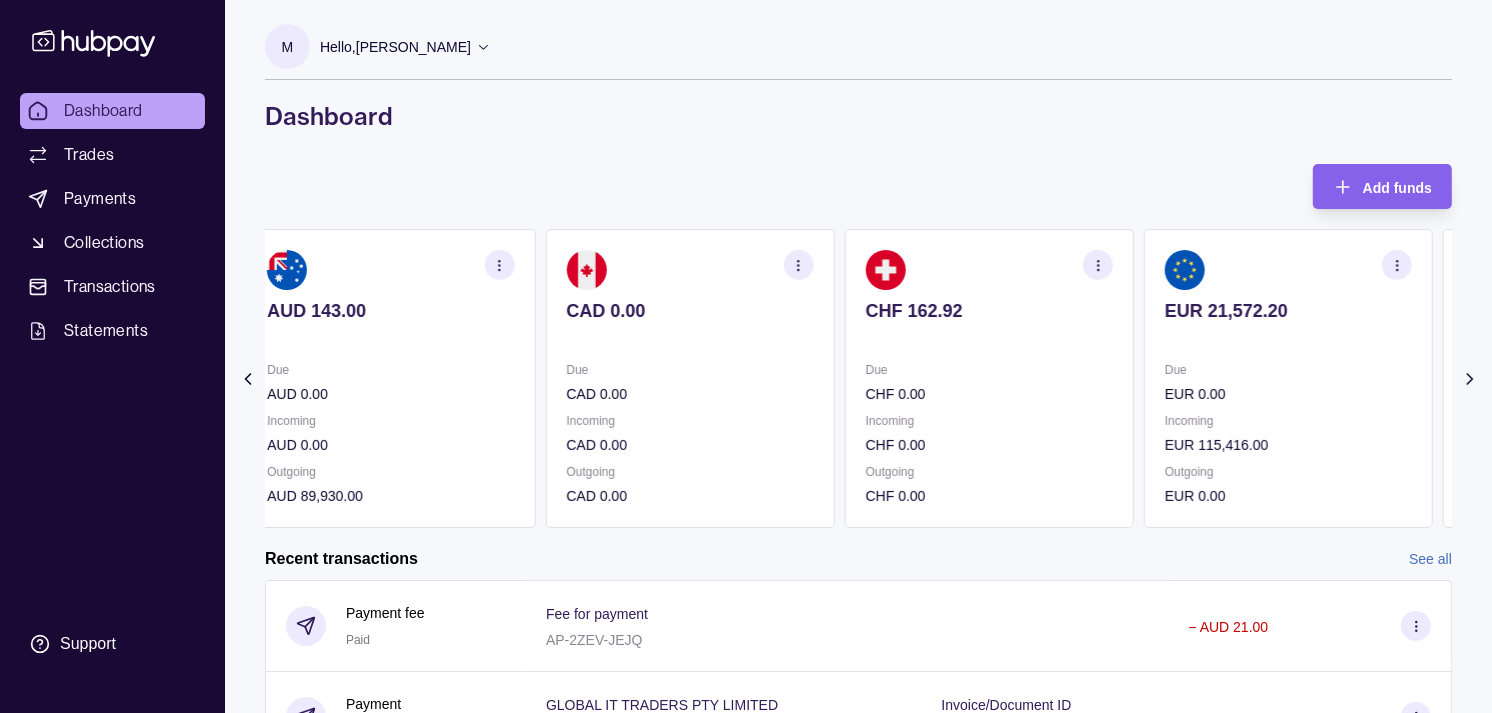 click on "CHF 162.92                                                                                                               Due CHF 0.00 Incoming CHF 0.00 Outgoing CHF 0.00" at bounding box center (989, 378) 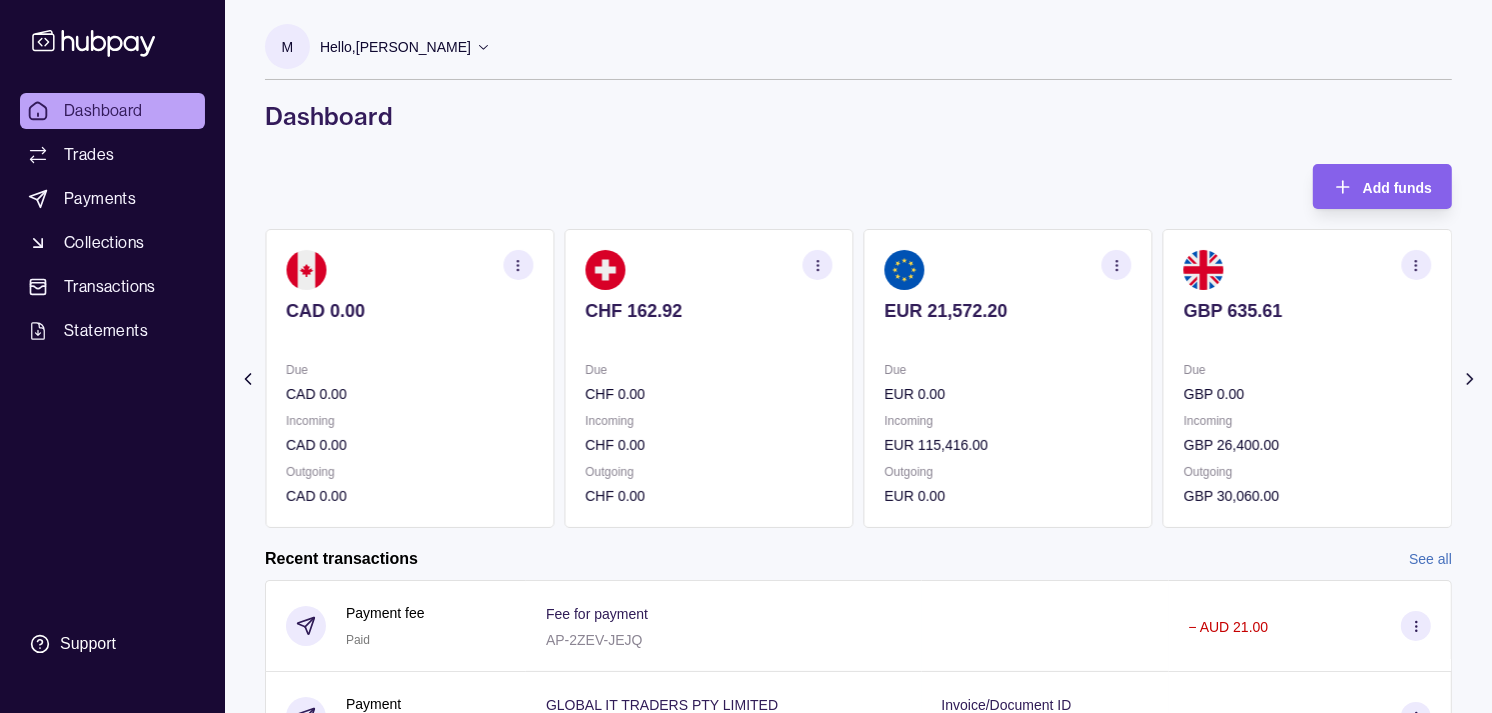 click on "EUR 21,572.20                                                                                                               Due EUR 0.00 Incoming EUR 115,416.00 Outgoing EUR 0.00" at bounding box center (1008, 378) 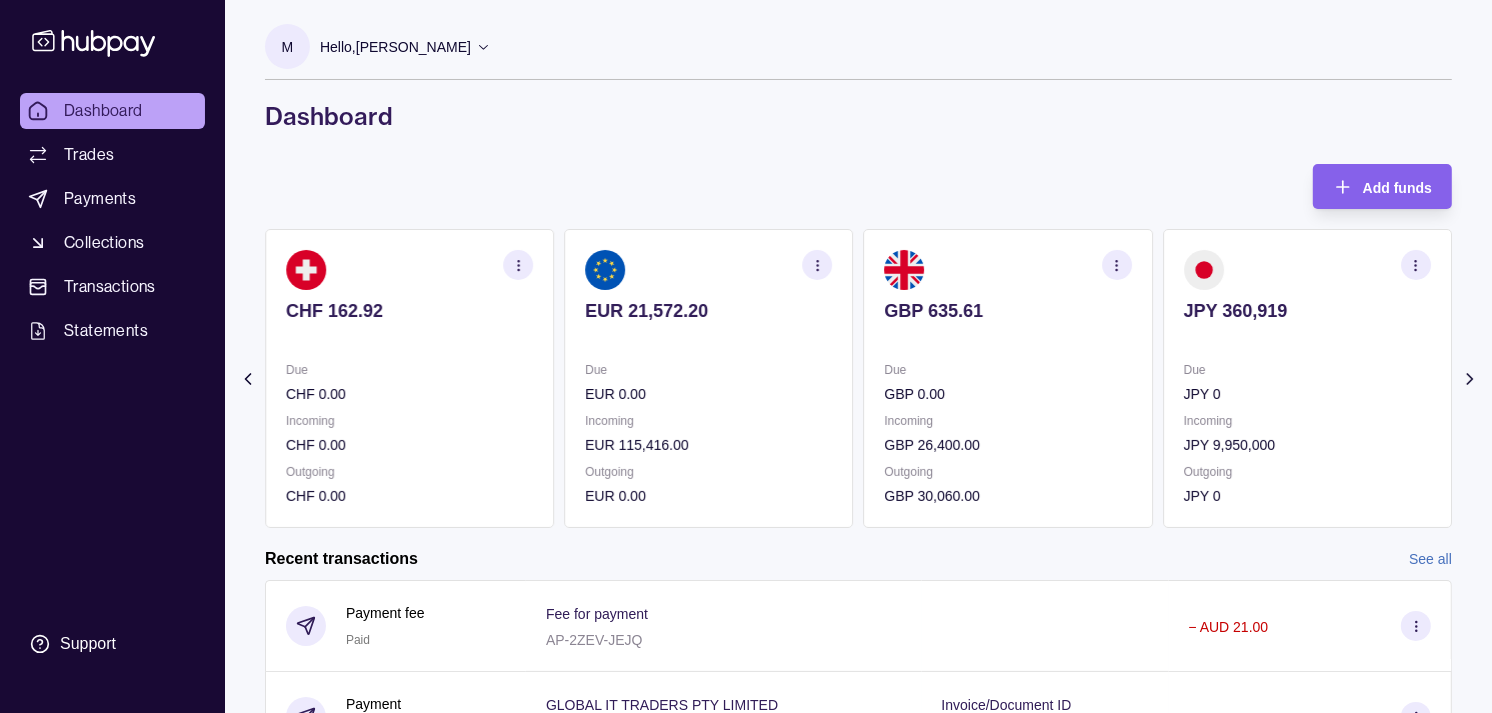 click on "Due" at bounding box center [1008, 370] 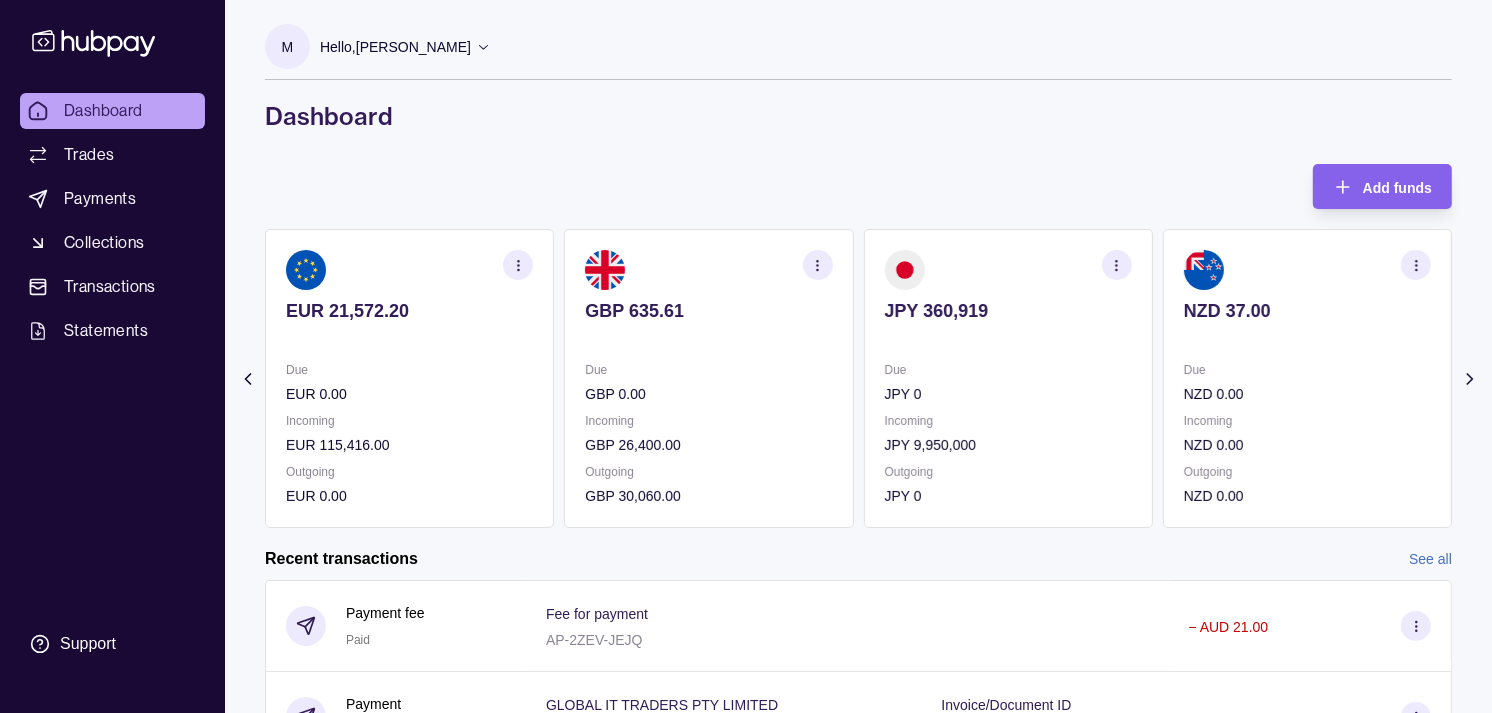 click on "Due" at bounding box center (1008, 370) 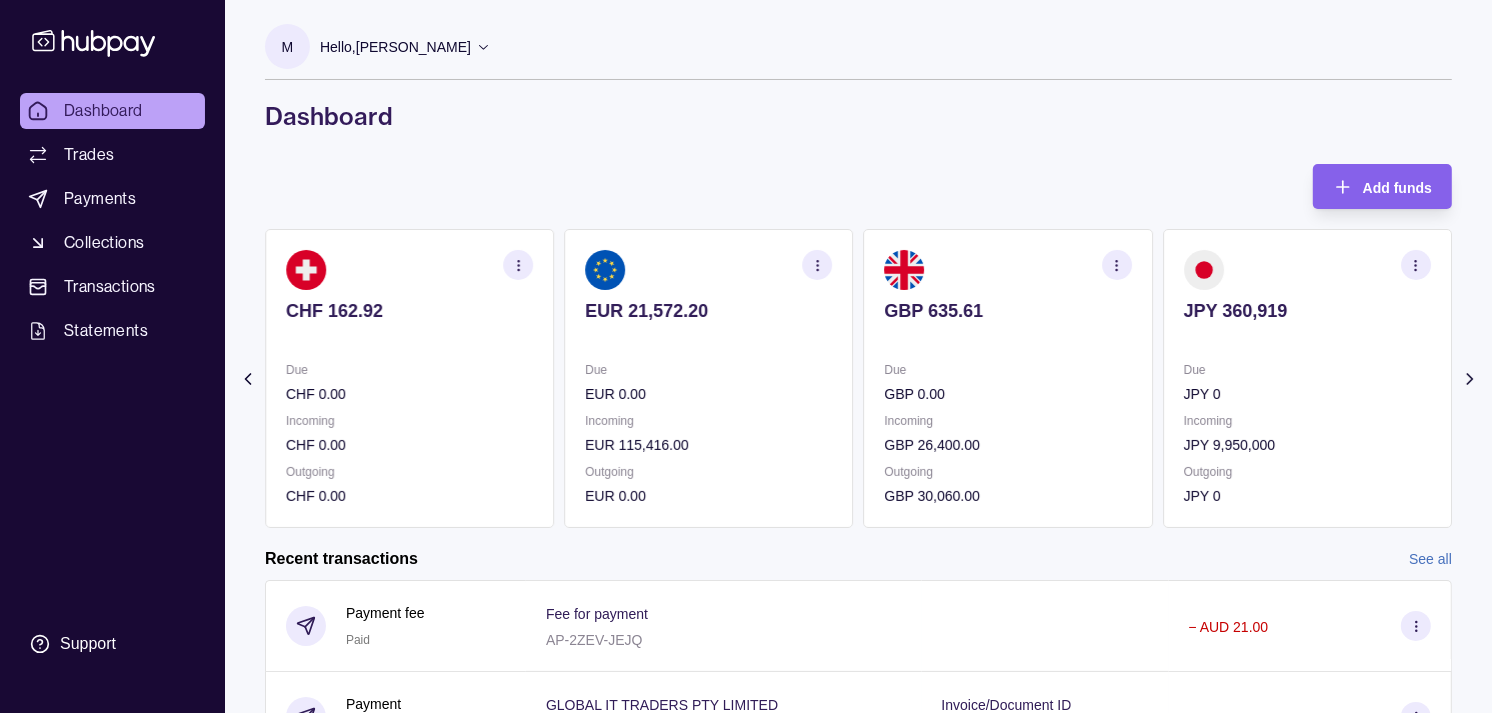 click on "GBP 635.61                                                                                                               Due GBP 0.00 Incoming GBP 26,400.00 Outgoing GBP 30,060.00" at bounding box center [1008, 378] 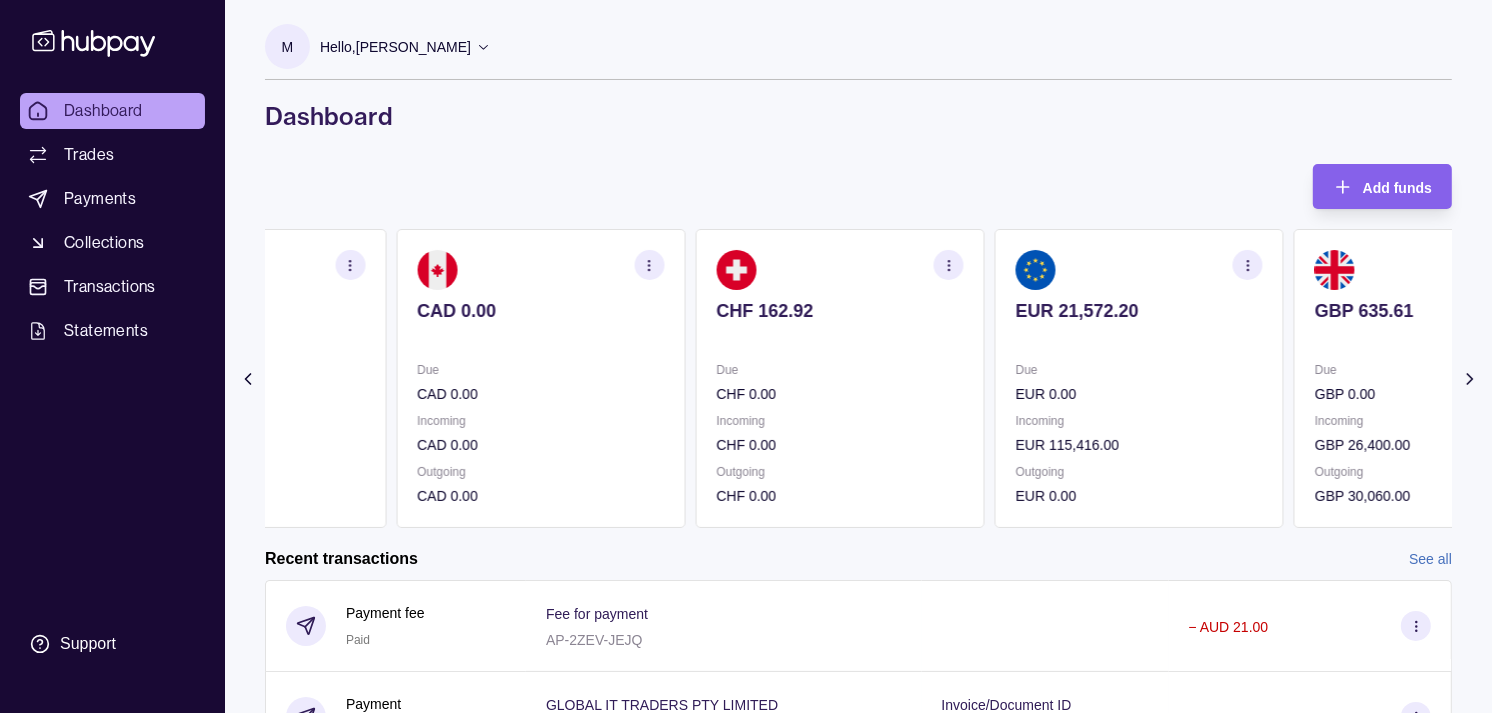 click on "Due" at bounding box center (839, 370) 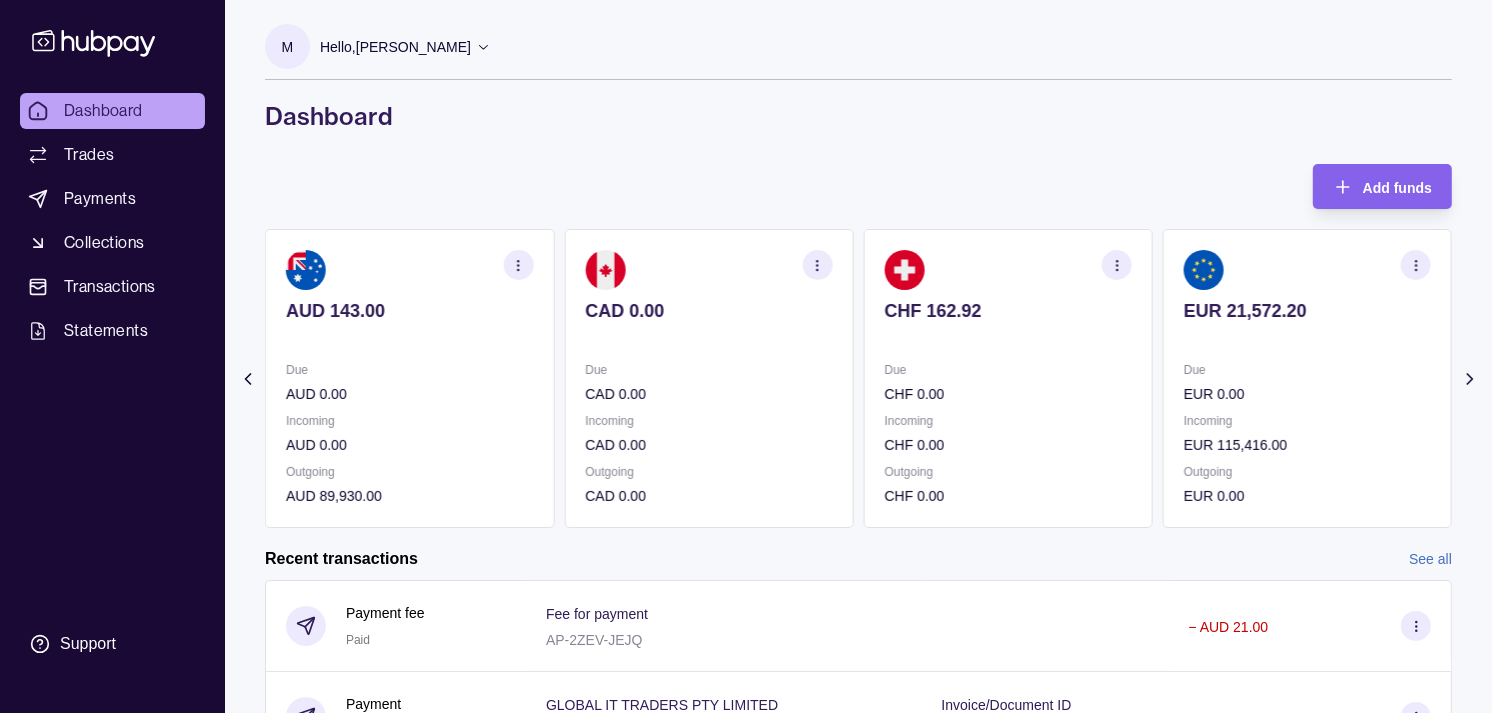 click on "CHF 162.92                                                                                                               Due CHF 0.00 Incoming CHF 0.00 Outgoing CHF 0.00" at bounding box center [1008, 378] 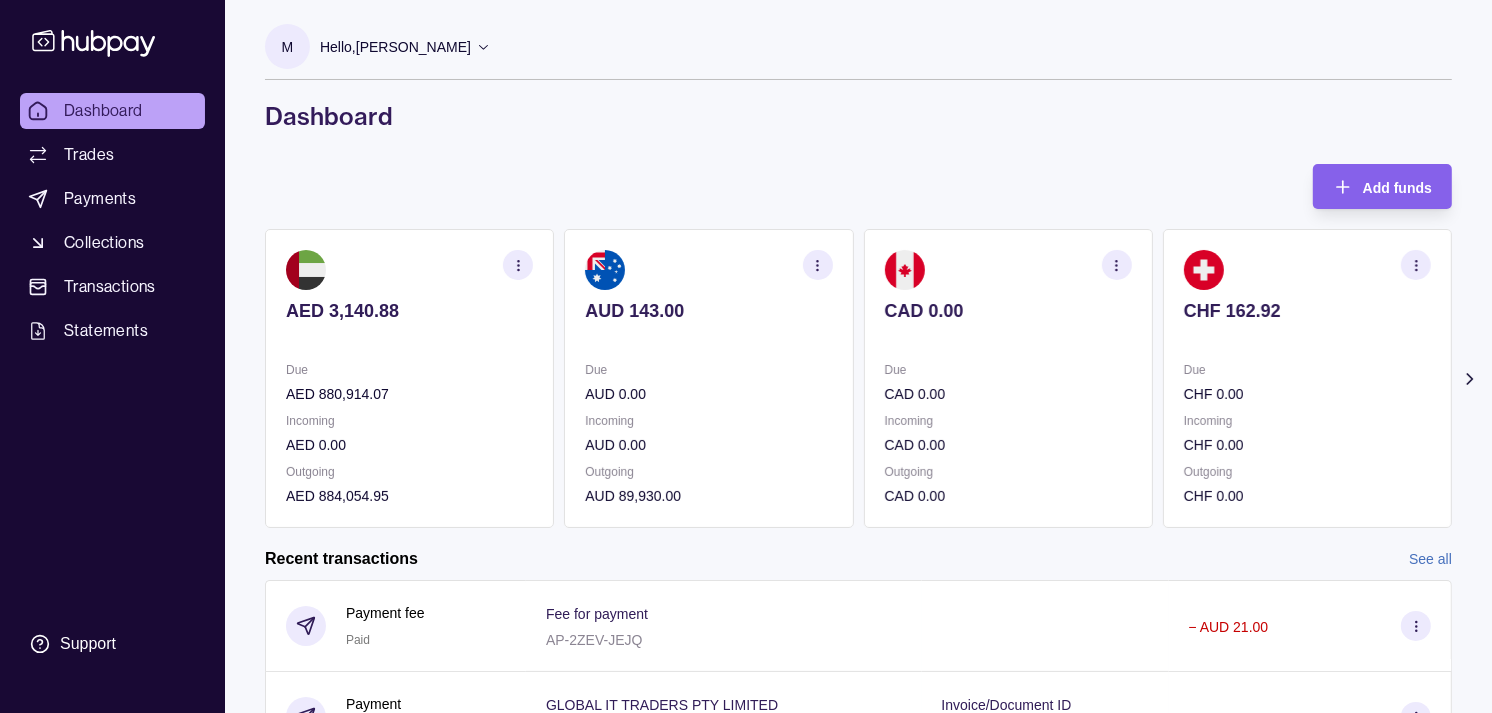 click on "AED 3,140.88                                                                                                               Due AED 880,914.07 Incoming AED 0.00 Outgoing AED 884,054.95 AUD 143.00                                                                                                               Due AUD 0.00 Incoming AUD 0.00 Outgoing AUD 89,930.00 CAD 0.00                                                                                                               Due CAD 0.00 Incoming CAD 0.00 Outgoing CAD 0.00 CHF 162.92                                                                                                               Due CHF 0.00 Incoming CHF 0.00 Outgoing CHF 0.00 EUR 21,572.20" at bounding box center [858, 378] 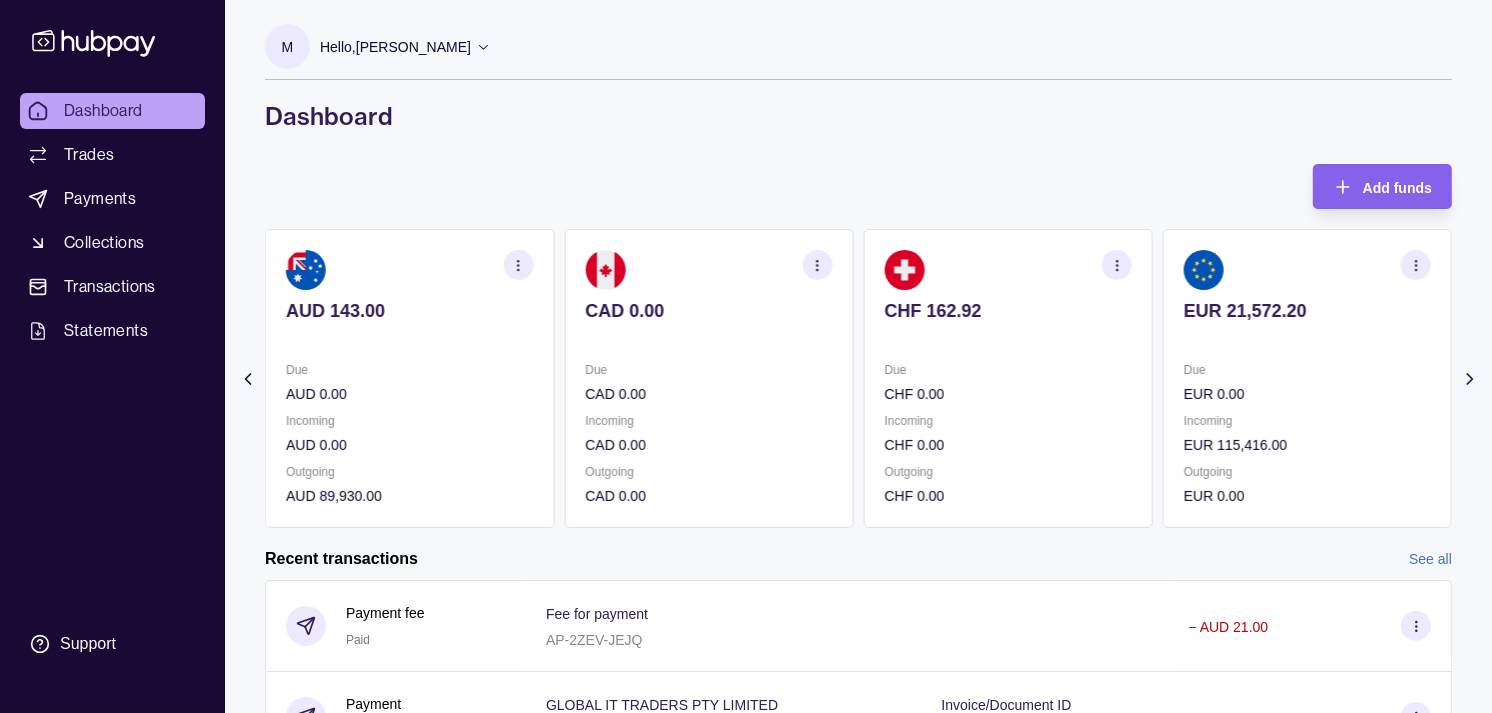 click on "Due" at bounding box center [1008, 370] 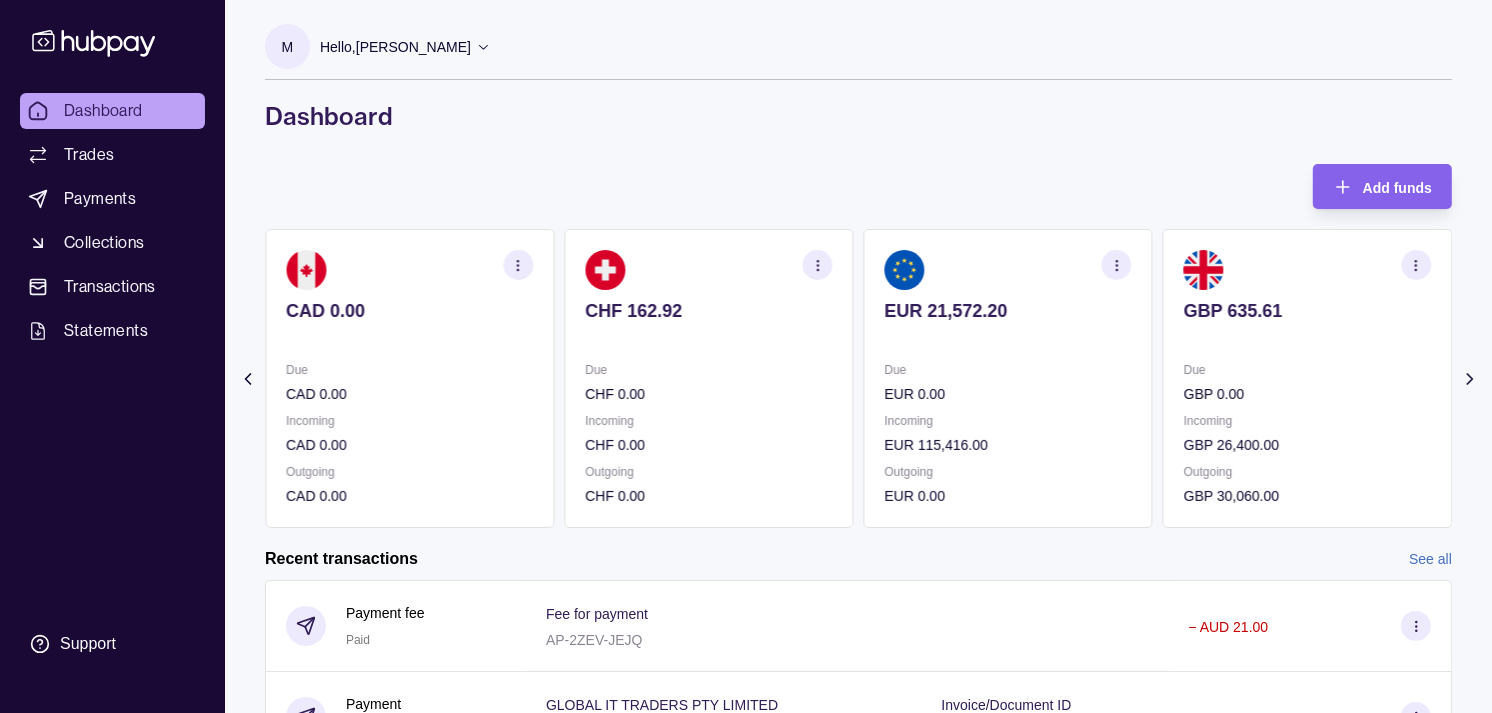 click on "Due" at bounding box center [1008, 370] 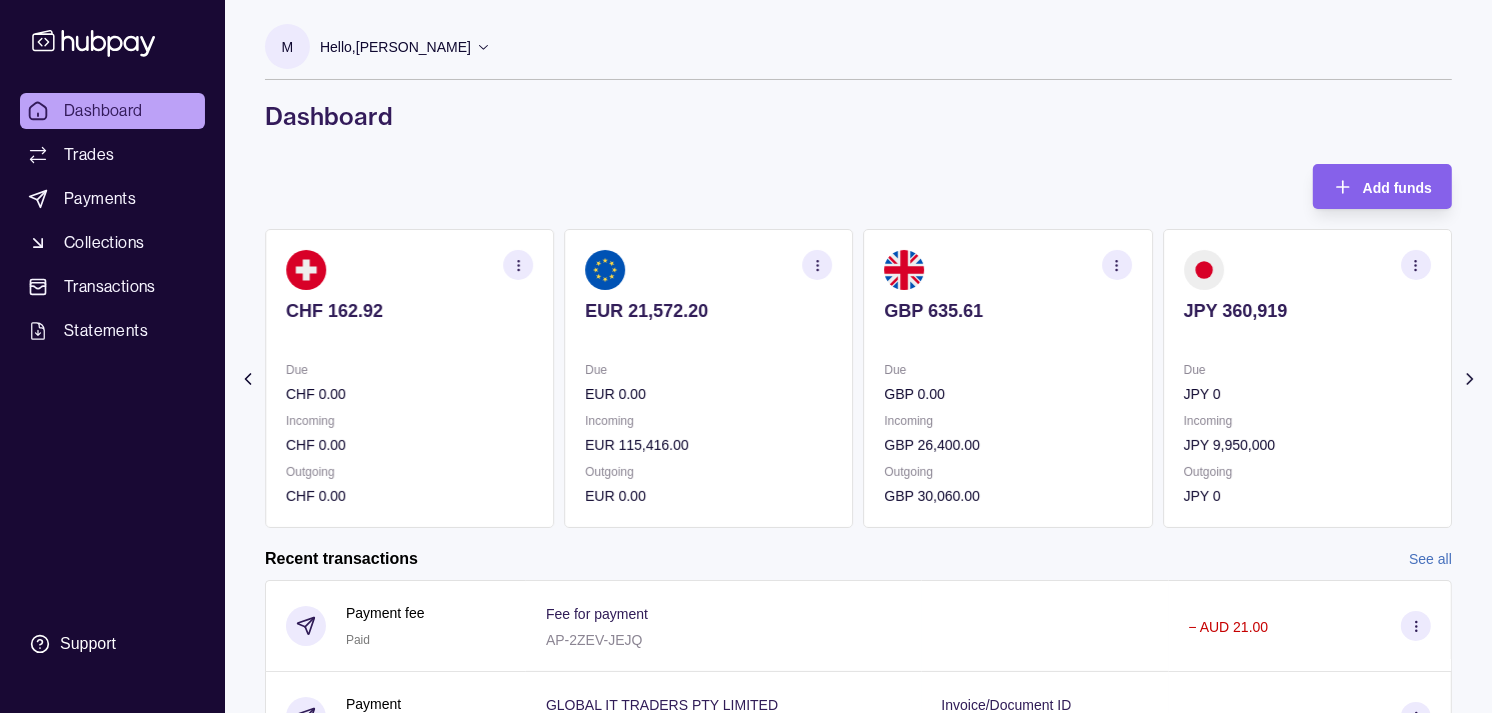 click on "Due" at bounding box center (1008, 370) 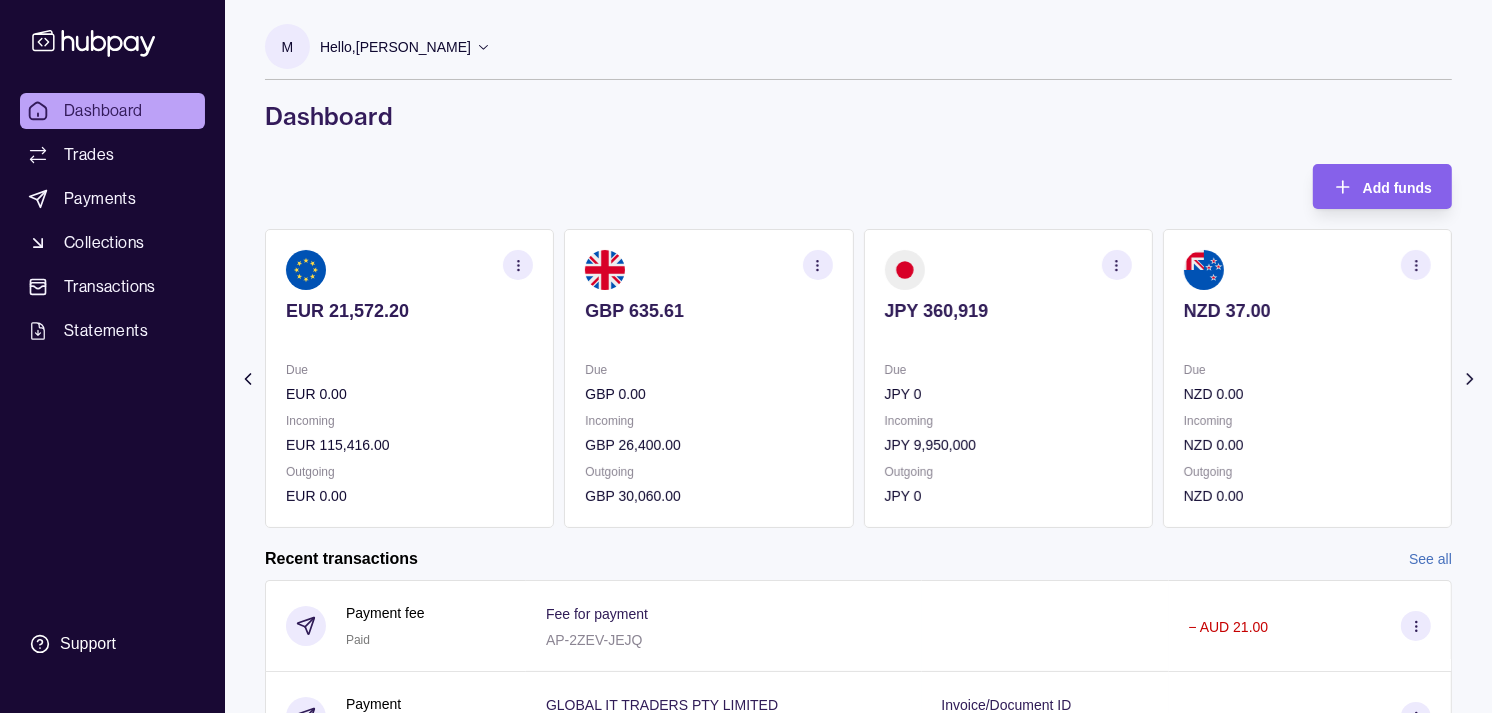 click on "Due" at bounding box center [1008, 370] 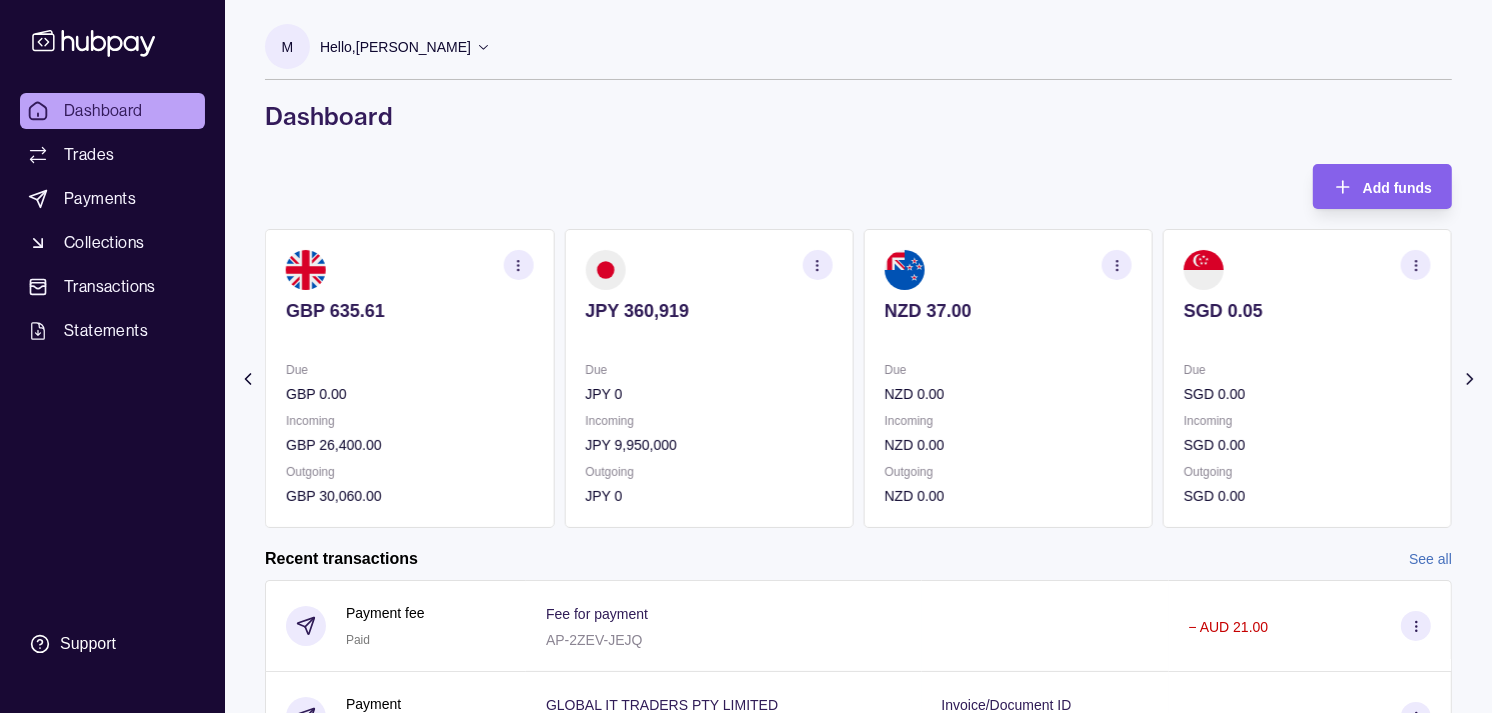 click on "NZD 37.00                                                                                                               Due NZD 0.00 Incoming NZD 0.00 Outgoing NZD 0.00" at bounding box center (1008, 378) 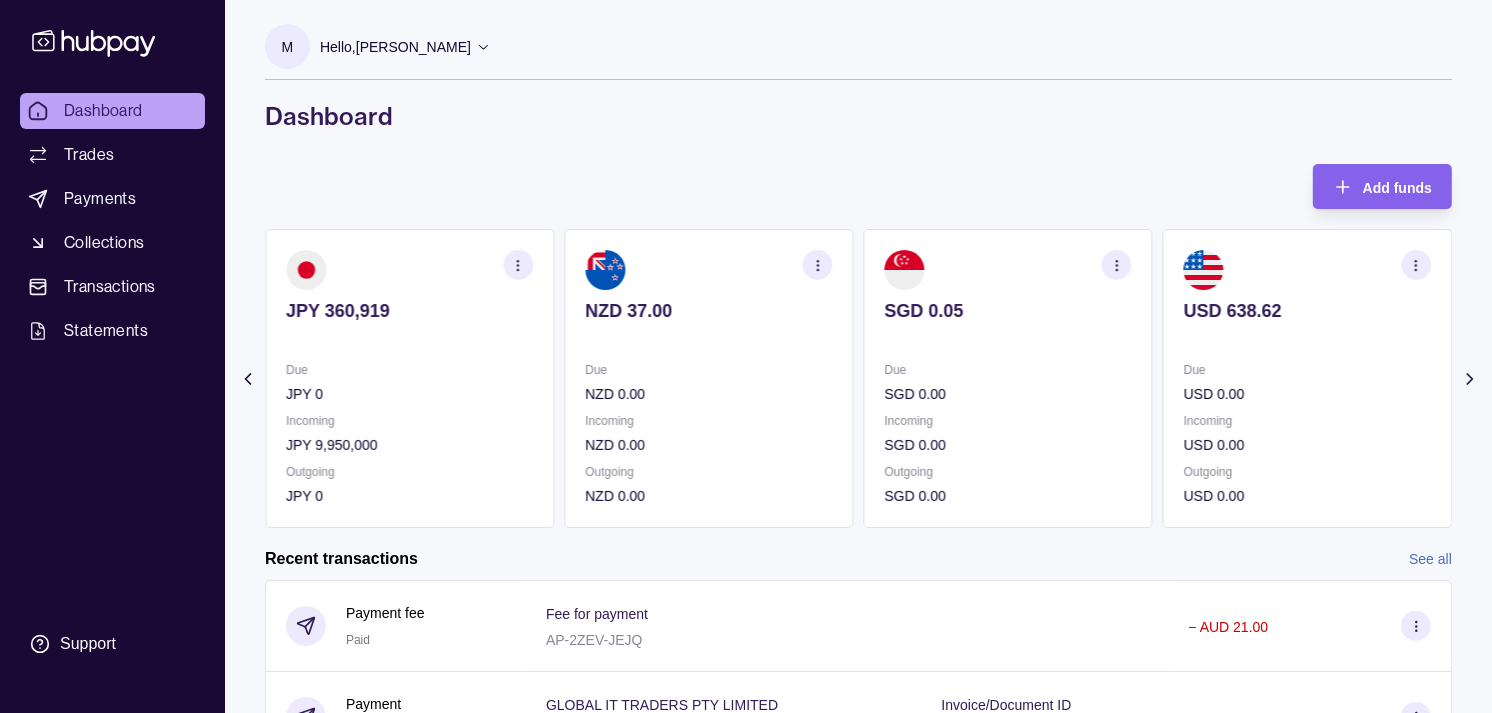 click on "AED 3,140.88                                                                                                               Due AED 880,914.07 Incoming AED 0.00 Outgoing AED 884,054.95 AUD 143.00                                                                                                               Due AUD 0.00 Incoming AUD 0.00 Outgoing AUD 89,930.00 CAD 0.00                                                                                                               Due CAD 0.00 Incoming CAD 0.00 Outgoing CAD 0.00 CHF 162.92                                                                                                               Due CHF 0.00 Incoming CHF 0.00 Outgoing CHF 0.00 EUR 21,572.20" at bounding box center [858, 378] 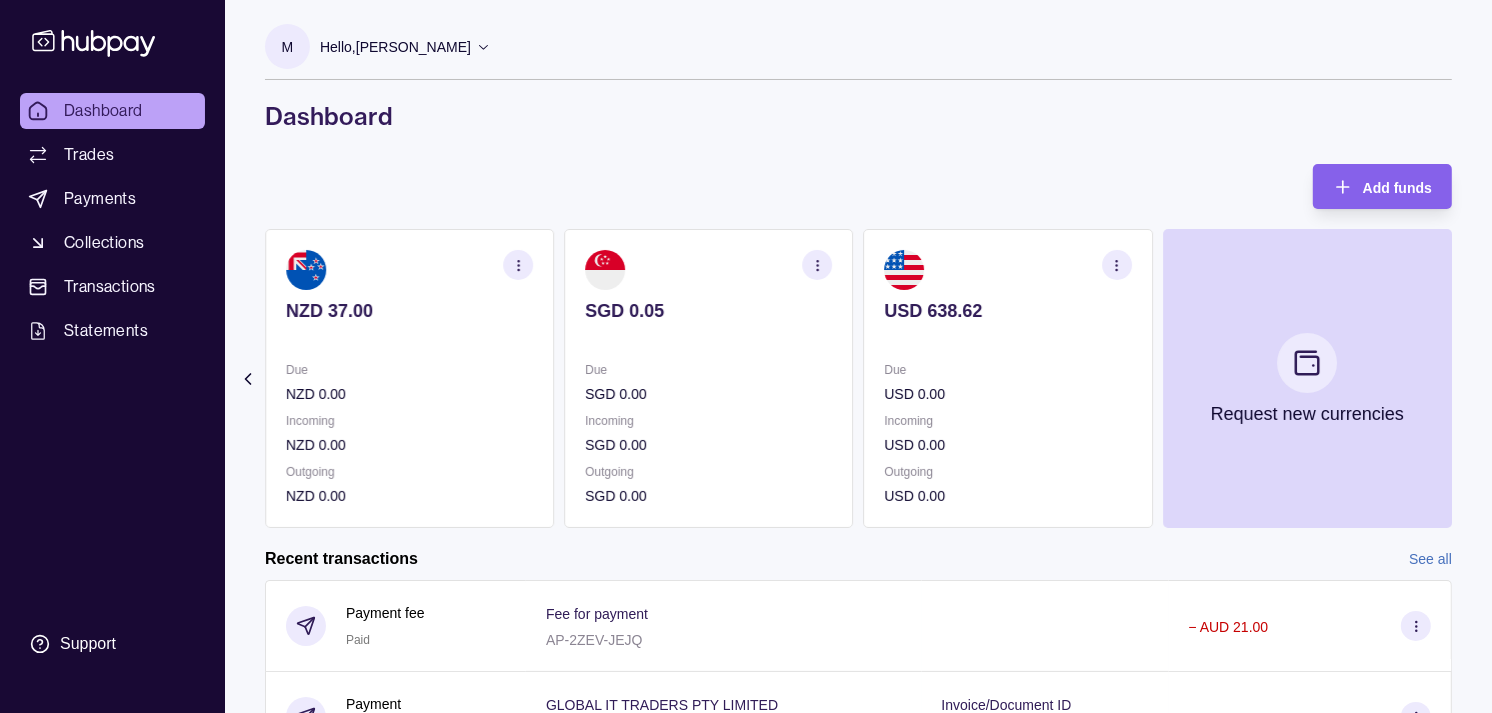 click on "USD 0.00" at bounding box center (1008, 394) 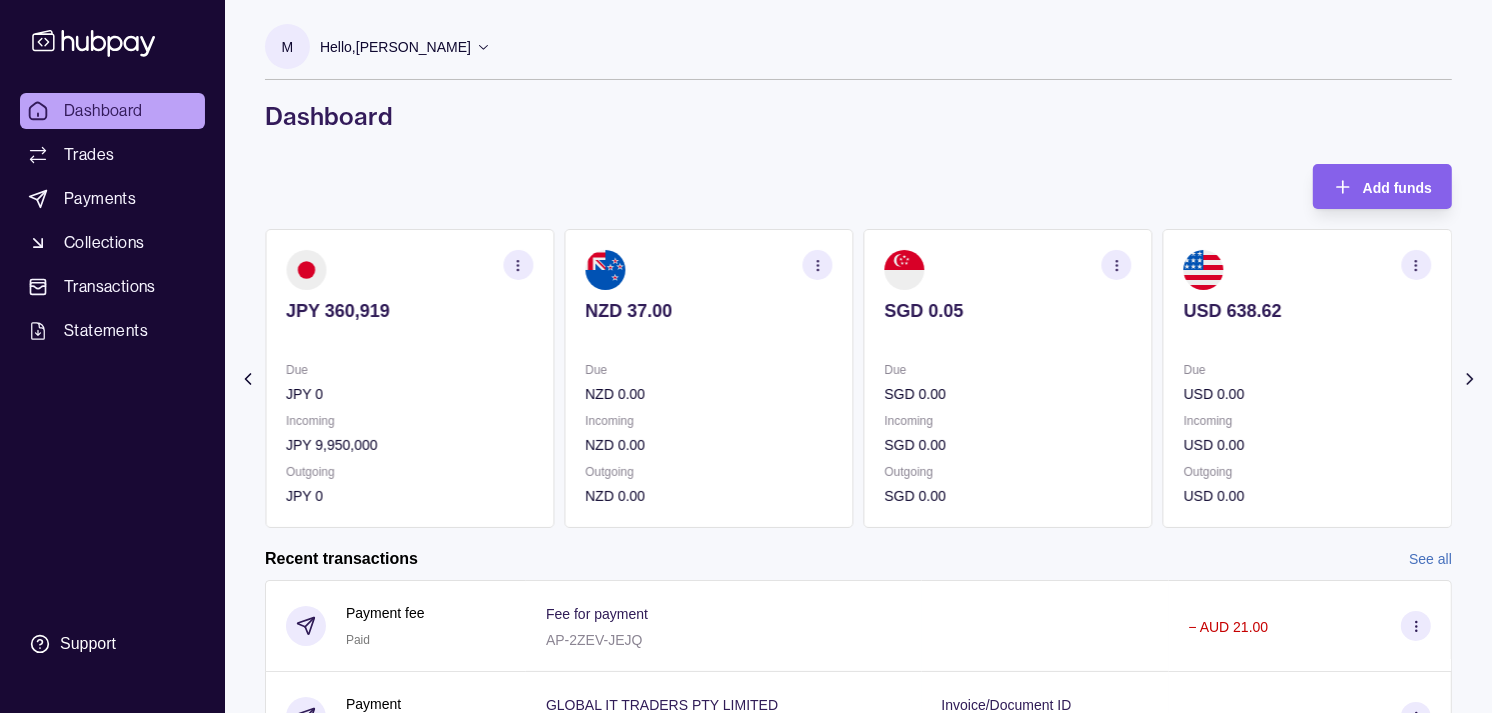 click on "Due SGD 0.00 Incoming SGD 0.00 Outgoing SGD 0.00" at bounding box center (1008, 433) 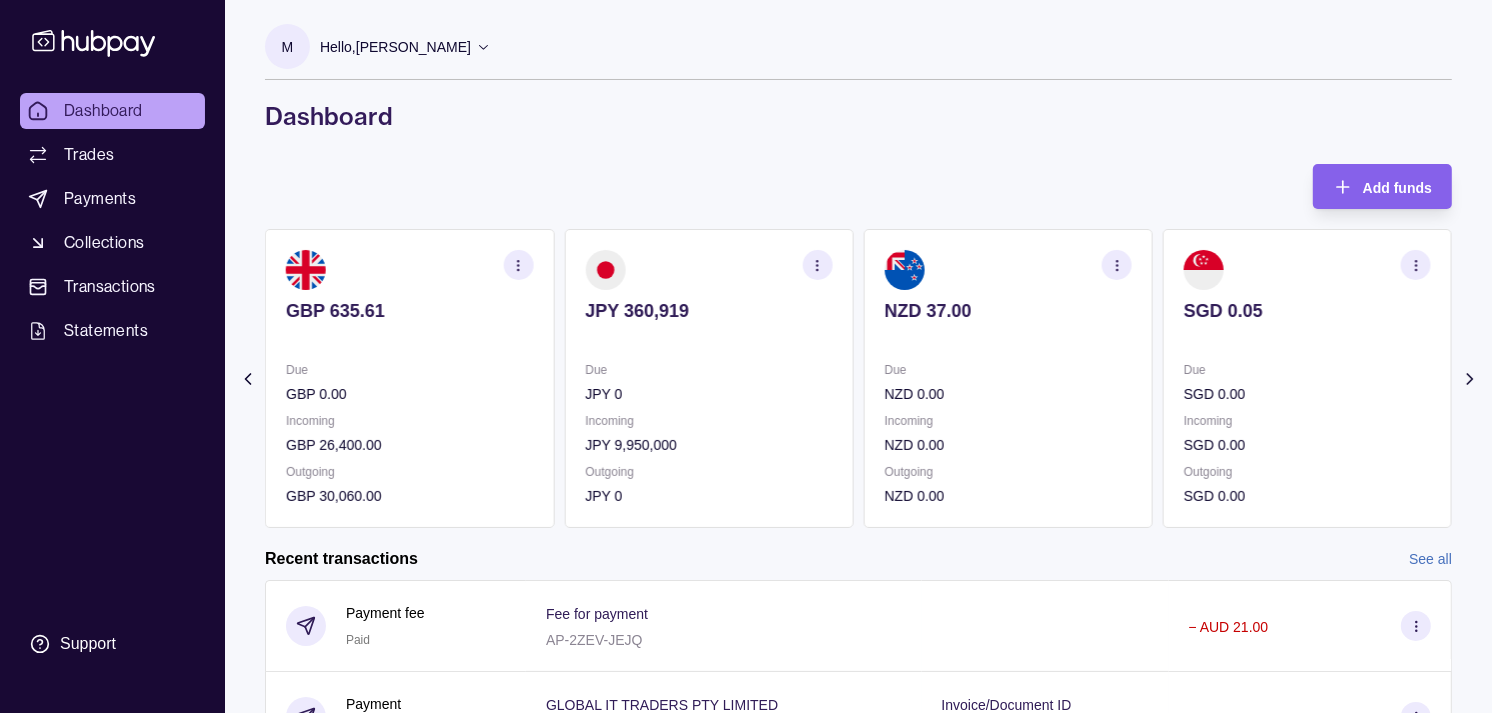 click on "NZD 0.00" at bounding box center [1008, 394] 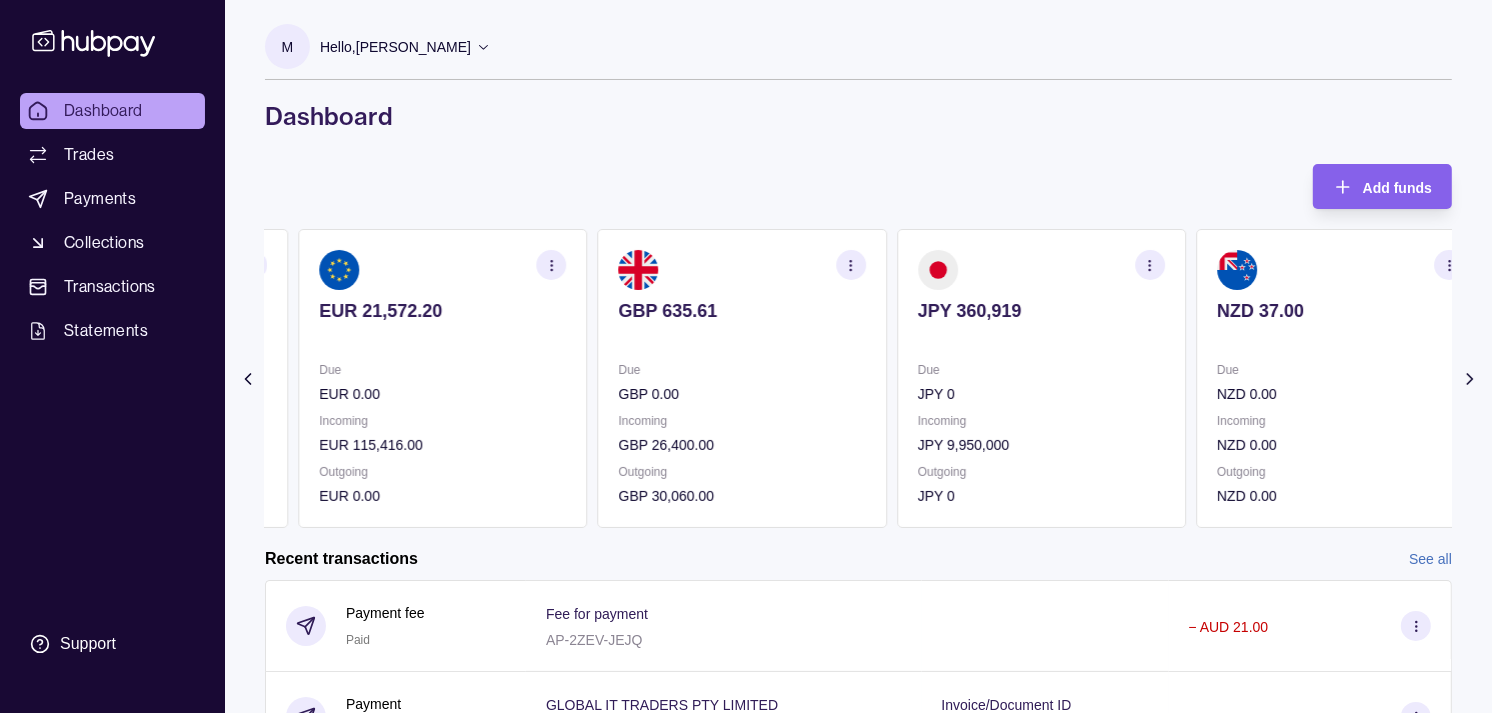 click on "Due JPY 0 Incoming JPY 9,950,000 Outgoing JPY 0" at bounding box center [1041, 433] 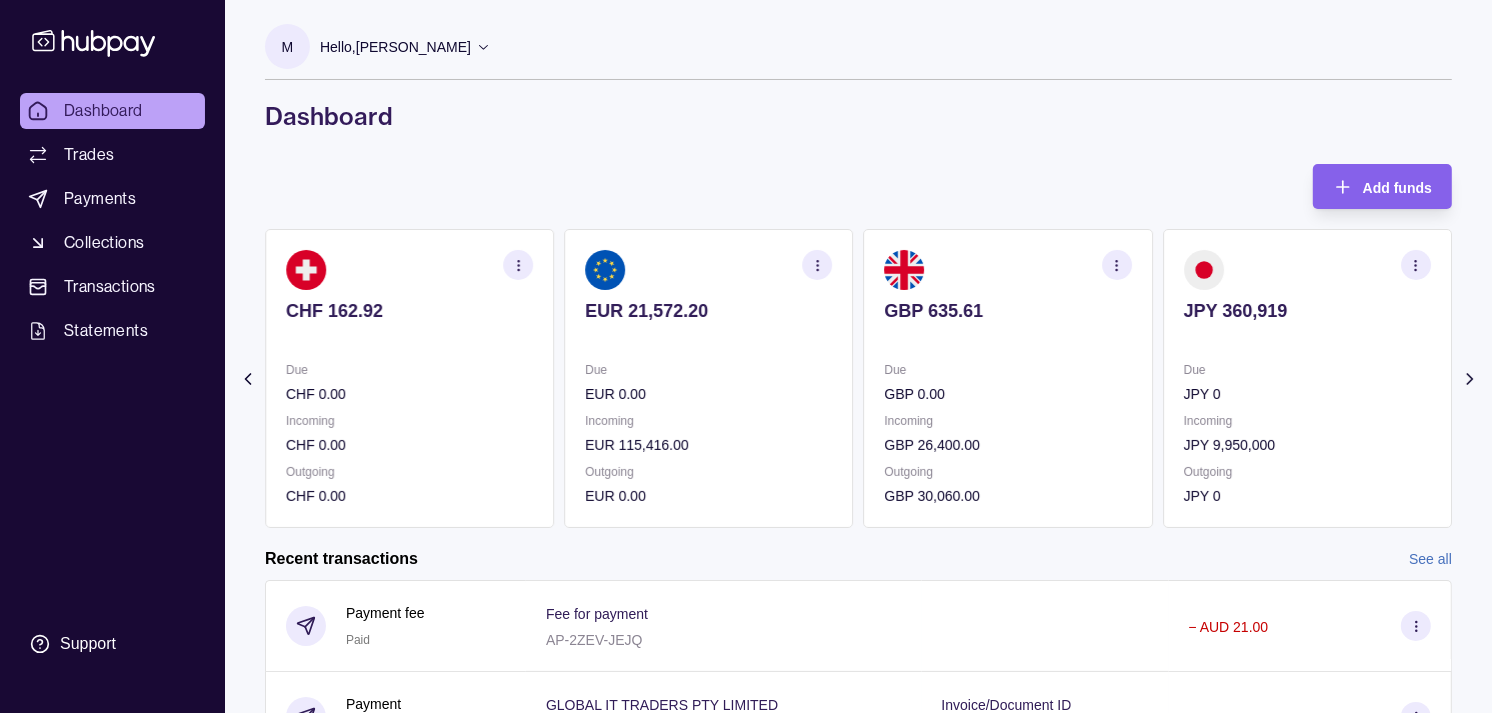 click on "Due GBP 0.00 Incoming GBP 26,400.00 Outgoing GBP 30,060.00" at bounding box center [1008, 433] 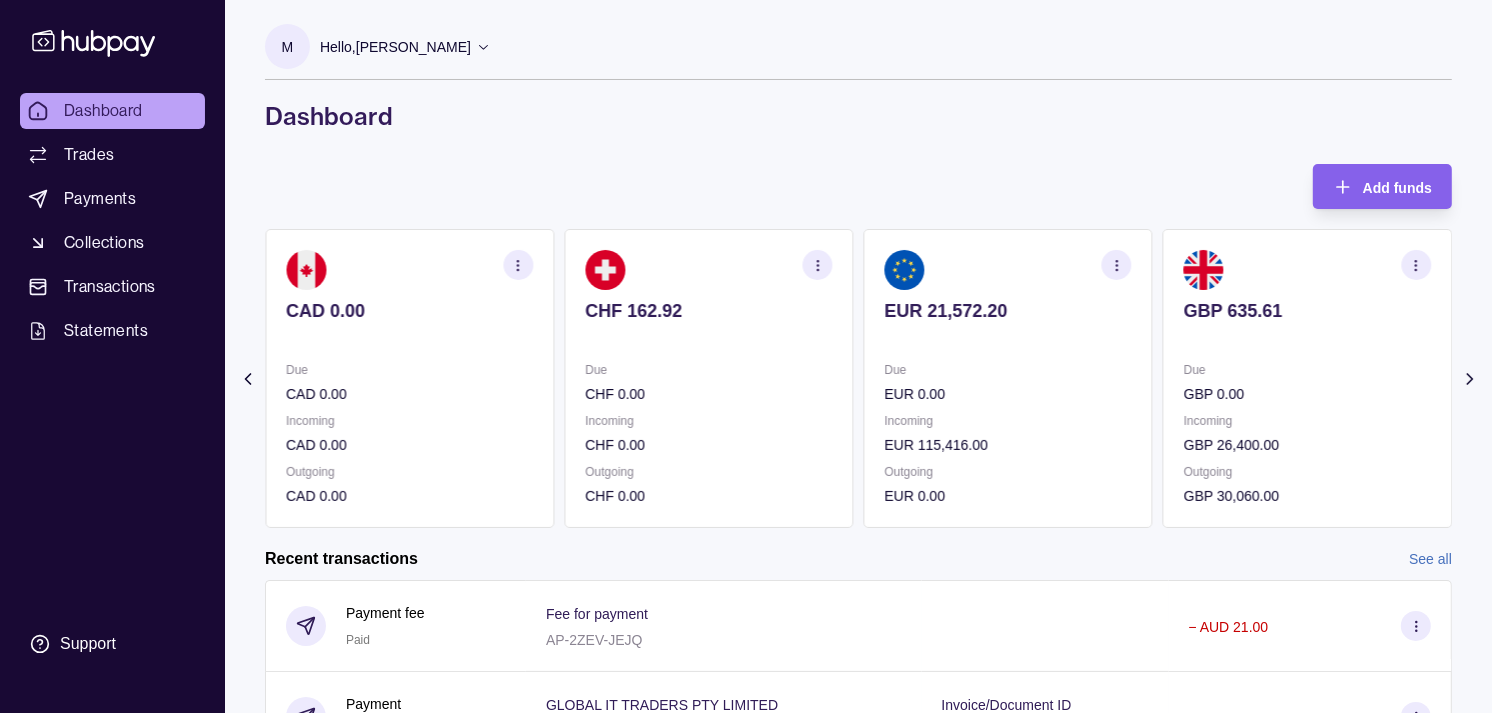 click on "Due EUR 0.00 Incoming EUR 115,416.00 Outgoing EUR 0.00" at bounding box center [1008, 433] 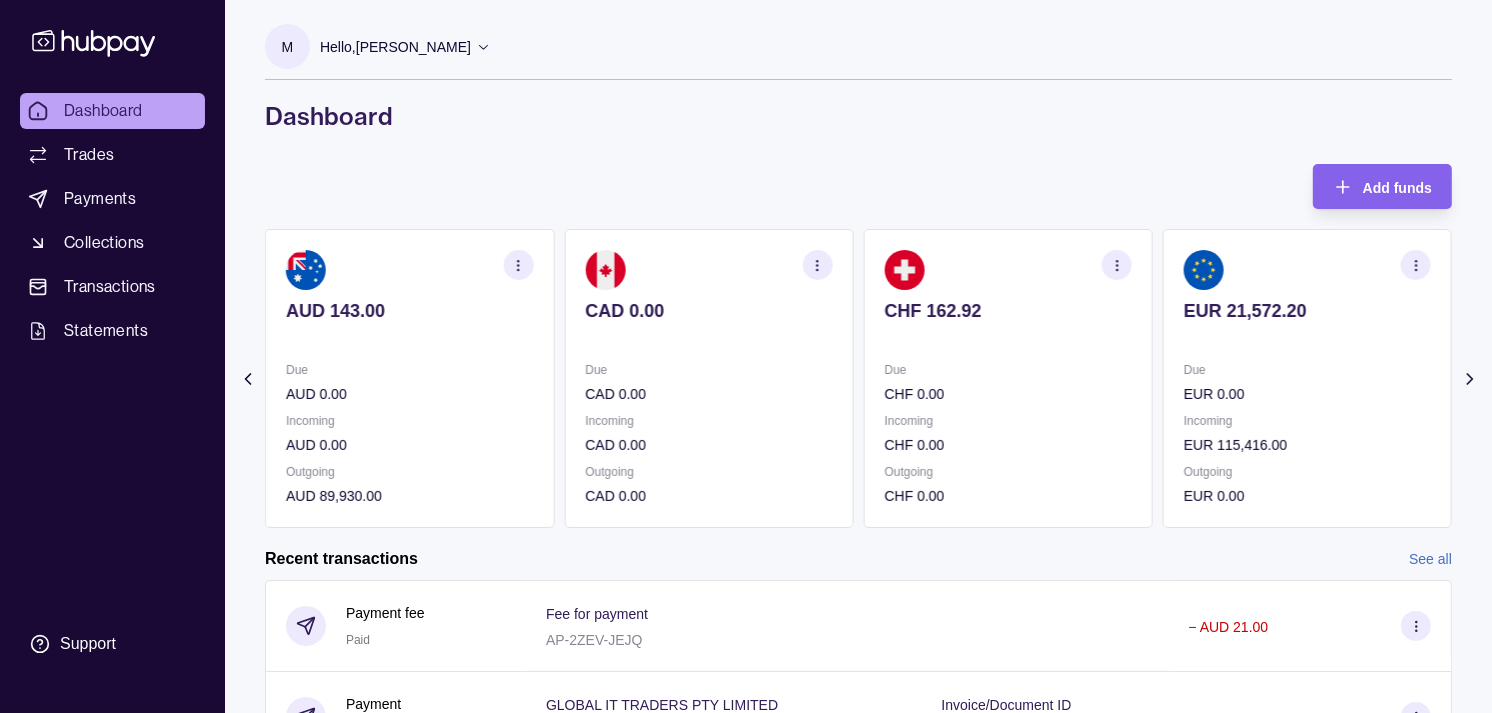 click on "Incoming" at bounding box center [1008, 421] 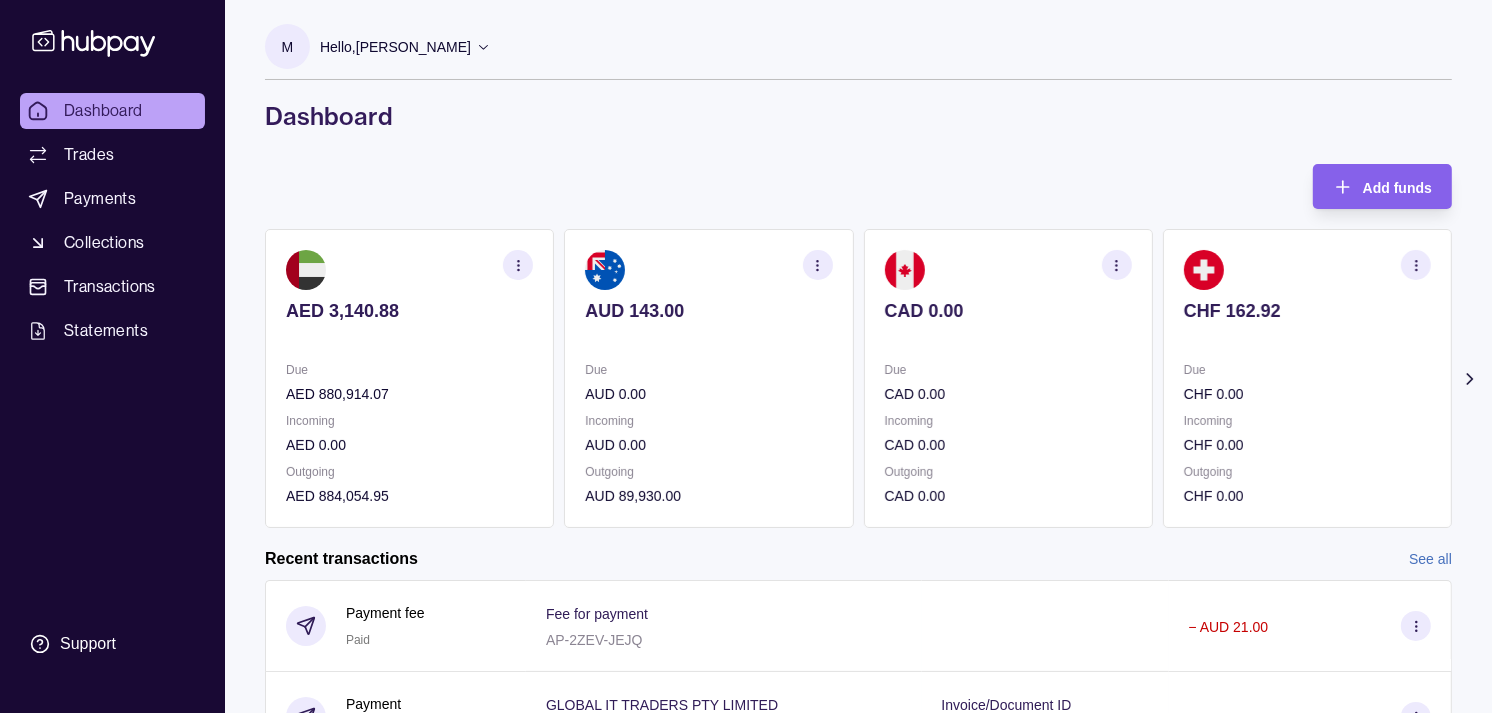 click on "AED 3,140.88                                                                                                               Due AED 880,914.07 Incoming AED 0.00 Outgoing AED 884,054.95 AUD 143.00                                                                                                               Due AUD 0.00 Incoming AUD 0.00 Outgoing AUD 89,930.00 CAD 0.00                                                                                                               Due CAD 0.00 Incoming CAD 0.00 Outgoing CAD 0.00 CHF 162.92                                                                                                               Due CHF 0.00 Incoming CHF 0.00 Outgoing CHF 0.00 EUR 21,572.20" at bounding box center (858, 378) 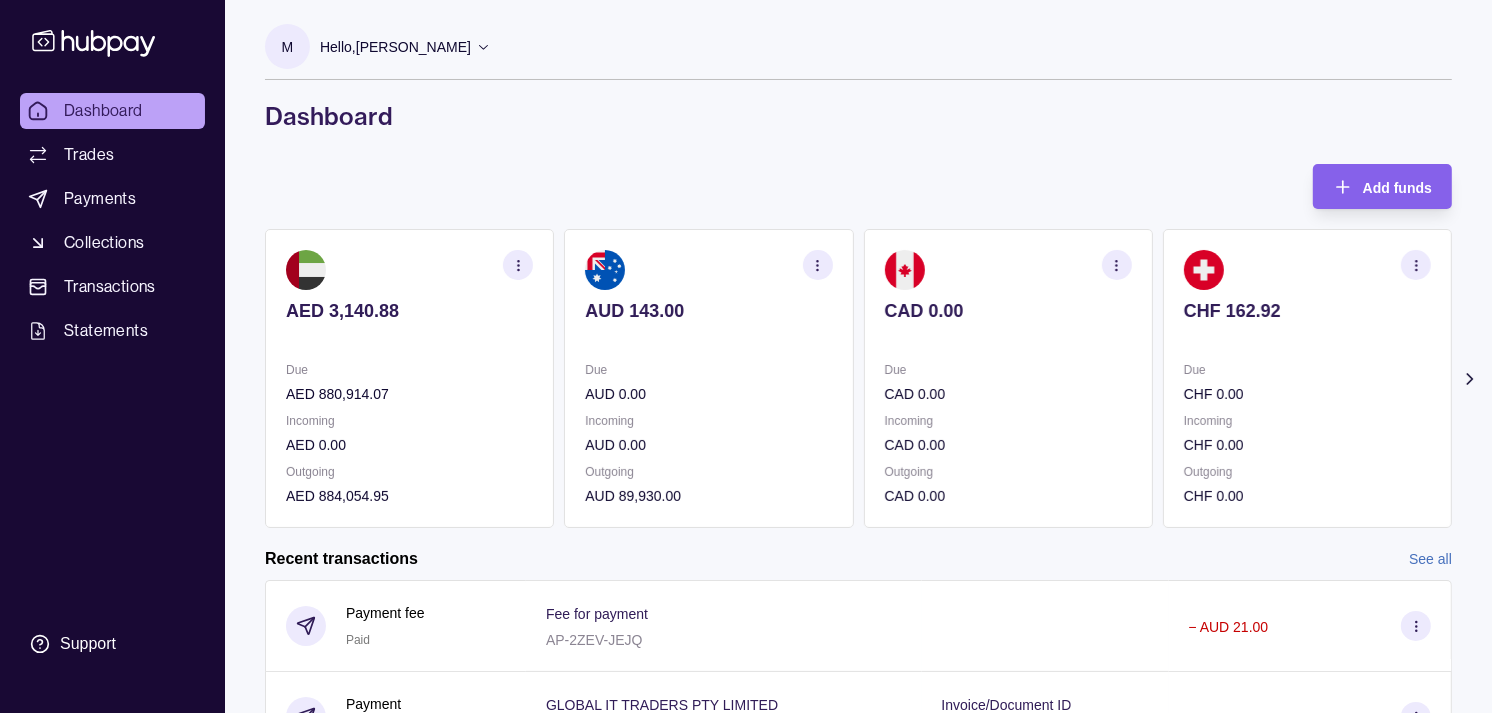 click on "Dashboard" at bounding box center [112, 111] 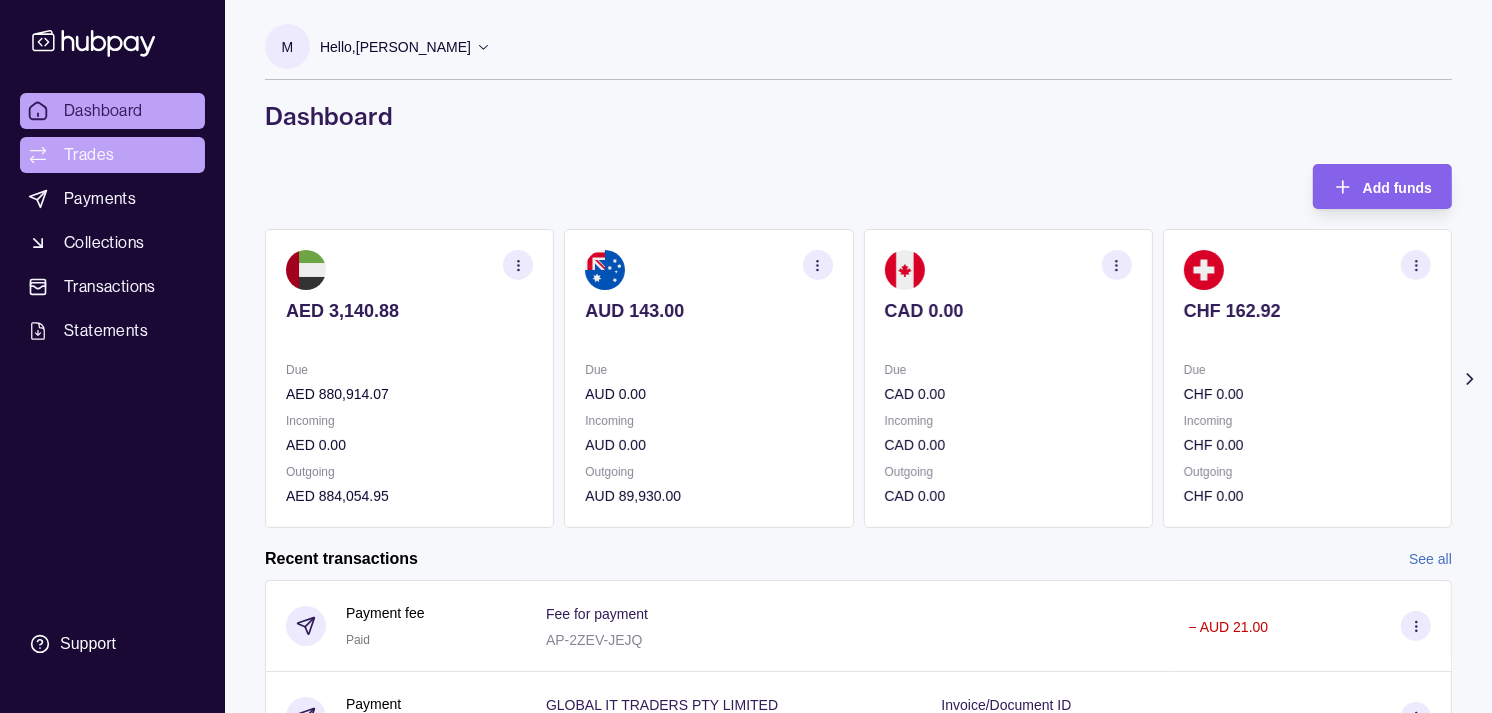 click on "Trades" at bounding box center (89, 155) 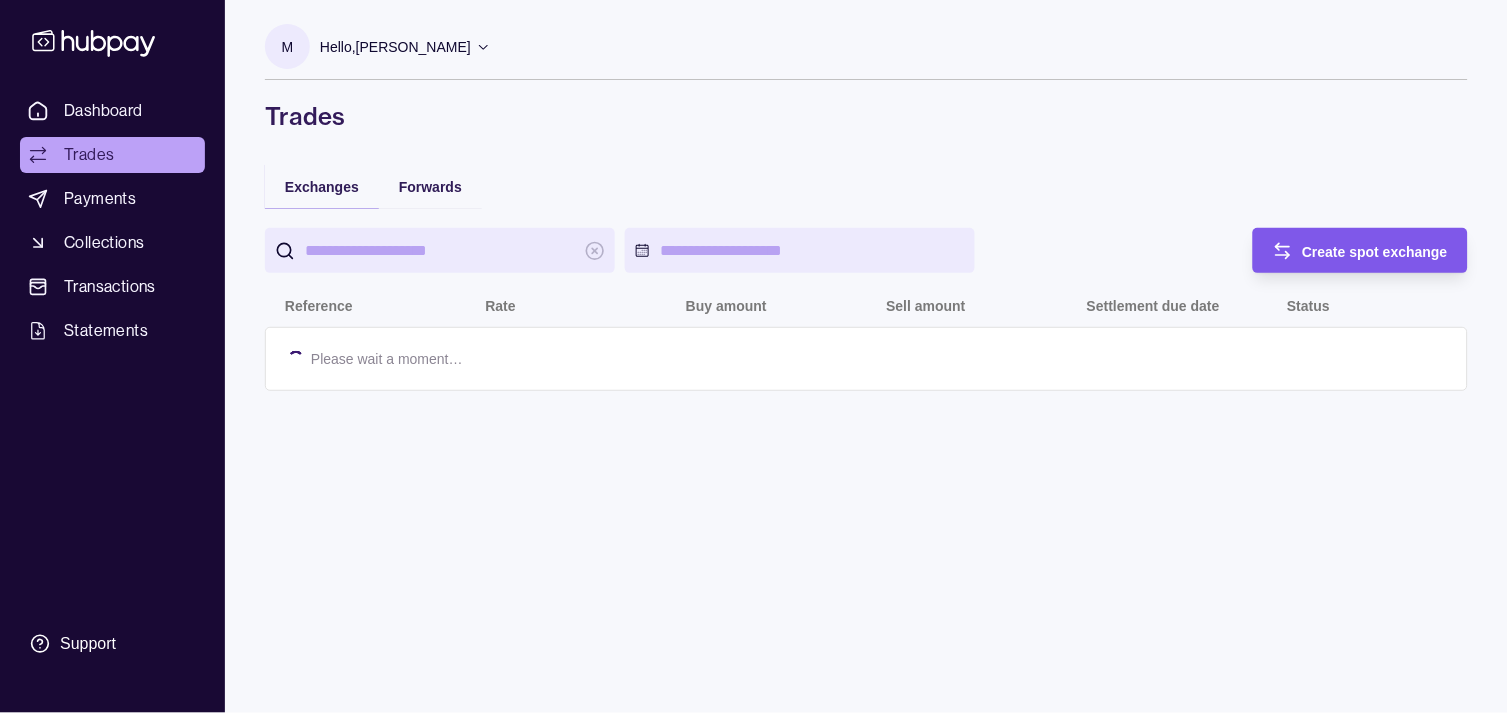 click on "Create spot exchange" at bounding box center (1376, 251) 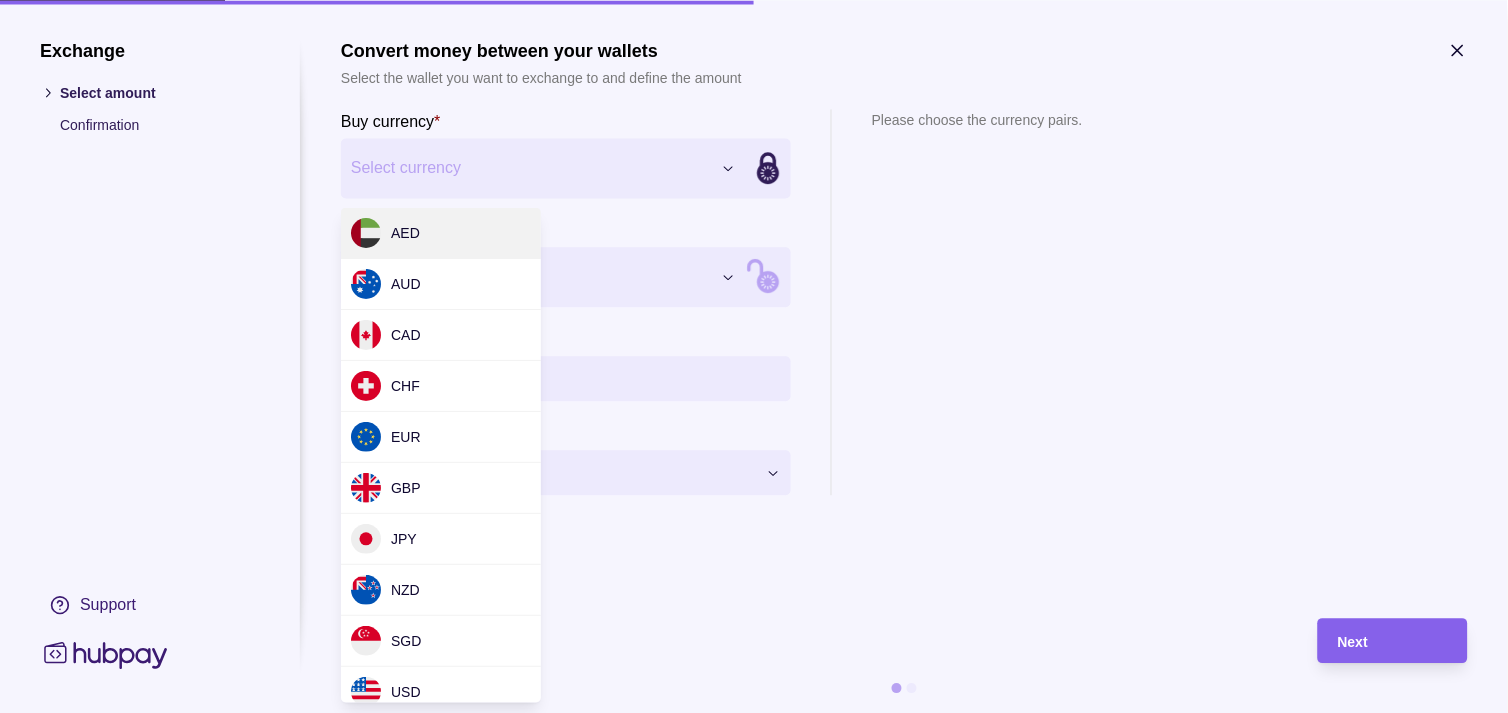 click on "Dashboard Trades Payments Collections Transactions Statements Support M Hello,  [PERSON_NAME] Strides Trading LLC Account Terms and conditions Privacy policy Sign out Trades Exchanges Forwards Create spot exchange Reference Rate Buy amount Sell amount Settlement due date Status [DATE] AF-3J9G-1L9I 1  GBP  =  5.02235   AED GBP 26,400.00 AED 132,590.04 [DATE] Due AF-3FYA-N2CY 1  EUR  =  4.32599   AED EUR 115,416.00 AED 499,288.46 [DATE] Due AF-TAEV-1IG2 1  AED  =  39.4565   JPY JPY 9,950,000 AED 252,176.45 [DATE] Due [DATE] AF-WM39-GKVY 1  AUD  =  2.41983   AED AUD 89,930.00 AED 217,615.31 [DATE] Success AF-5ZUB-2F4Q 1  EUR  =  4.34109   AED EUR 21,403.00 AED 92,912.35 [DATE] Success [DATE] AF-MQVU-JTEH 1  AED  =  39.3336   JPY JPY 9,900,000 AED 251,693.21 [DATE] Success AF-YW76-WSNV 1  AED  =  39.0197   JPY JPY 598,000 AED 15,325.59 [DATE] Success AF-GTO8-K2PO 1  AED  =  39.0273   JPY JPY 3,610,000 AED 92,499.35 [DATE] Success [DATE] 1  EUR  =" at bounding box center (754, 1018) 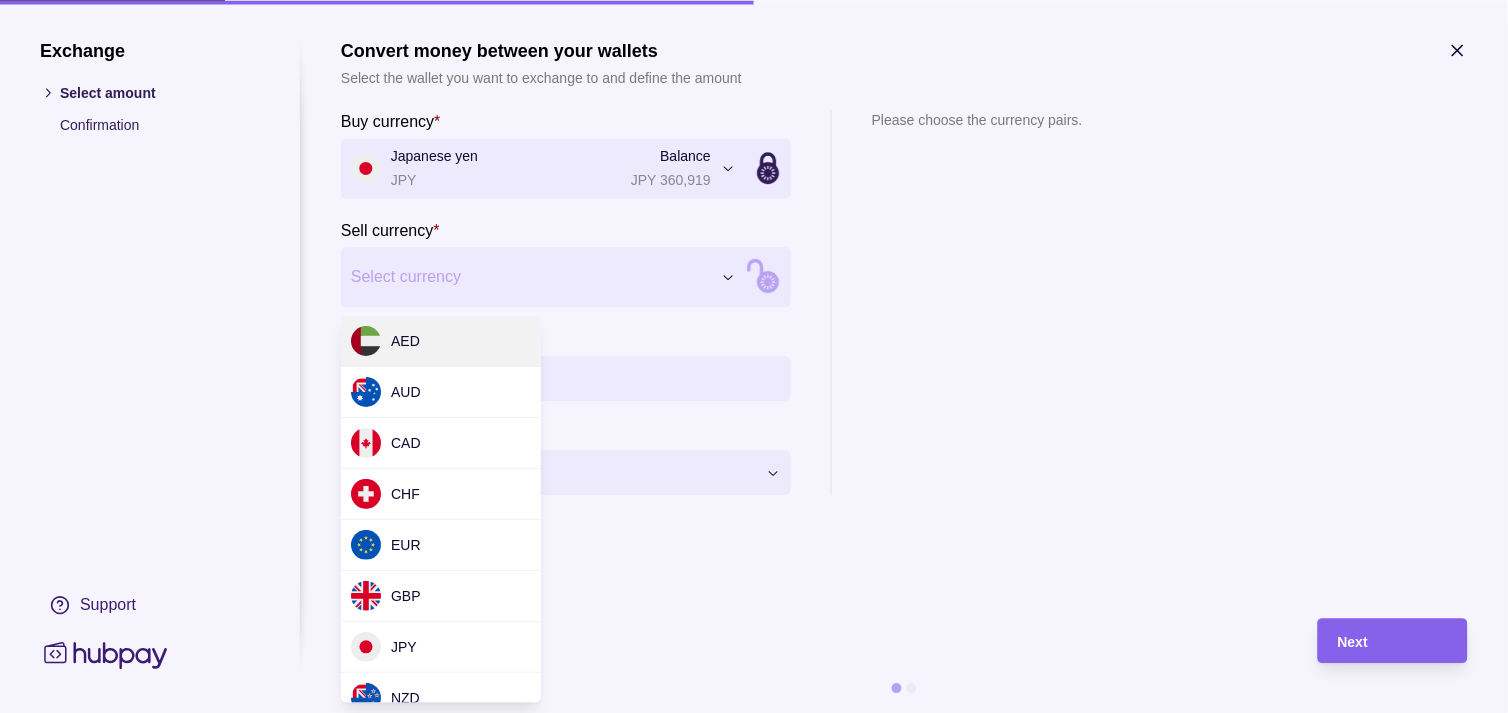 click on "Dashboard Trades Payments Collections Transactions Statements Support M Hello,  [PERSON_NAME] Strides Trading LLC Account Terms and conditions Privacy policy Sign out Trades Exchanges Forwards Create spot exchange Reference Rate Buy amount Sell amount Settlement due date Status [DATE] AF-3J9G-1L9I 1  GBP  =  5.02235   AED GBP 26,400.00 AED 132,590.04 [DATE] Due AF-3FYA-N2CY 1  EUR  =  4.32599   AED EUR 115,416.00 AED 499,288.46 [DATE] Due AF-TAEV-1IG2 1  AED  =  39.4565   JPY JPY 9,950,000 AED 252,176.45 [DATE] Due [DATE] AF-WM39-GKVY 1  AUD  =  2.41983   AED AUD 89,930.00 AED 217,615.31 [DATE] Success AF-5ZUB-2F4Q 1  EUR  =  4.34109   AED EUR 21,403.00 AED 92,912.35 [DATE] Success [DATE] AF-MQVU-JTEH 1  AED  =  39.3336   JPY JPY 9,900,000 AED 251,693.21 [DATE] Success AF-YW76-WSNV 1  AED  =  39.0197   JPY JPY 598,000 AED 15,325.59 [DATE] Success AF-GTO8-K2PO 1  AED  =  39.0273   JPY JPY 3,610,000 AED 92,499.35 [DATE] Success [DATE] 1  EUR  =" at bounding box center [754, 1018] 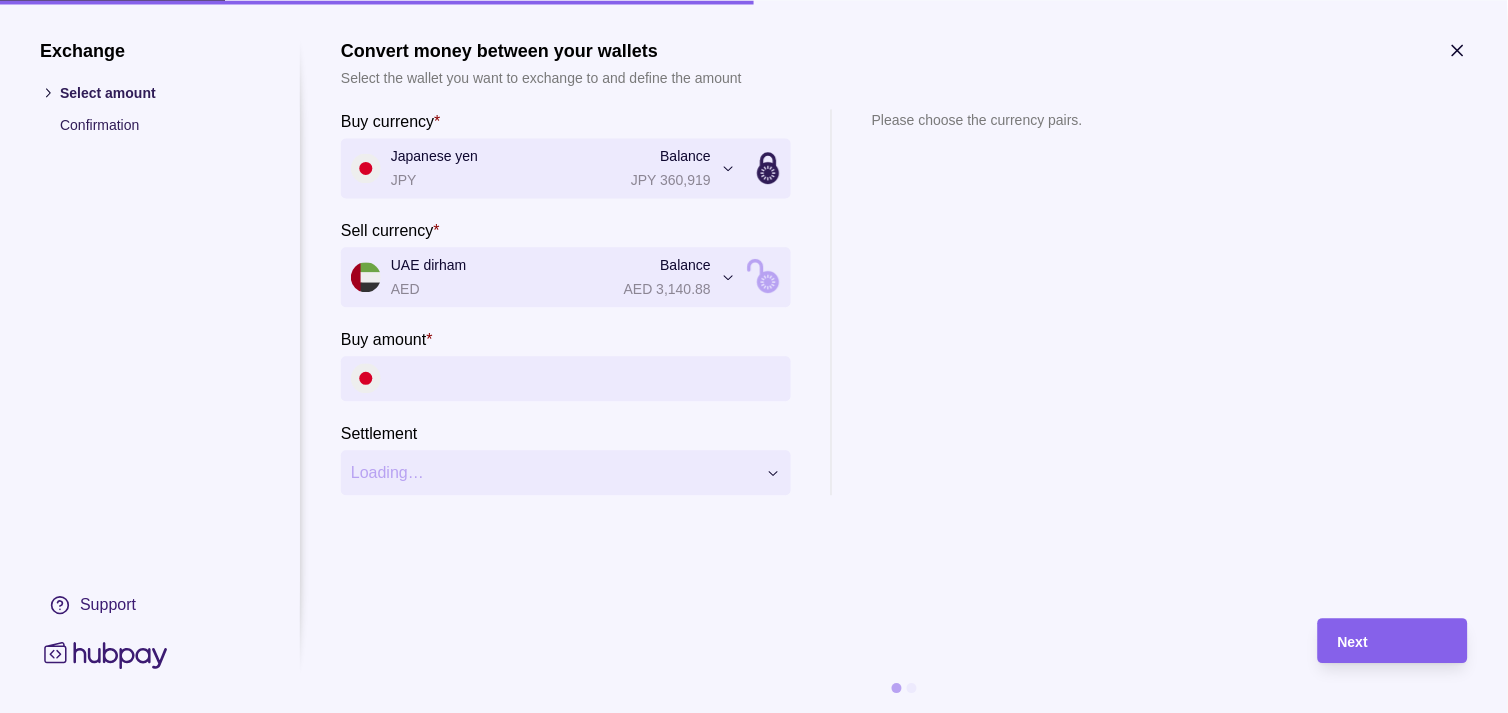 click on "Buy amount  *" at bounding box center (586, 378) 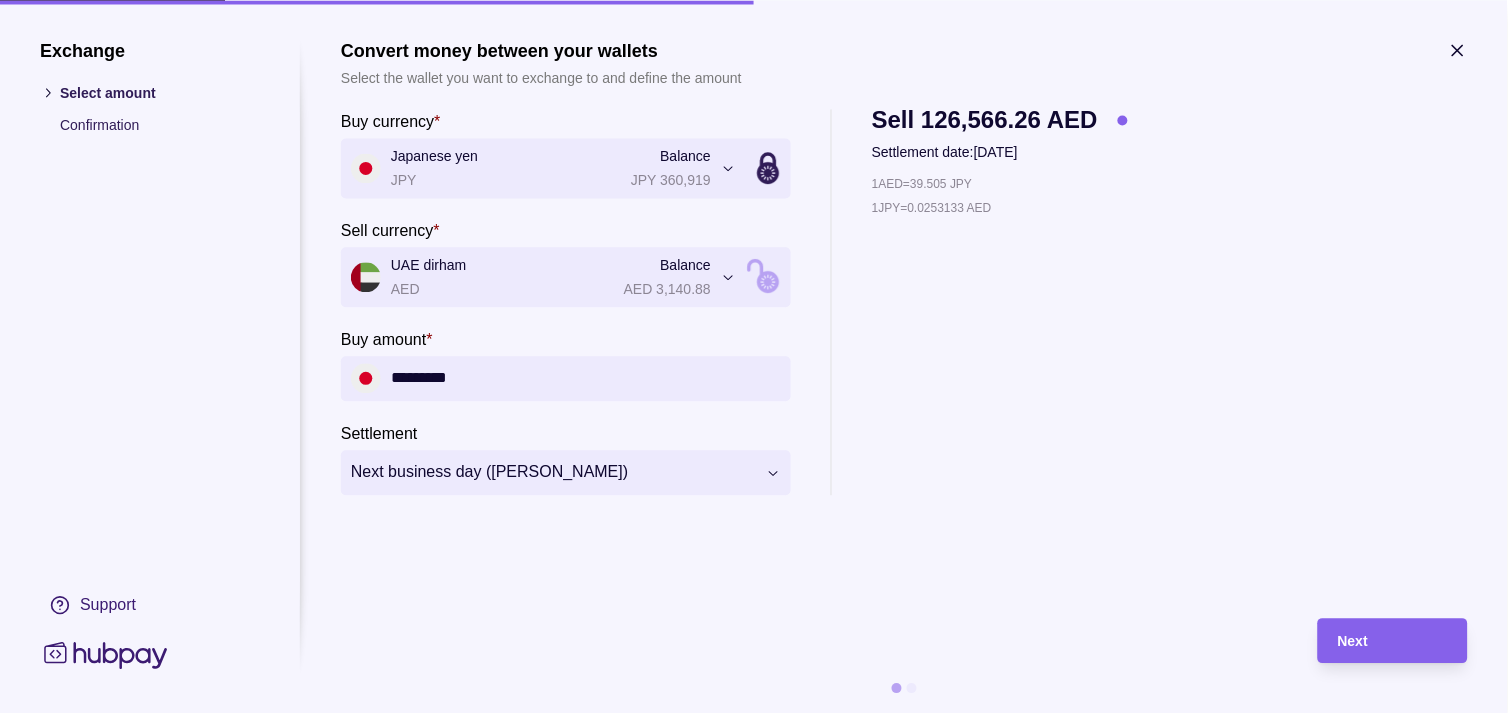 type on "*********" 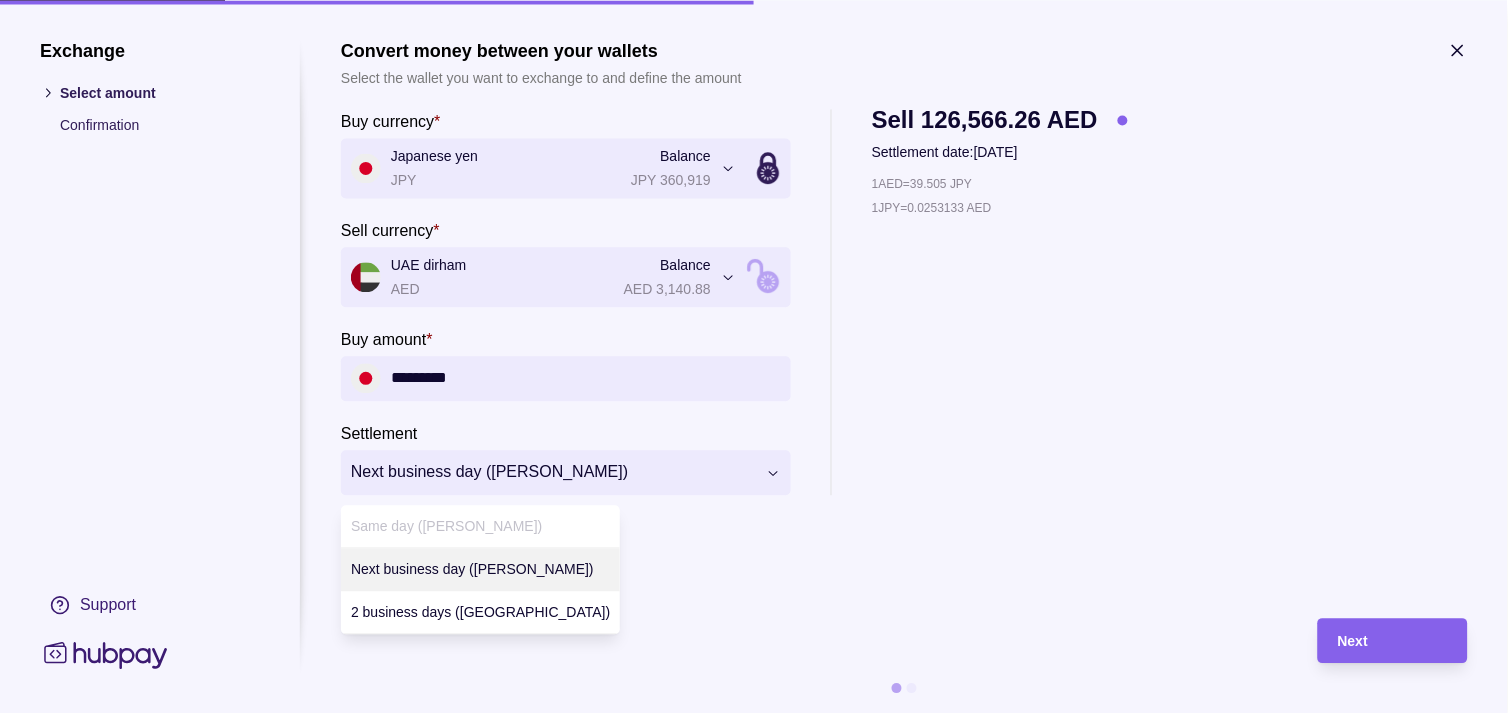 click on "Dashboard Trades Payments Collections Transactions Statements Support M Hello,  [PERSON_NAME] Strides Trading LLC Account Terms and conditions Privacy policy Sign out Trades Exchanges Forwards Create spot exchange Reference Rate Buy amount Sell amount Settlement due date Status [DATE] AF-3J9G-1L9I 1  GBP  =  5.02235   AED GBP 26,400.00 AED 132,590.04 [DATE] Due AF-3FYA-N2CY 1  EUR  =  4.32599   AED EUR 115,416.00 AED 499,288.46 [DATE] Due AF-TAEV-1IG2 1  AED  =  39.4565   JPY JPY 9,950,000 AED 252,176.45 [DATE] Due [DATE] AF-WM39-GKVY 1  AUD  =  2.41983   AED AUD 89,930.00 AED 217,615.31 [DATE] Success AF-5ZUB-2F4Q 1  EUR  =  4.34109   AED EUR 21,403.00 AED 92,912.35 [DATE] Success [DATE] AF-MQVU-JTEH 1  AED  =  39.3336   JPY JPY 9,900,000 AED 251,693.21 [DATE] Success AF-YW76-WSNV 1  AED  =  39.0197   JPY JPY 598,000 AED 15,325.59 [DATE] Success AF-GTO8-K2PO 1  AED  =  39.0273   JPY JPY 3,610,000 AED 92,499.35 [DATE] Success [DATE] 1  EUR  =" at bounding box center [754, 1018] 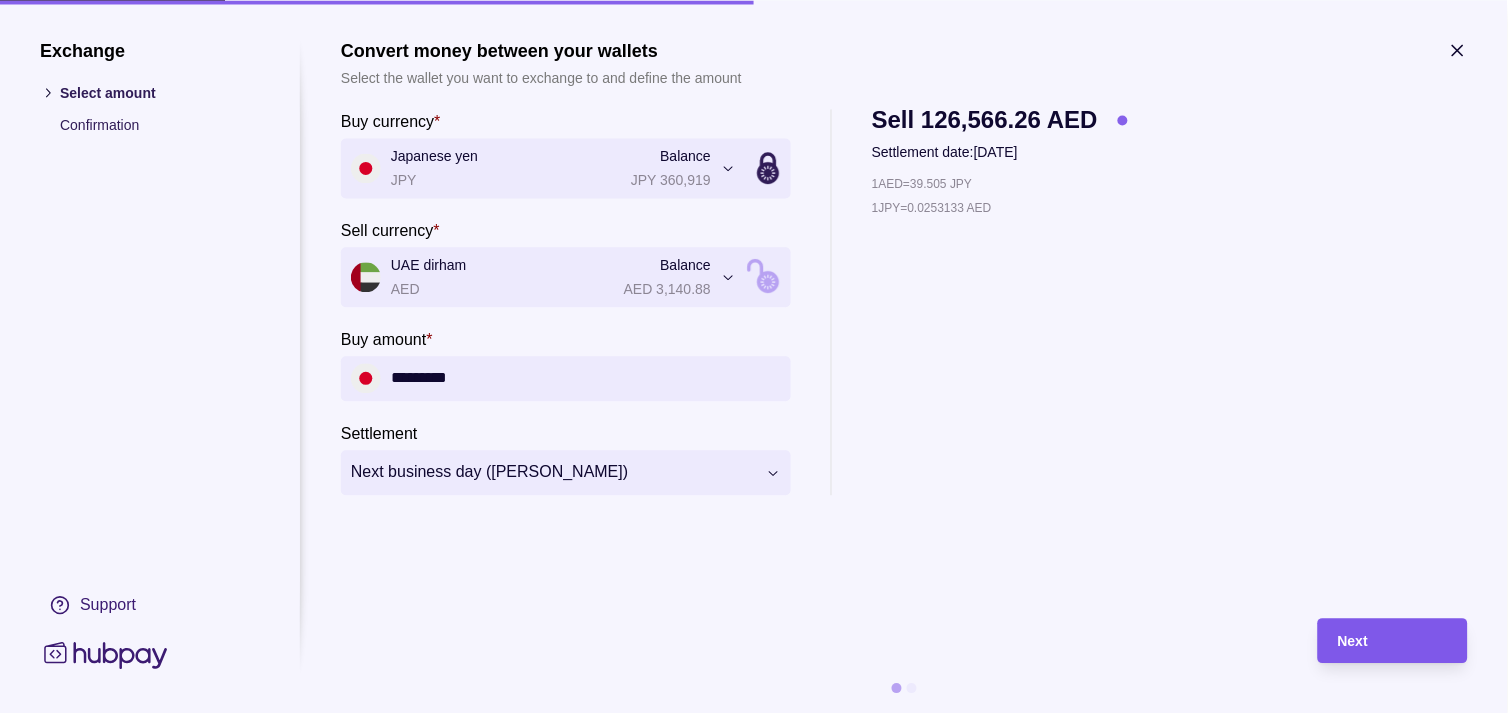 click on "Next" at bounding box center (1393, 641) 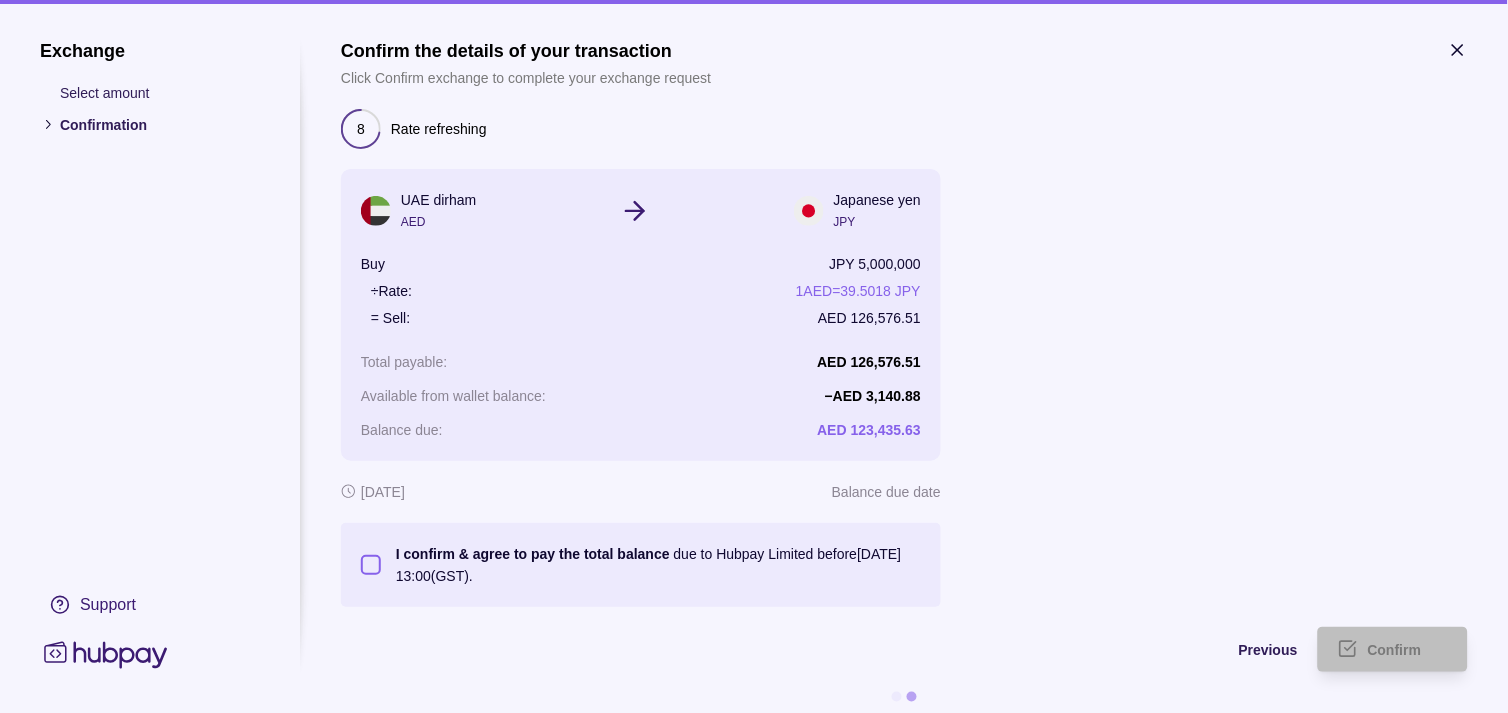 click on "I confirm & agree to pay the total balance   due to Hubpay Limited before  [DATE]   13:00  (GST)." at bounding box center (651, 565) 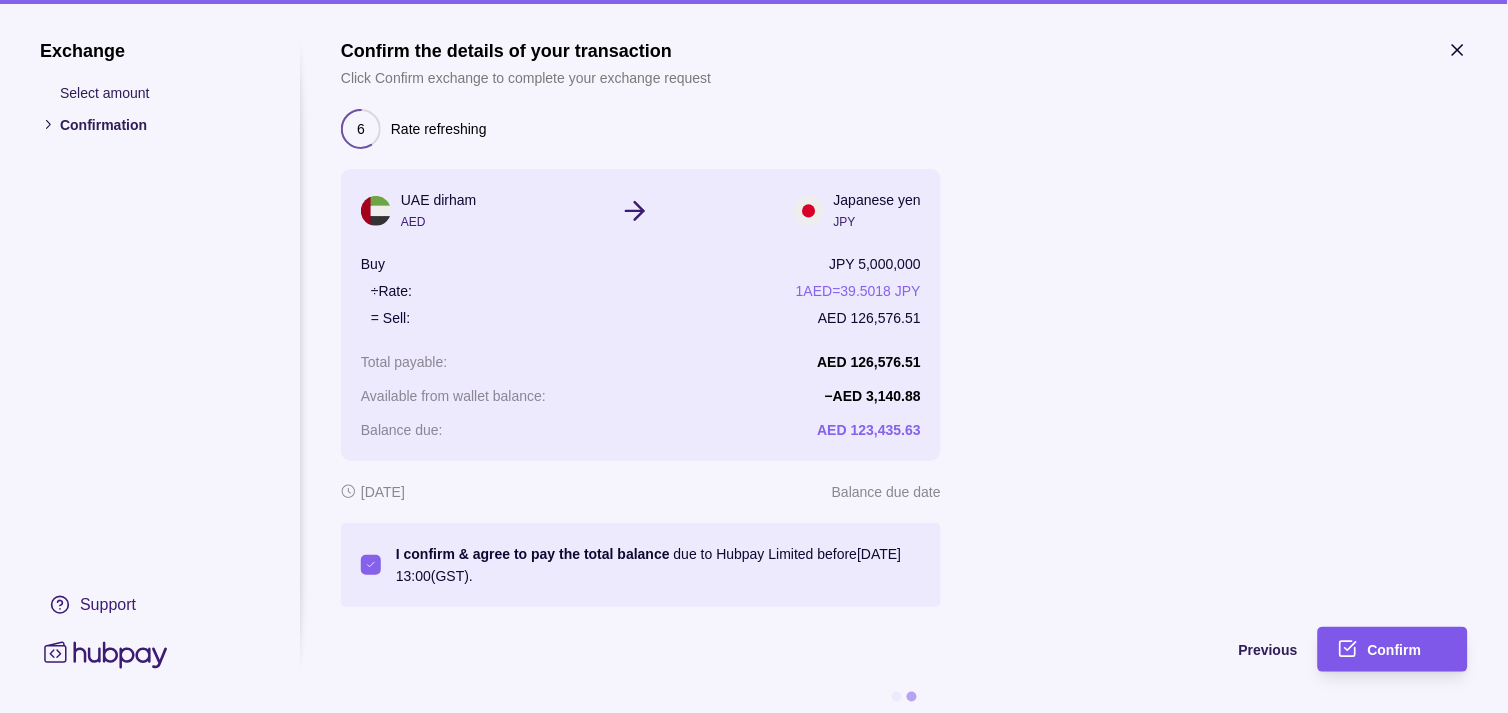 click on "Confirm" at bounding box center [1408, 650] 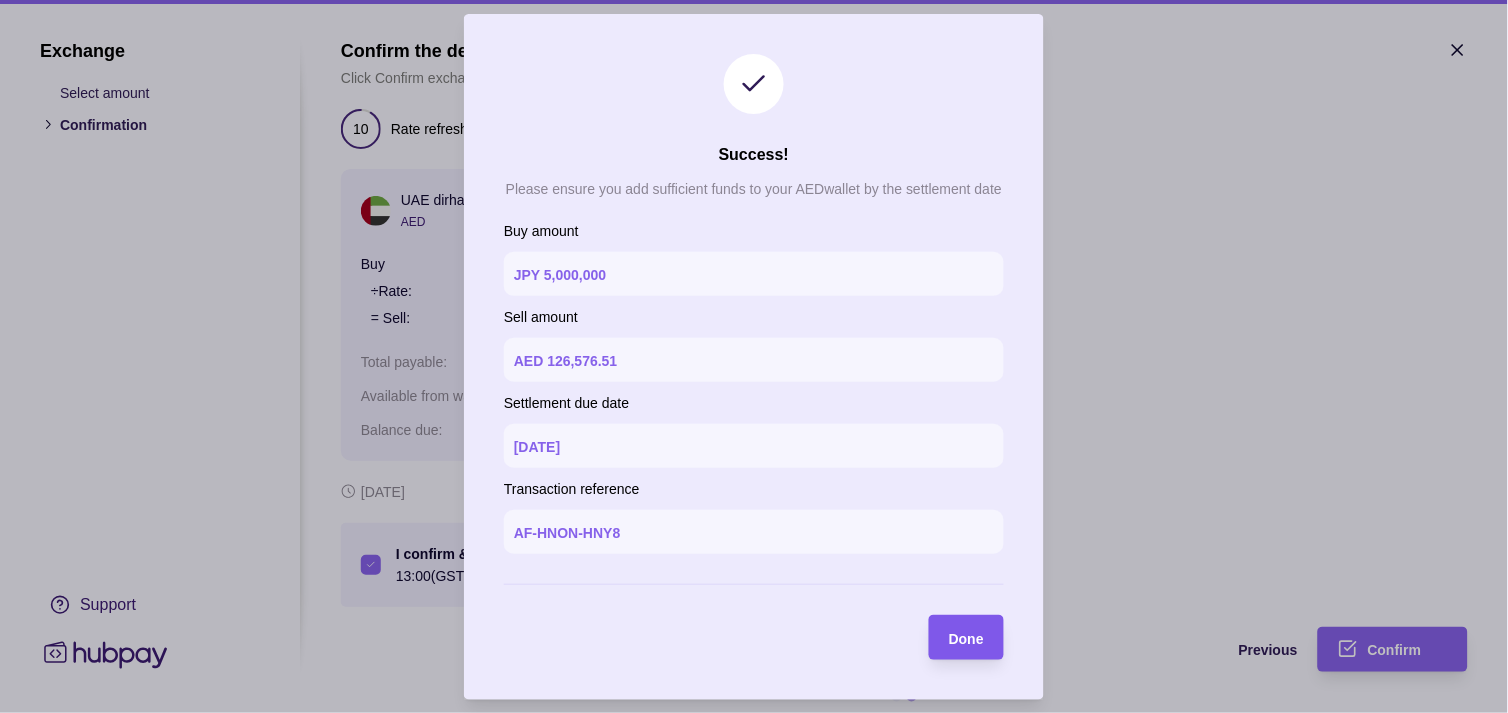 click on "Done" at bounding box center (951, 637) 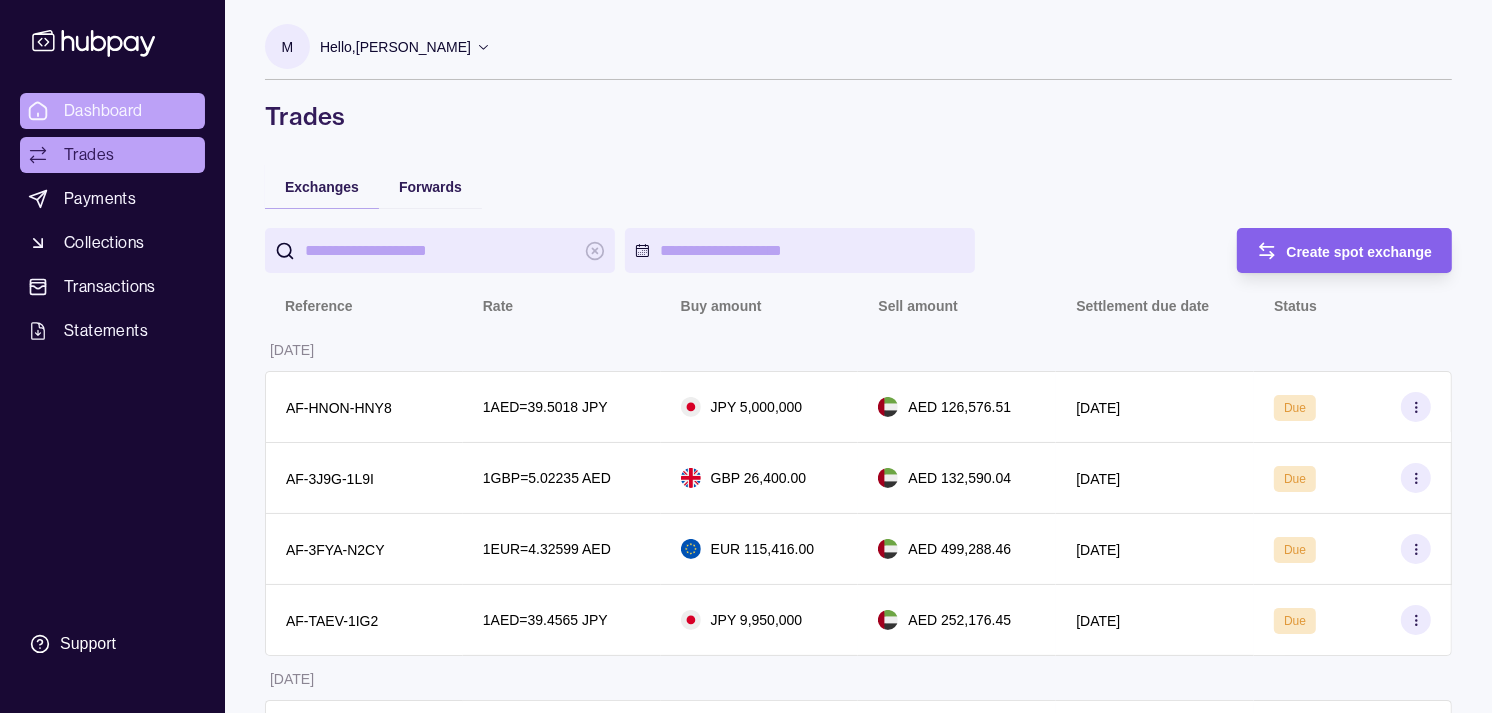 click on "Dashboard" at bounding box center [103, 111] 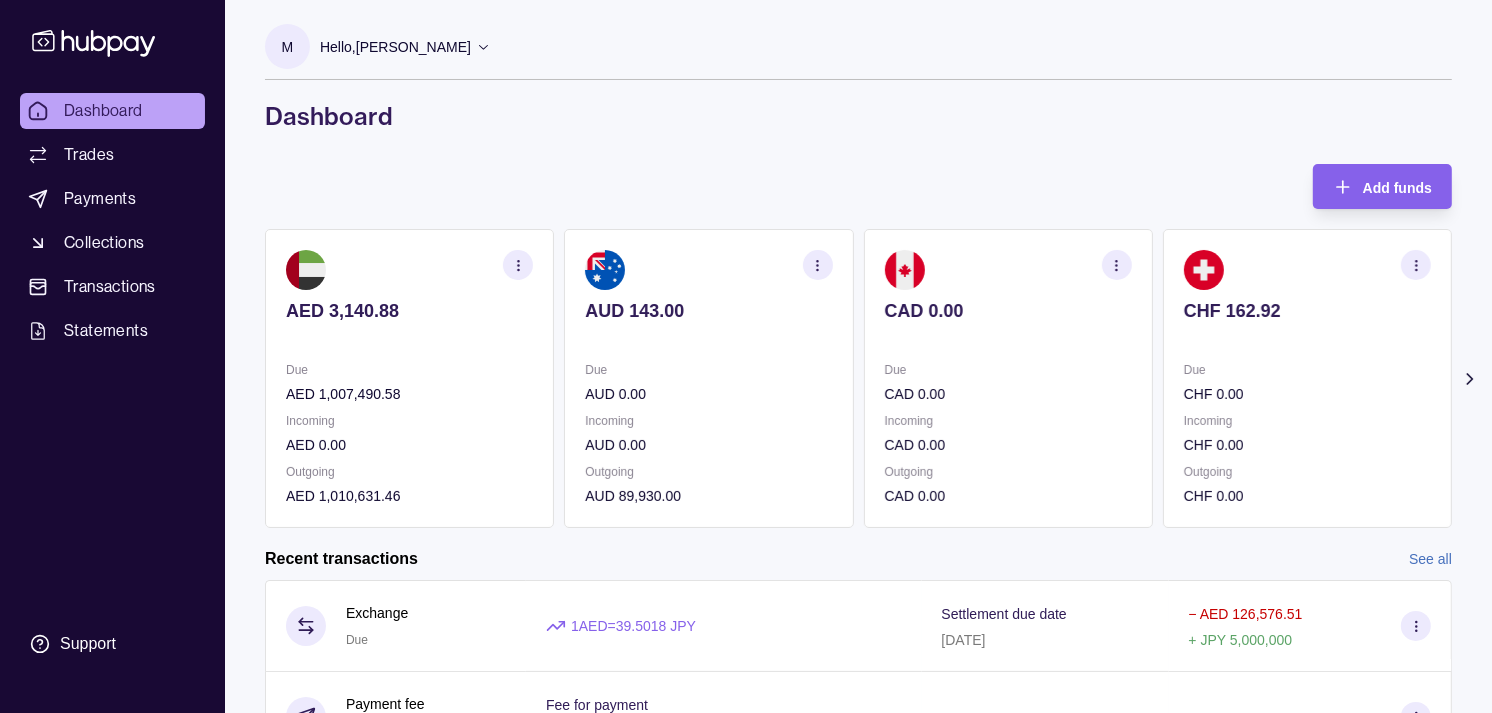 click on "CAD 0.00                                                                                                               Due CAD 0.00 Incoming CAD 0.00 Outgoing CAD 0.00" at bounding box center (1008, 378) 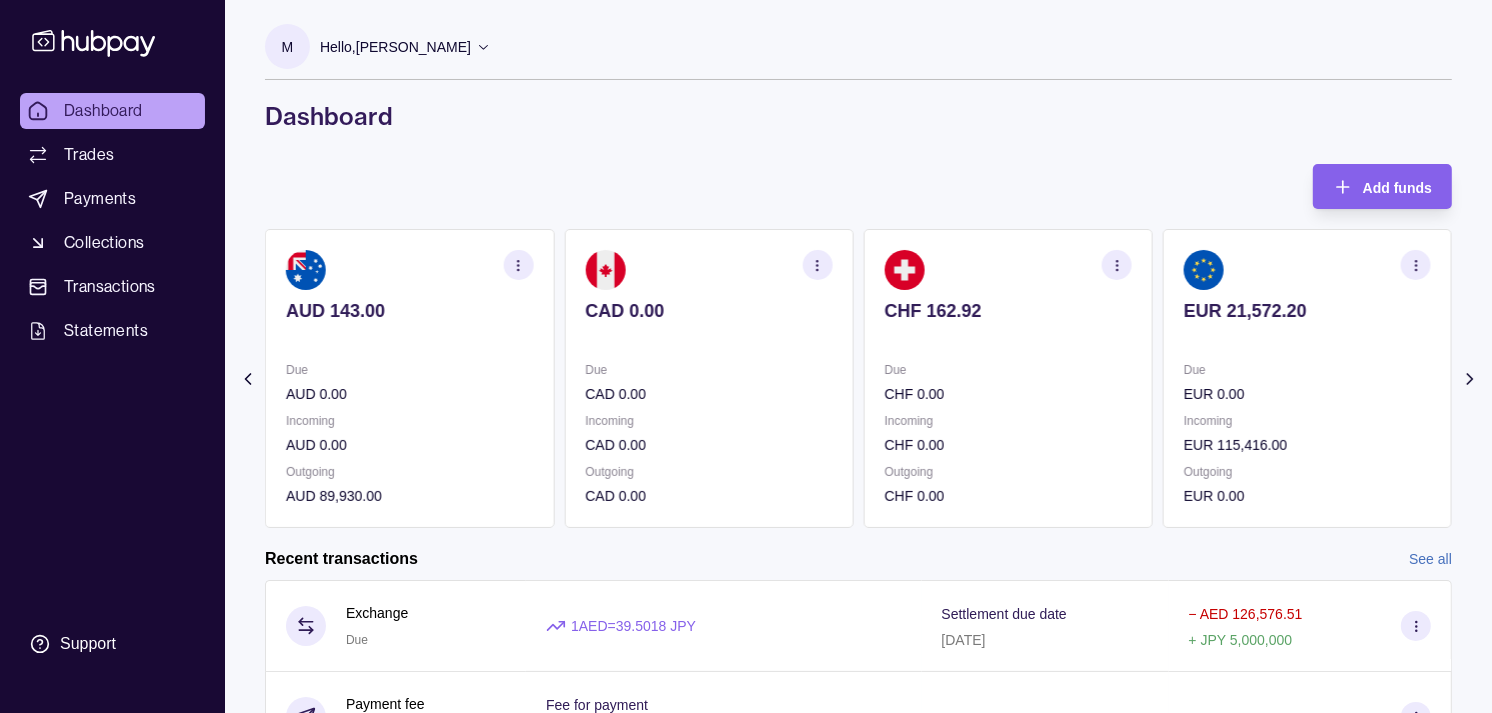 click at bounding box center [1008, 270] 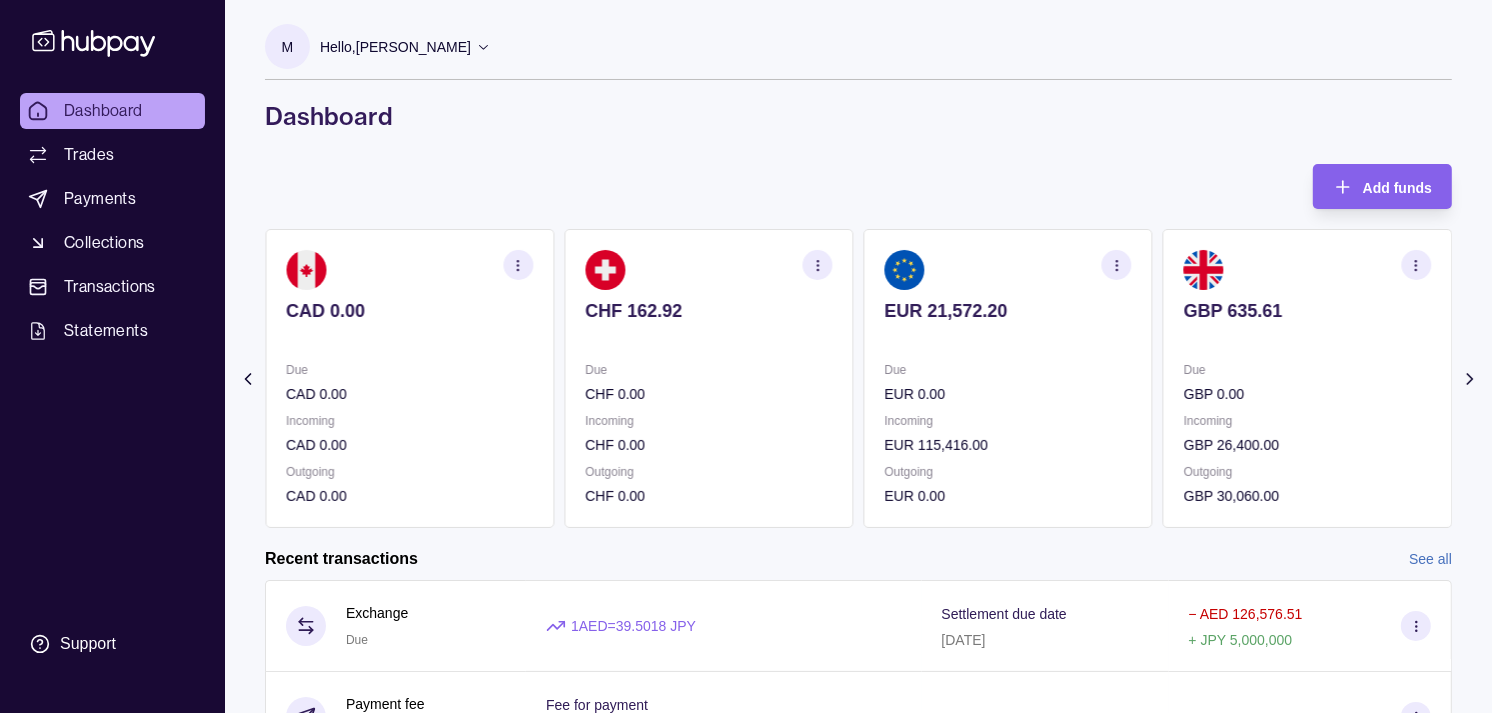 click at bounding box center (1008, 270) 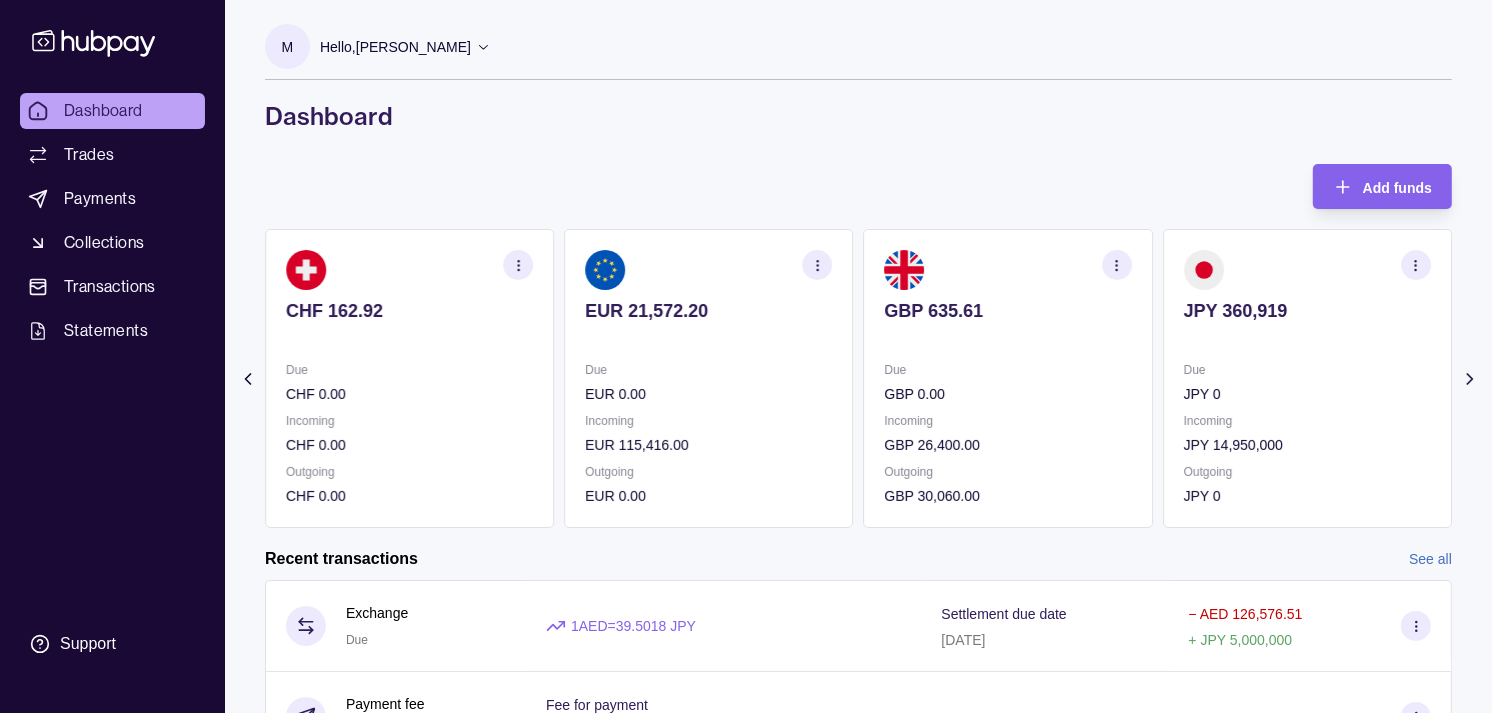 click on "Due JPY 0" at bounding box center (1307, 382) 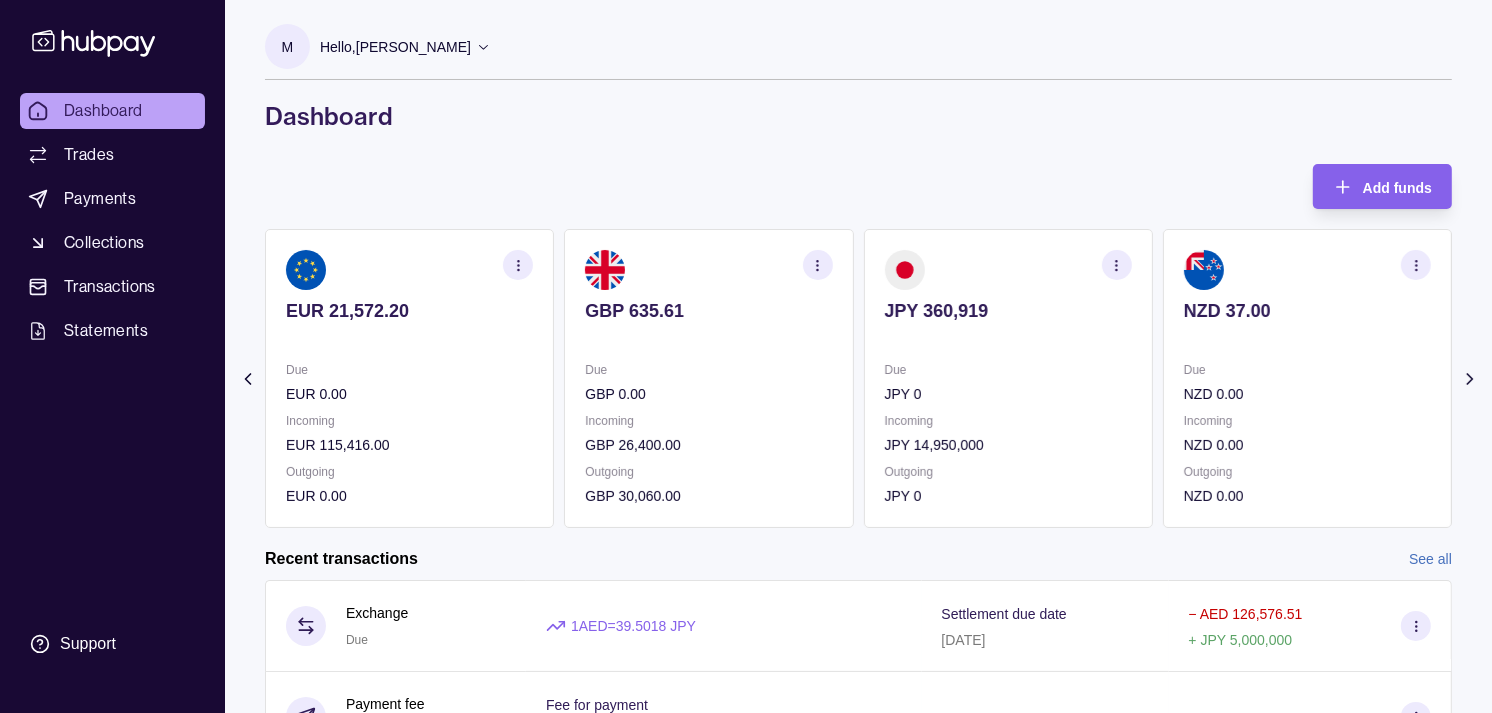 click 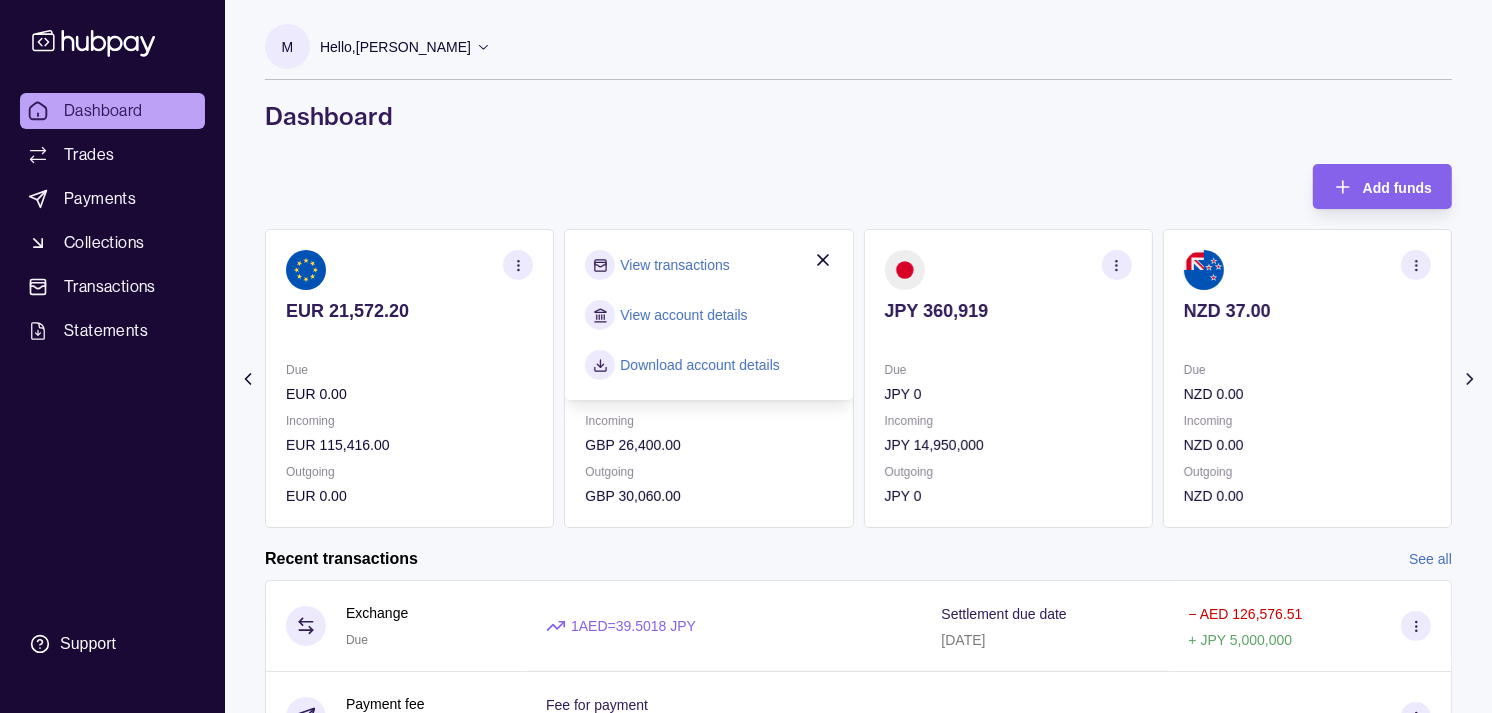 click on "View transactions" at bounding box center (674, 265) 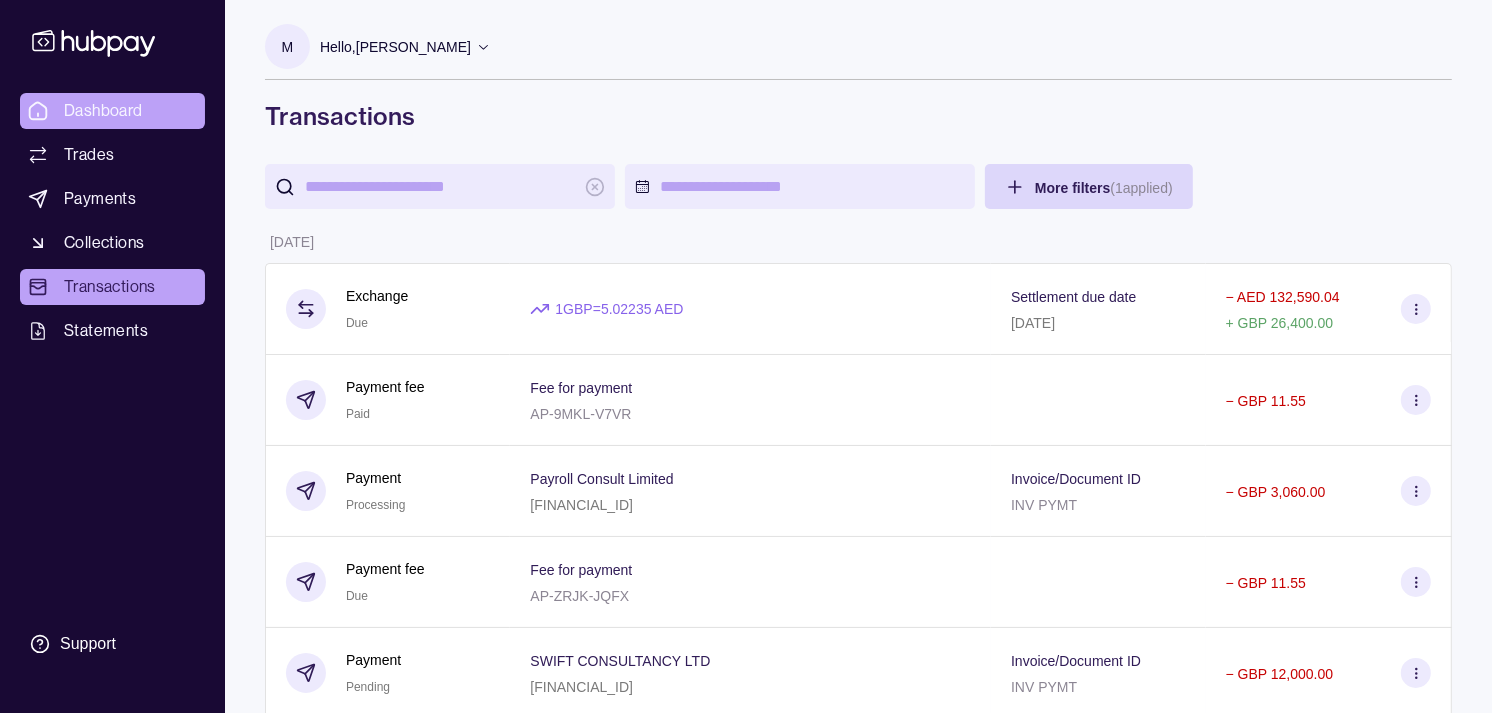 click on "Dashboard" at bounding box center (112, 111) 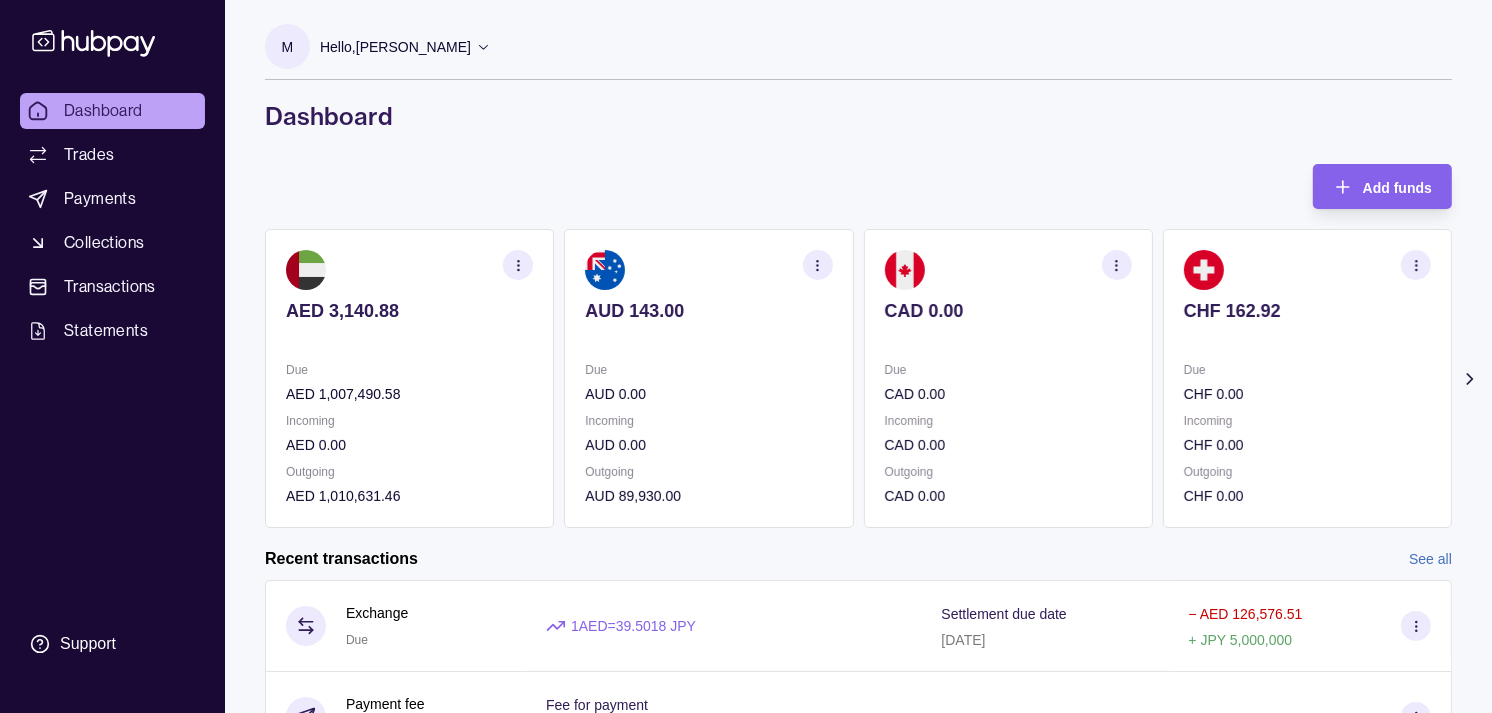 click on "CHF 162.92                                                                                                               Due CHF 0.00 Incoming CHF 0.00 Outgoing CHF 0.00" at bounding box center (1307, 378) 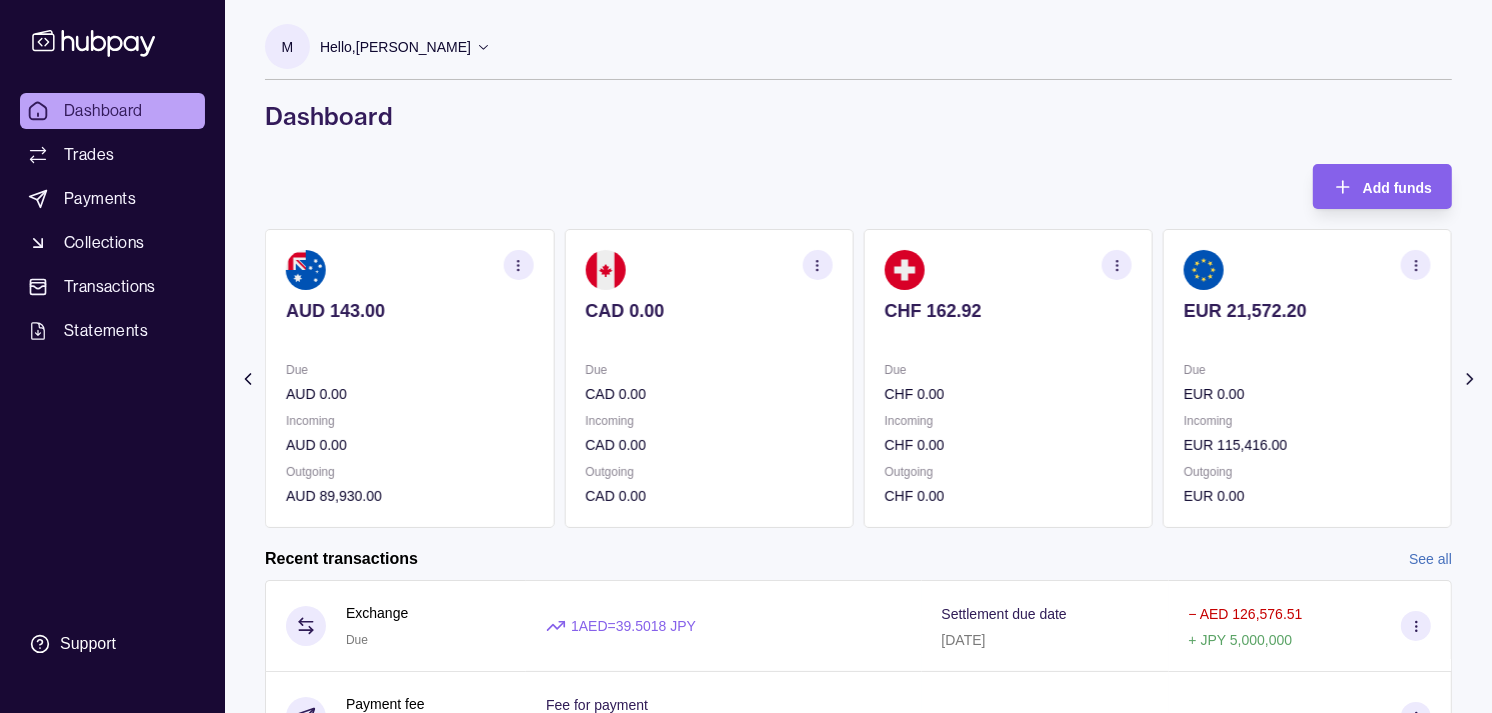 click on "EUR 21,572.20                                                                                                               Due EUR 0.00 Incoming EUR 115,416.00 Outgoing EUR 0.00" at bounding box center [1307, 378] 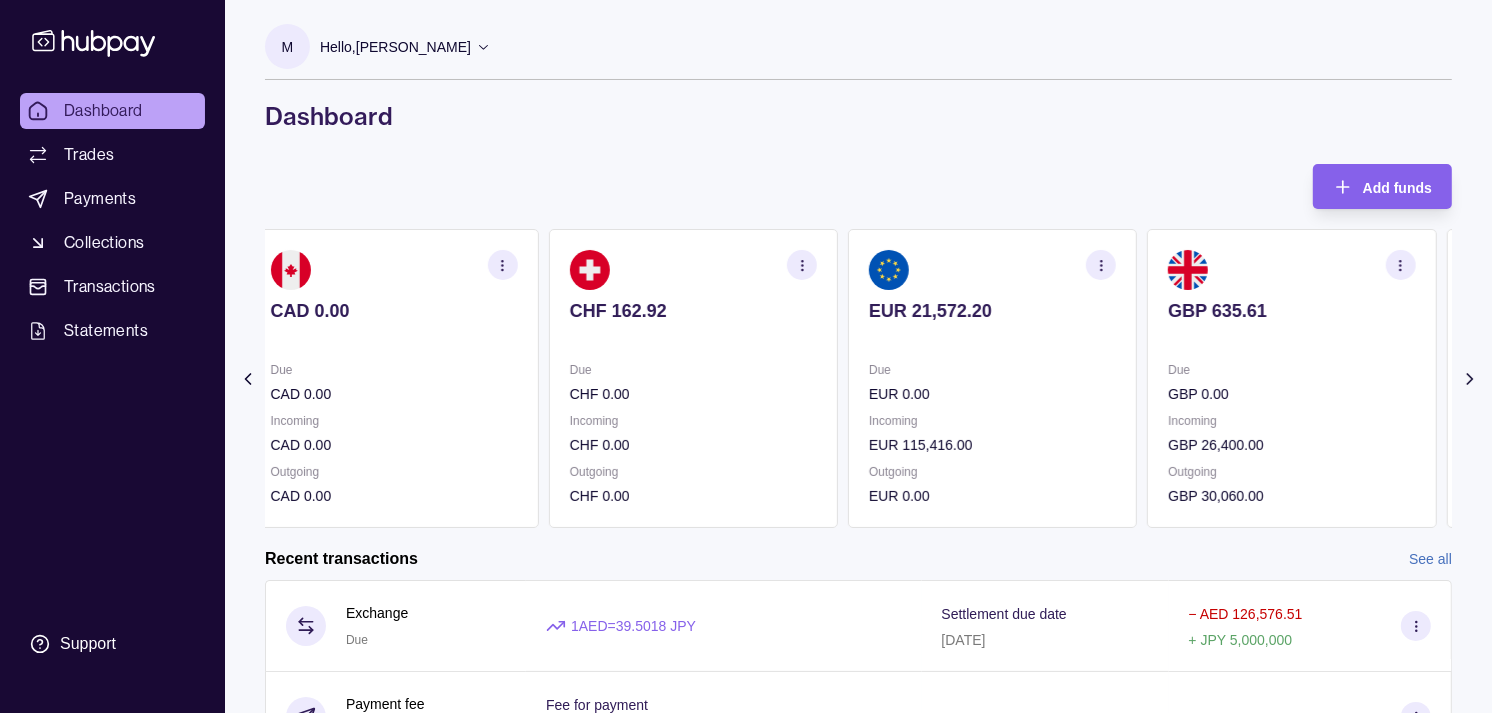 click on "GBP 635.61                                                                                                               Due GBP 0.00 Incoming GBP 26,400.00 Outgoing GBP 30,060.00" at bounding box center [1291, 378] 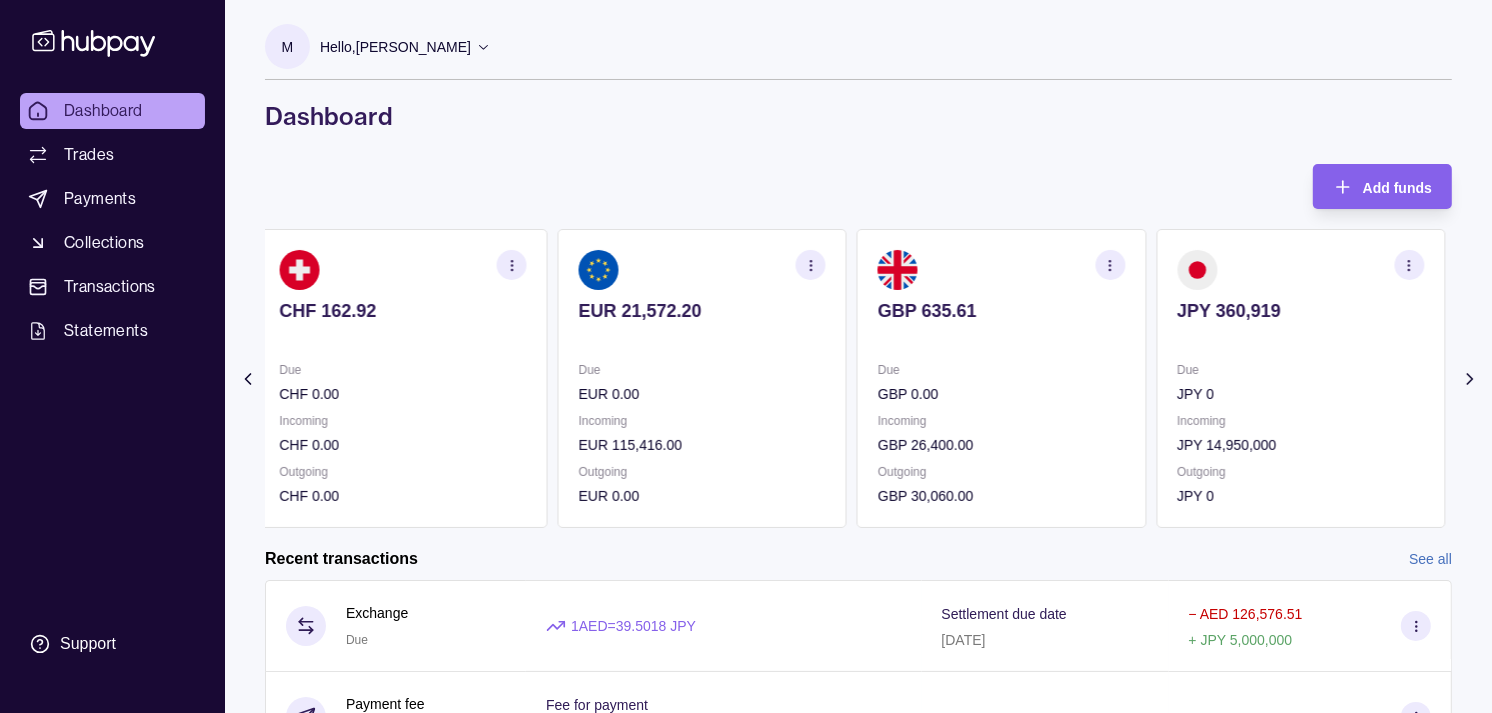 click on "GBP 635.61                                                                                                               Due GBP 0.00 Incoming GBP 26,400.00 Outgoing GBP 30,060.00" at bounding box center [1001, 378] 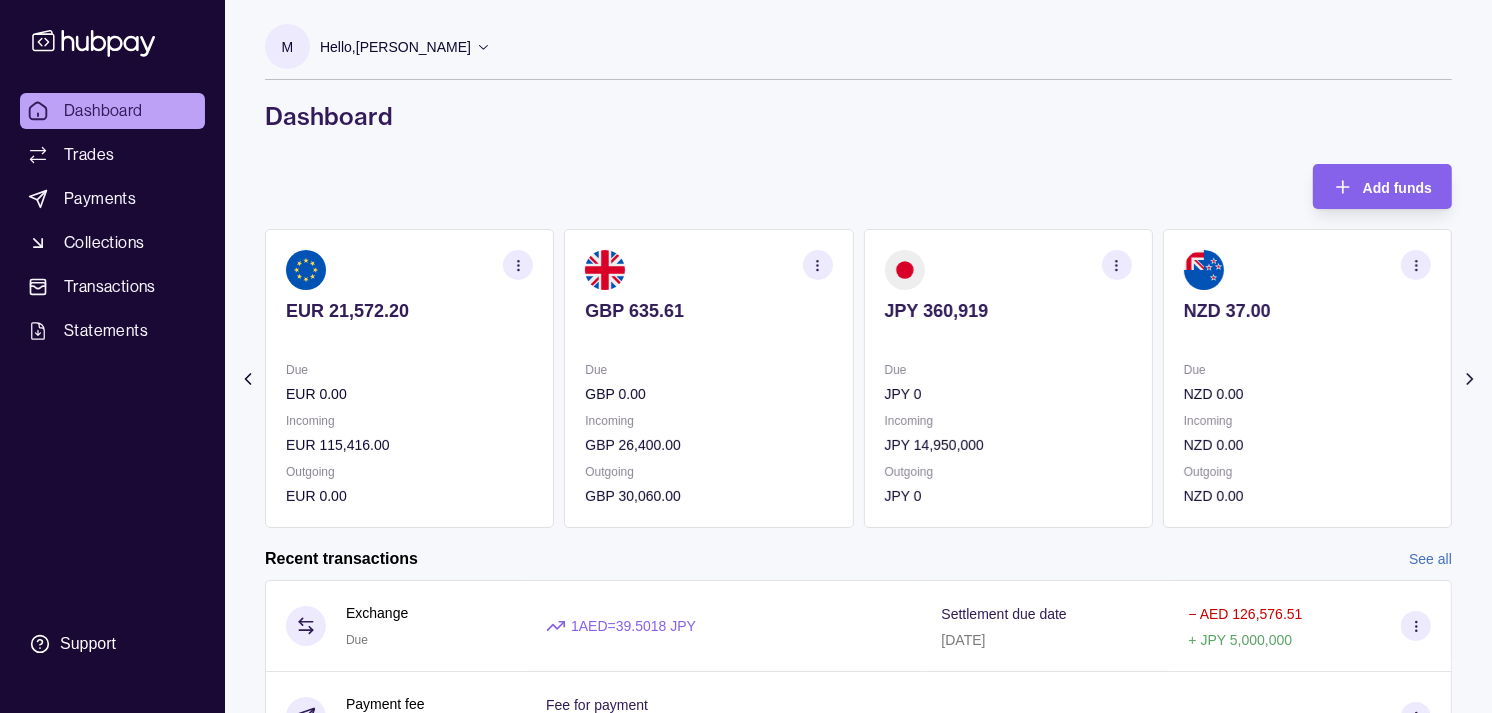 click on "JPY 360,919                                                                                                               Due JPY 0 Incoming JPY 14,950,000 Outgoing JPY 0" at bounding box center [1008, 378] 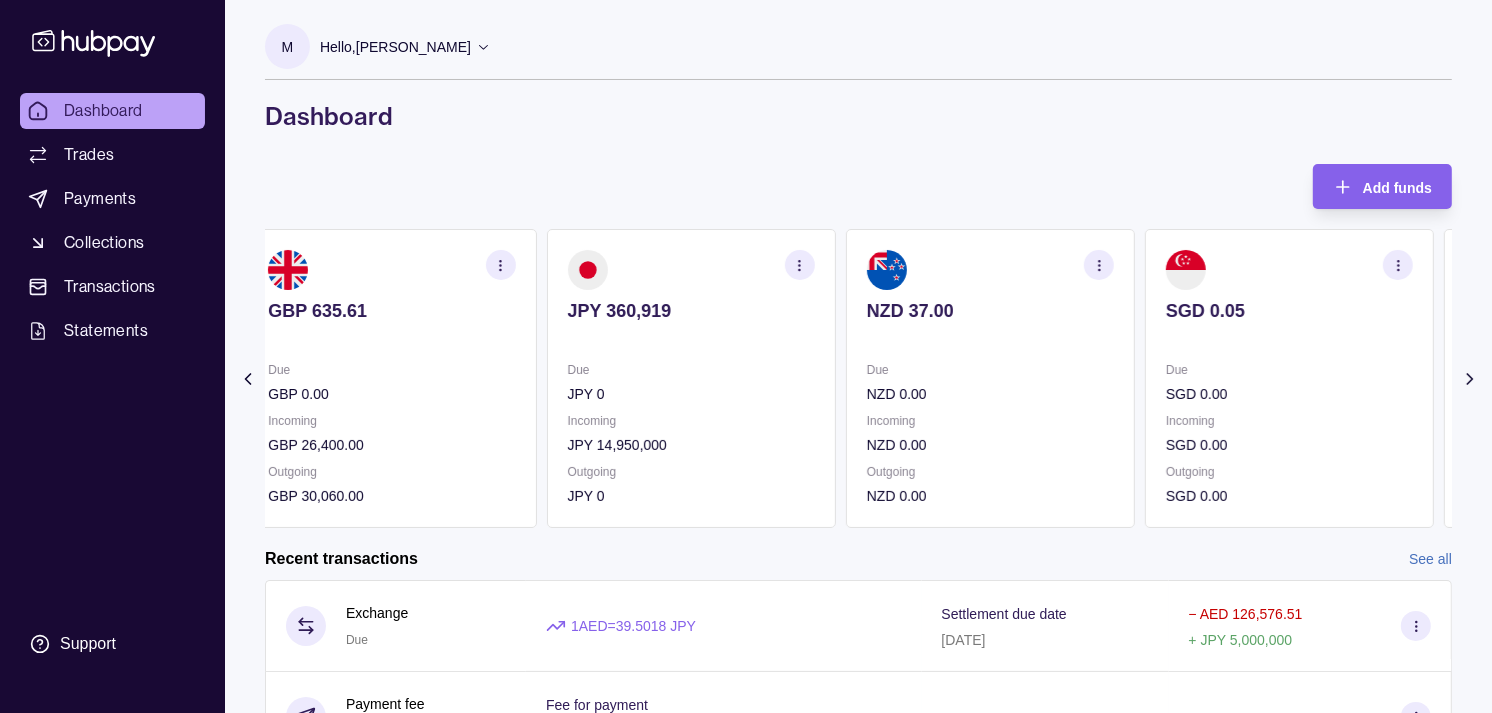 click on "NZD 37.00                                                                                                               Due NZD 0.00 Incoming NZD 0.00 Outgoing NZD 0.00" at bounding box center (990, 378) 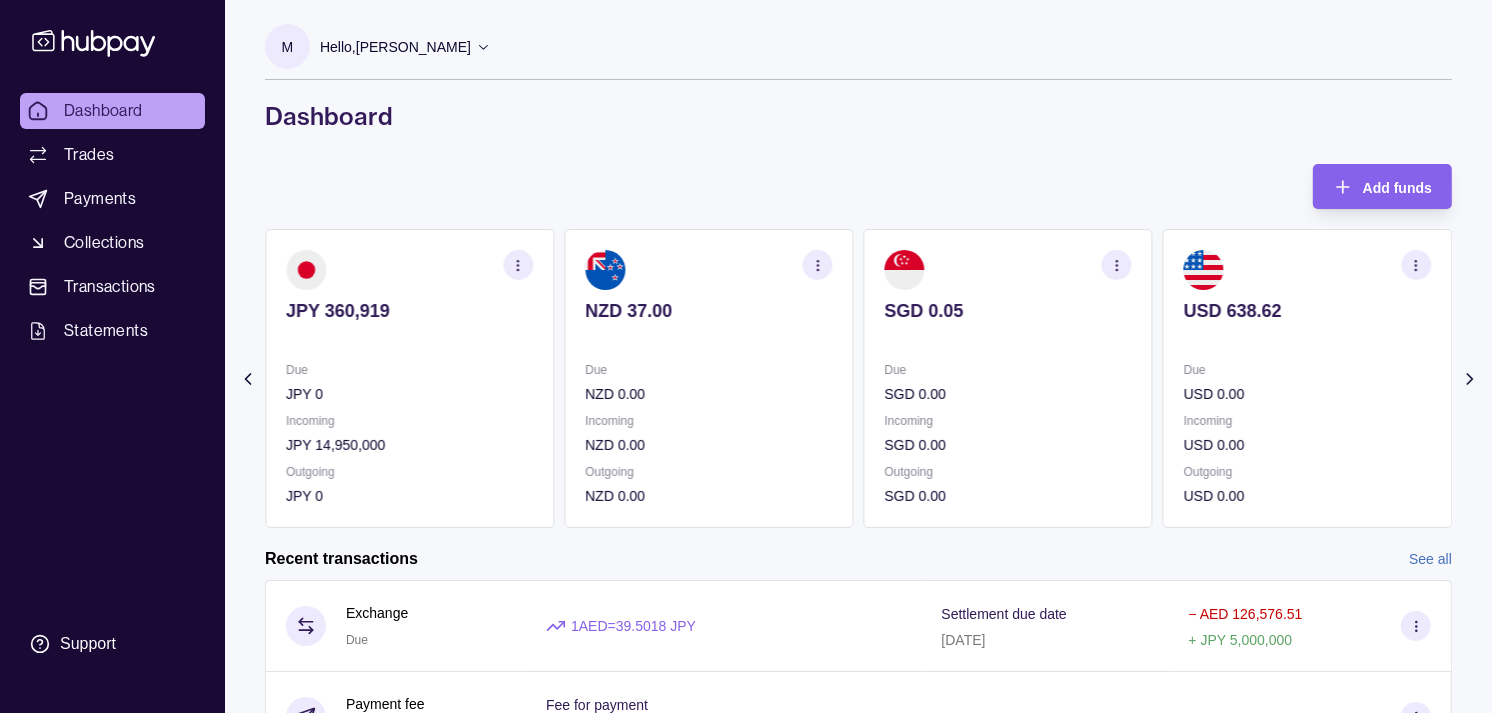 click on "NZD 0.00" at bounding box center (708, 394) 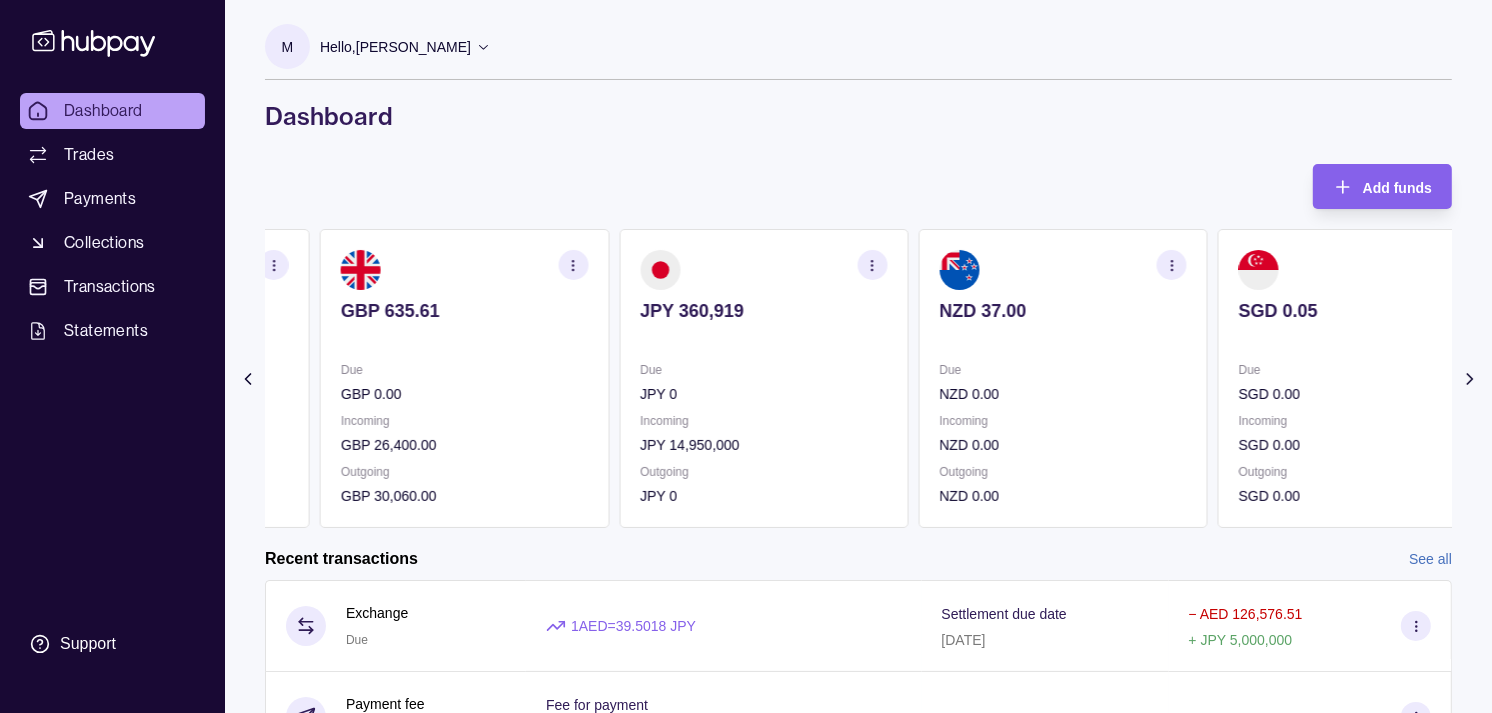 click on "JPY 0" at bounding box center (763, 394) 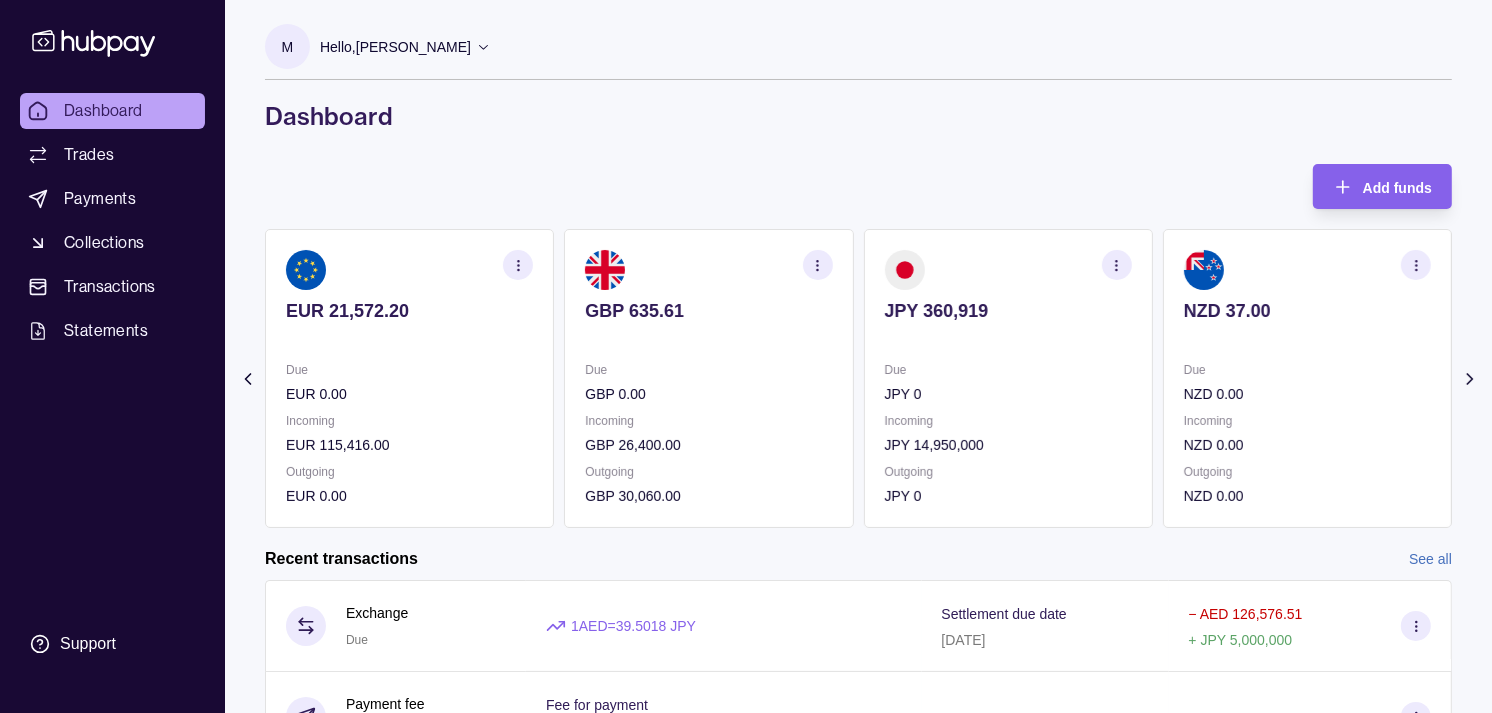 click on "Due GBP 0.00" at bounding box center (708, 382) 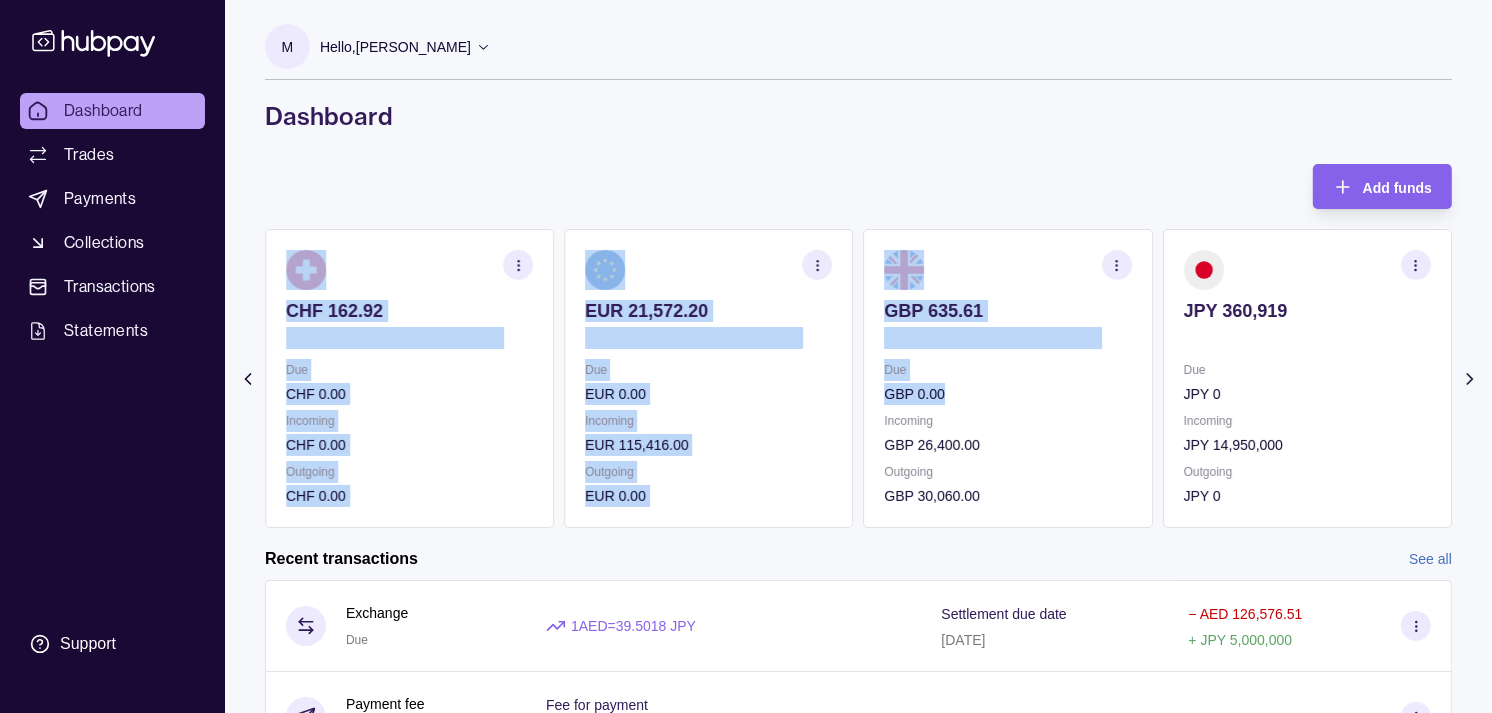 click on "AED 3,140.88                                                                                                               Due AED 1,007,490.58 Incoming AED 0.00 Outgoing AED 1,010,631.46 AUD 143.00                                                                                                               Due AUD 0.00 Incoming AUD 0.00 Outgoing AUD 89,930.00 CAD 0.00                                                                                                               Due CAD 0.00 Incoming CAD 0.00 Outgoing CAD 0.00 CHF 162.92                                                                                                               Due CHF 0.00 Incoming CHF 0.00 Outgoing CHF 0.00 EUR 21,572.20" at bounding box center (858, 378) 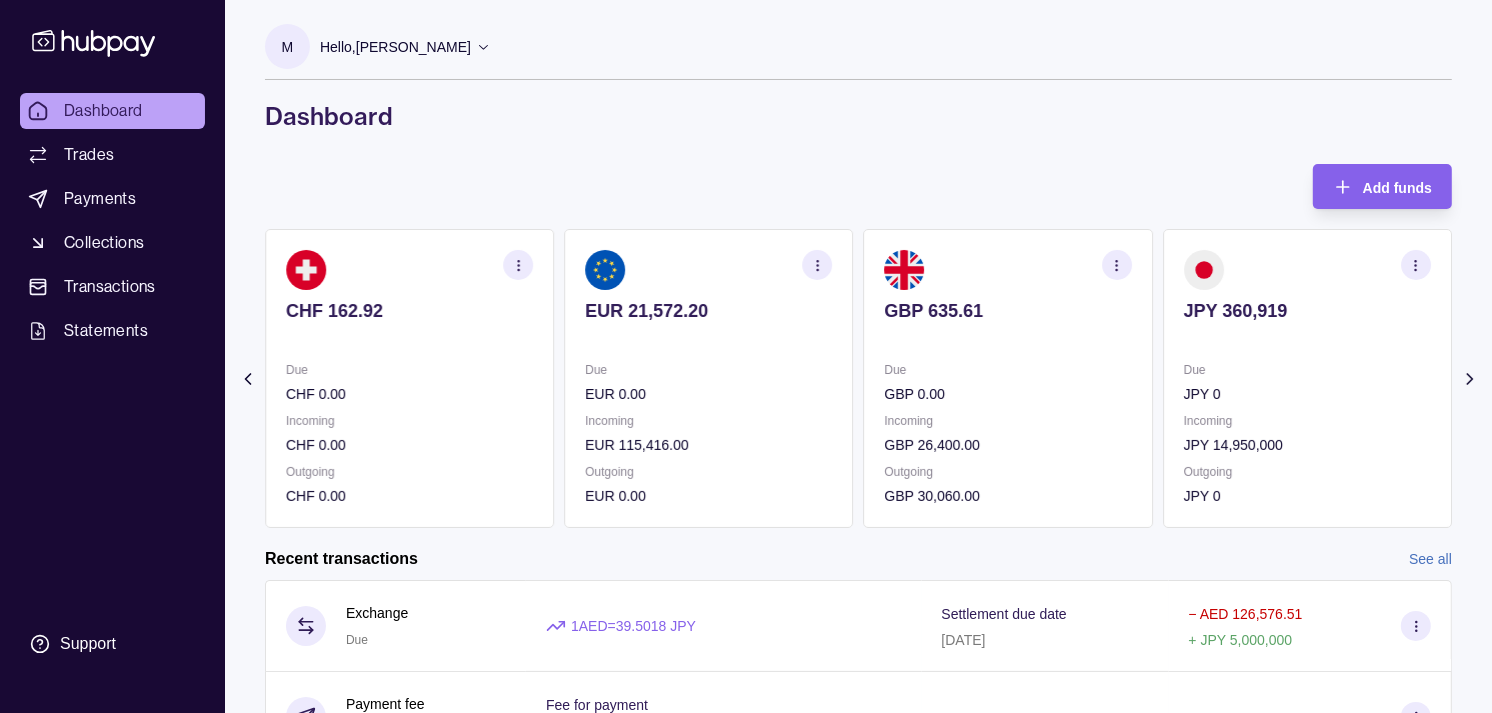drag, startPoint x: 1004, startPoint y: 388, endPoint x: 801, endPoint y: 100, distance: 352.35352 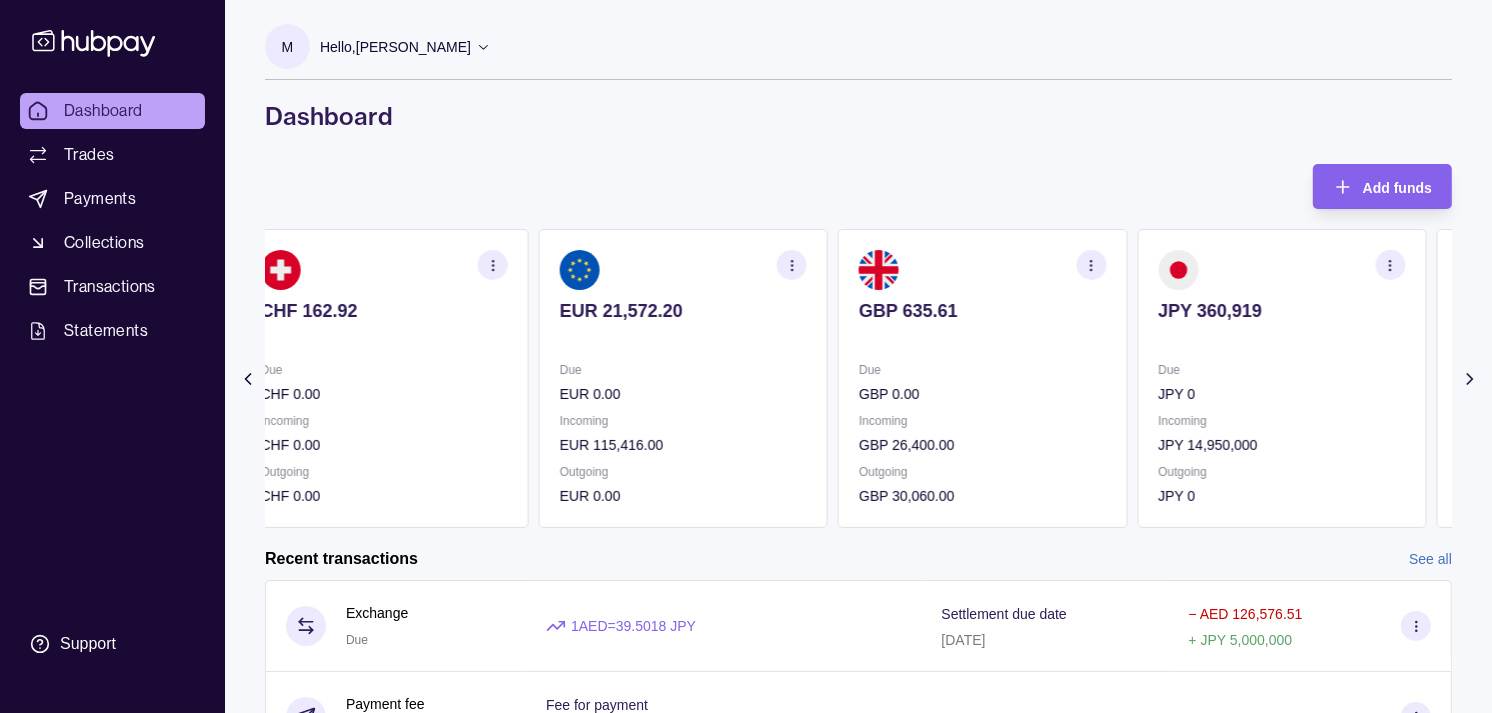 click on "AED 3,140.88                                                                                                               Due AED 1,007,490.58 Incoming AED 0.00 Outgoing AED 1,010,631.46 AUD 143.00                                                                                                               Due AUD 0.00 Incoming AUD 0.00 Outgoing AUD 89,930.00 CAD 0.00                                                                                                               Due CAD 0.00 Incoming CAD 0.00 Outgoing CAD 0.00 CHF 162.92                                                                                                               Due CHF 0.00 Incoming CHF 0.00 Outgoing CHF 0.00 EUR 21,572.20" at bounding box center [858, 378] 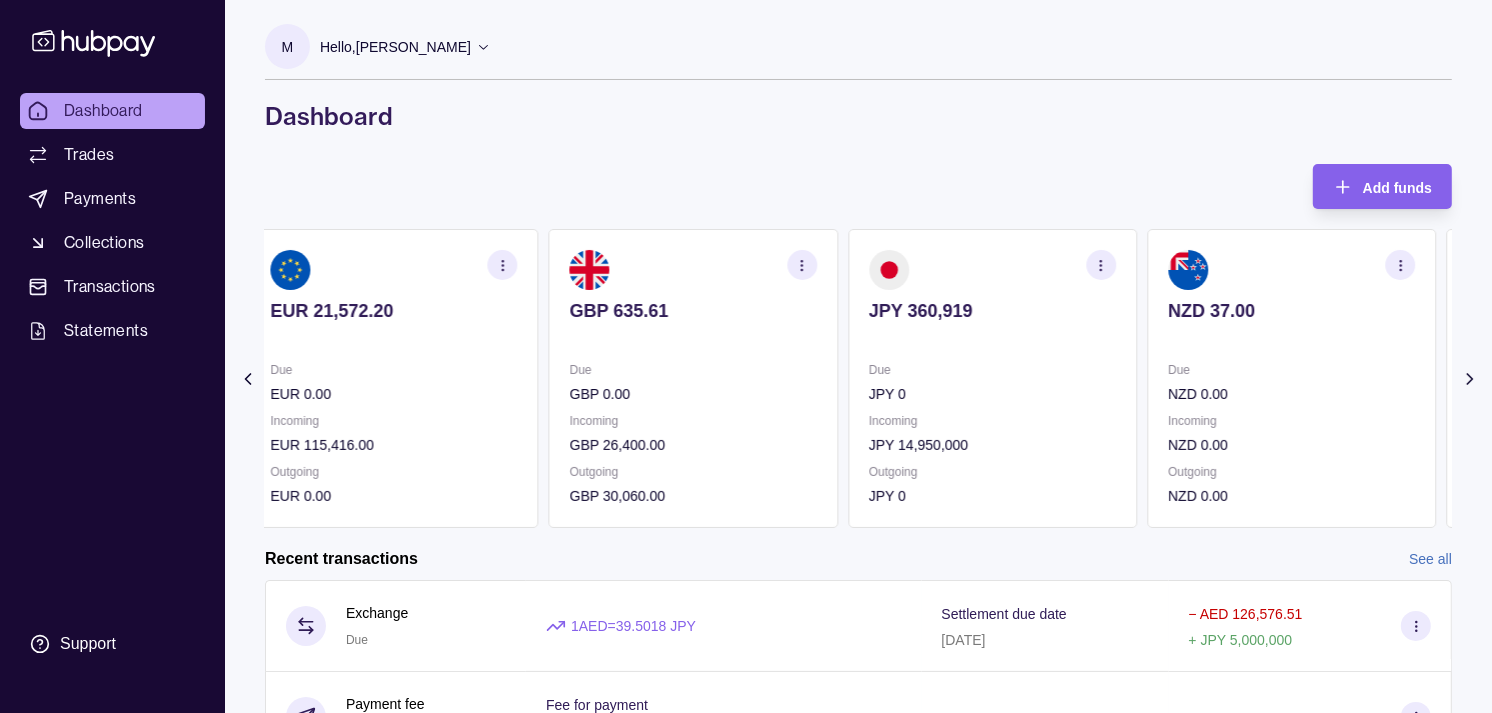 click on "Due NZD 0.00 Incoming NZD 0.00 Outgoing NZD 0.00" at bounding box center (1291, 433) 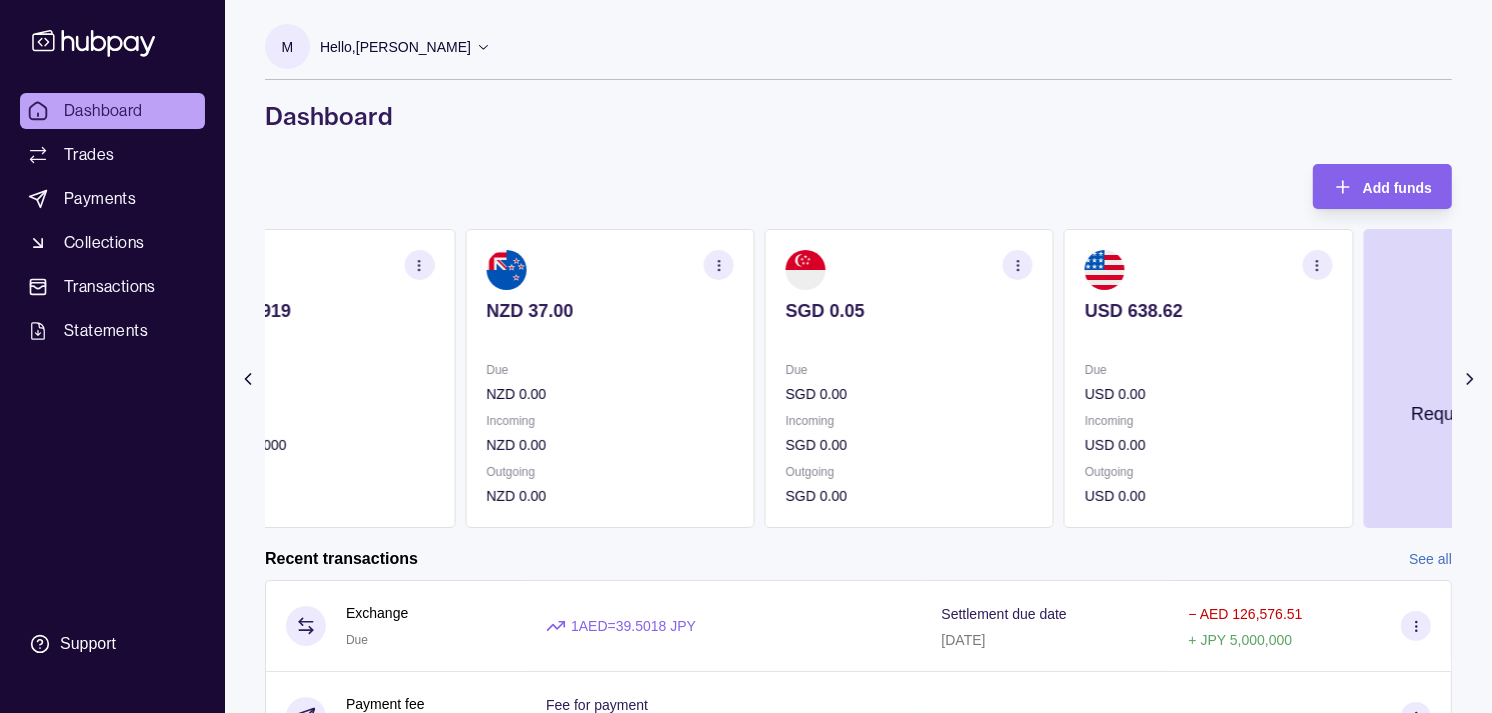 click on "Incoming" at bounding box center [1208, 421] 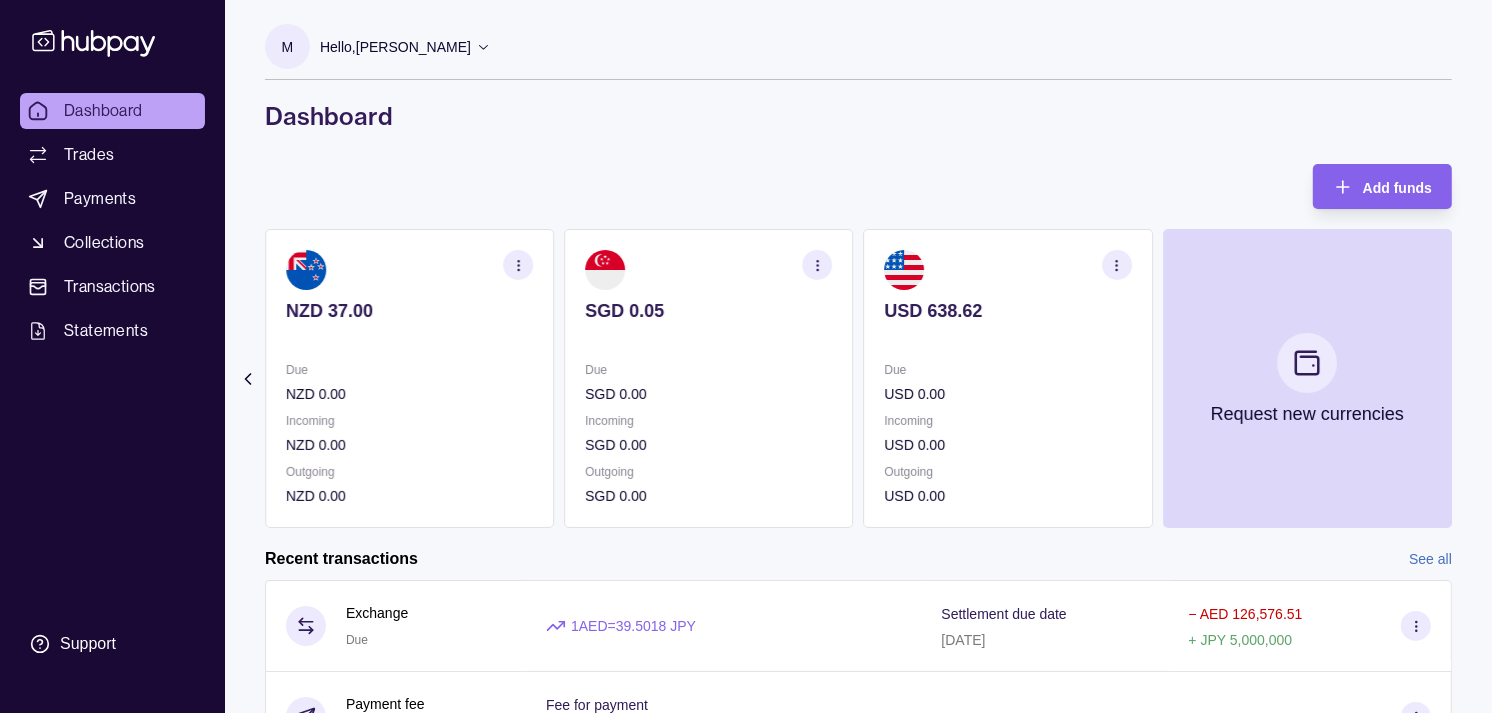 click on "Due USD 0.00 Incoming USD 0.00 Outgoing USD 0.00" at bounding box center (1008, 433) 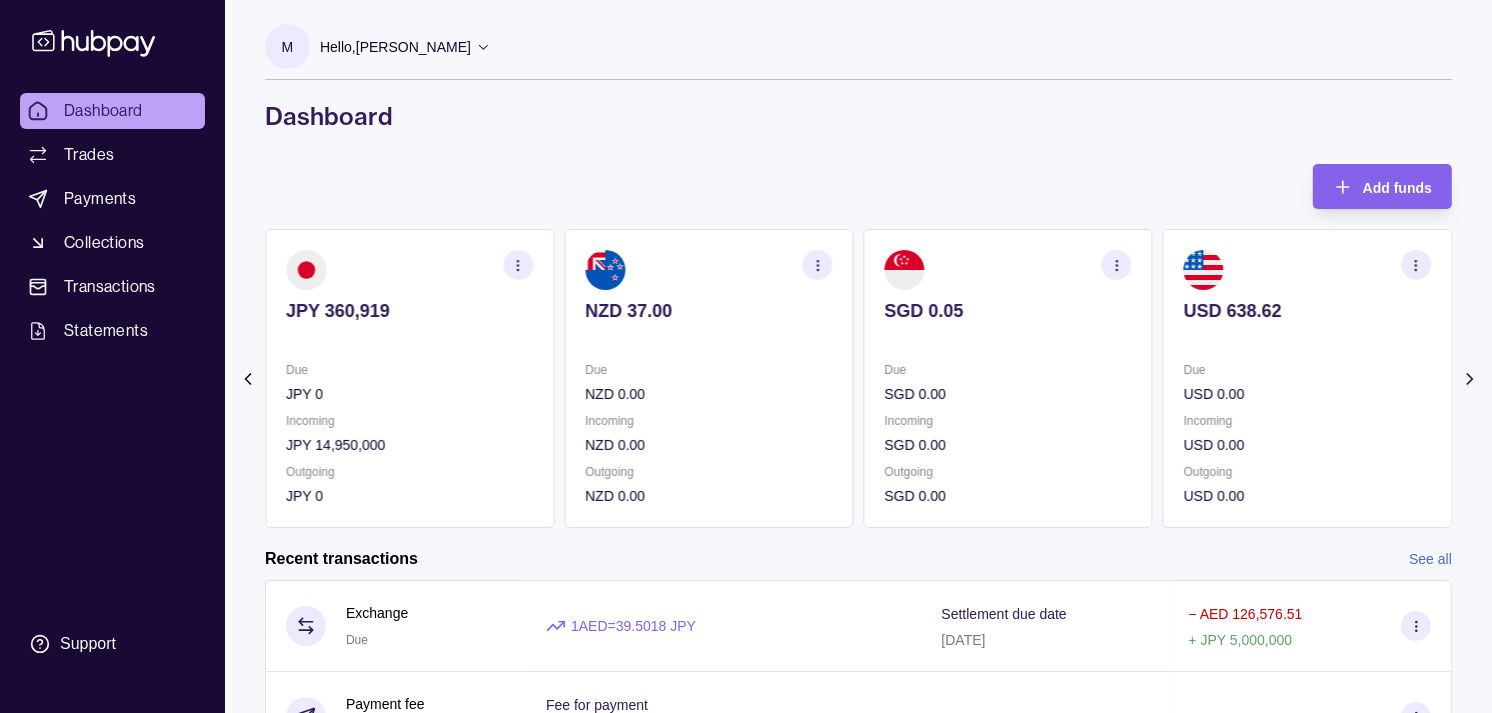 click on "SGD 0.00" at bounding box center (1008, 394) 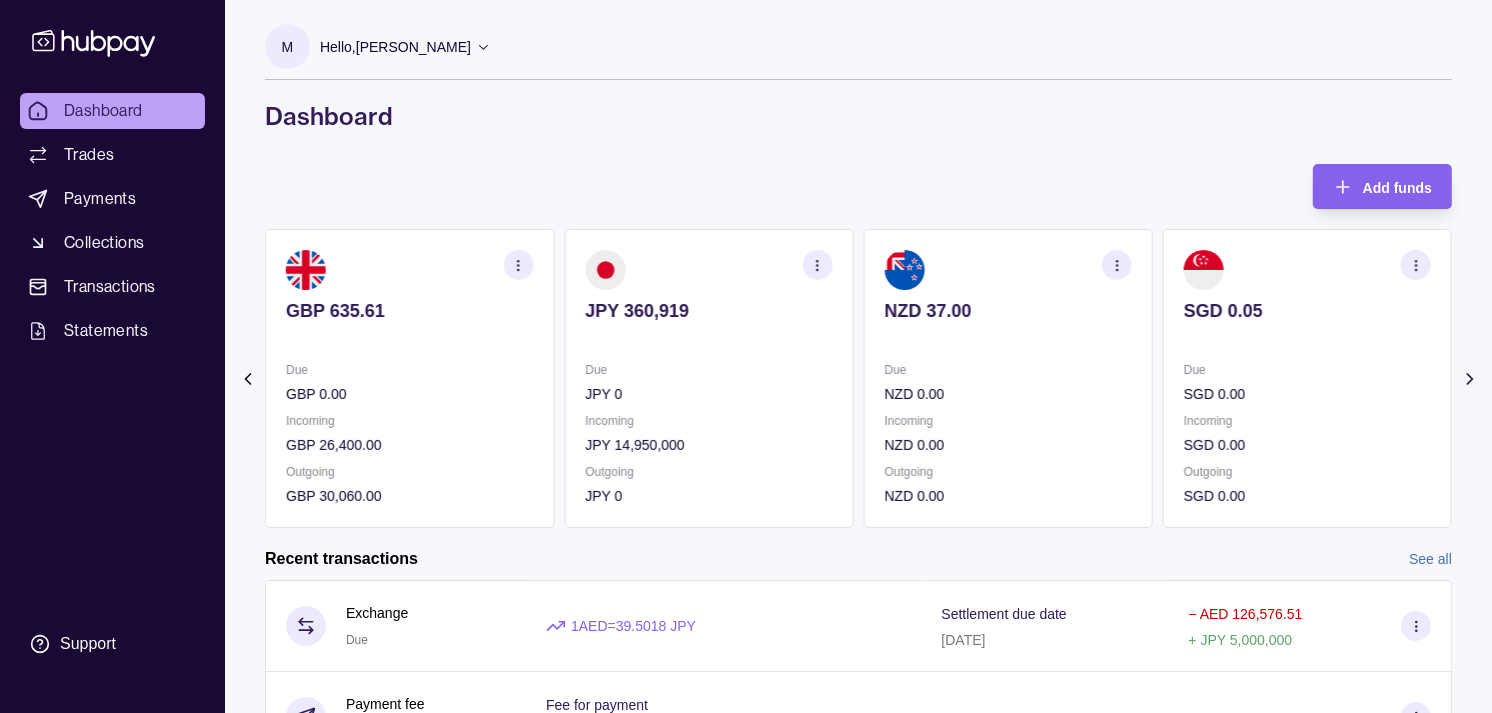 click on "Due NZD 0.00" at bounding box center [1008, 382] 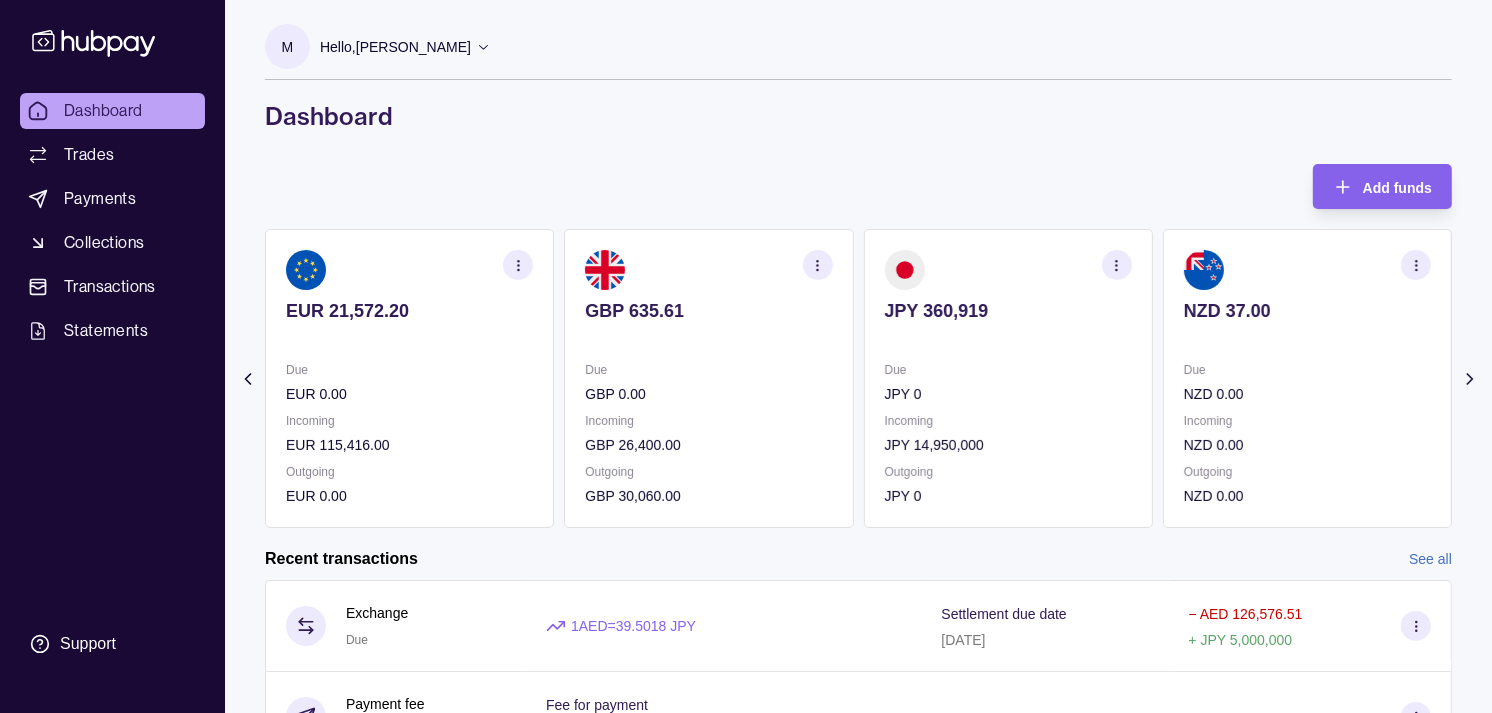 click on "JPY 0" at bounding box center [1008, 394] 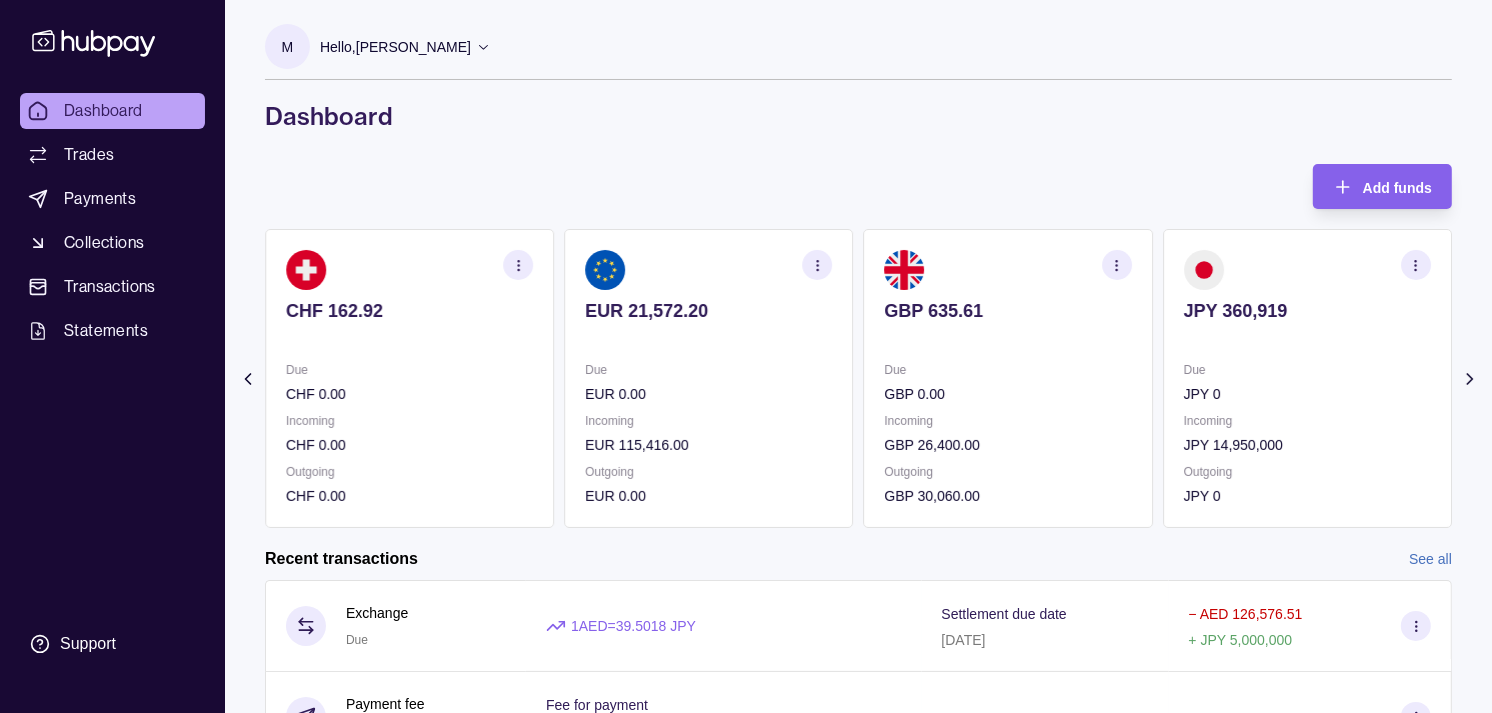 click on "Due GBP 0.00 Incoming GBP 26,400.00 Outgoing GBP 30,060.00" at bounding box center [1008, 433] 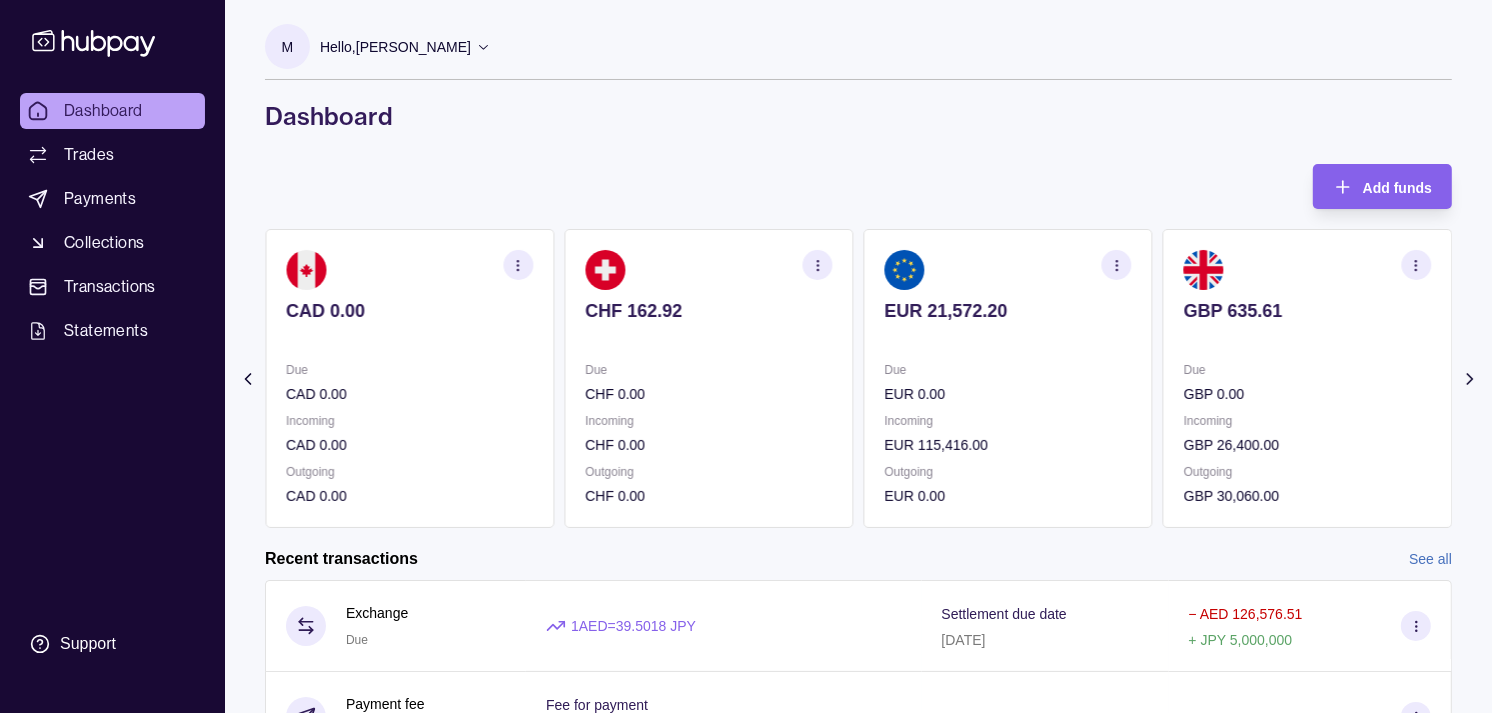 click on "EUR 0.00" at bounding box center [1008, 394] 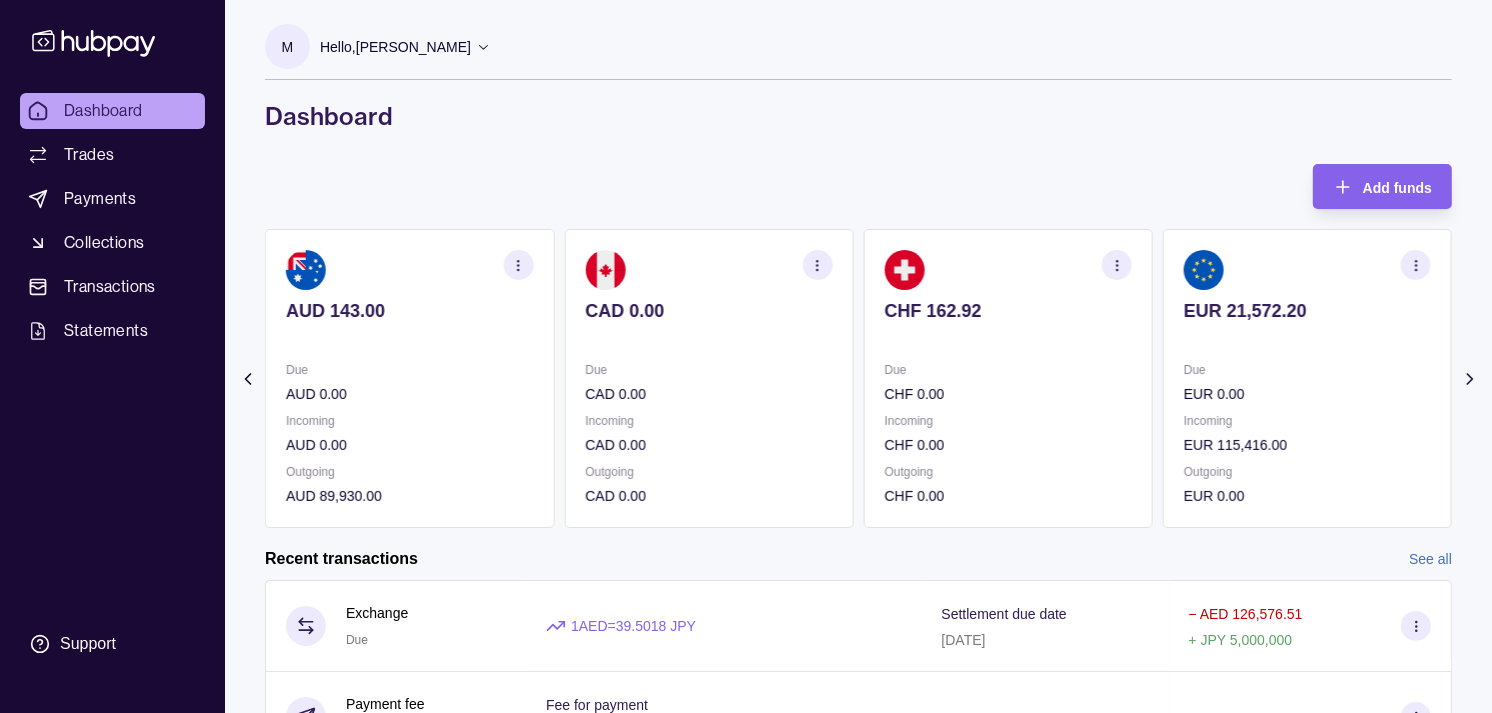 click on "Due CHF 0.00 Incoming CHF 0.00 Outgoing CHF 0.00" at bounding box center (1008, 433) 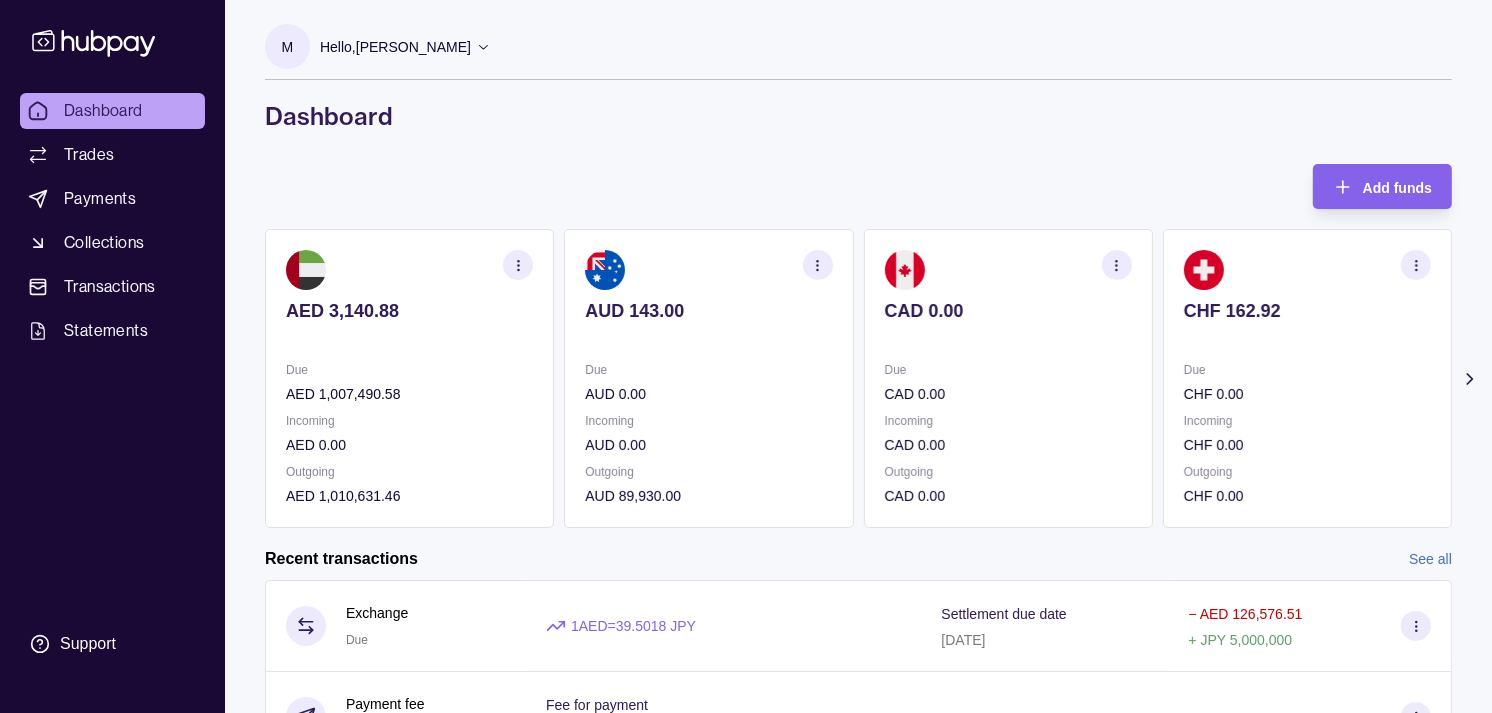 click on "Incoming" at bounding box center [1008, 421] 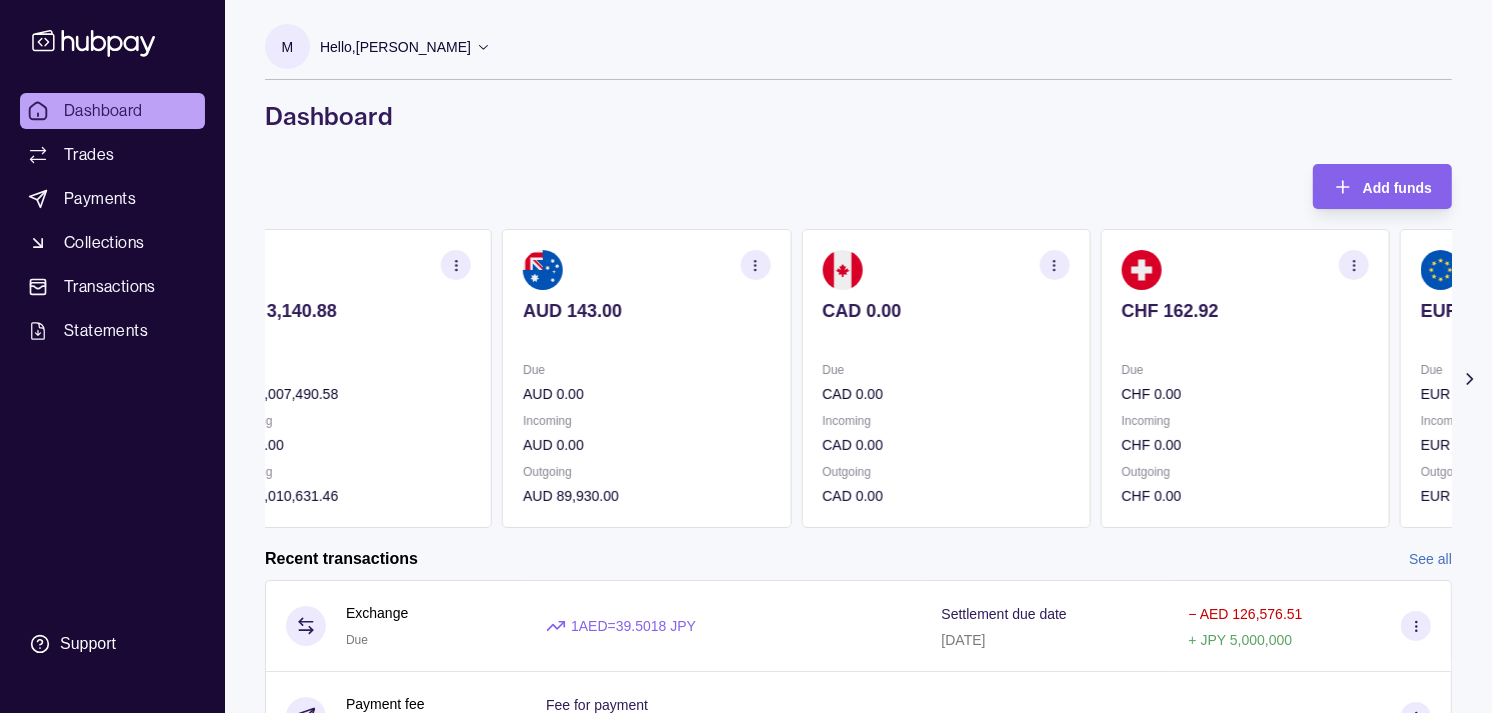 click on "Due CAD 0.00 Incoming CAD 0.00 Outgoing CAD 0.00" at bounding box center [945, 433] 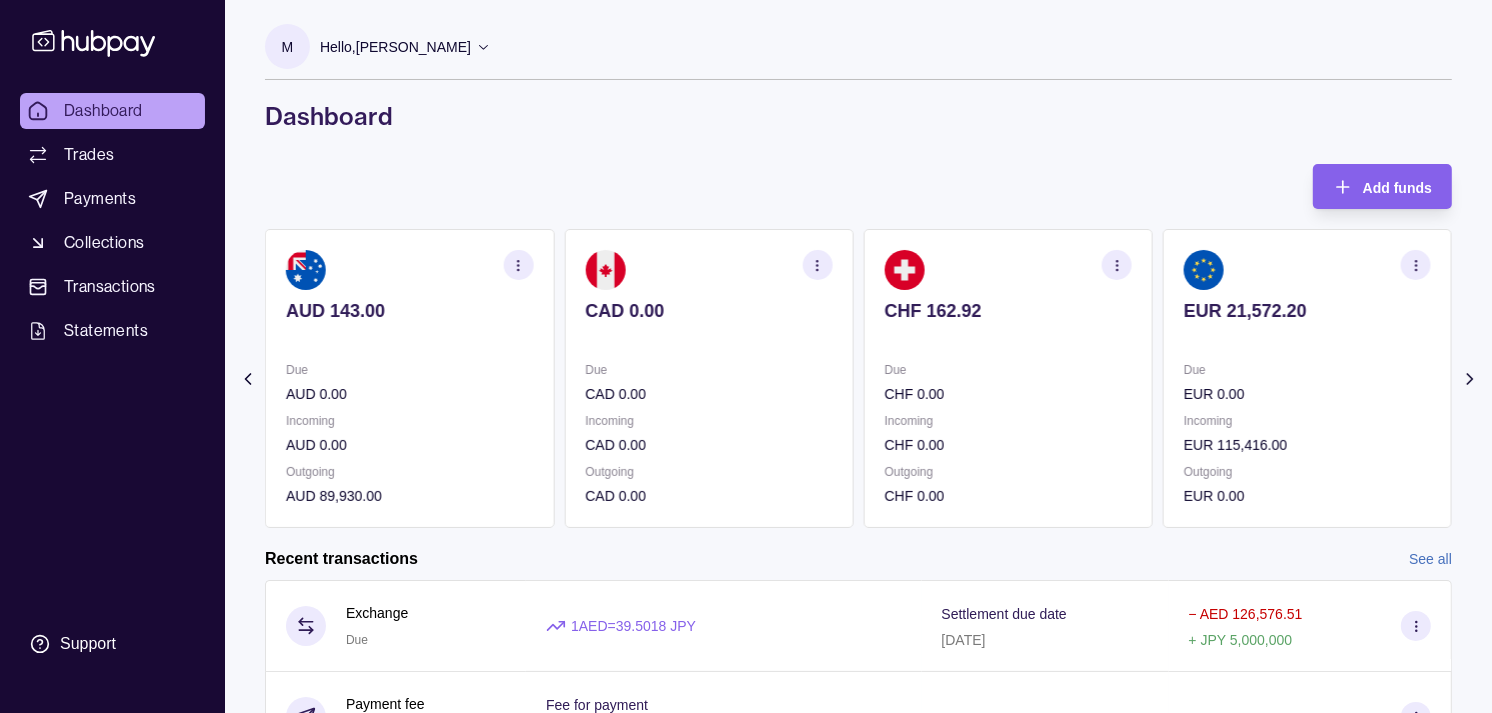 click on "CHF 0.00" at bounding box center (1008, 394) 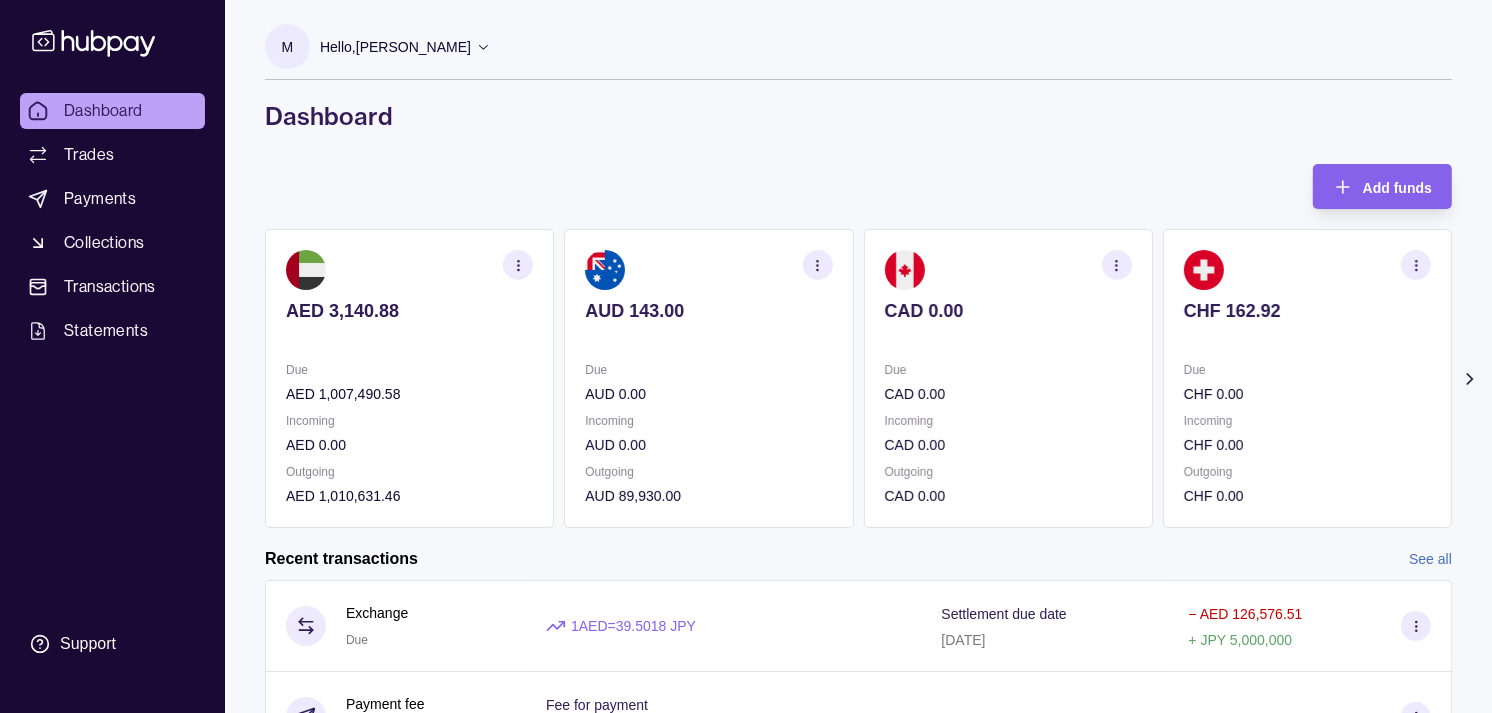 click on "Due" at bounding box center (1008, 370) 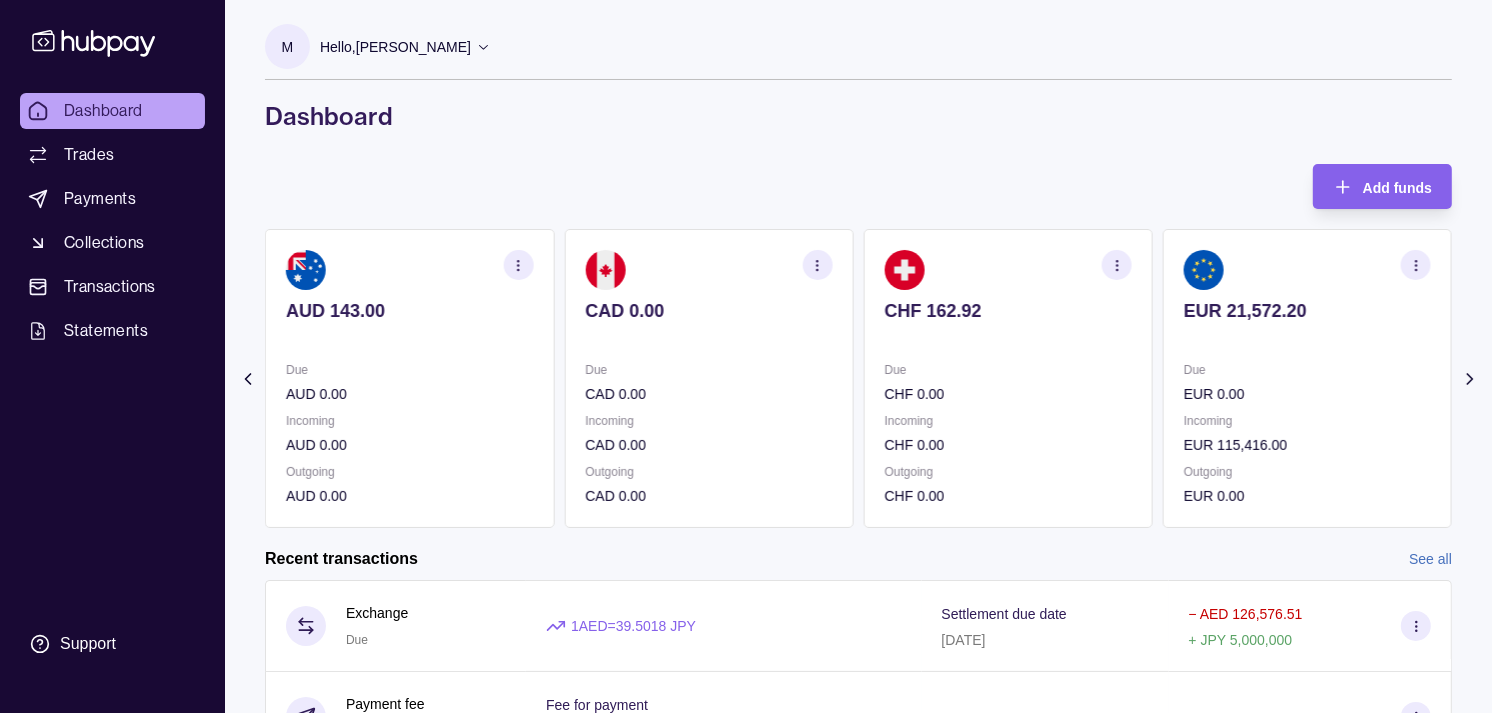 click on "Due CHF 0.00" at bounding box center (1008, 382) 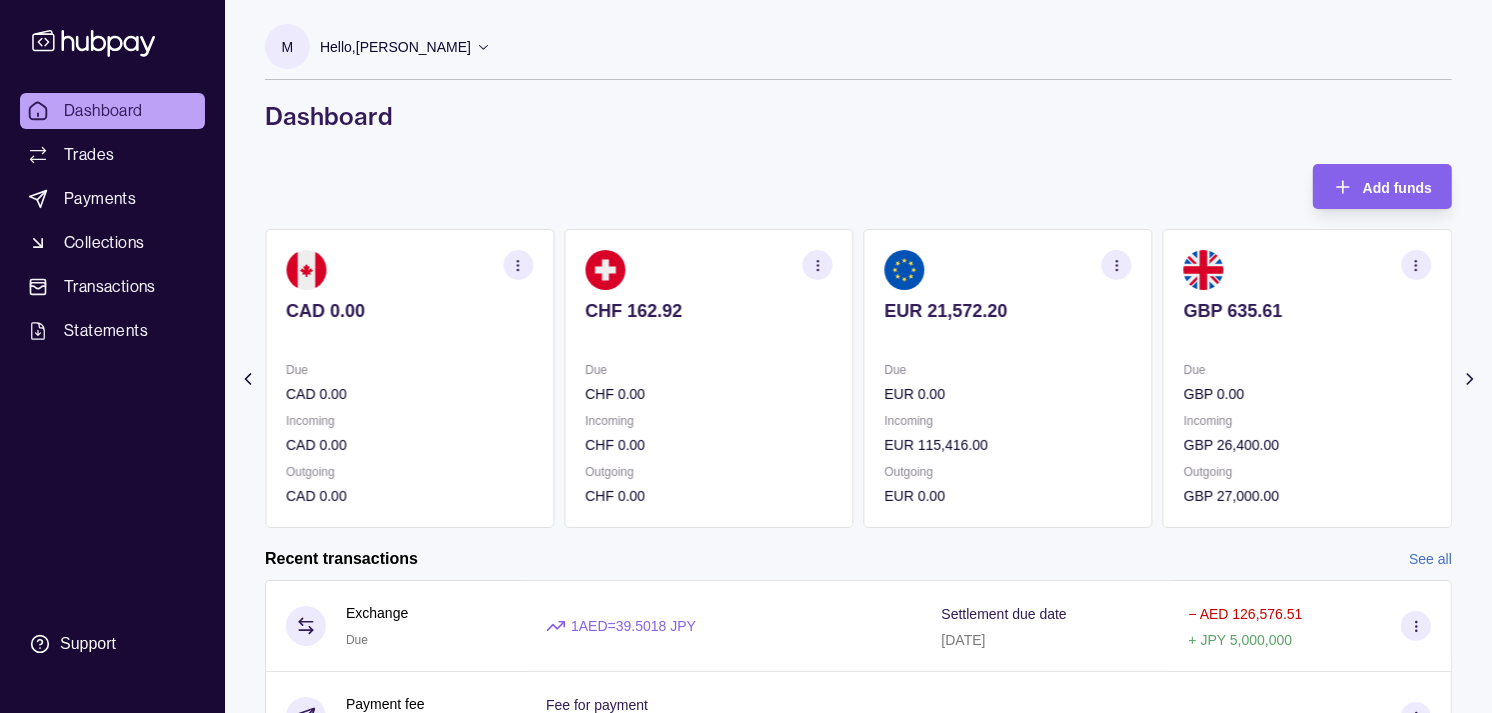 click on "Due EUR 0.00 Incoming EUR 115,416.00 Outgoing EUR 0.00" at bounding box center (1008, 433) 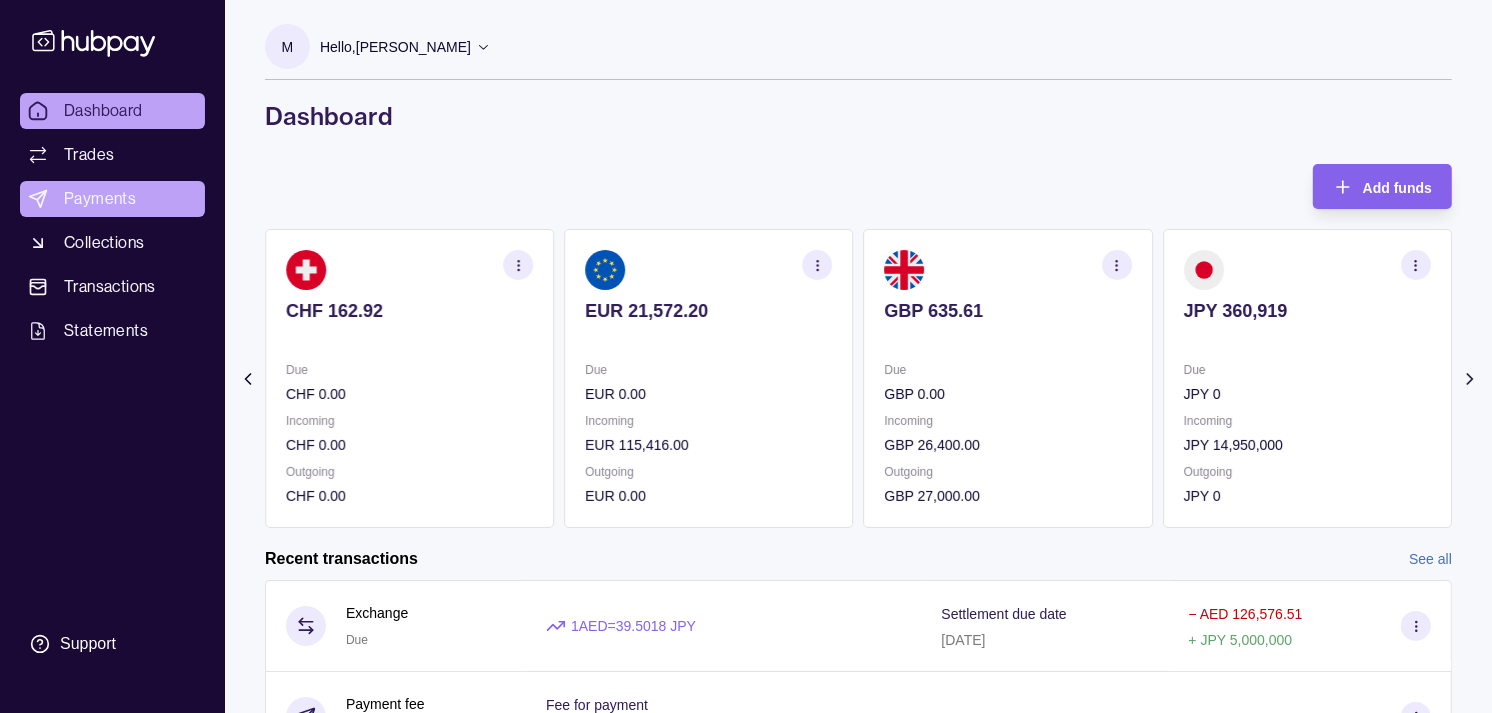 click on "Payments" at bounding box center (100, 199) 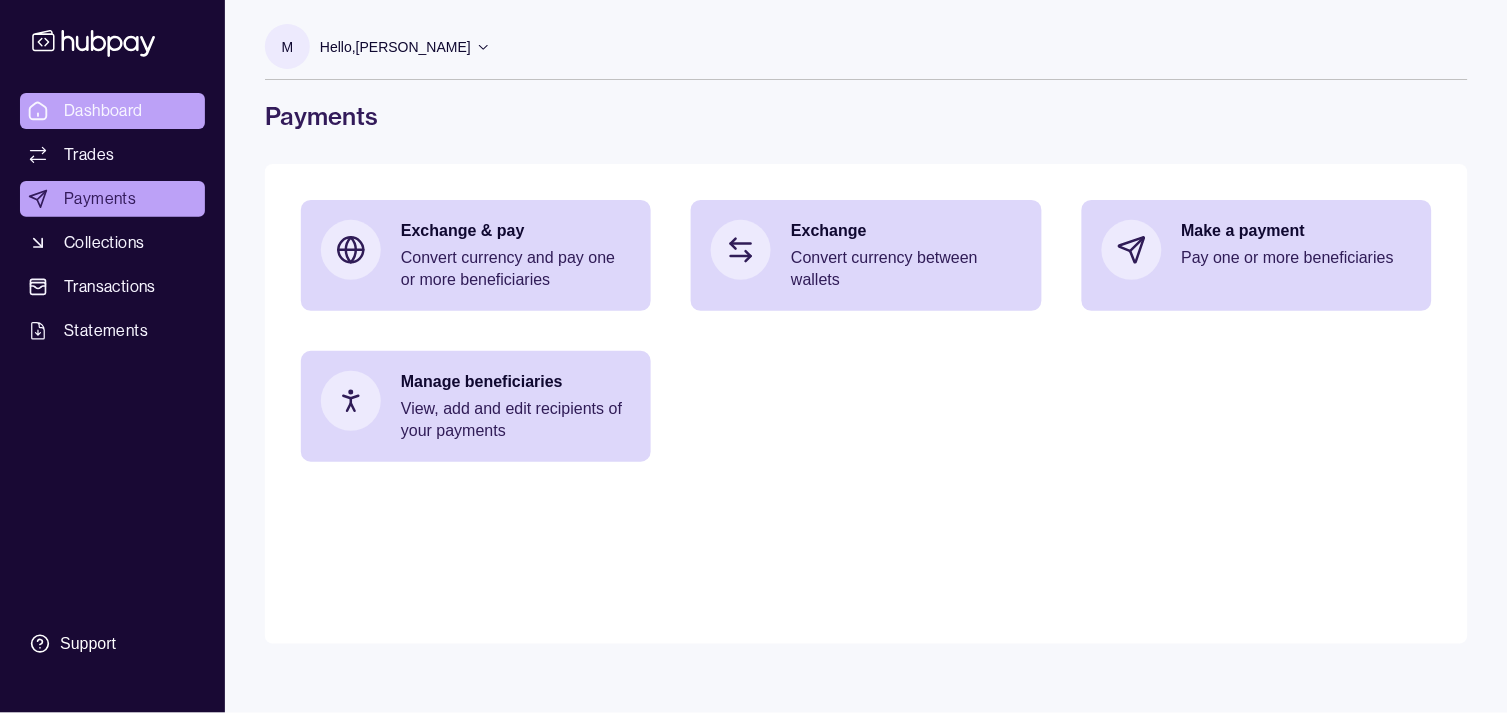 click on "Dashboard" at bounding box center [103, 111] 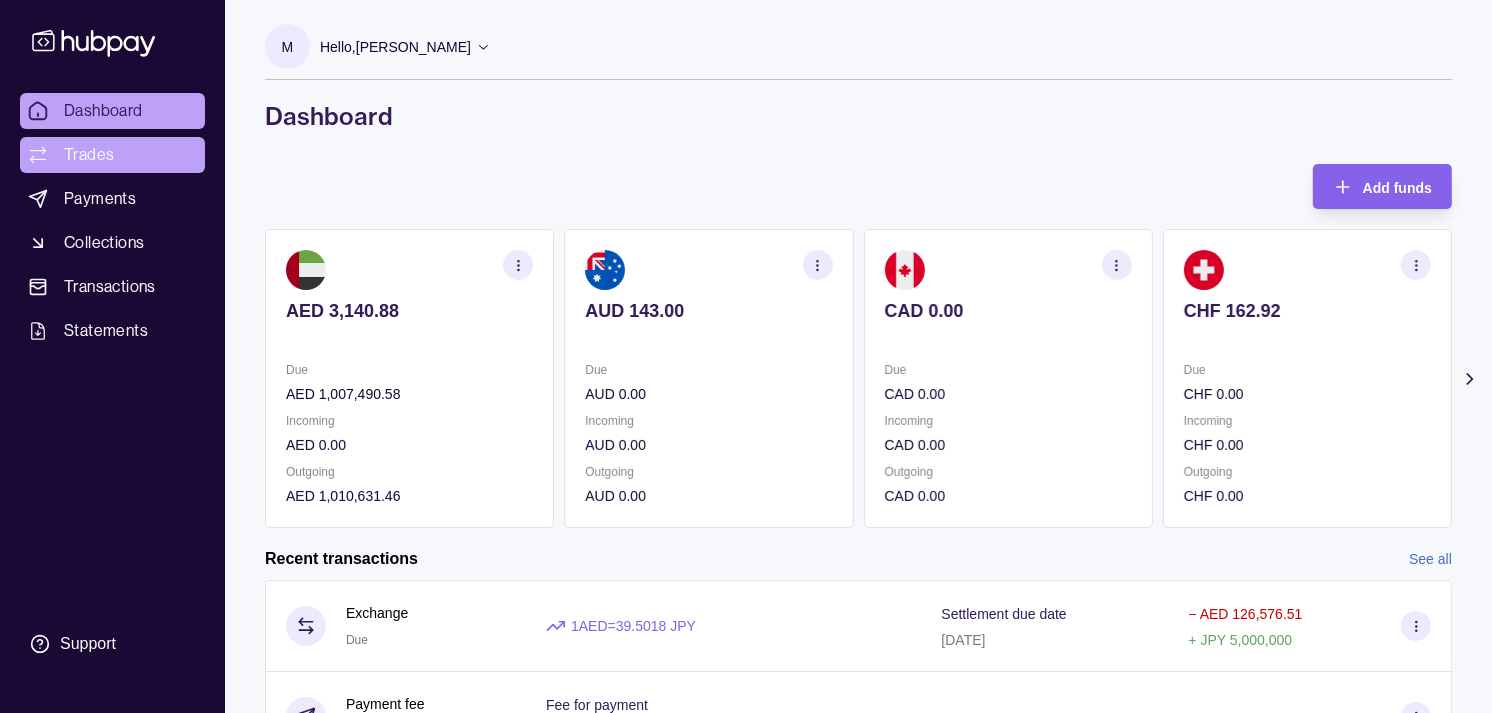 click on "Trades" at bounding box center (89, 155) 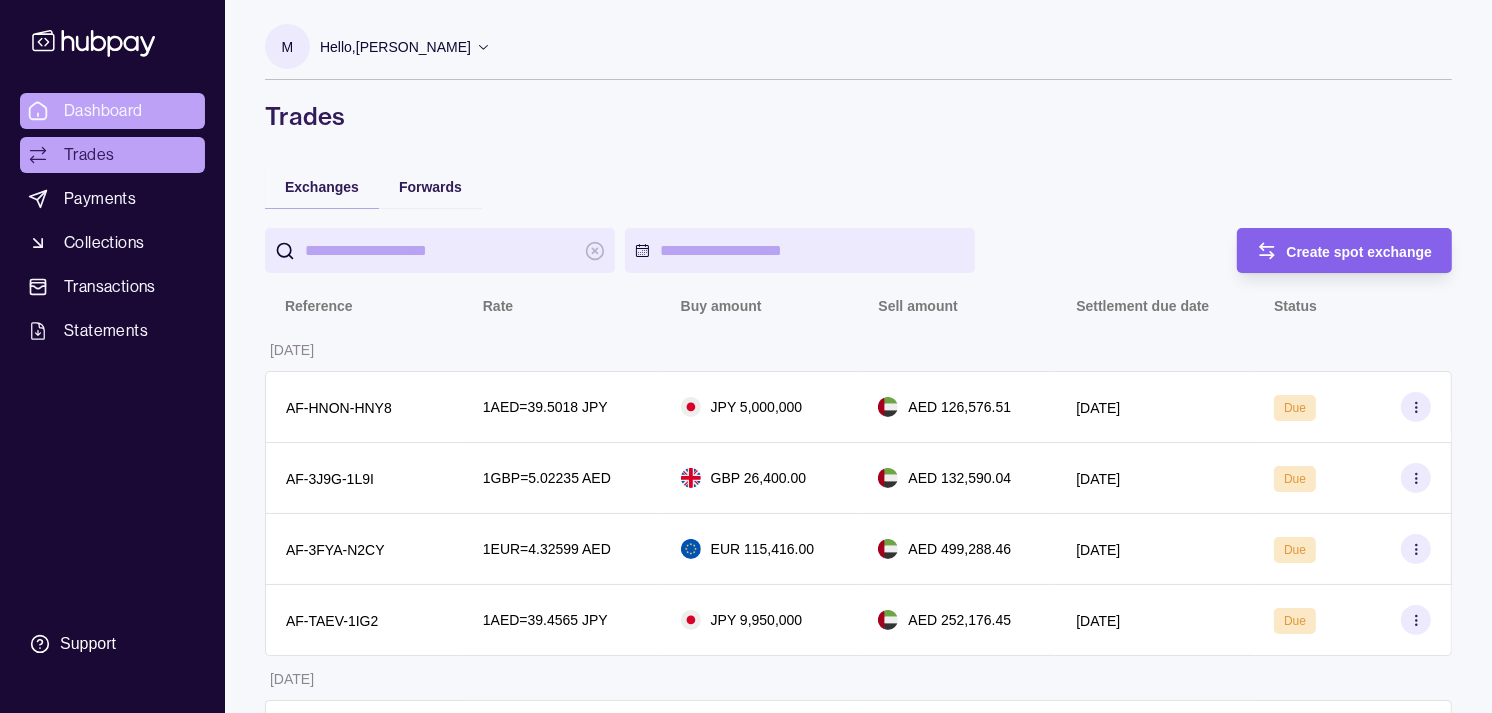 click on "Dashboard" at bounding box center [103, 111] 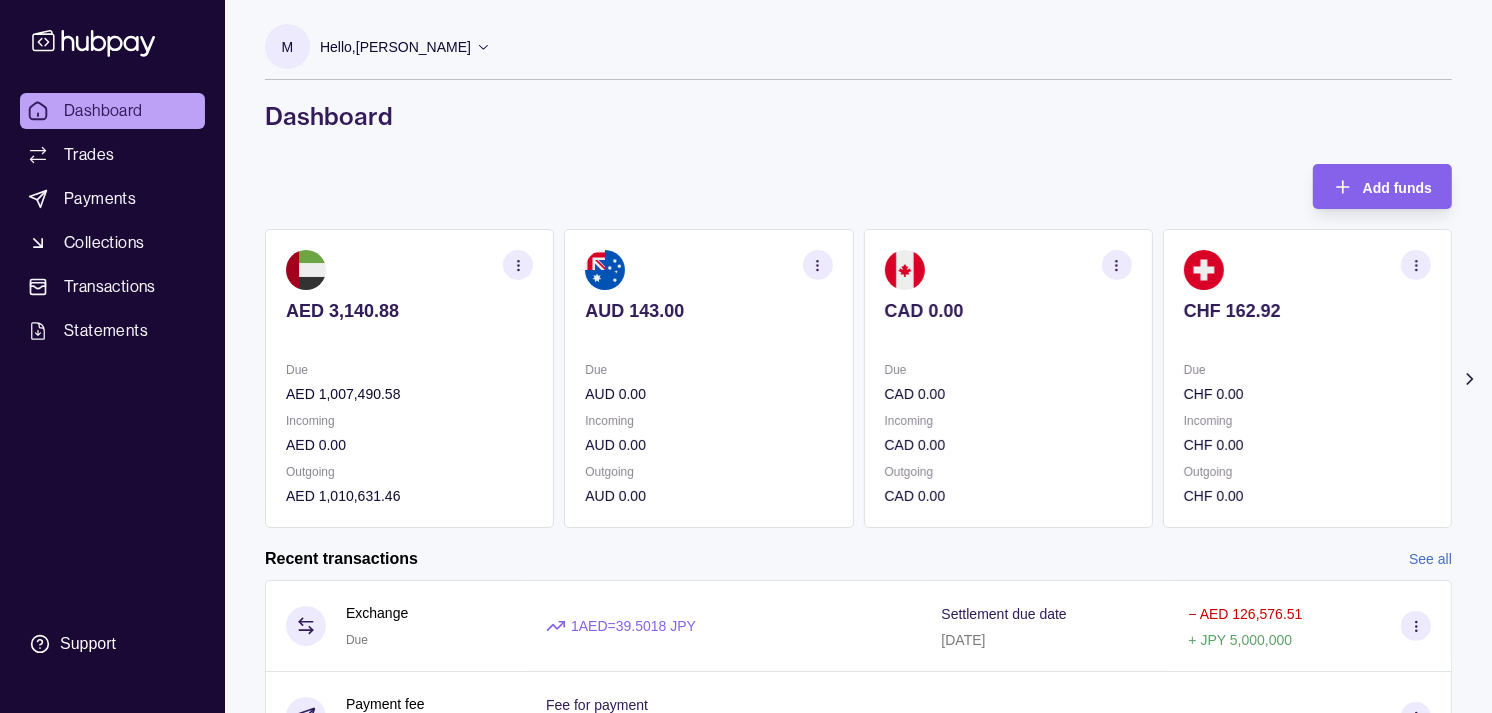 click on "CAD 0.00" at bounding box center [1008, 394] 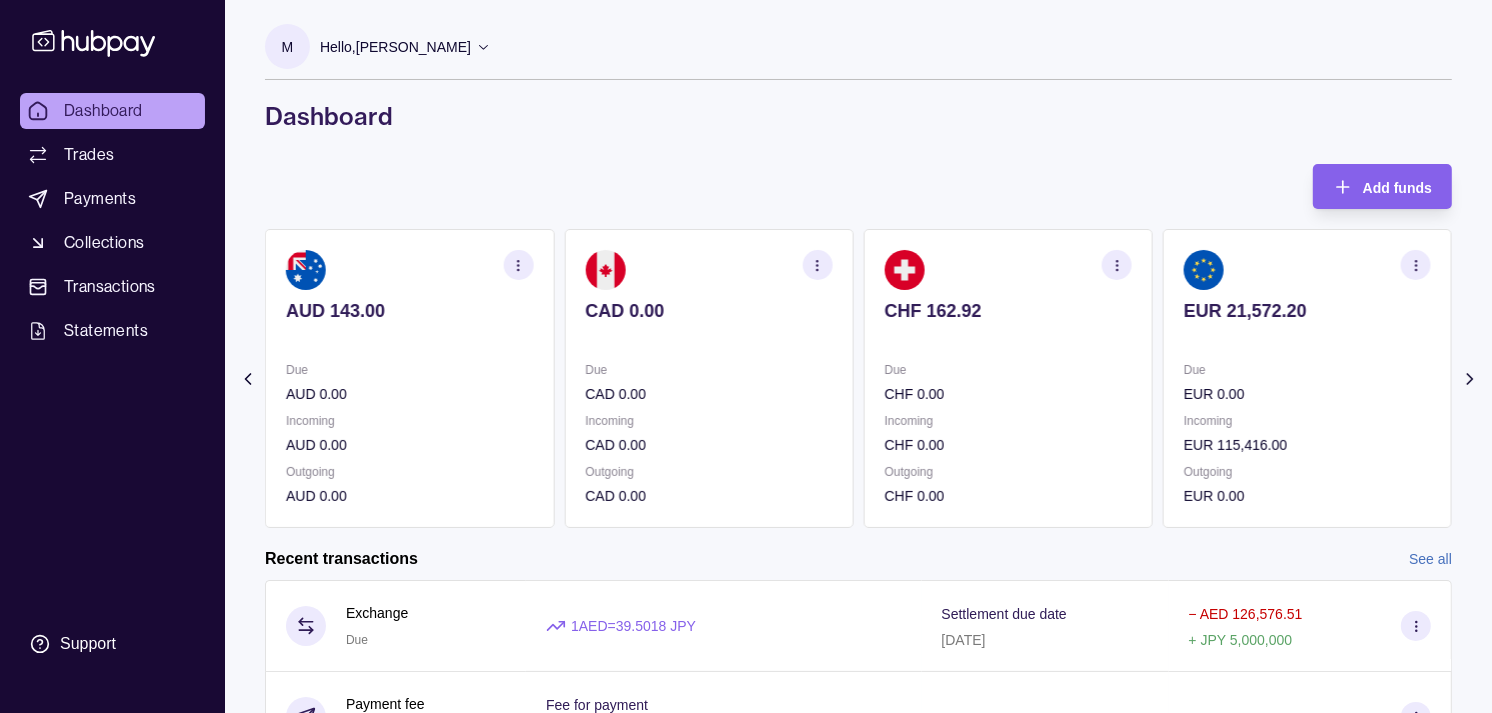 click on "CHF 0.00" at bounding box center [1008, 394] 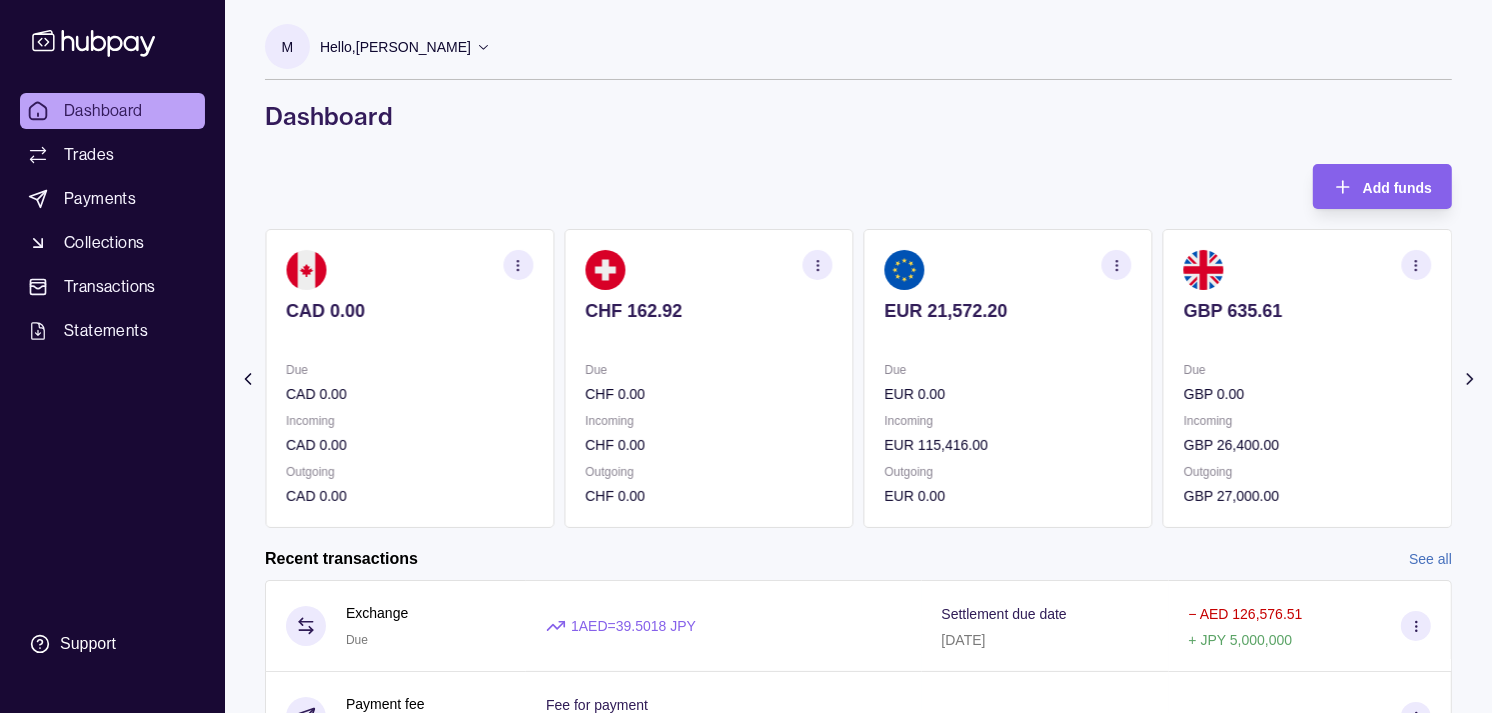 click on "Due EUR 0.00" at bounding box center (1008, 382) 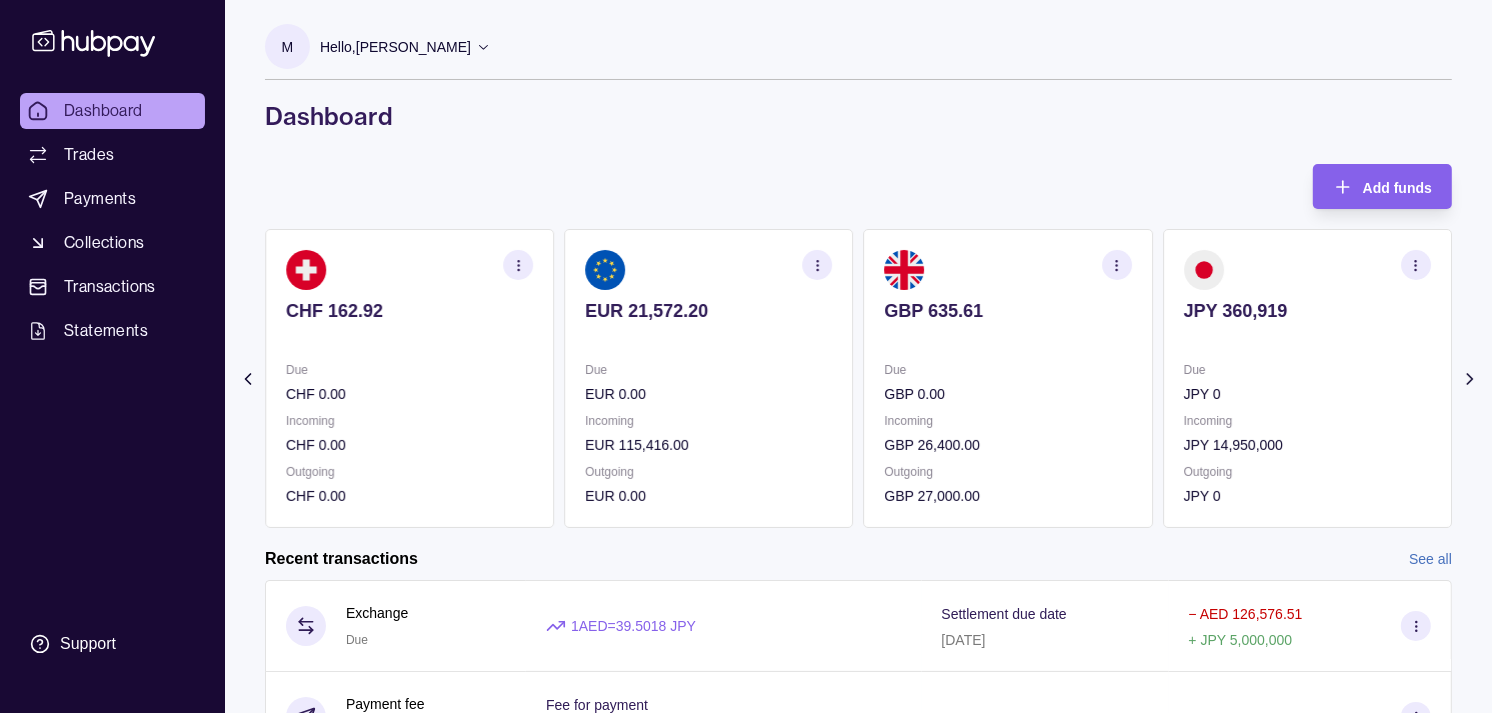 click on "AED 3,140.88                                                                                                               Due AED 1,007,490.58 Incoming AED 0.00 Outgoing AED 1,010,631.46 AUD 143.00                                                                                                               Due AUD 0.00 Incoming AUD 0.00 Outgoing AUD 0.00 CAD 0.00                                                                                                               Due CAD 0.00 Incoming CAD 0.00 Outgoing CAD 0.00 CHF 162.92                                                                                                               Due CHF 0.00 Incoming CHF 0.00 Outgoing CHF 0.00 EUR 21,572.20" at bounding box center (858, 378) 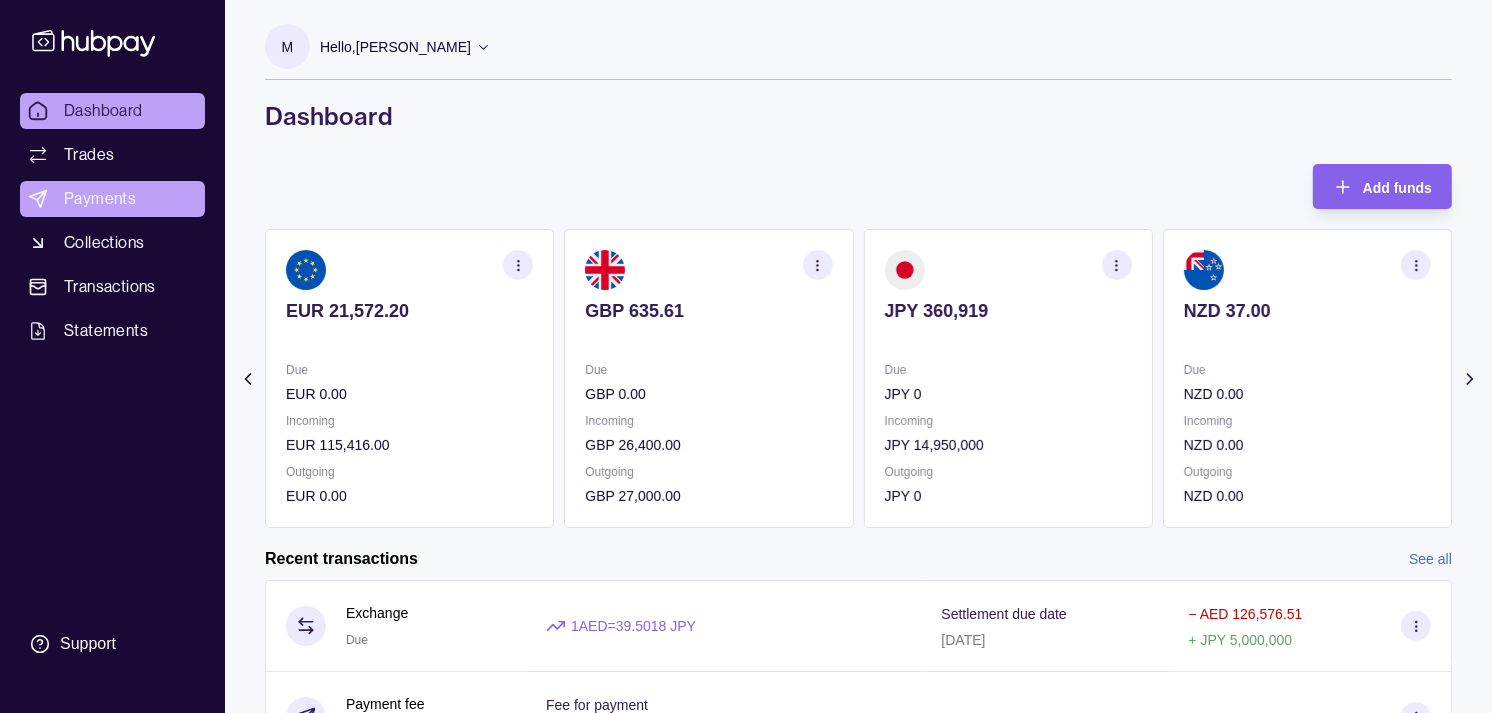 click on "Payments" at bounding box center (100, 199) 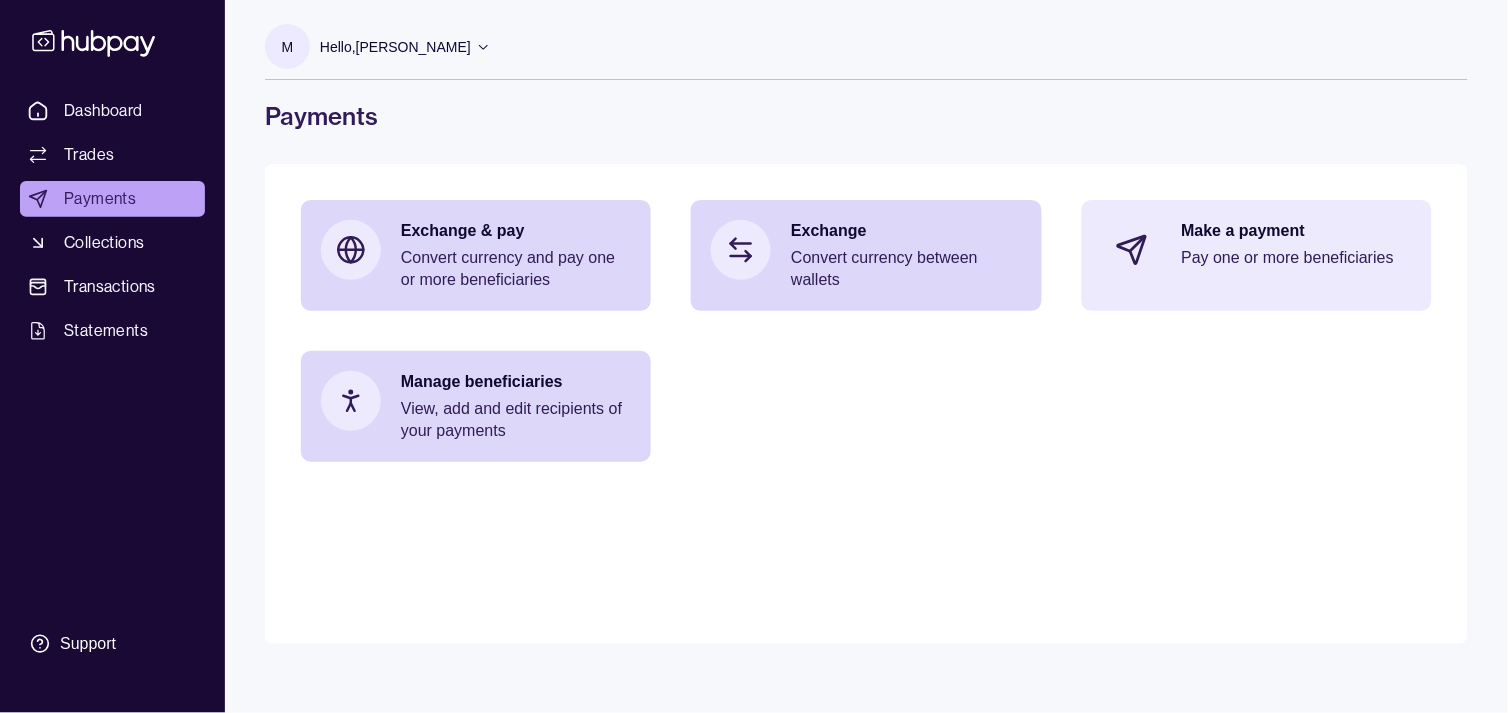 click on "Make a payment Pay one or more beneficiaries" at bounding box center (1297, 250) 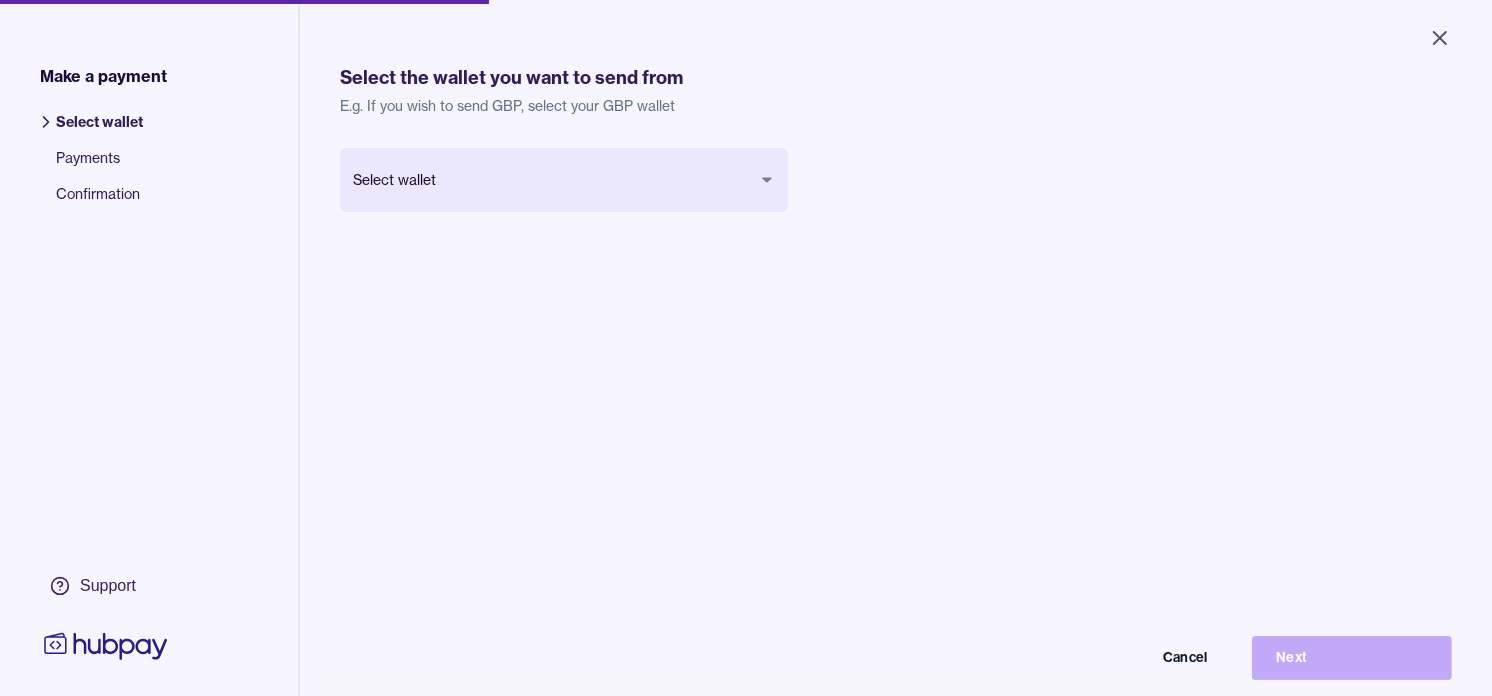 click on "Close Make a payment Select wallet Payments Confirmation Support Select the wallet you want to send from E.g. If you wish to send GBP, select your GBP wallet Select wallet Cancel Next Make a payment | Hubpay" at bounding box center [746, 348] 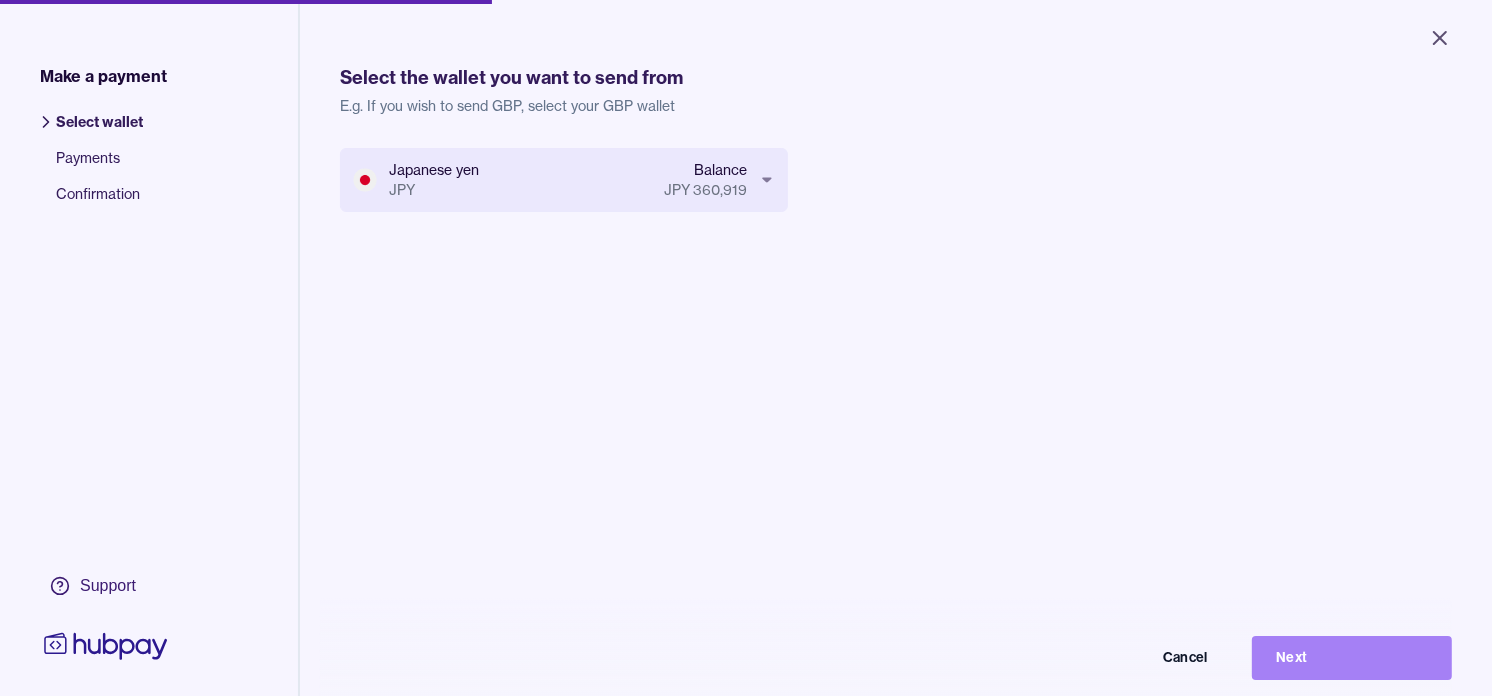 click on "Next" at bounding box center [1352, 658] 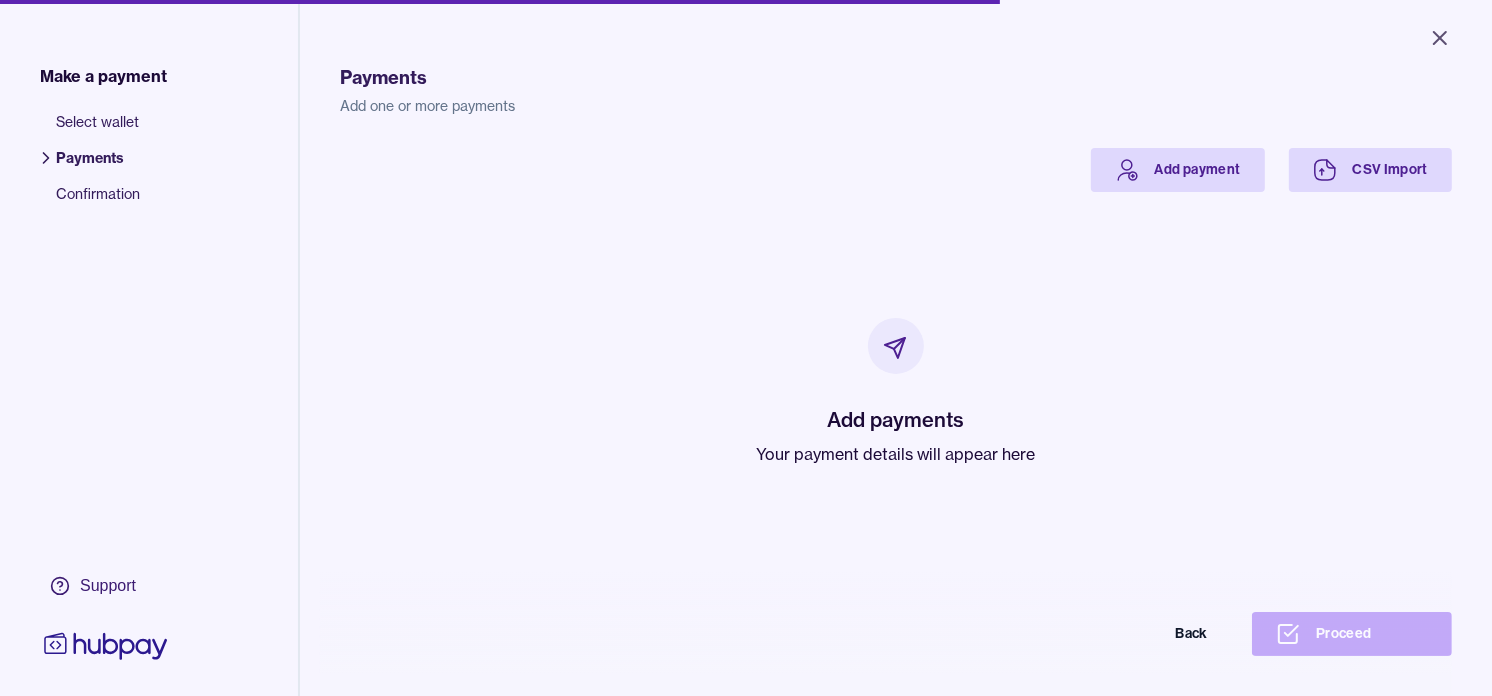 click on "Your payment details will appear here" at bounding box center (896, 454) 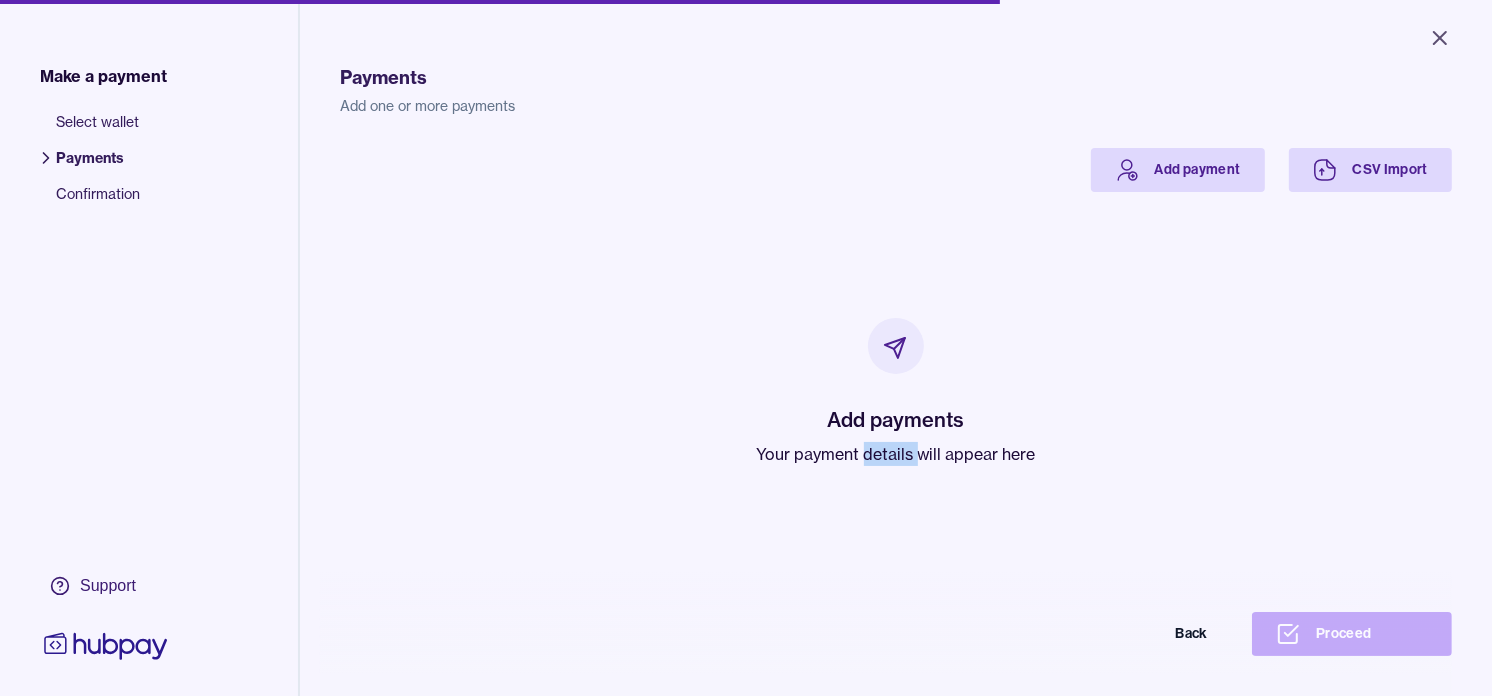 click on "Your payment details will appear here" at bounding box center [896, 454] 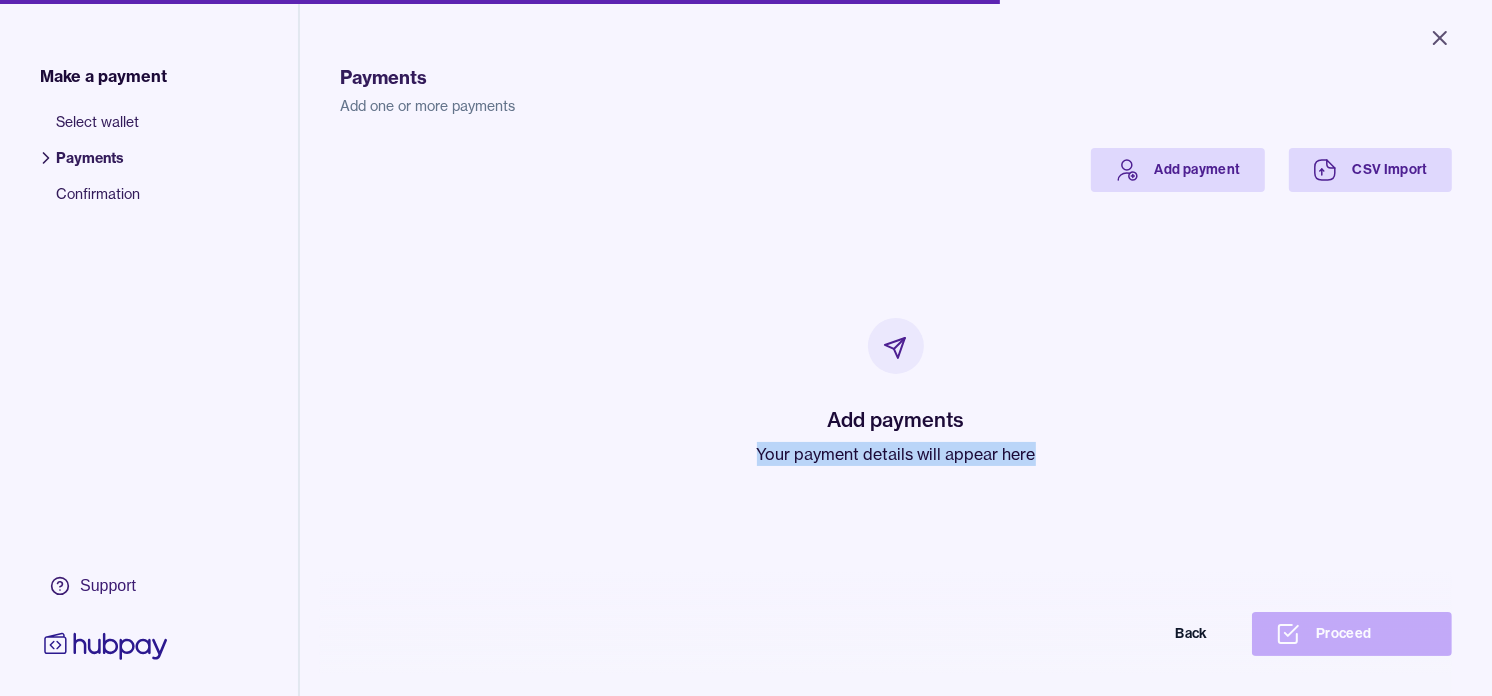 click on "Your payment details will appear here" at bounding box center [896, 454] 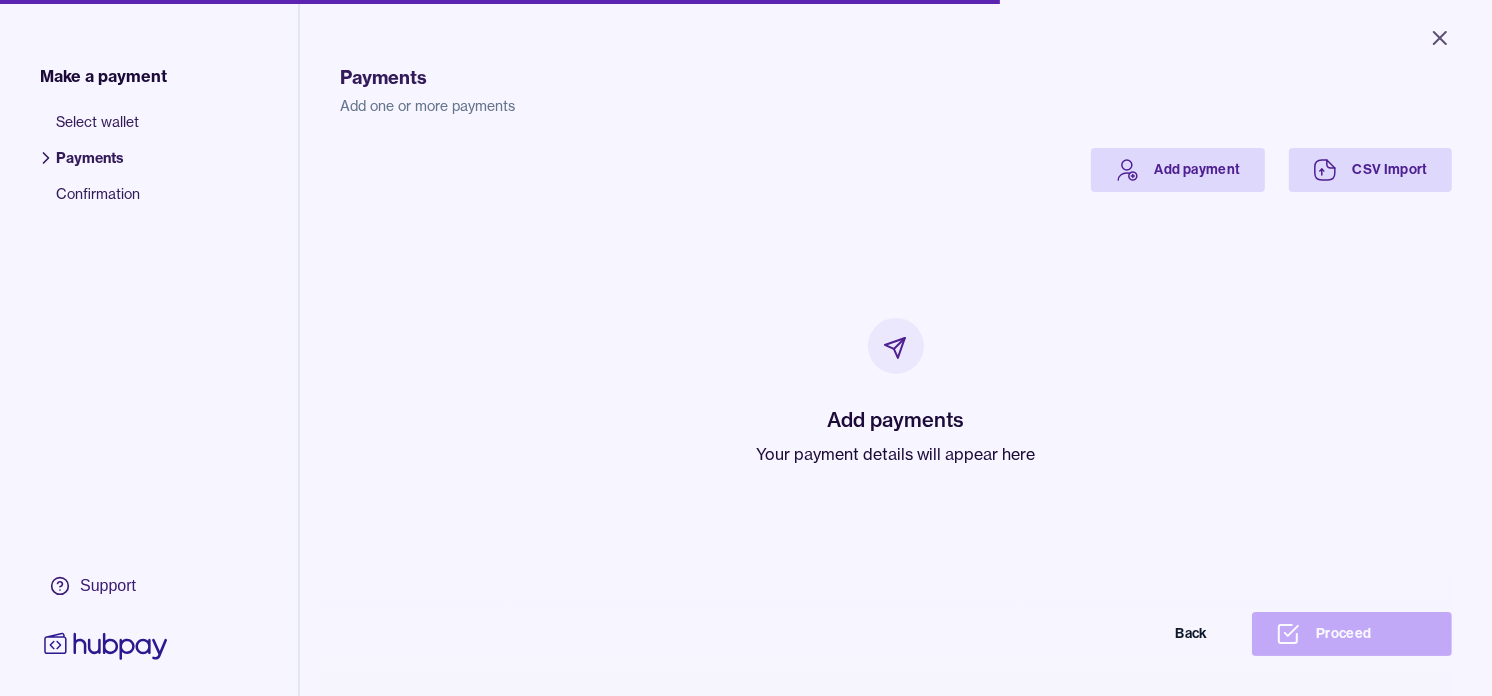 drag, startPoint x: 865, startPoint y: 454, endPoint x: 826, endPoint y: 273, distance: 185.15399 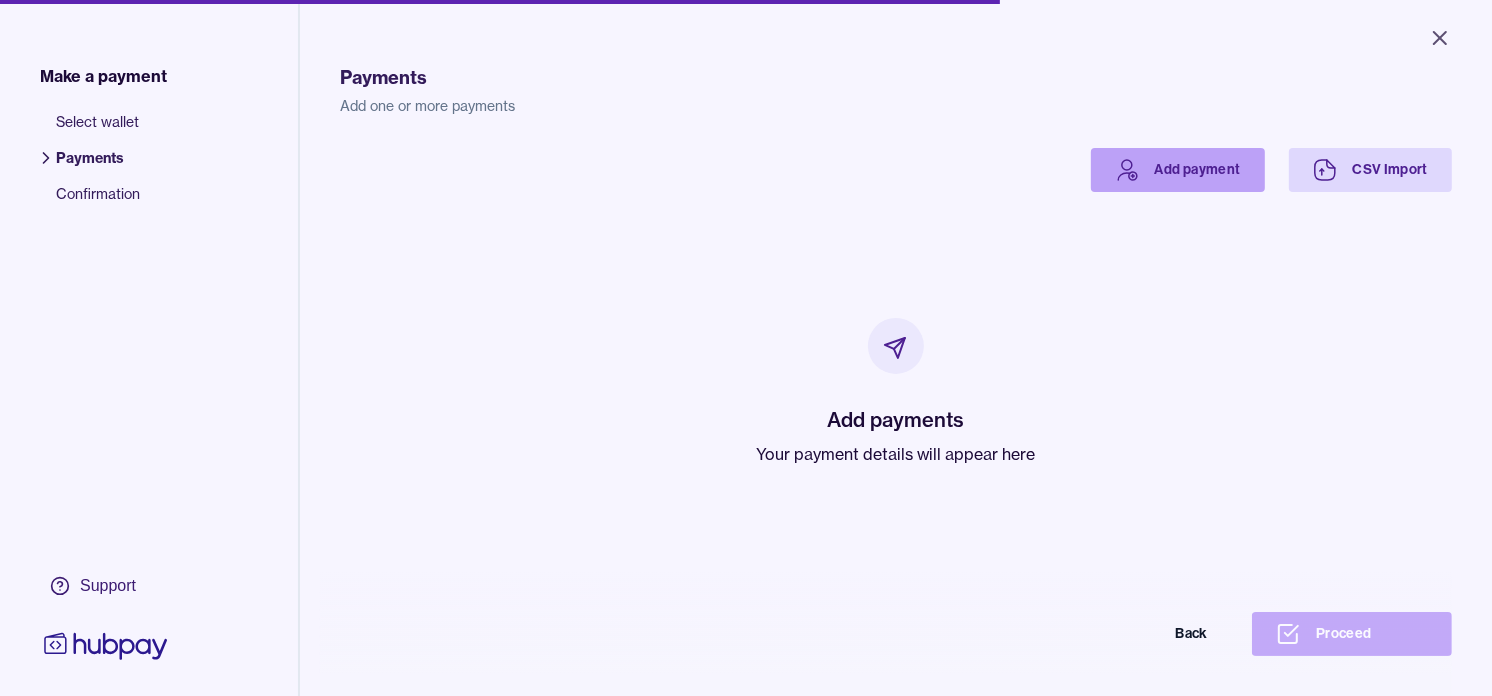 click on "Add payment" at bounding box center [1178, 170] 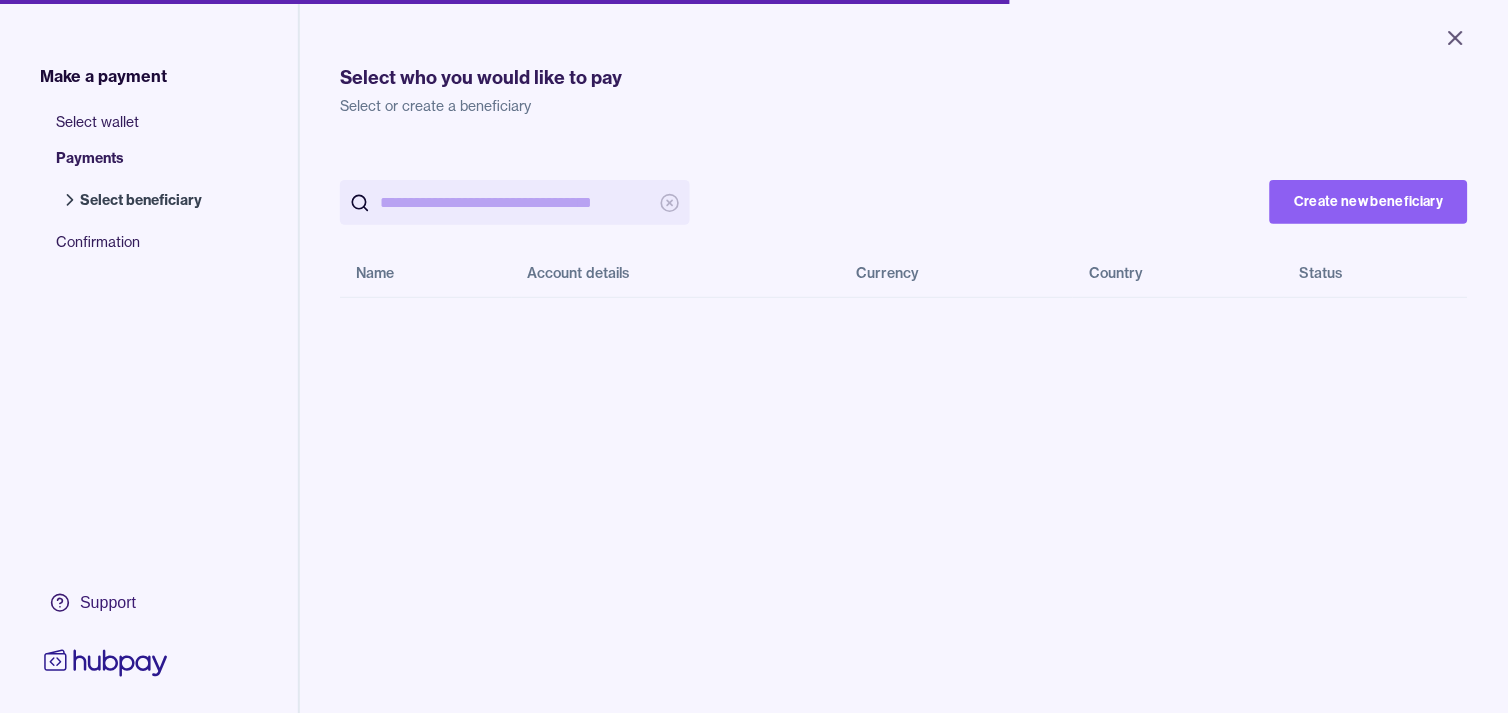 click at bounding box center [515, 202] 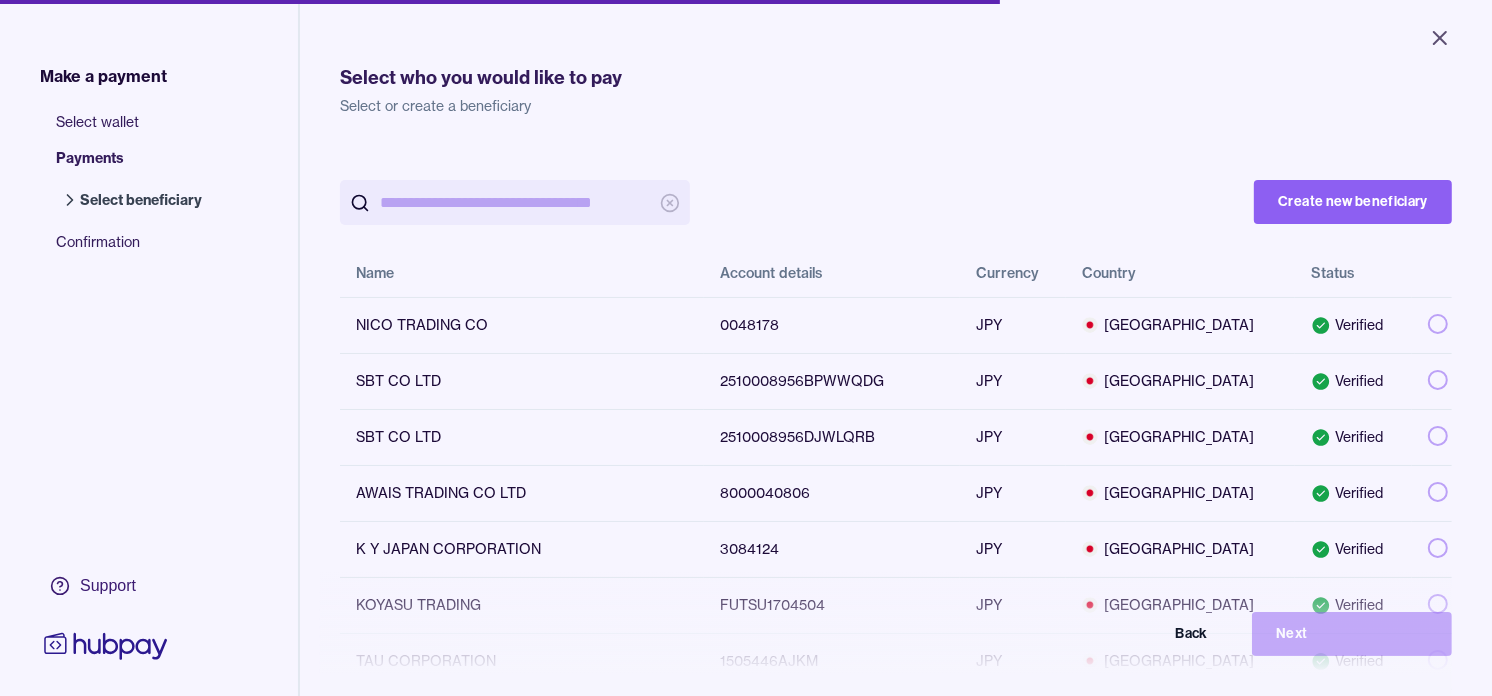 paste on "*******" 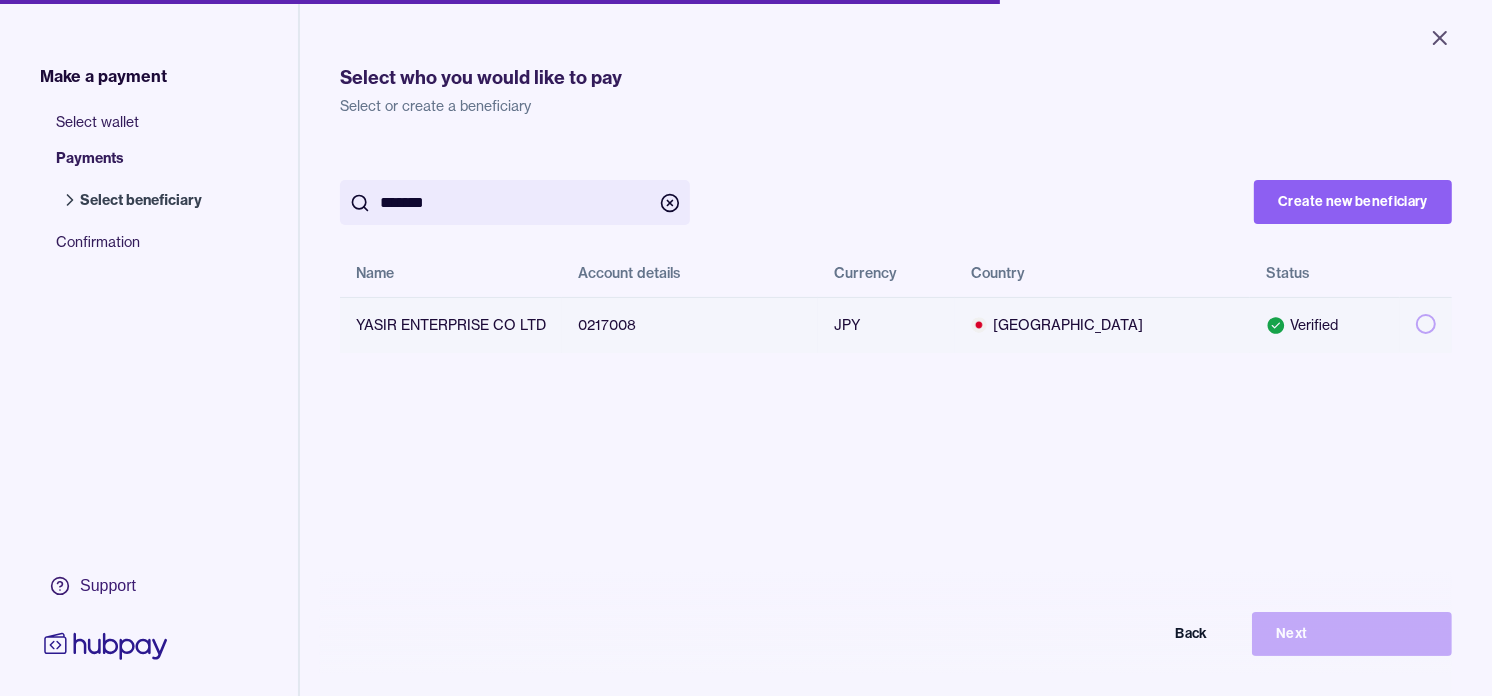 type on "*******" 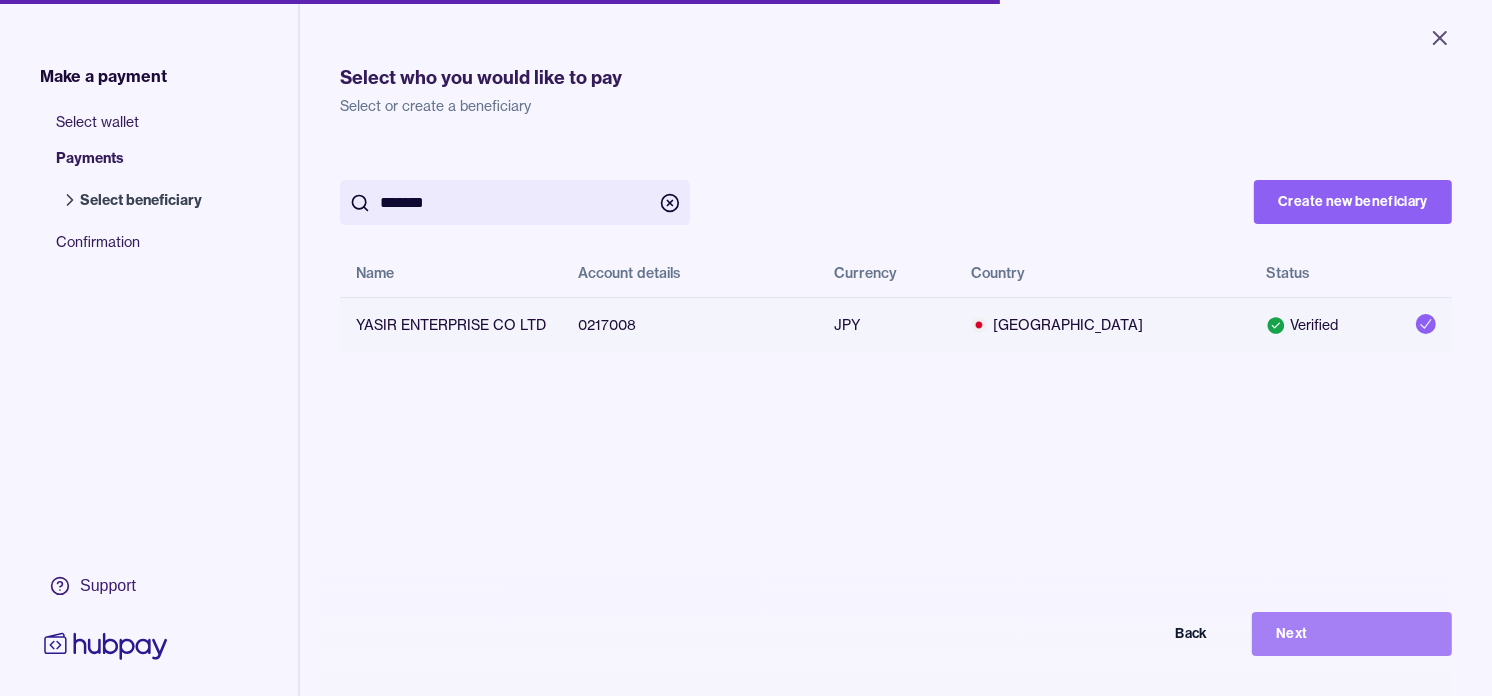 click on "Next" at bounding box center [1352, 634] 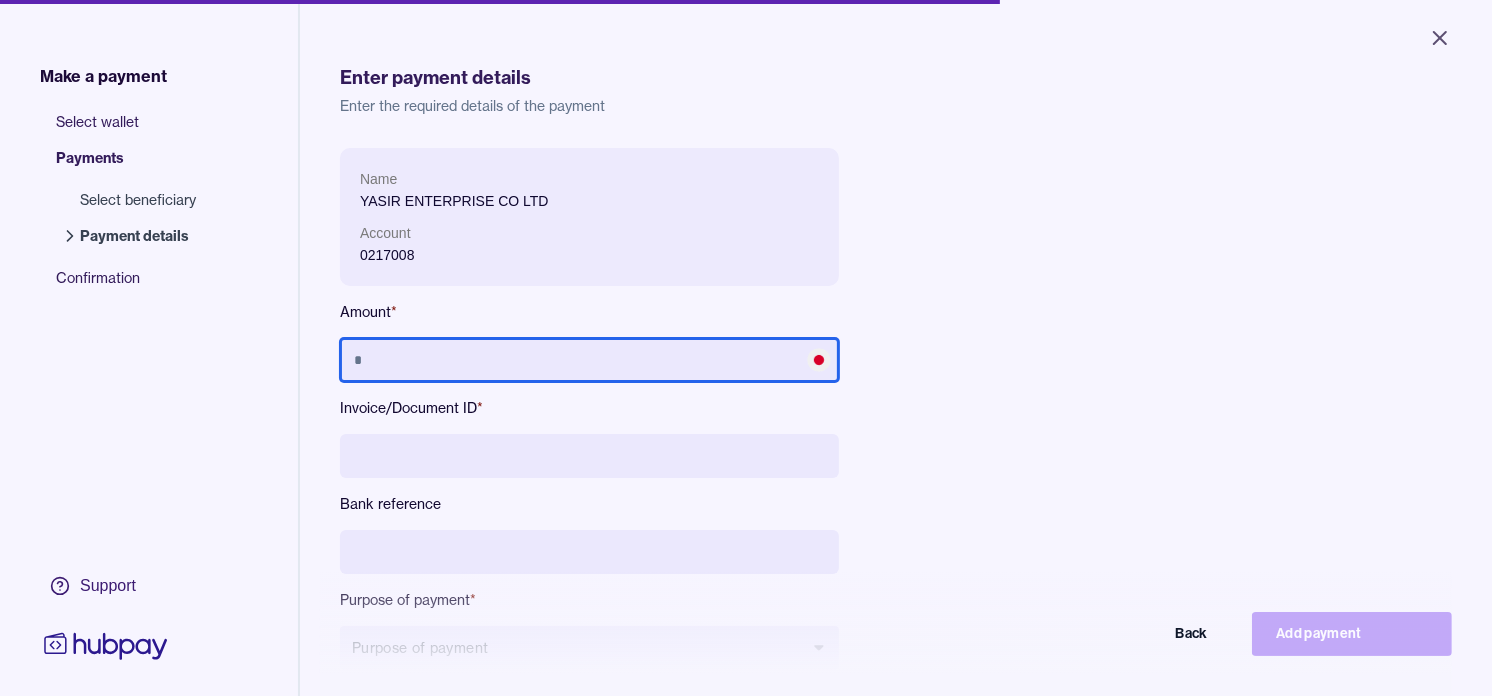 click at bounding box center [589, 360] 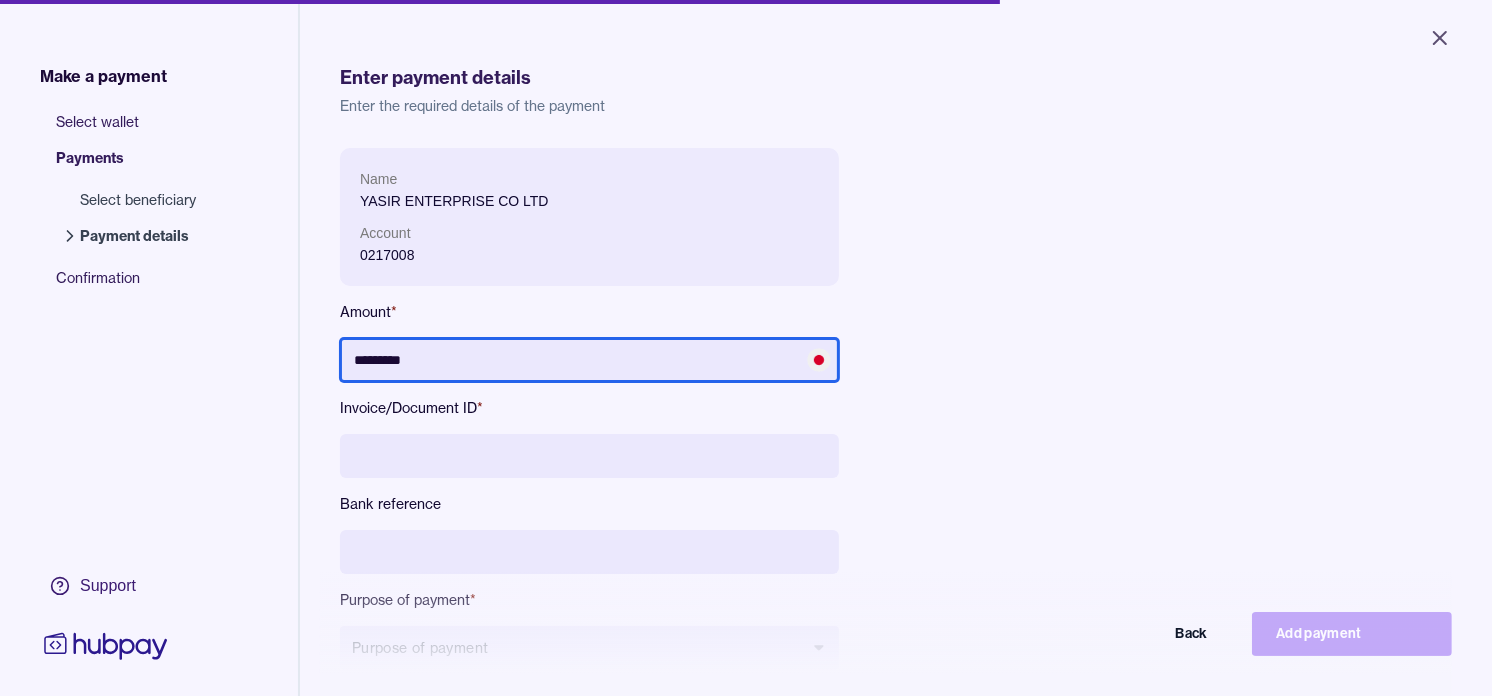 type on "*********" 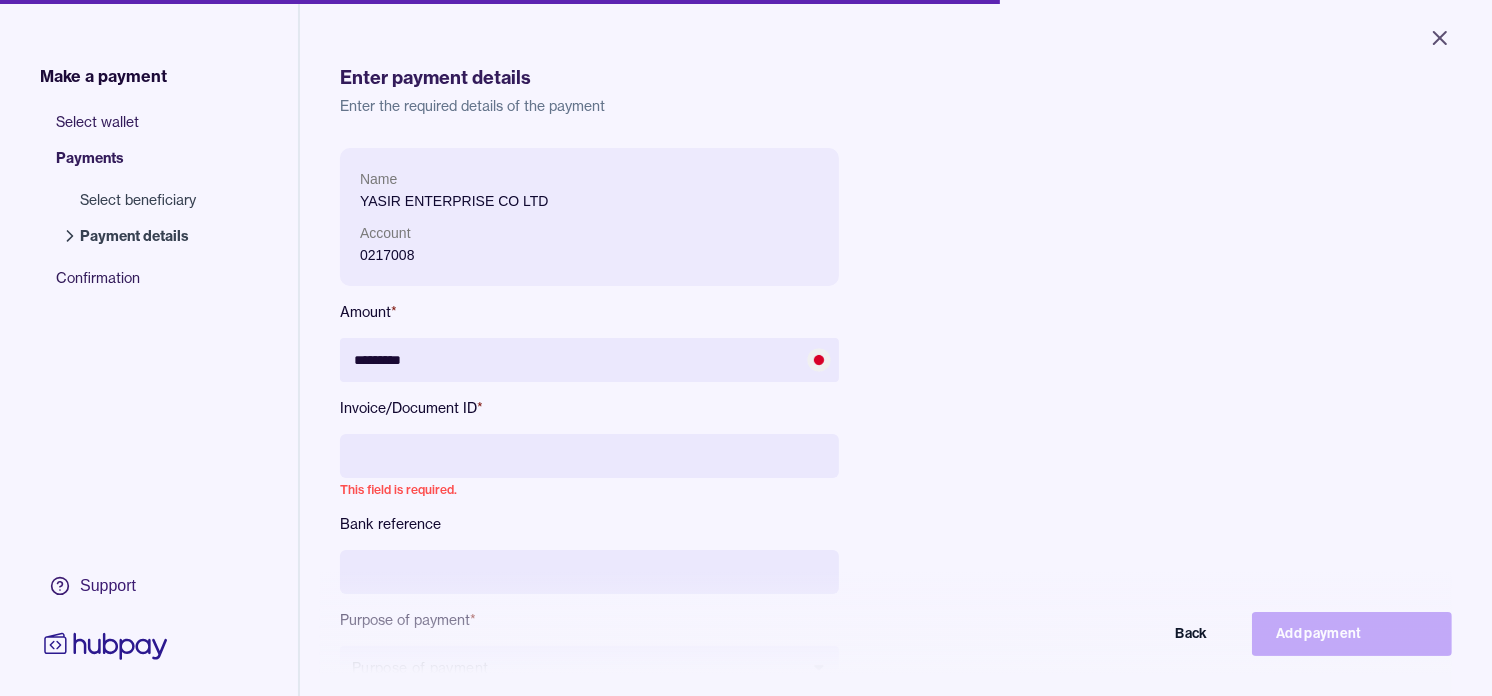 paste on "**********" 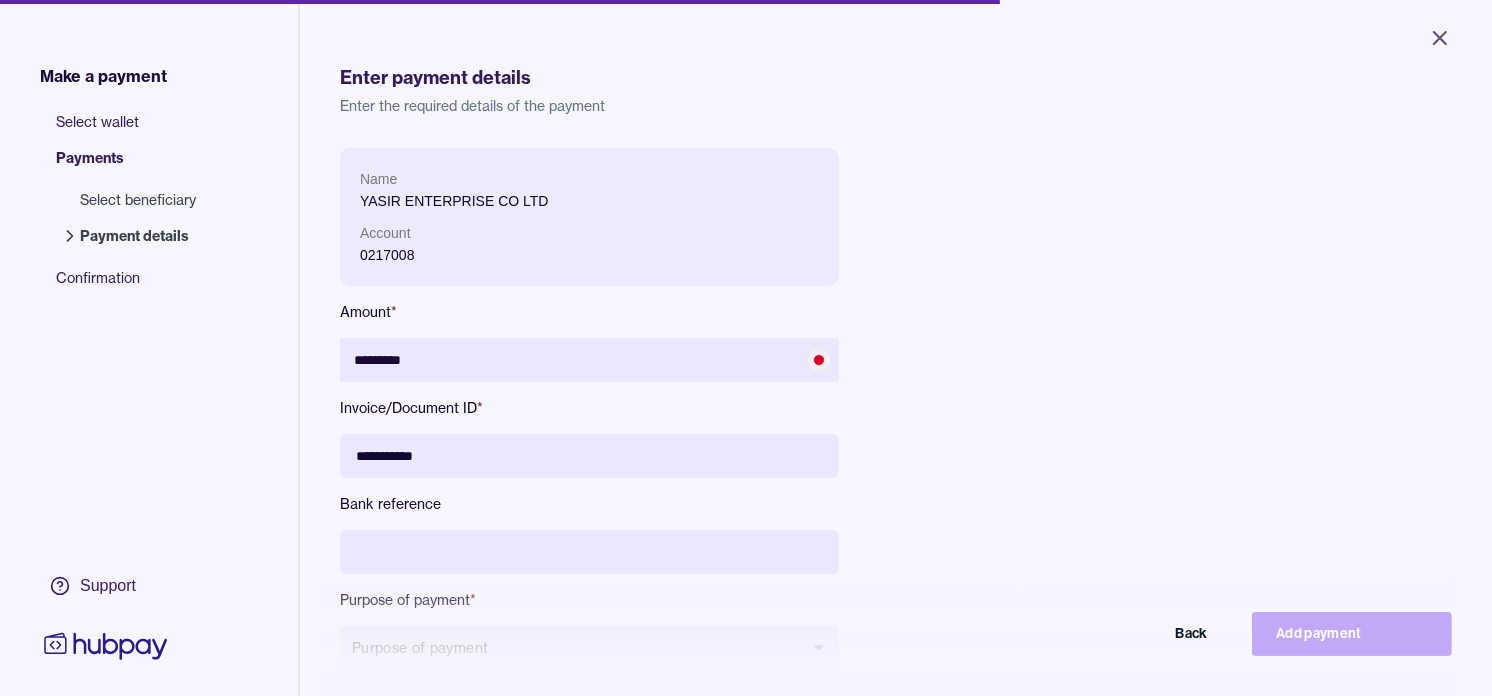 click on "**********" at bounding box center [589, 456] 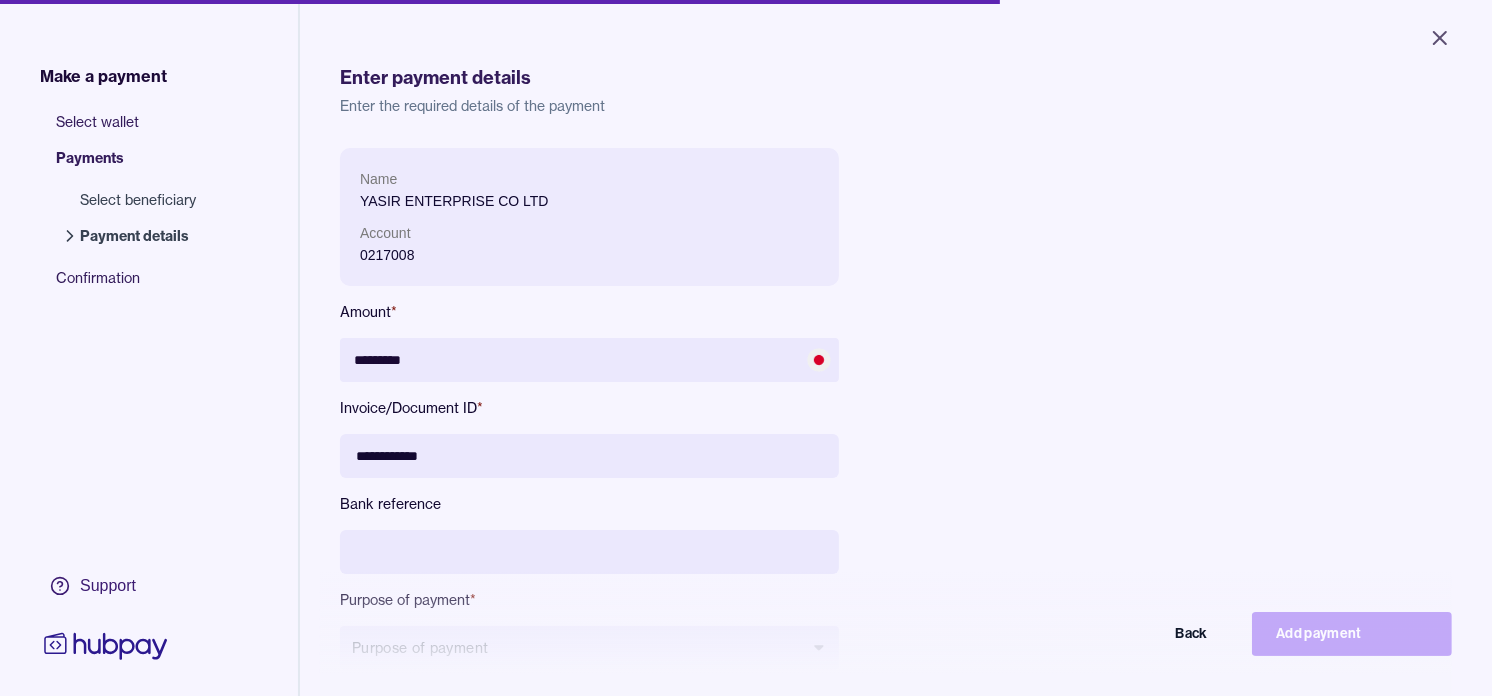 type on "**********" 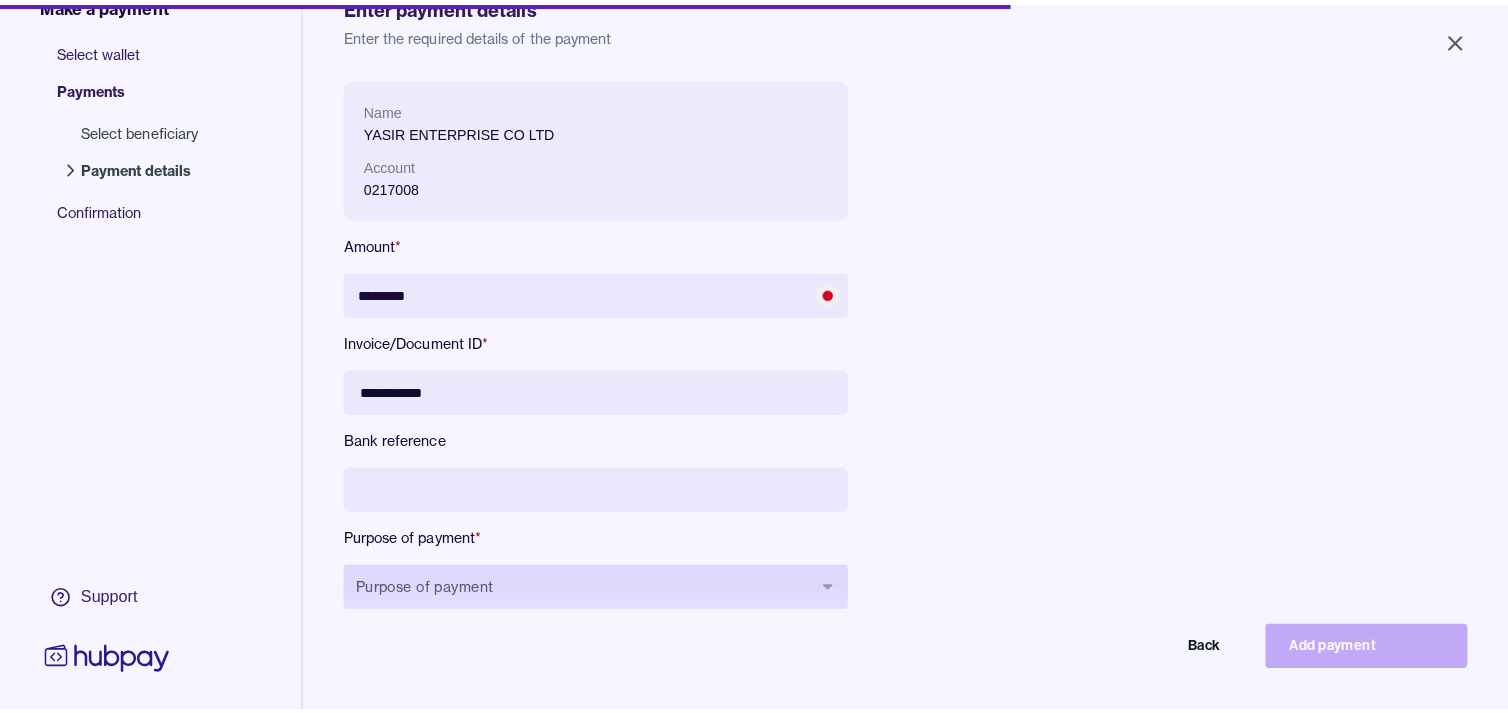scroll, scrollTop: 111, scrollLeft: 0, axis: vertical 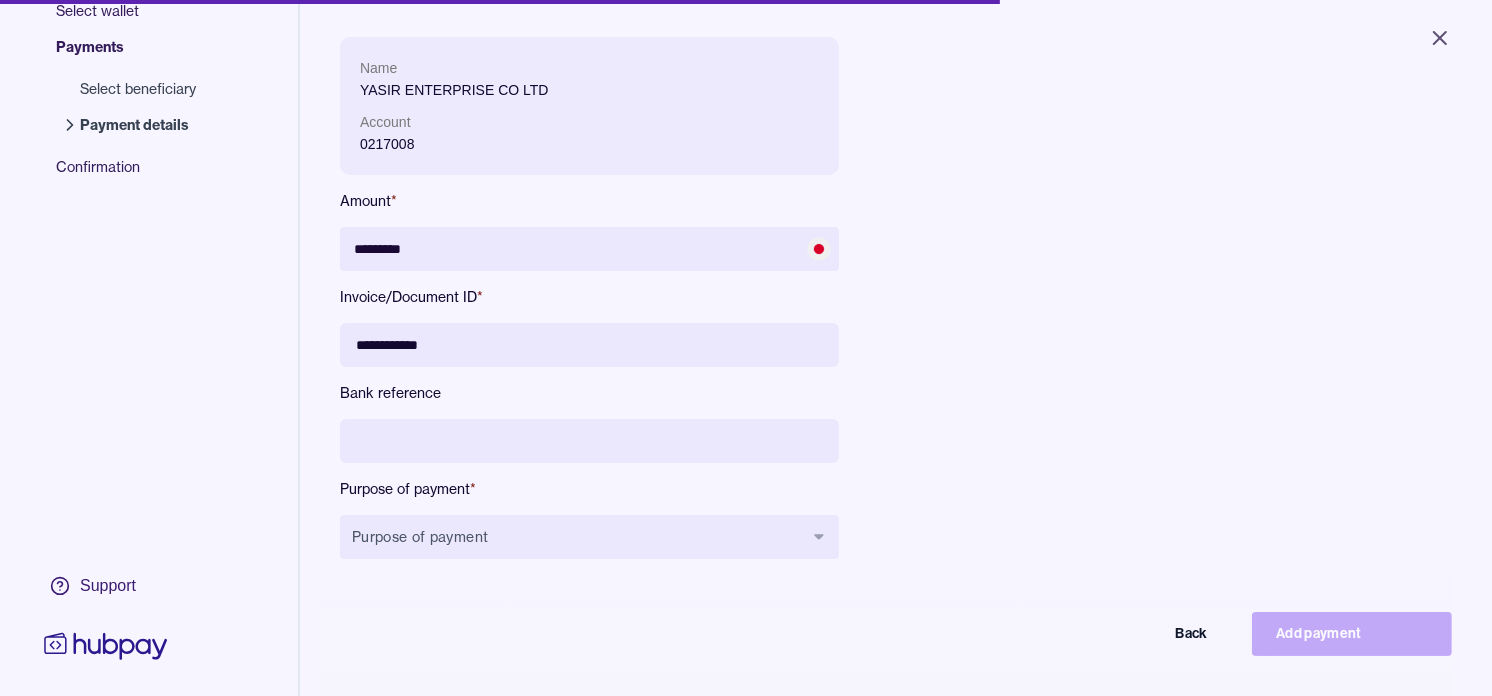 click on "**********" at bounding box center [589, 314] 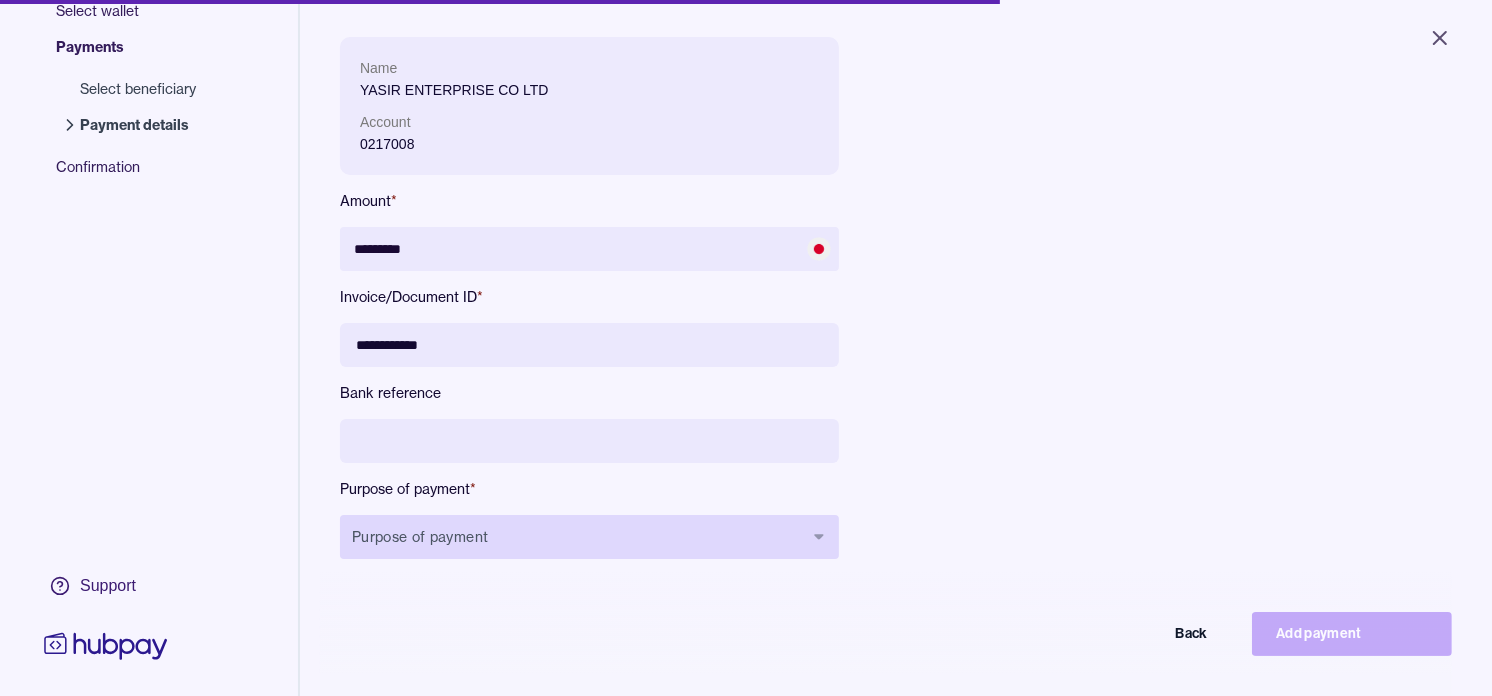 click on "Purpose of payment" at bounding box center (589, 537) 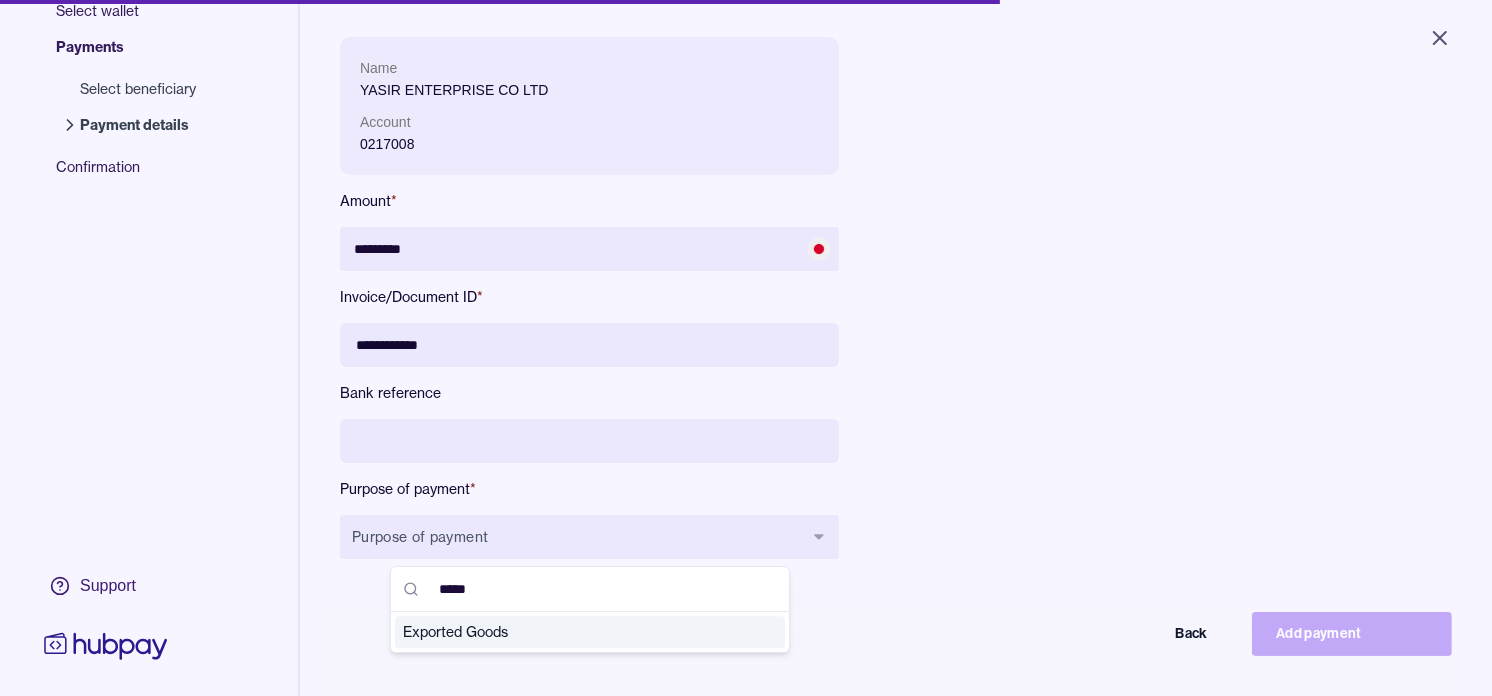 type on "*****" 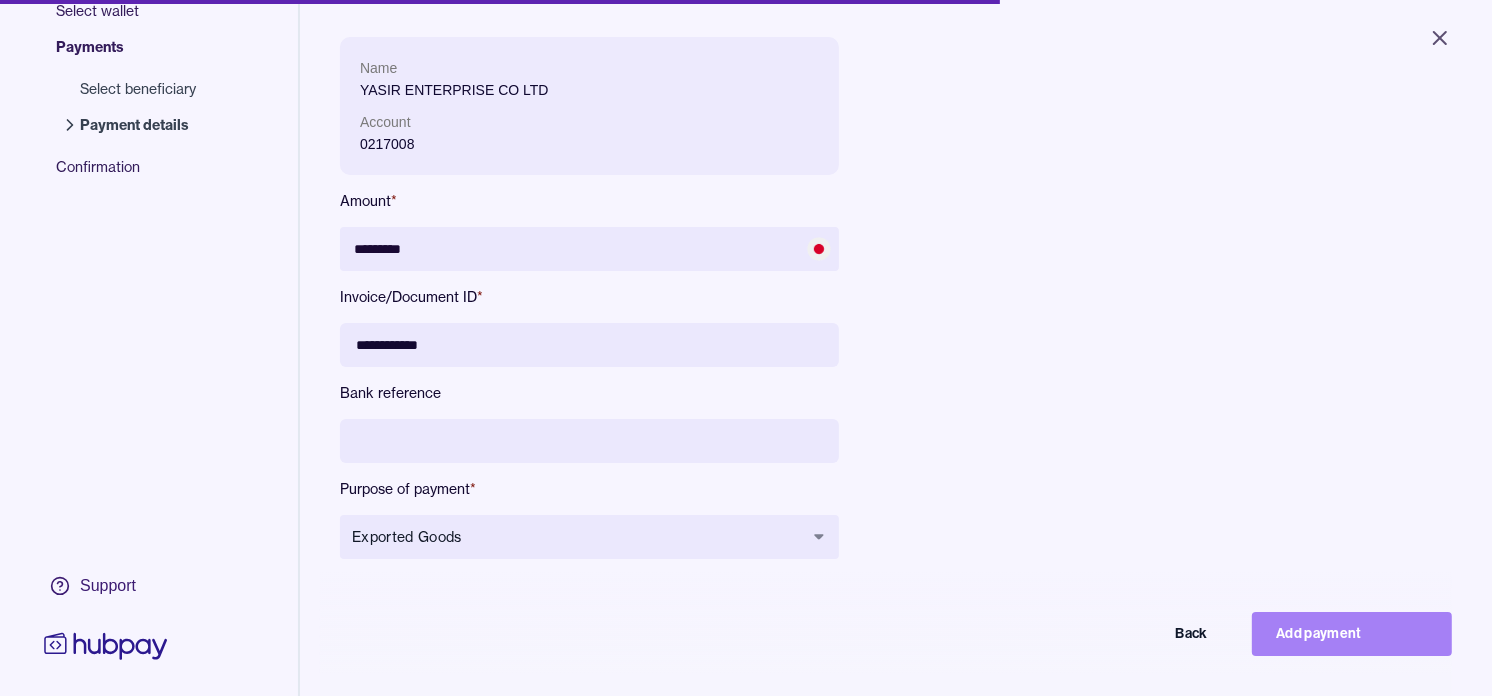 click on "Add payment" at bounding box center (1352, 634) 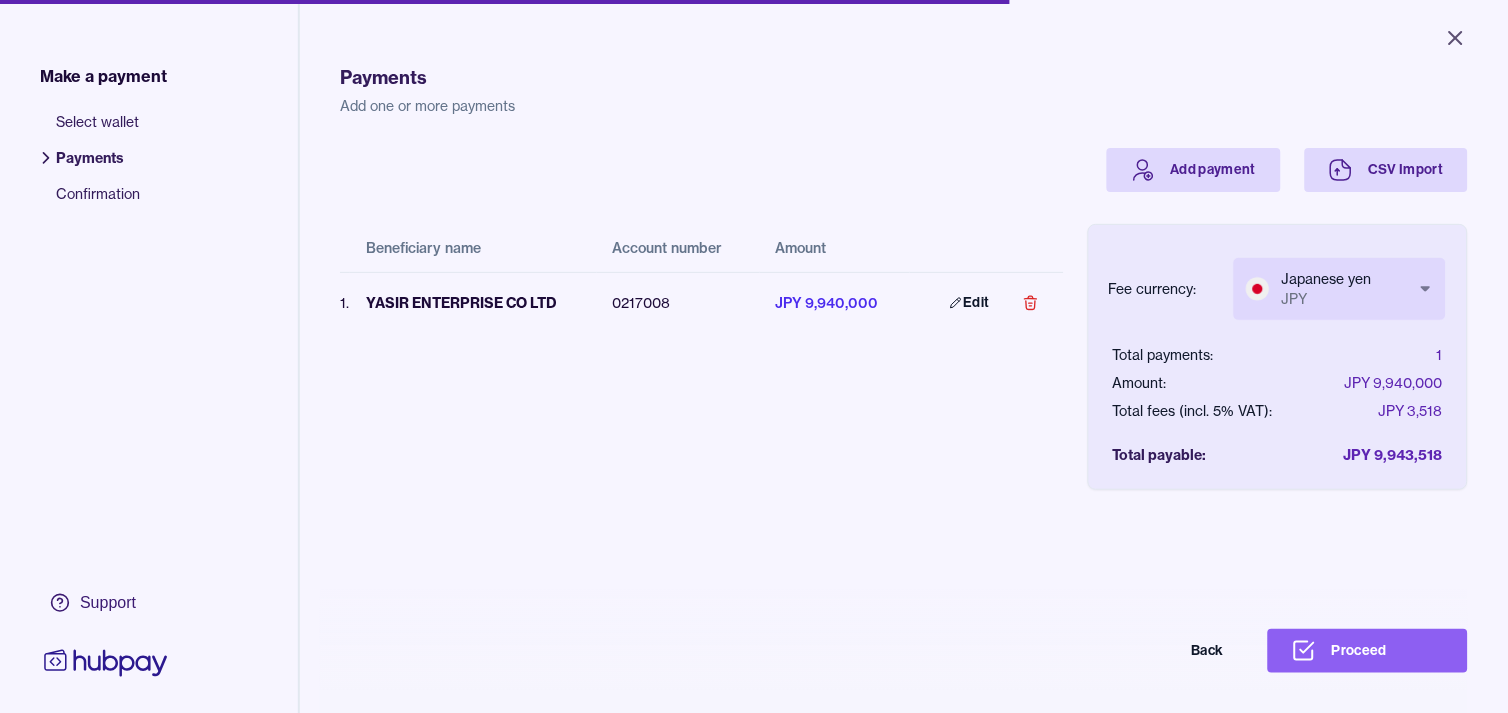 click on "Close Make a payment Select wallet Payments Confirmation Support Payments Add one or more payments Add payment CSV Import Beneficiary name Account number Amount 1 . YASIR ENTERPRISE CO LTD 0217008 JPY 9,940,000 Edit Fee currency: Japanese yen JPY *** *** Total payments: 1 Amount: JPY 9,940,000 Total fees (incl. 5% VAT): JPY 3,518 Total payable: JPY 9,943,518 Back Proceed Payment | Hubpay" at bounding box center [754, 356] 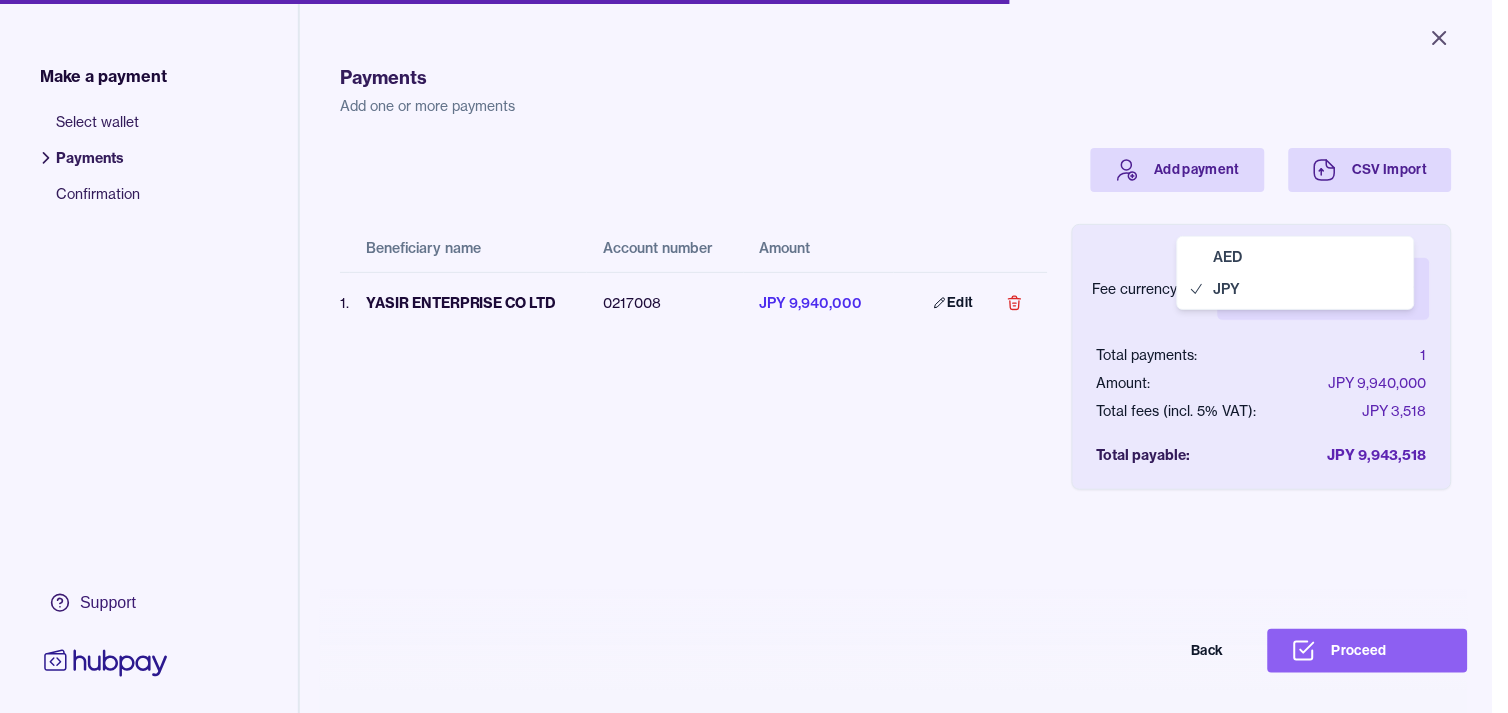 select on "***" 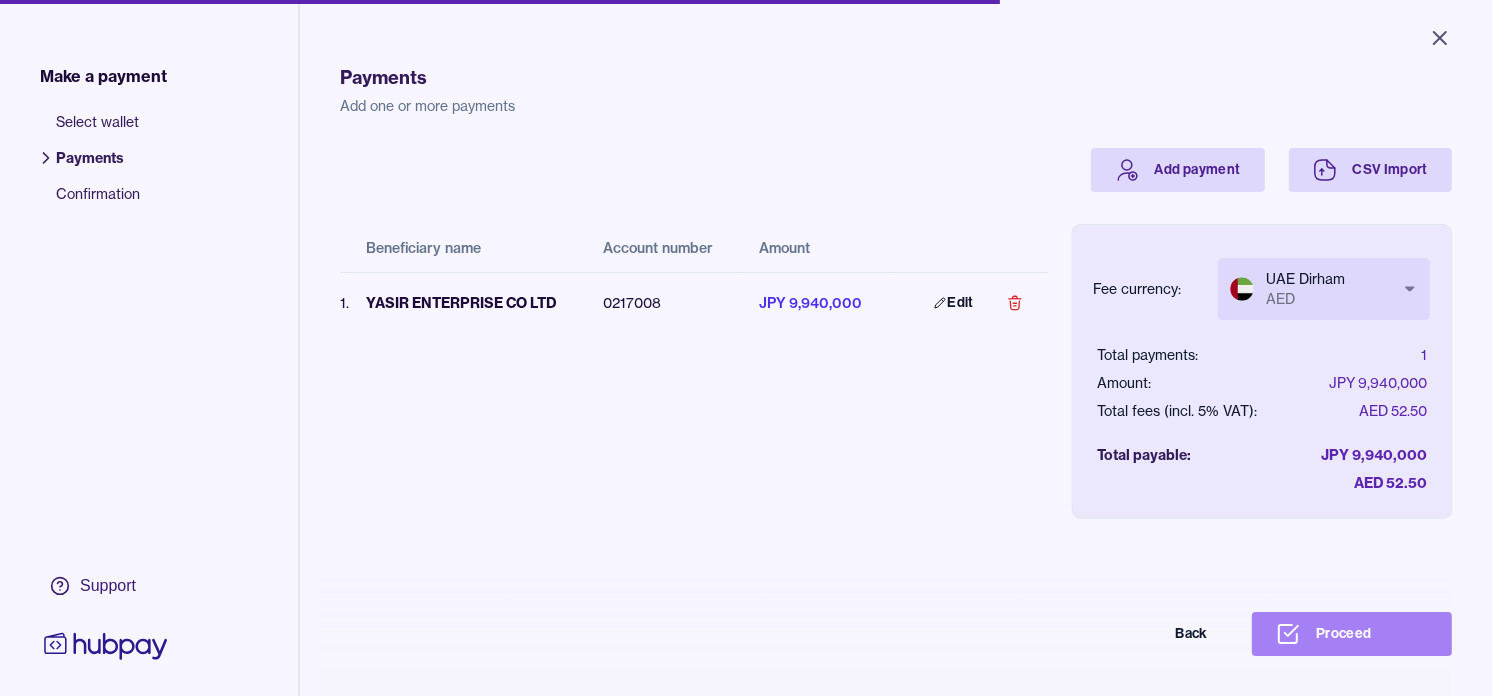 click on "Proceed" at bounding box center [1352, 634] 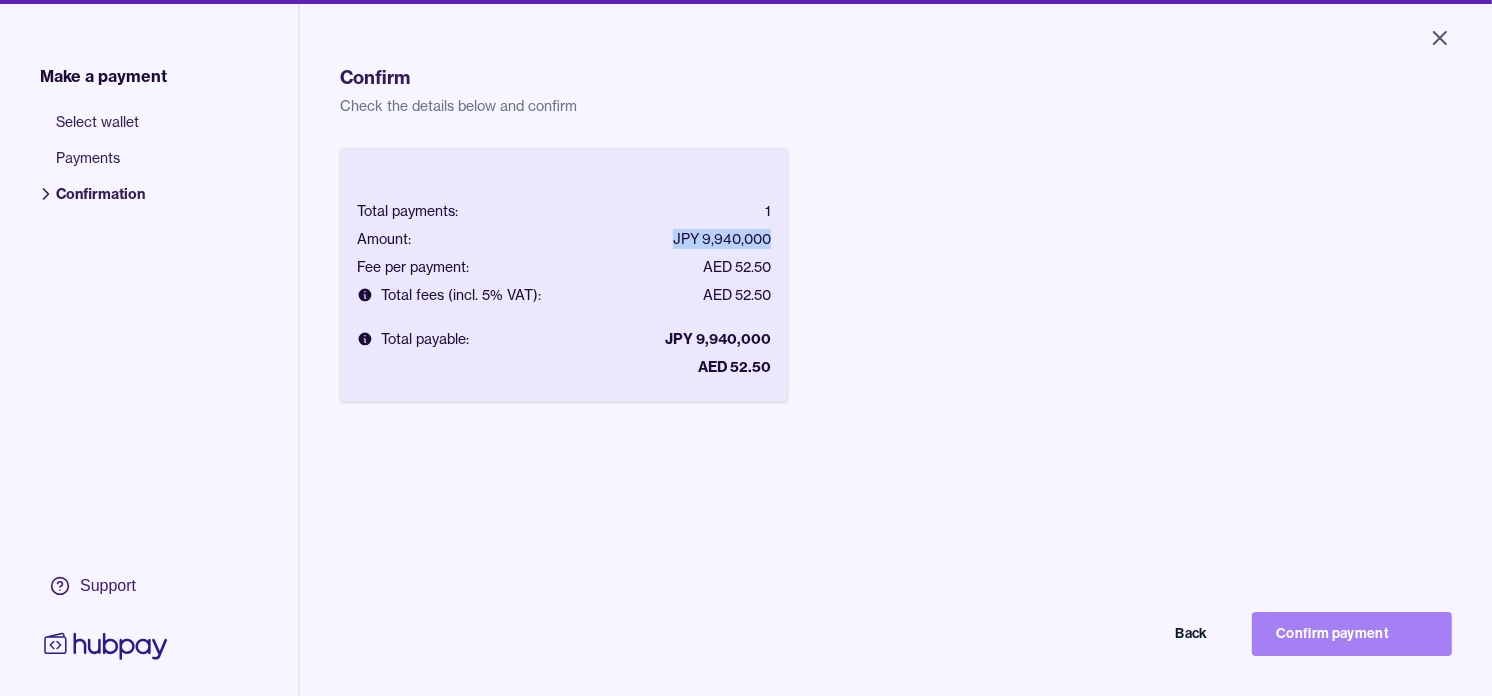 click on "Confirm payment" at bounding box center (1352, 634) 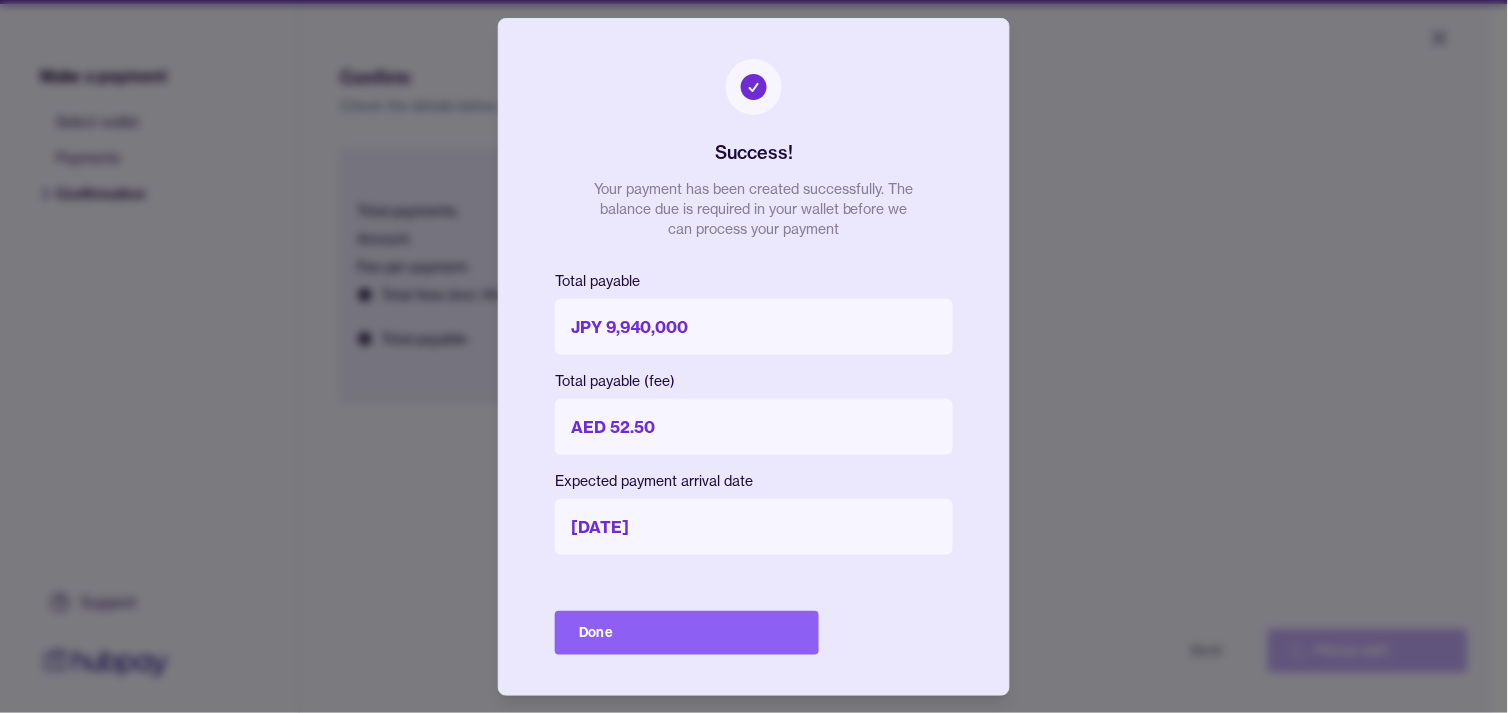 click on "Success! Your payment has been created successfully. The balance due is required in your wallet before we can process your payment Total payable JPY 9,940,000 Total payable (fee) AED 52.50 Expected payment arrival date [DATE] Done" at bounding box center [754, 357] 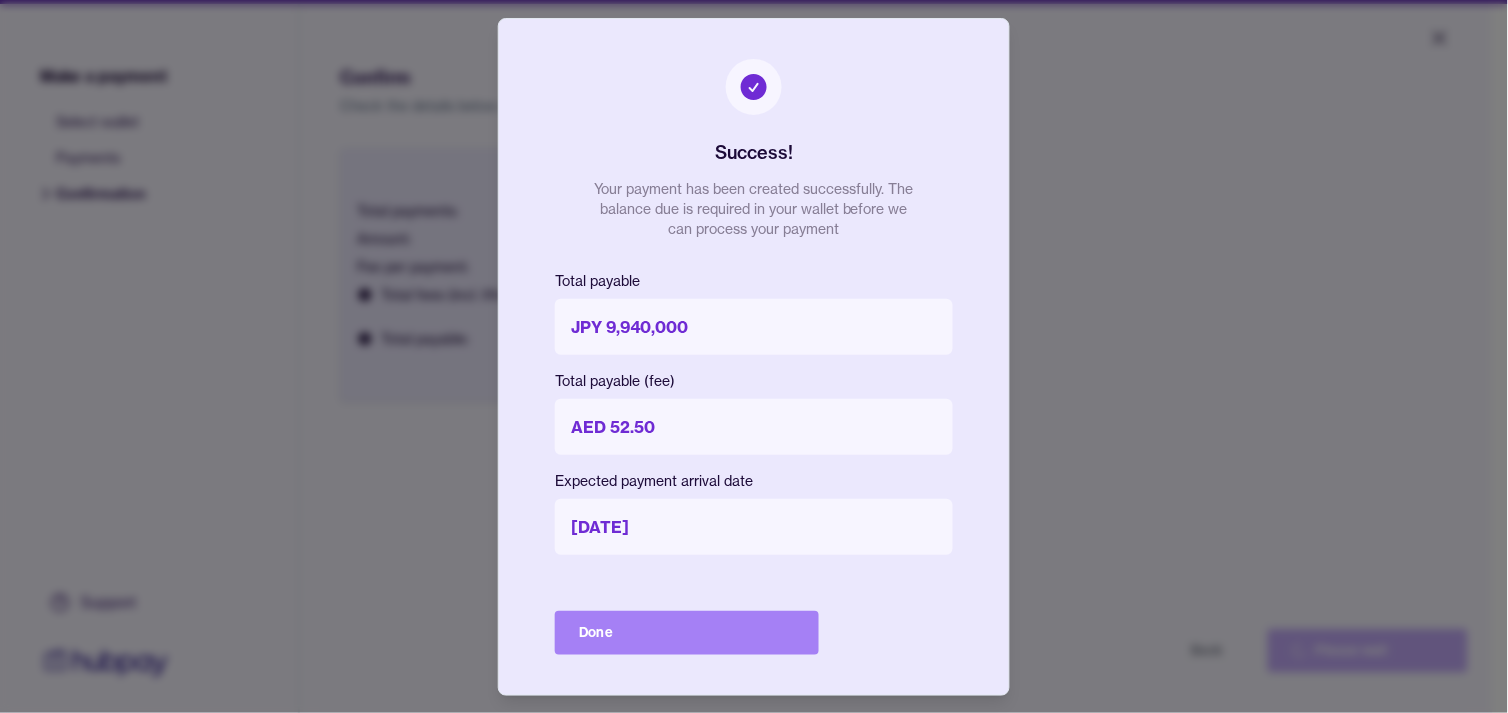 click on "Done" at bounding box center (687, 633) 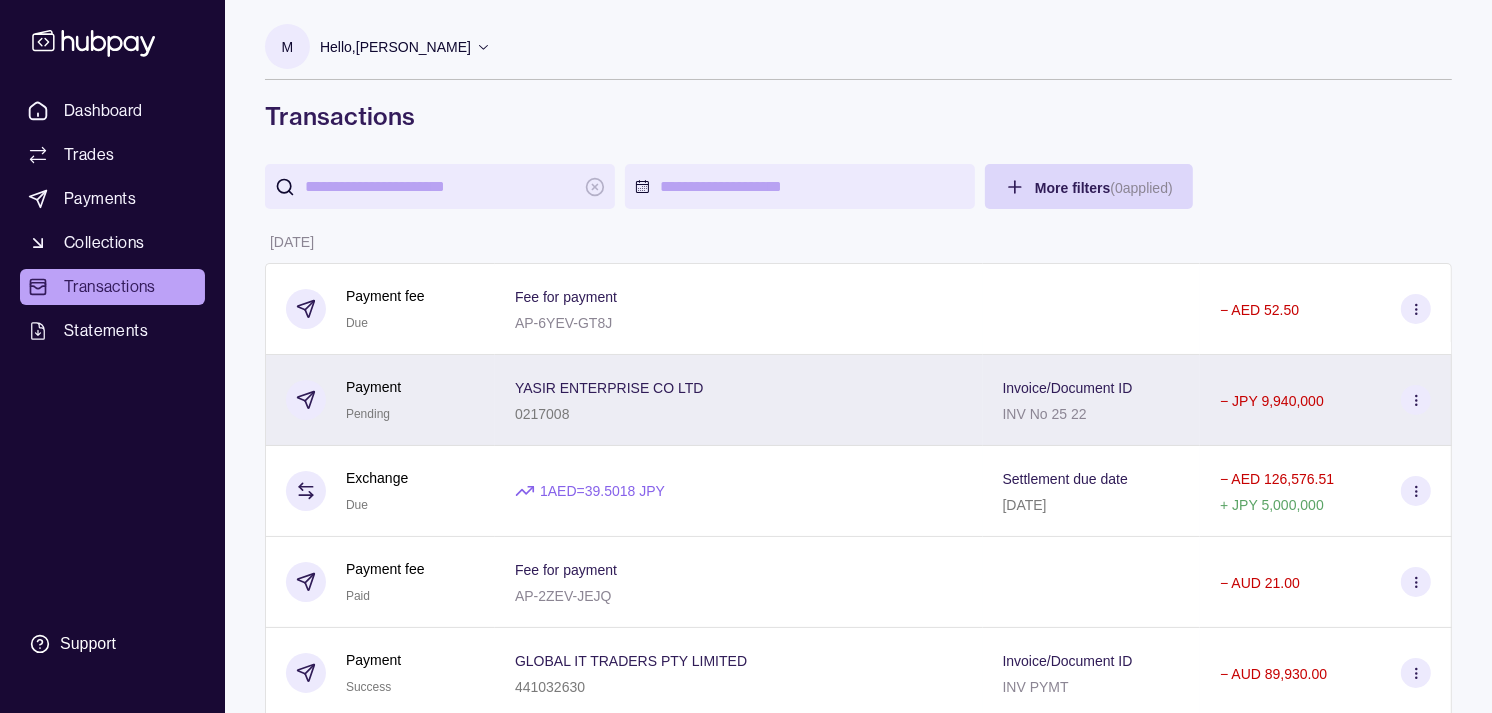click on "Payment Pending" at bounding box center (380, 400) 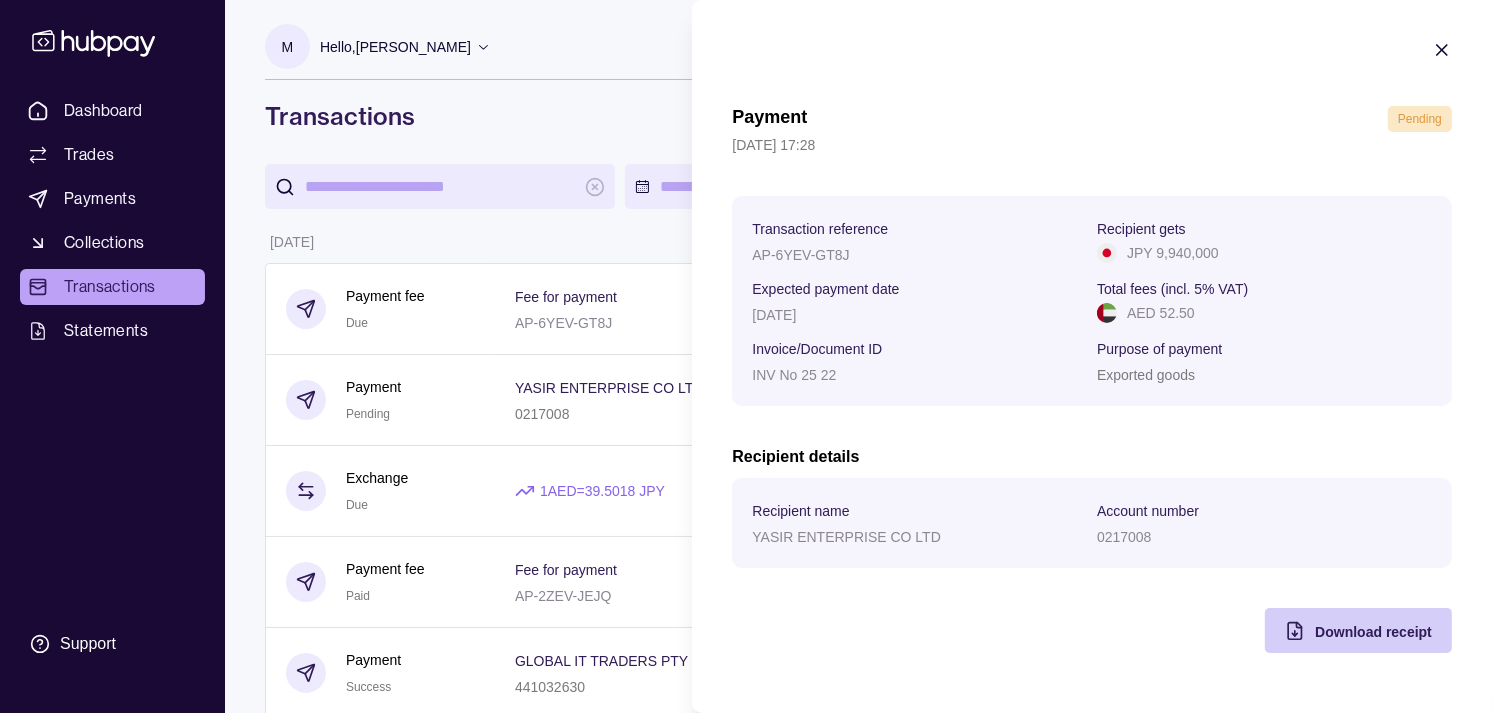 click on "Download receipt" at bounding box center [1373, 632] 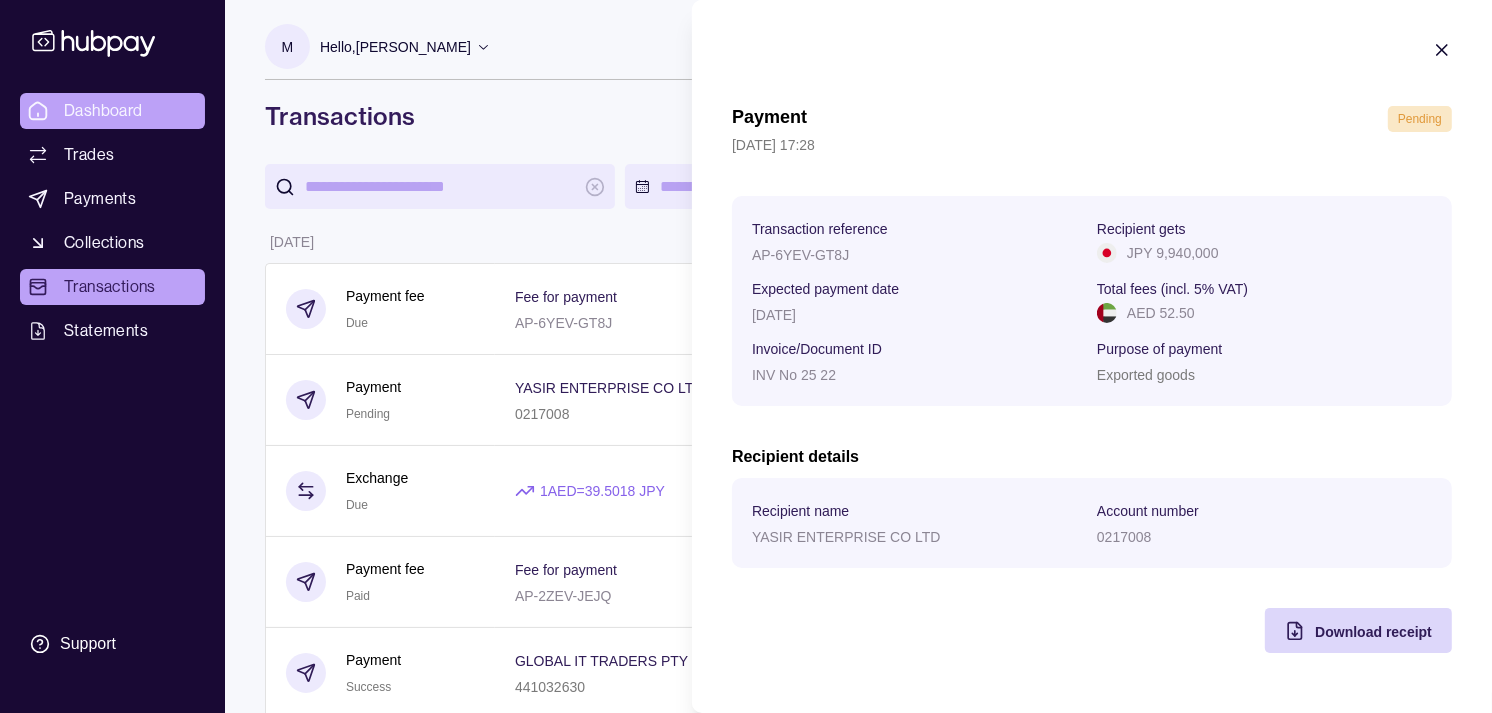 click on "Dashboard Trades Payments Collections Transactions Statements Support M Hello,  [PERSON_NAME] Strides Trading LLC Account Terms and conditions Privacy policy Sign out Transactions More filters  ( 0  applied) Details Amount [DATE] Payment fee Due Fee for payment AP-6YEV-GT8J −   AED 52.50 Payment Pending YASIR ENTERPRISE CO LTD 0217008 Invoice/Document ID INV No 25 22 −   JPY 9,940,000 Exchange Due 1  AED  =  39.5018   JPY Settlement due date [DATE] −   AED 126,576.51 +   JPY 5,000,000 Payment fee Paid Fee for payment AP-2ZEV-JEJQ −   AUD 21.00 Payment Success GLOBAL IT TRADERS PTY LIMITED 441032630 Invoice/Document ID INV PYMT −   AUD 89,930.00 Exchange Due 1  GBP  =  5.02235   AED Settlement due date [DATE] −   AED 132,590.04 +   GBP 26,400.00 Payment fee Paid Fee for payment AP-9MKL-V7VR −   GBP 11.55 Payment Success Payroll Consult Limited [FINANCIAL_ID] Invoice/Document ID INV PYMT −   GBP 3,060.00 Payment fee Due Fee for payment AP-ZRJK-JQFX −   GBP 11.55" at bounding box center [746, 1107] 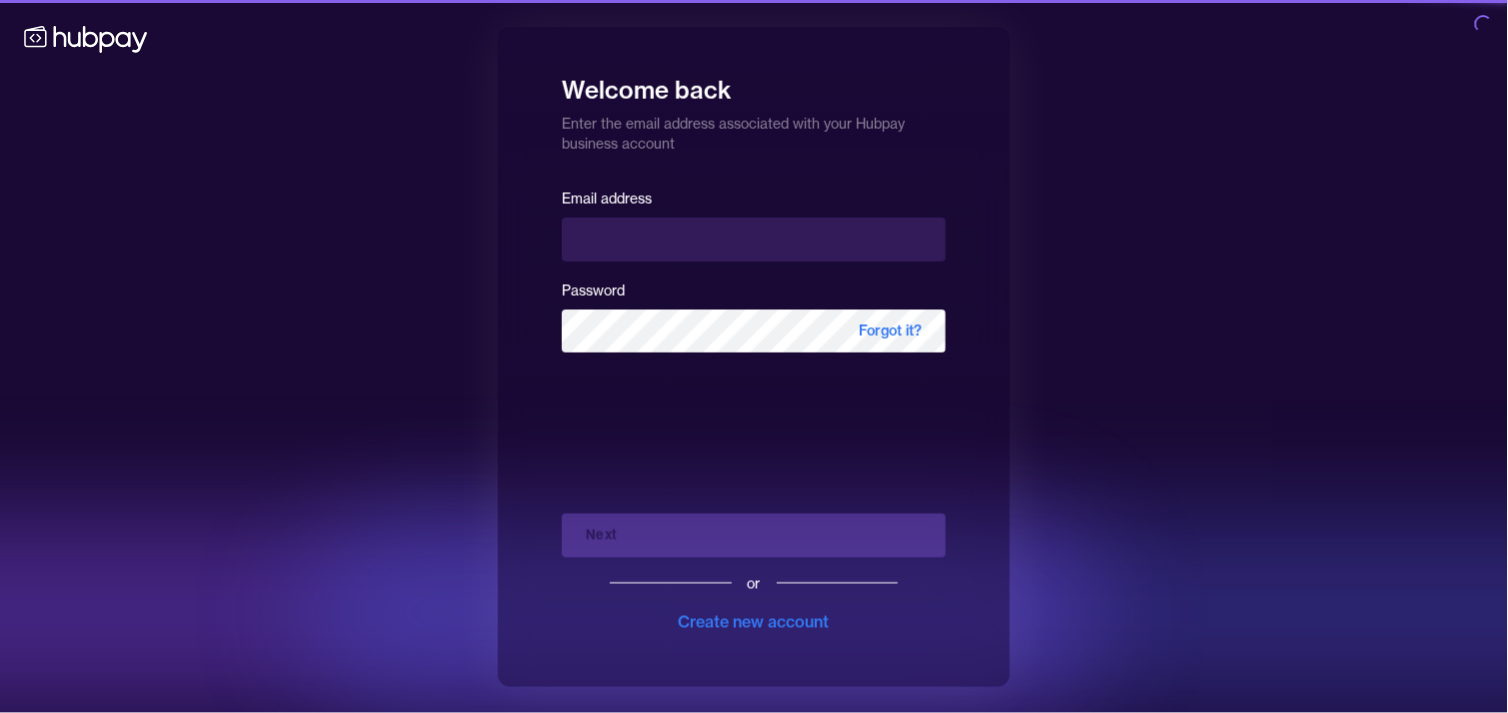 click on "Welcome back Enter the email address associated with your Hubpay business account Email address Password Forgot it? Next or Create new account" at bounding box center [754, 356] 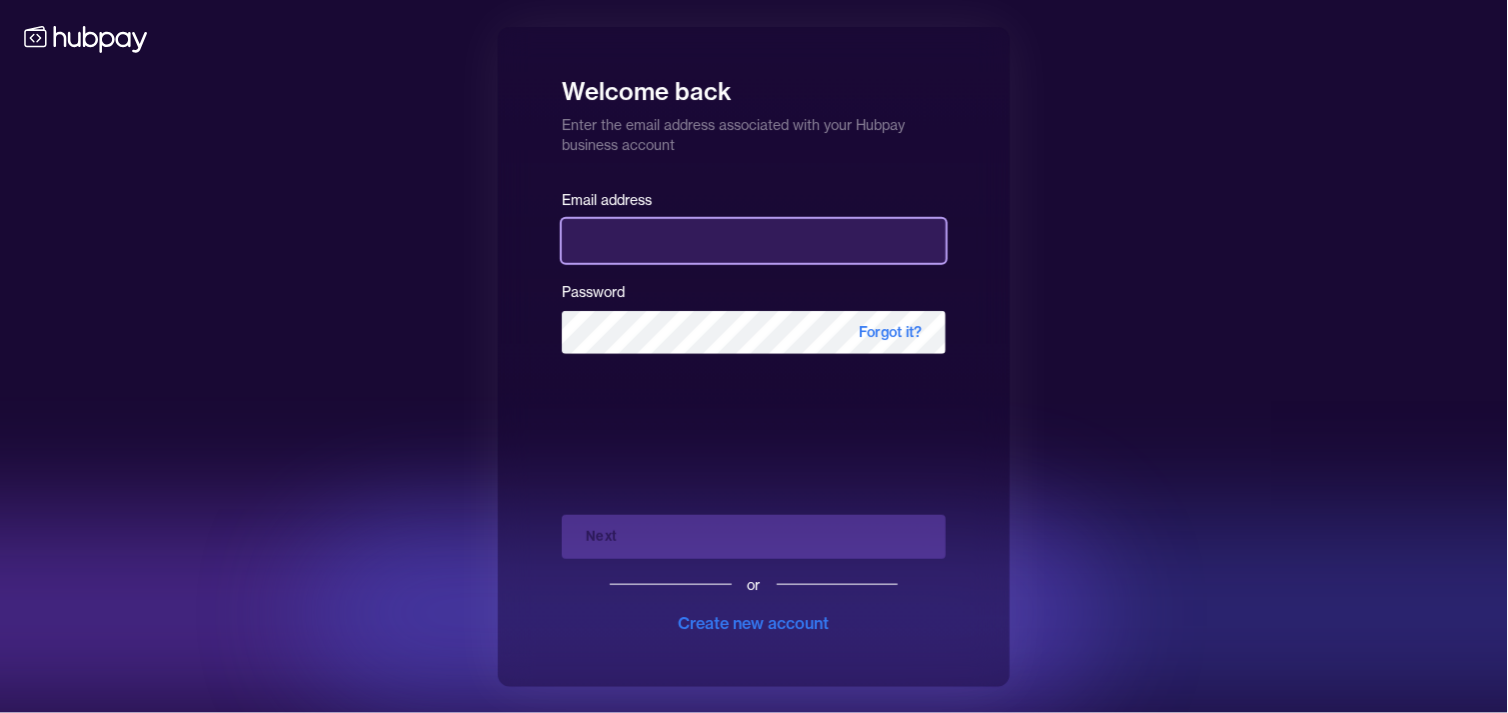type on "**********" 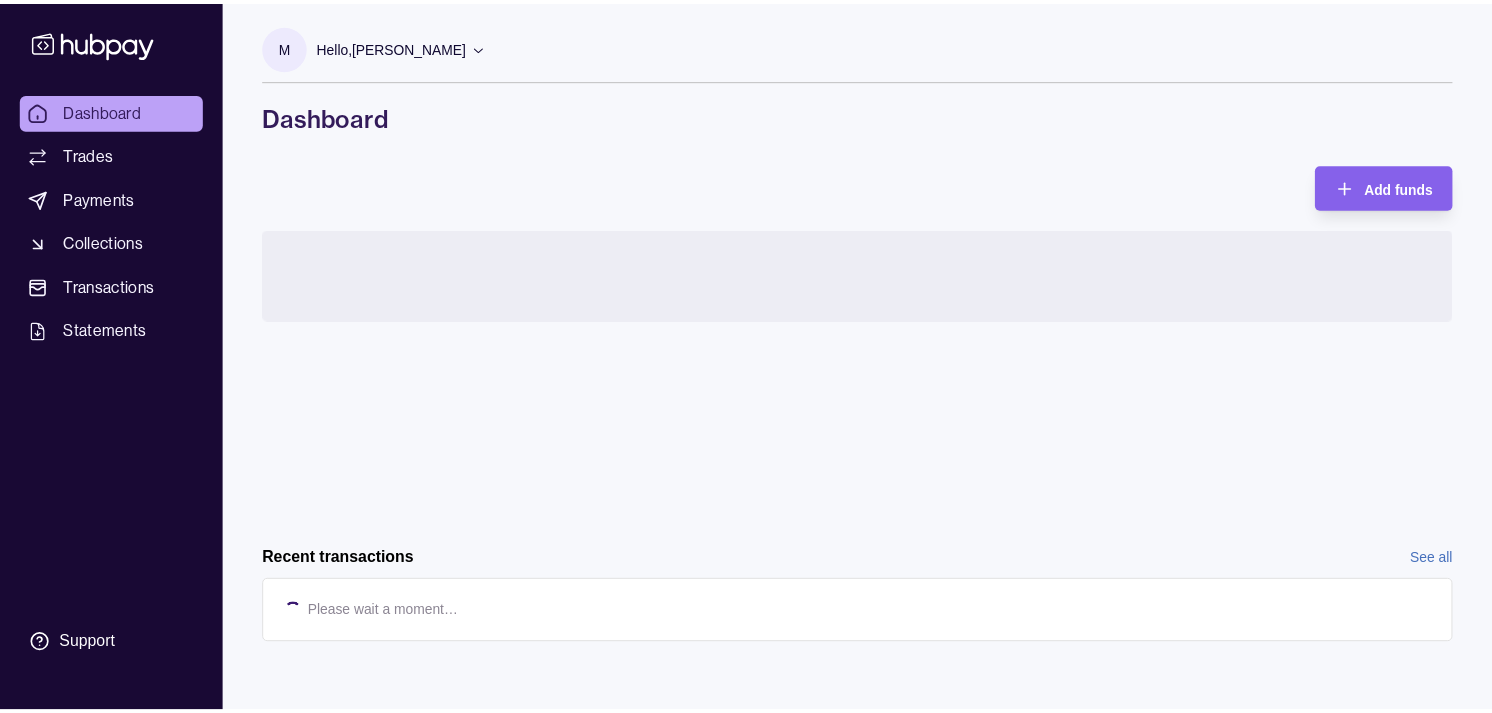 scroll, scrollTop: 0, scrollLeft: 0, axis: both 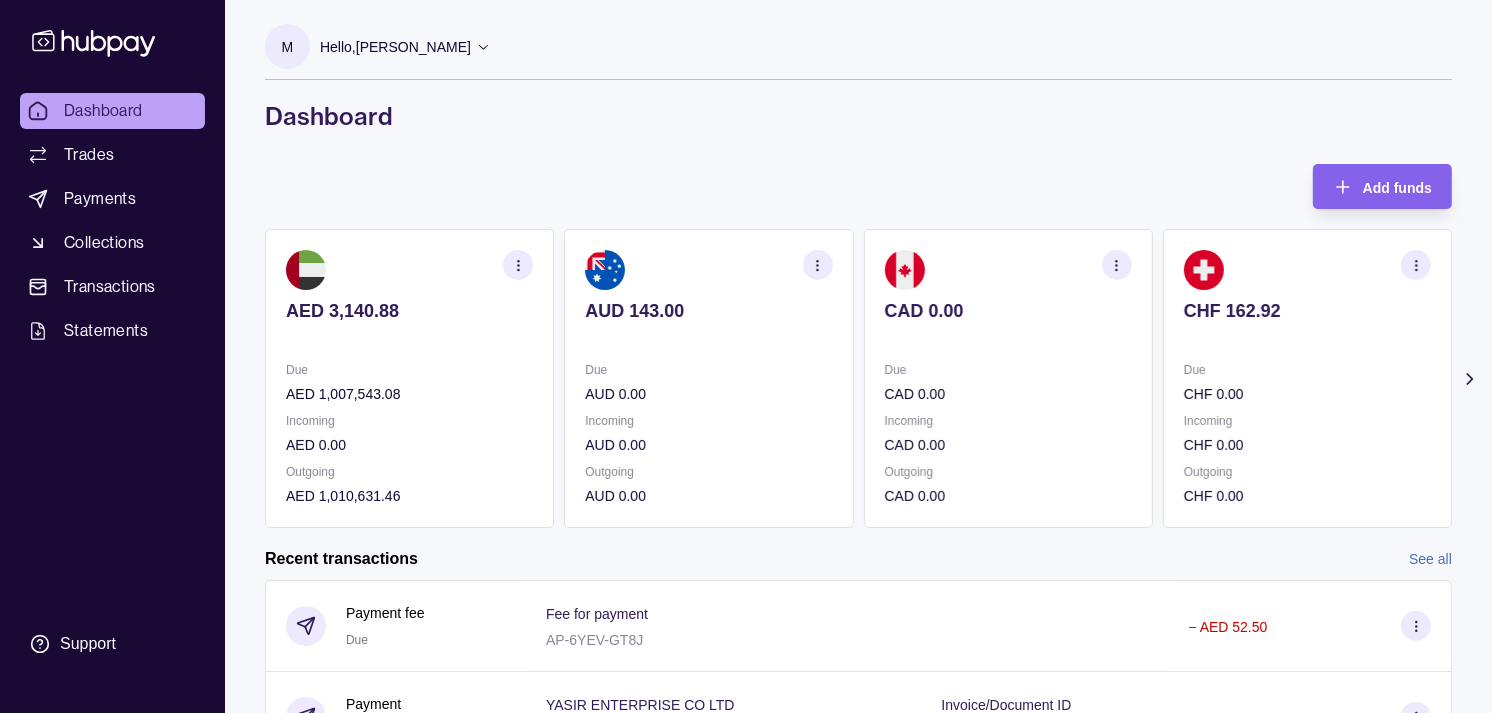 click on "CHF 162.92                                                                                                               Due CHF 0.00 Incoming CHF 0.00 Outgoing CHF 0.00" at bounding box center [1307, 378] 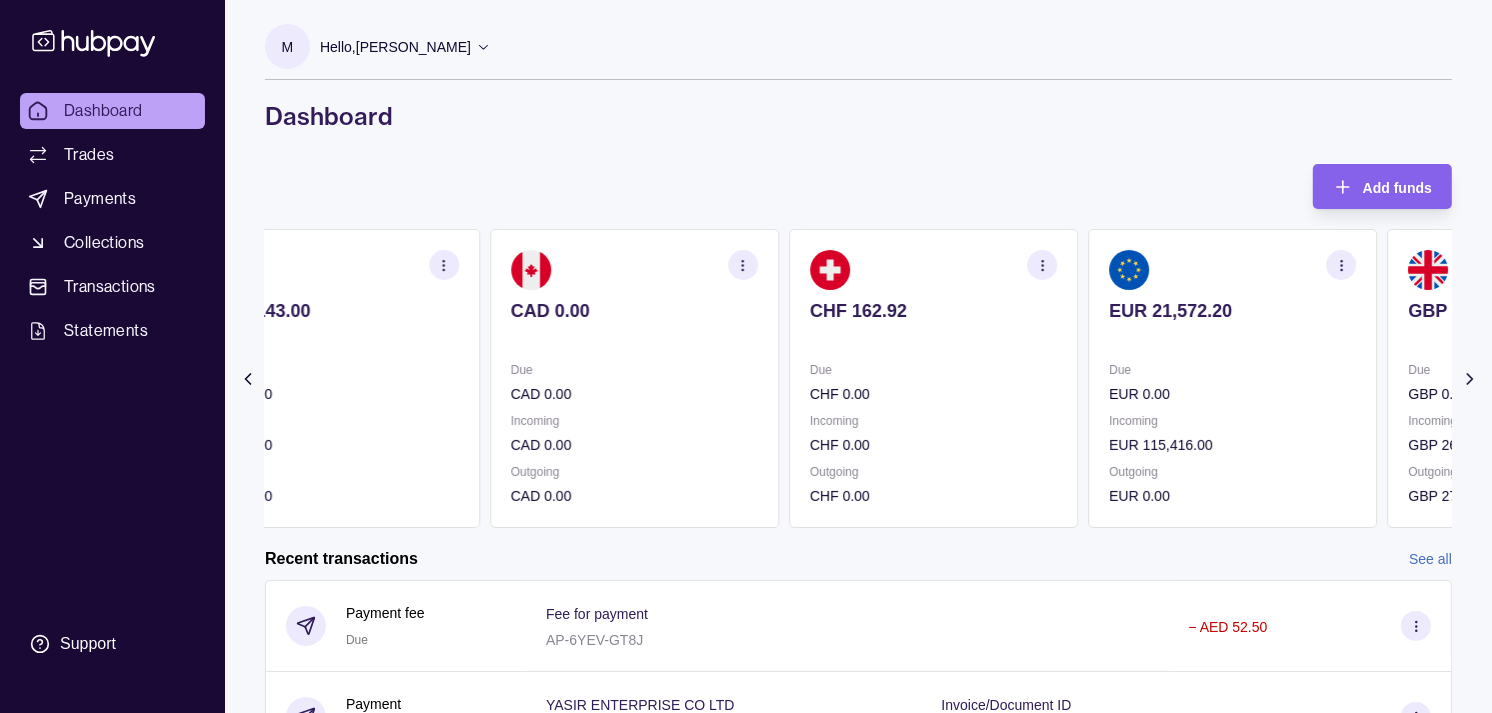 click on "EUR 21,572.20" at bounding box center (1232, 324) 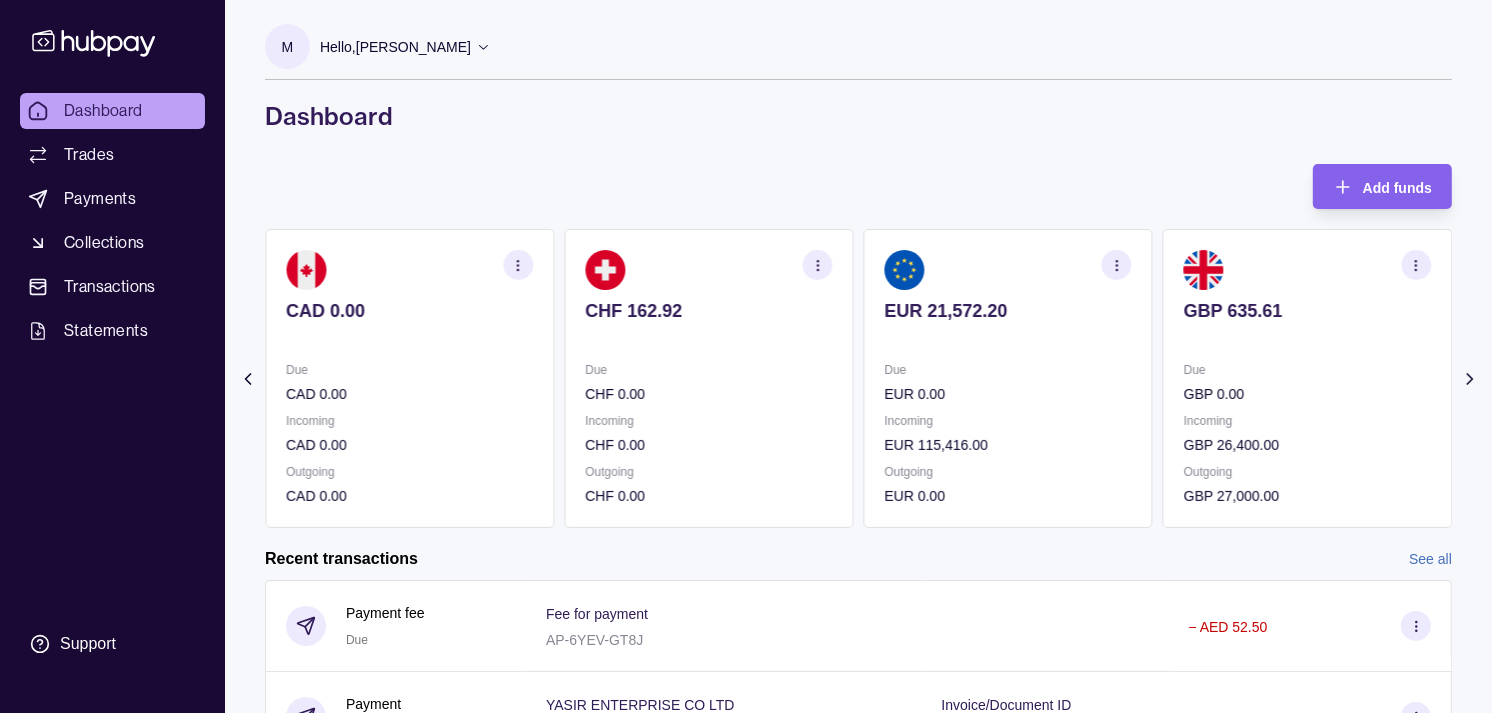 click on "EUR 21,572.20                                                                                                               Due EUR 0.00 Incoming EUR 115,416.00 Outgoing EUR 0.00" at bounding box center [1008, 378] 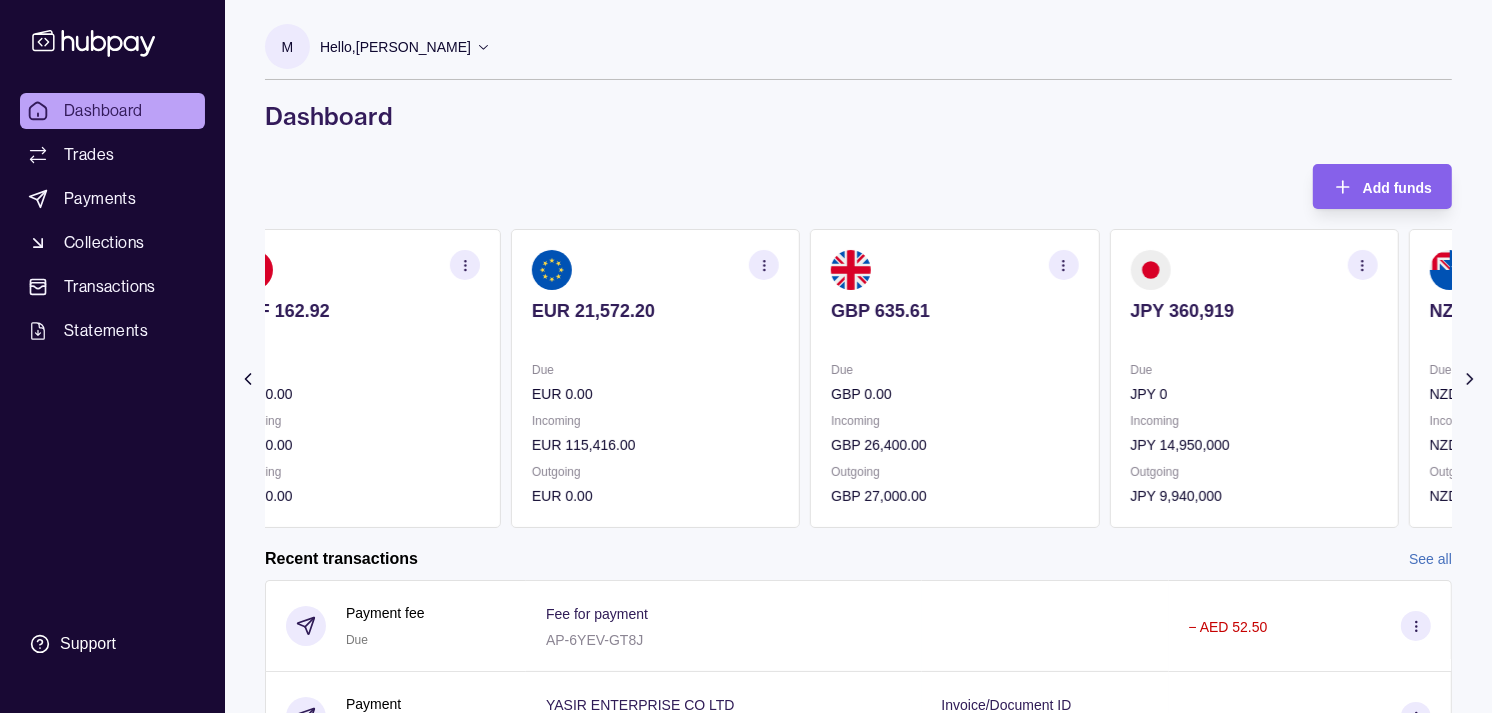 click on "GBP 635.61                                                                                                               Due GBP 0.00 Incoming GBP 26,400.00 Outgoing GBP 27,000.00" at bounding box center [954, 378] 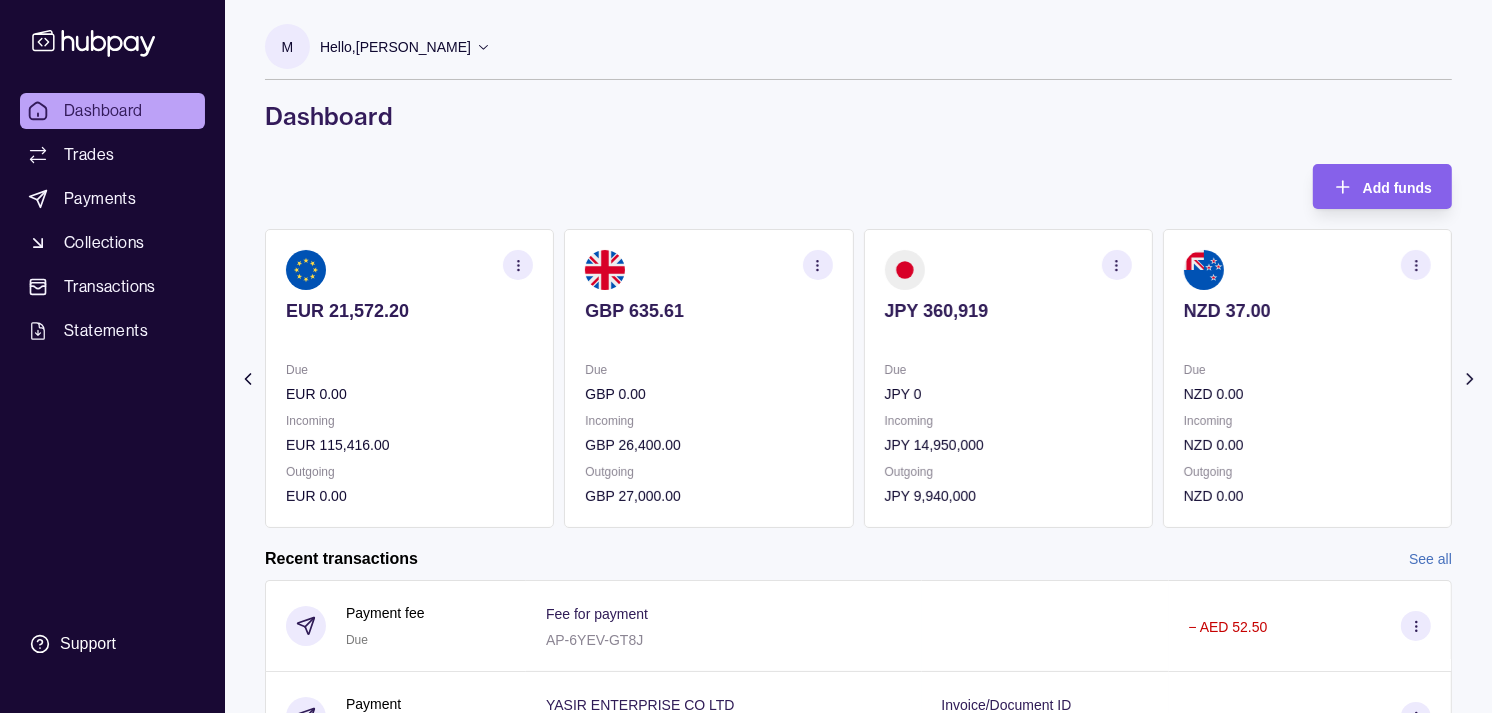 click on "JPY 360,919                                                                                                               Due JPY 0 Incoming JPY 14,950,000 Outgoing JPY 9,940,000" at bounding box center [1008, 378] 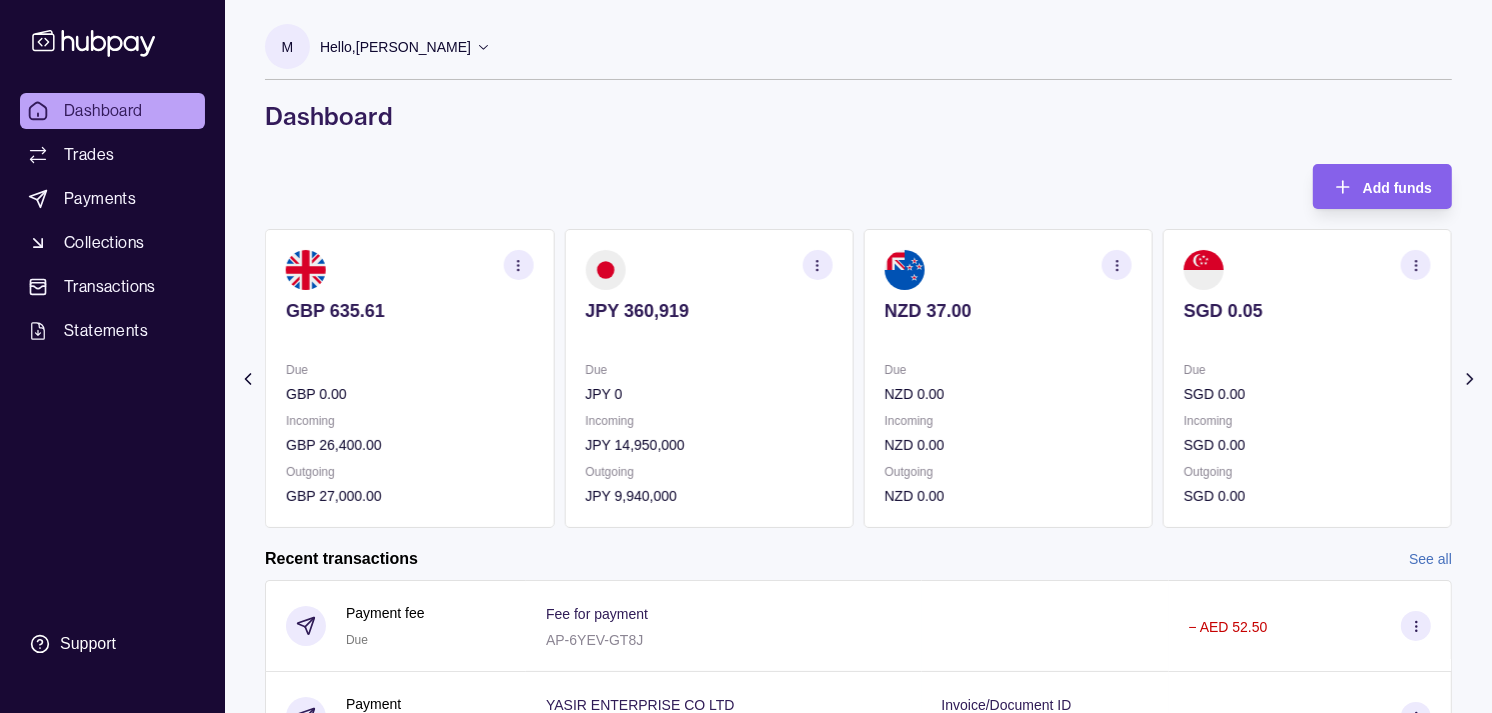 click on "NZD 37.00                                                                                                               Due NZD 0.00 Incoming NZD 0.00 Outgoing NZD 0.00" at bounding box center (1008, 378) 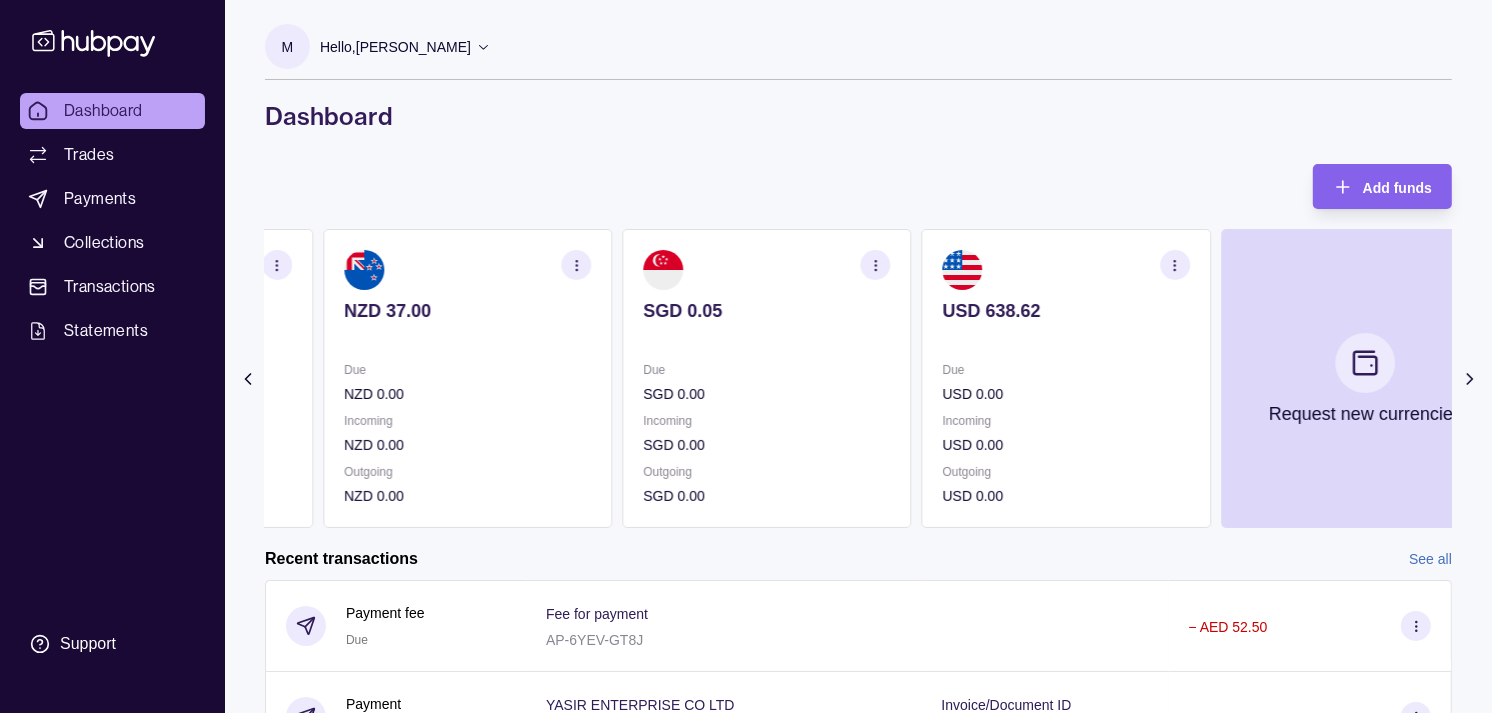 click on "Due" at bounding box center [766, 370] 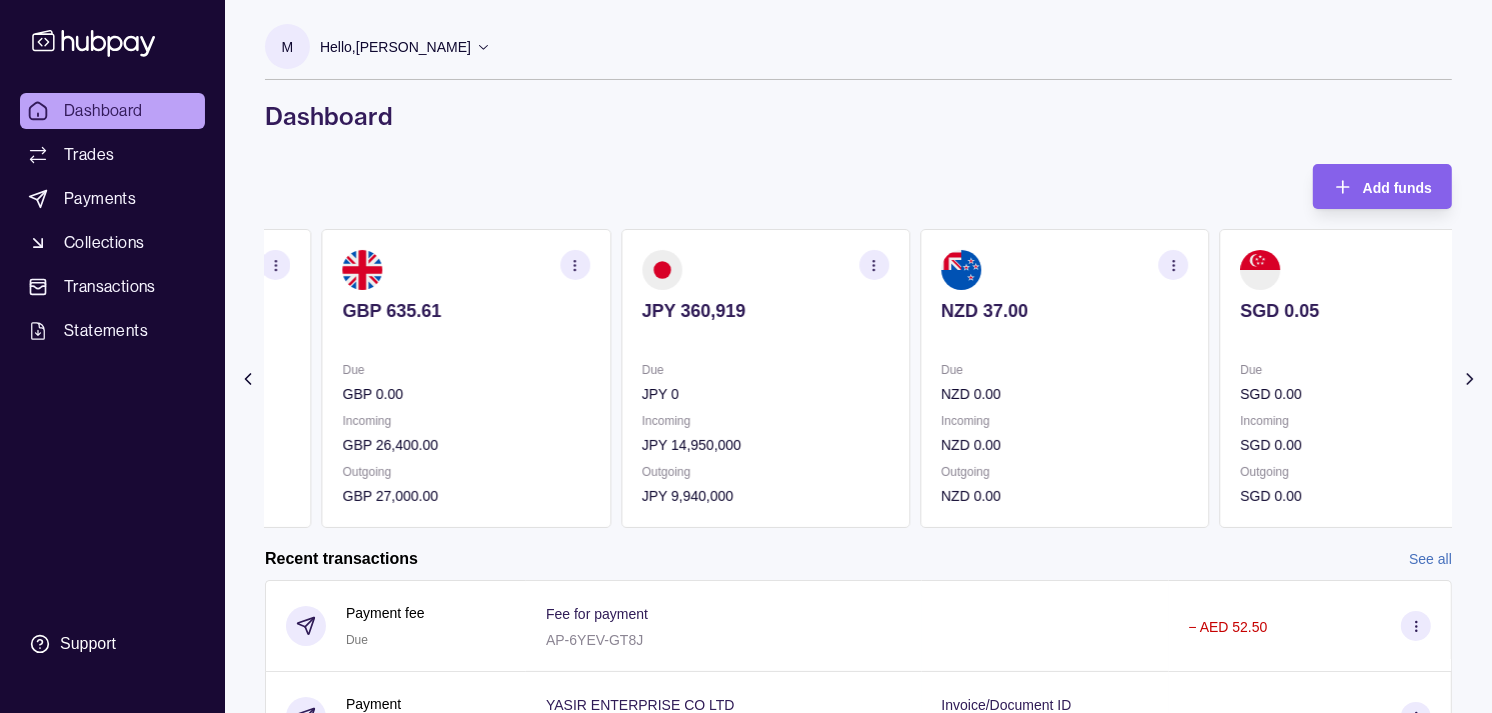 click on "Due" at bounding box center (765, 370) 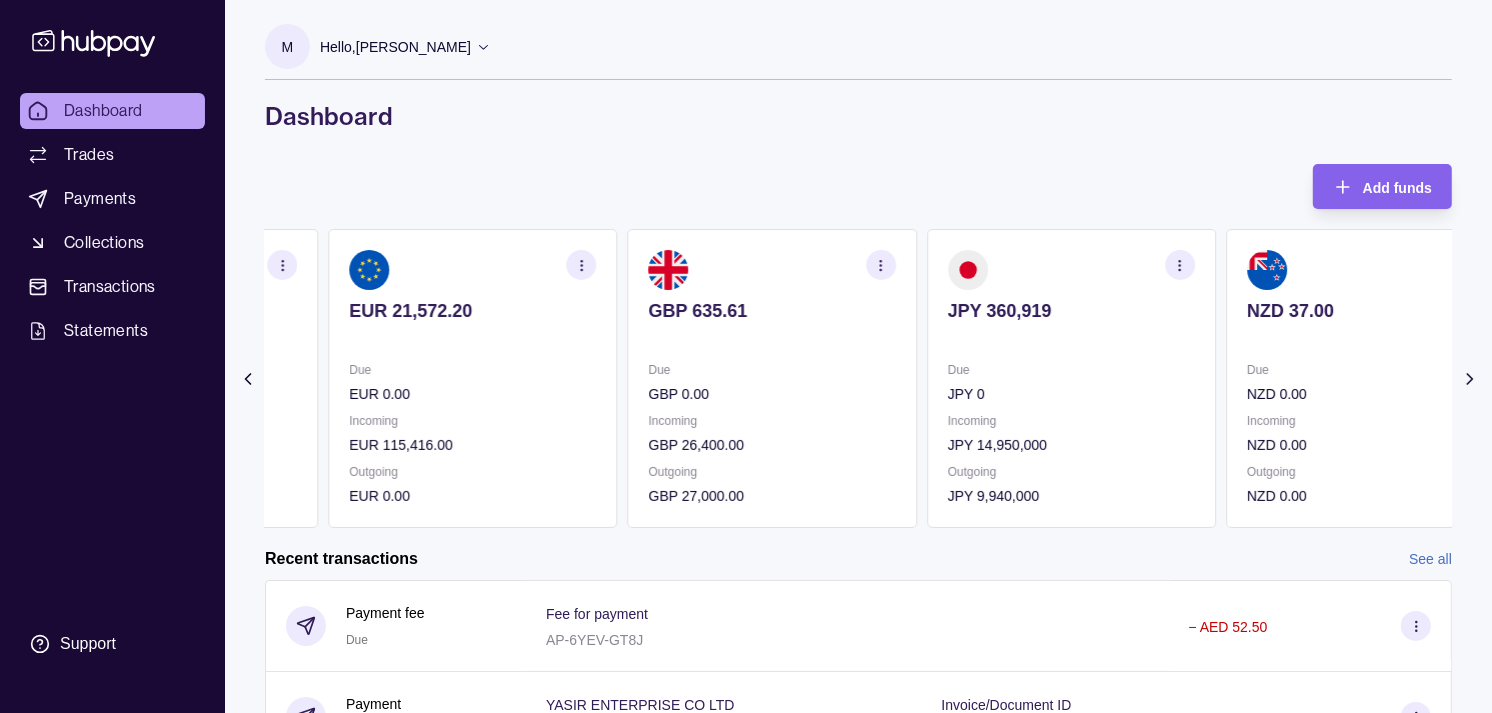 click on "Due" at bounding box center (772, 370) 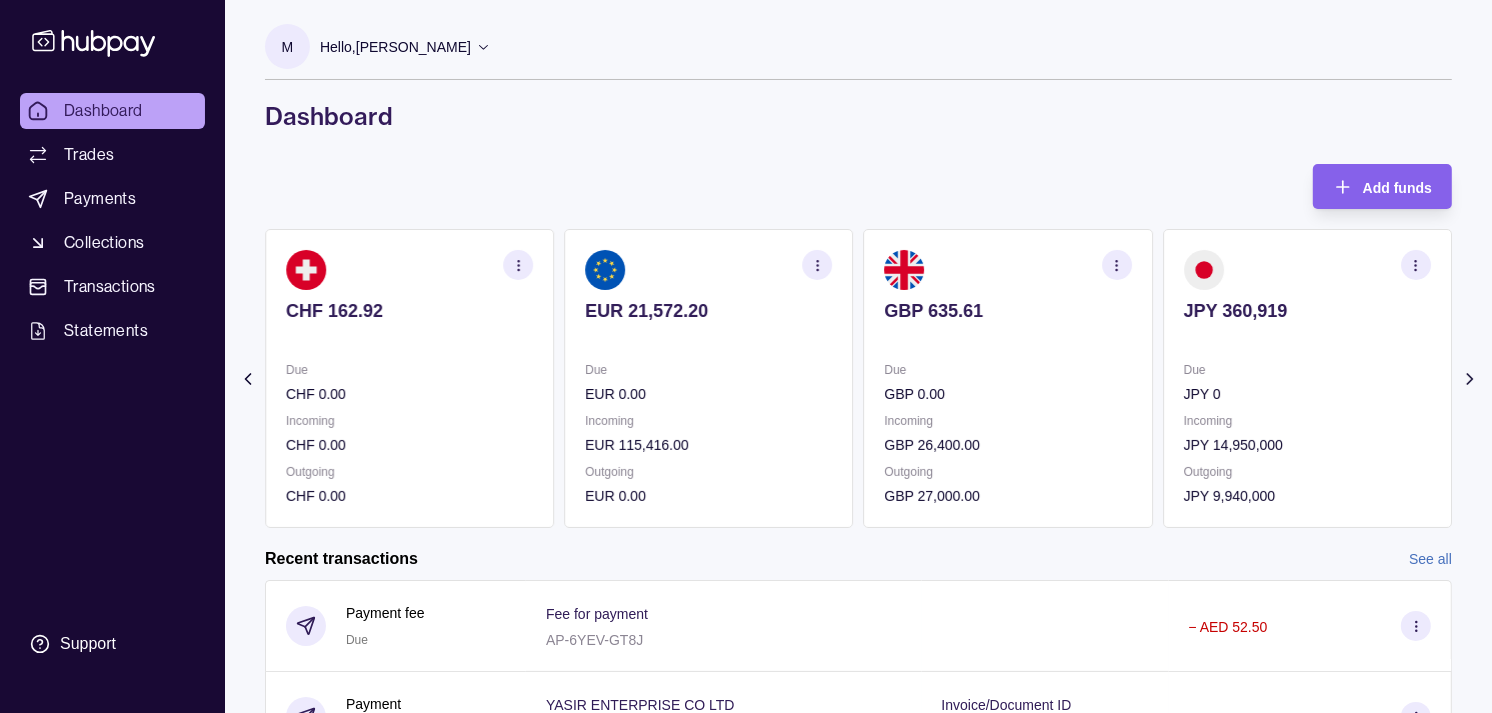 click on "Due" at bounding box center (708, 370) 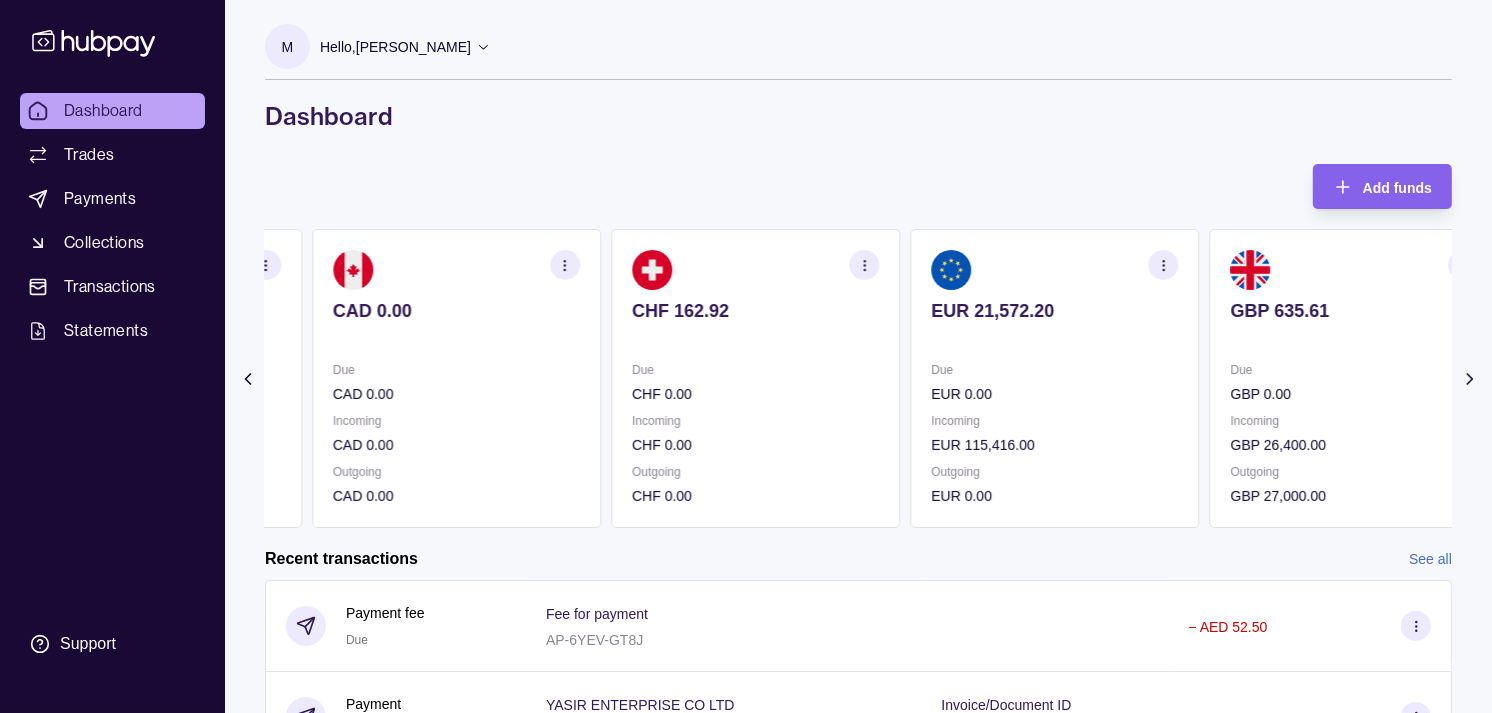 click on "Due" at bounding box center [456, 370] 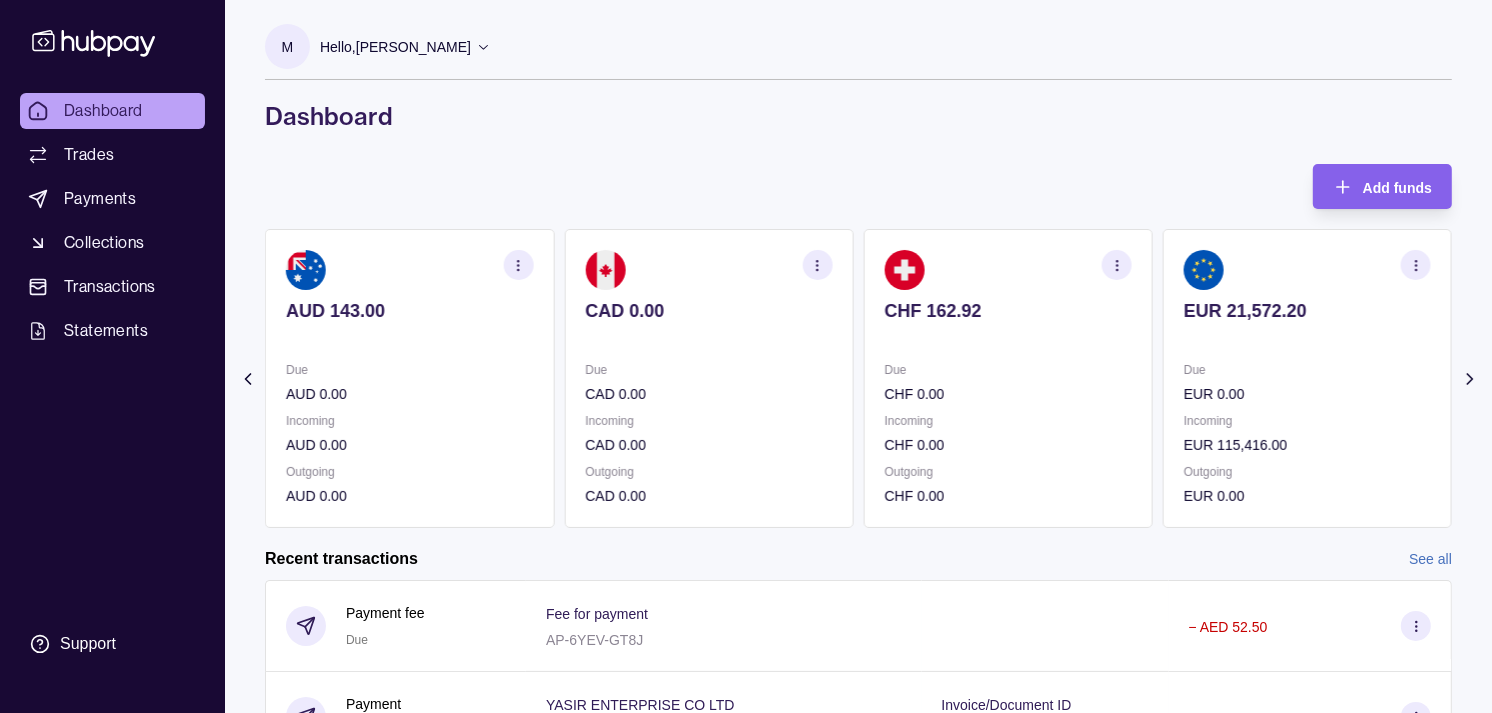 click on "AUD 143.00                                                                                                               Due AUD 0.00 Incoming AUD 0.00 Outgoing AUD 0.00" at bounding box center [409, 378] 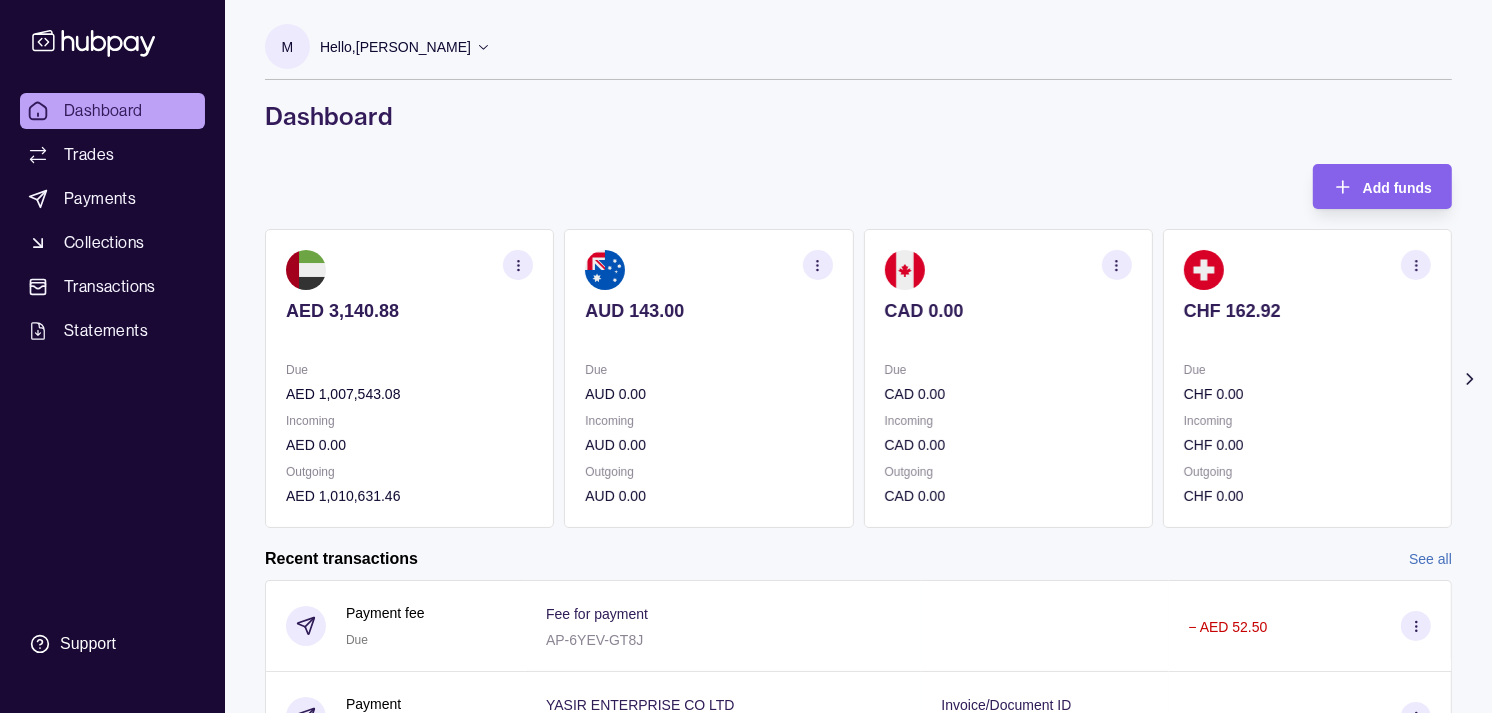 click on "AED 3,140.88                                                                                                               Due AED 1,007,543.08 Incoming AED 0.00 Outgoing AED 1,010,631.46 AUD 143.00                                                                                                               Due AUD 0.00 Incoming AUD 0.00 Outgoing AUD 0.00 CAD 0.00                                                                                                               Due CAD 0.00 Incoming CAD 0.00 Outgoing CAD 0.00 CHF 162.92                                                                                                               Due CHF 0.00 Incoming CHF 0.00 Outgoing CHF 0.00 EUR 21,572.20" at bounding box center [858, 378] 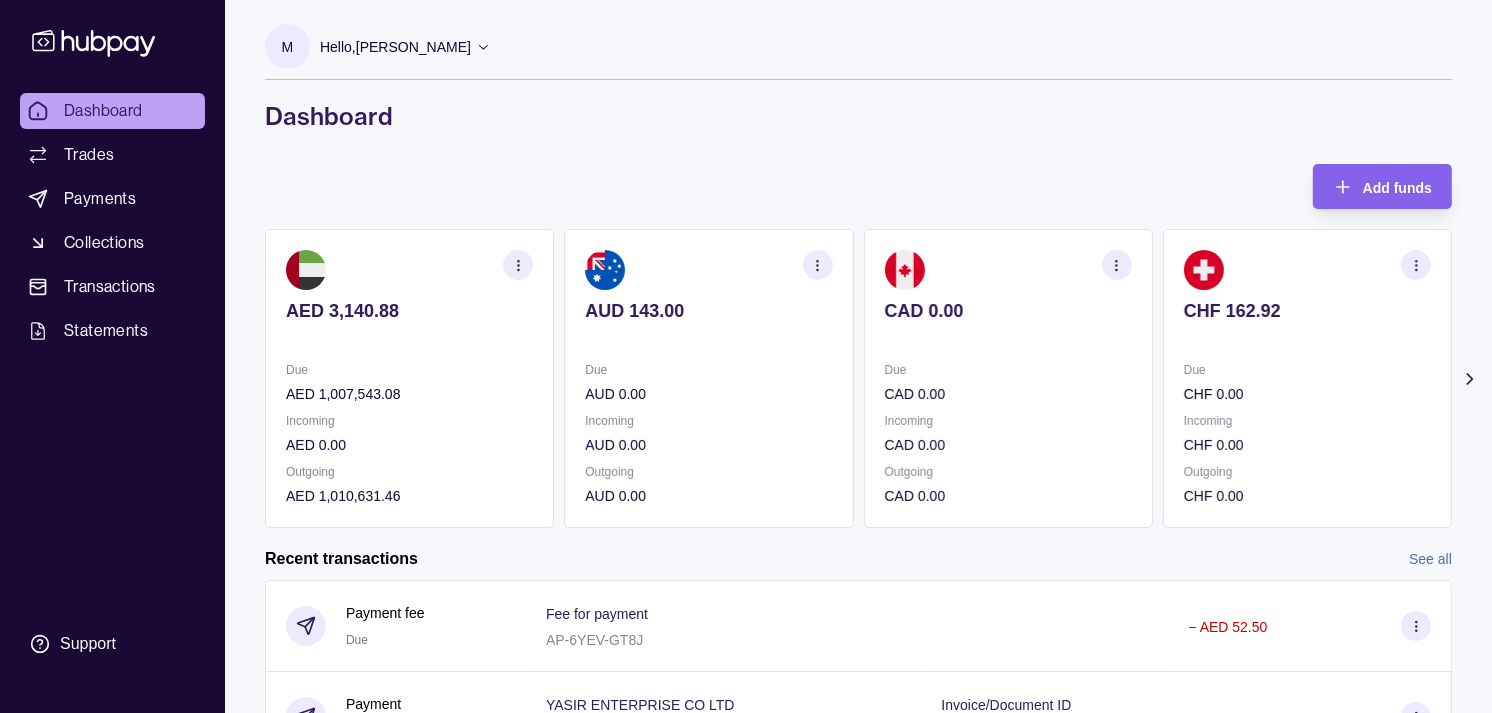 click on "CHF 0.00" at bounding box center (1307, 394) 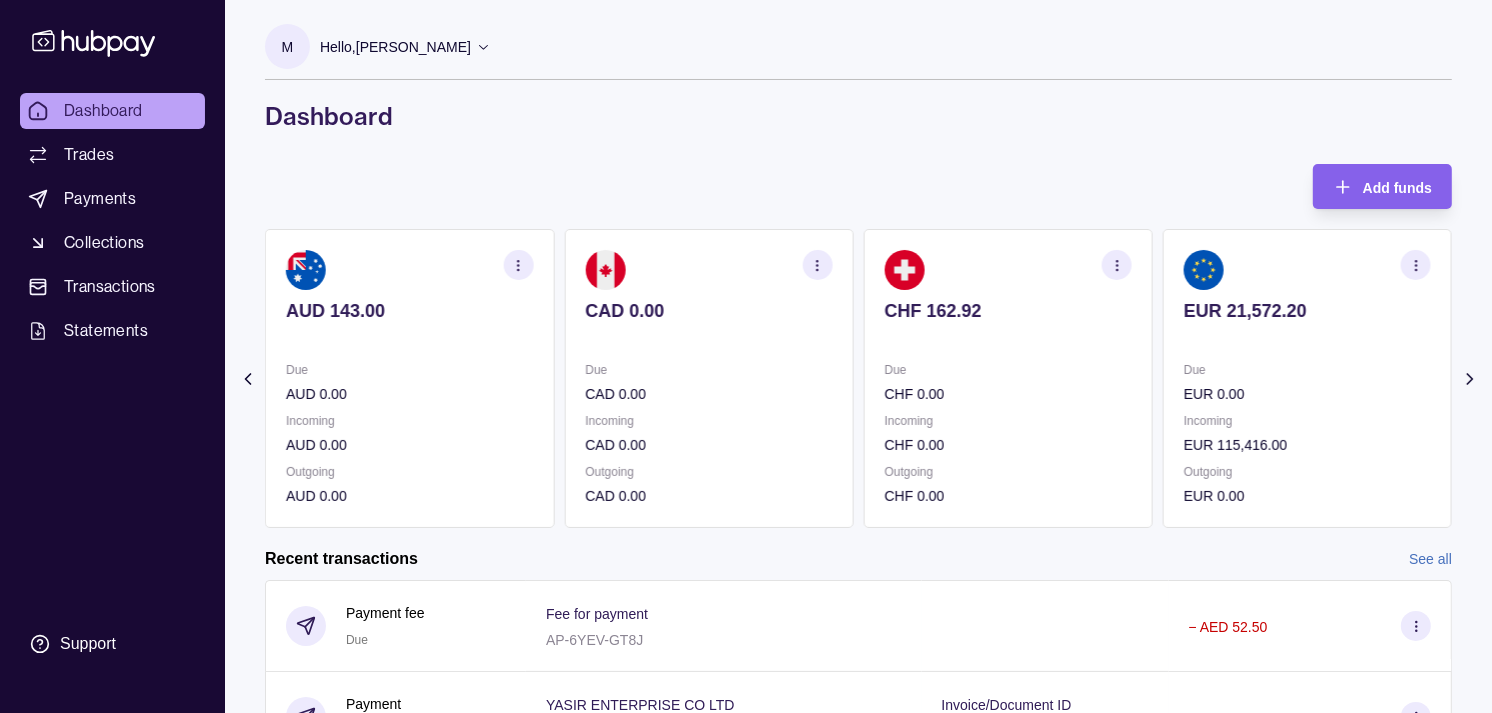 click on "EUR 21,572.20                                                                                                               Due EUR 0.00 Incoming EUR 115,416.00 Outgoing EUR 0.00" at bounding box center (1307, 378) 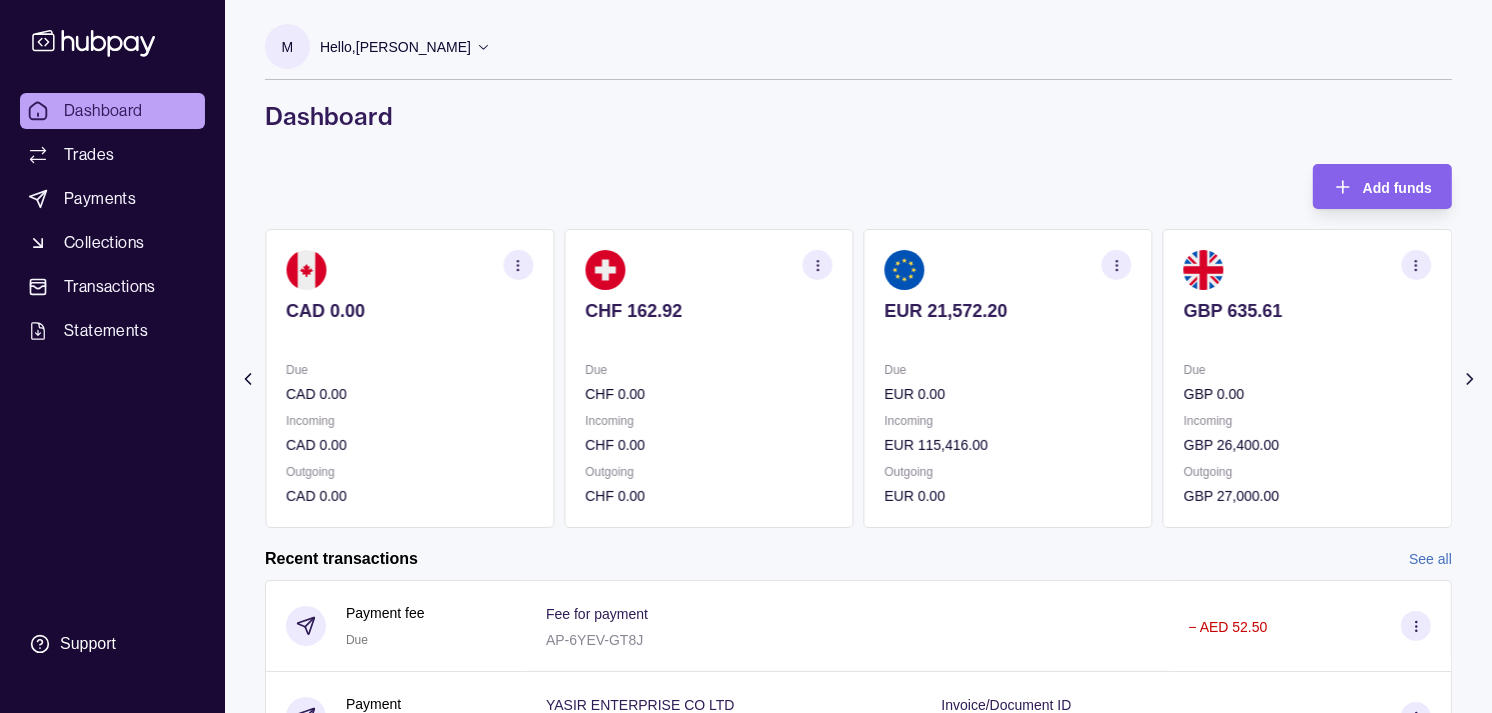 click at bounding box center [1307, 338] 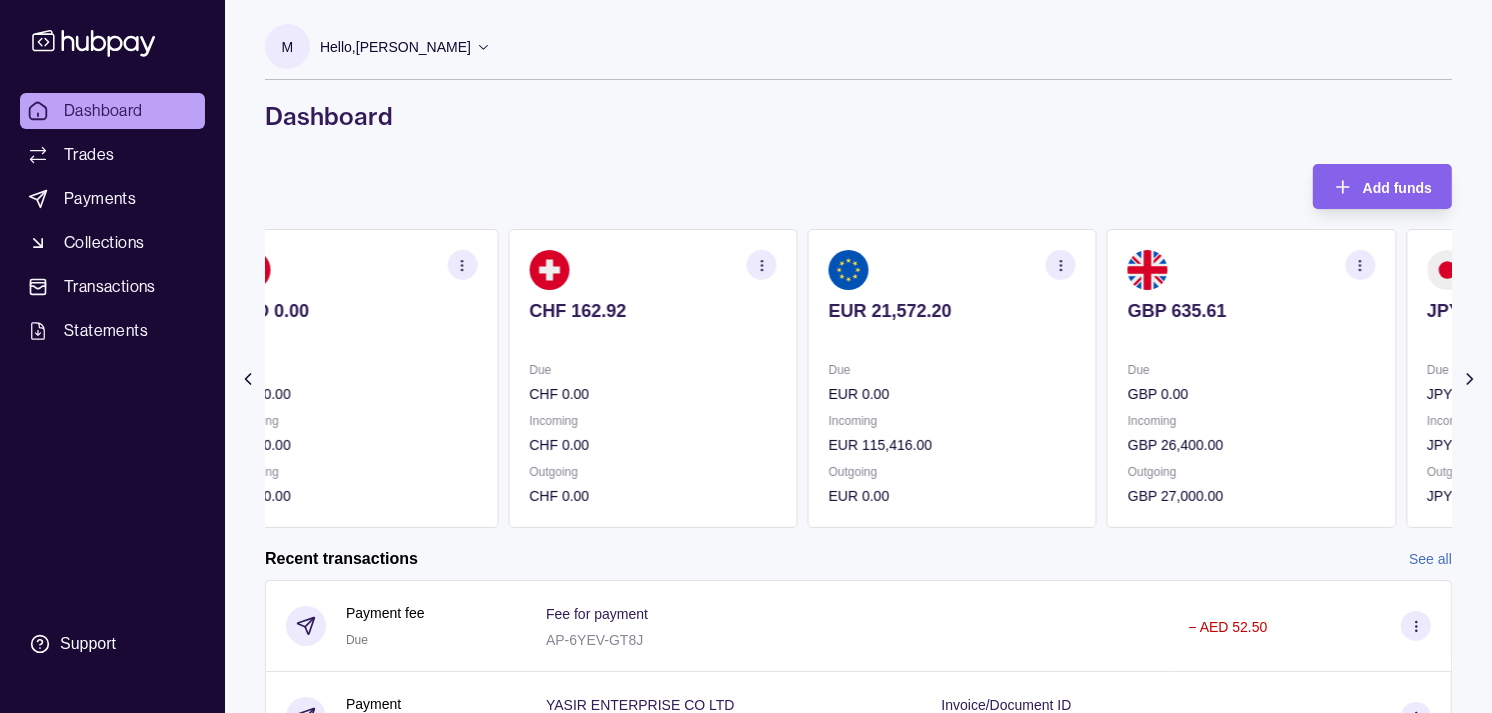 click on "EUR 21,572.20                                                                                                               Due EUR 0.00 Incoming EUR 115,416.00 Outgoing EUR 0.00" at bounding box center [952, 378] 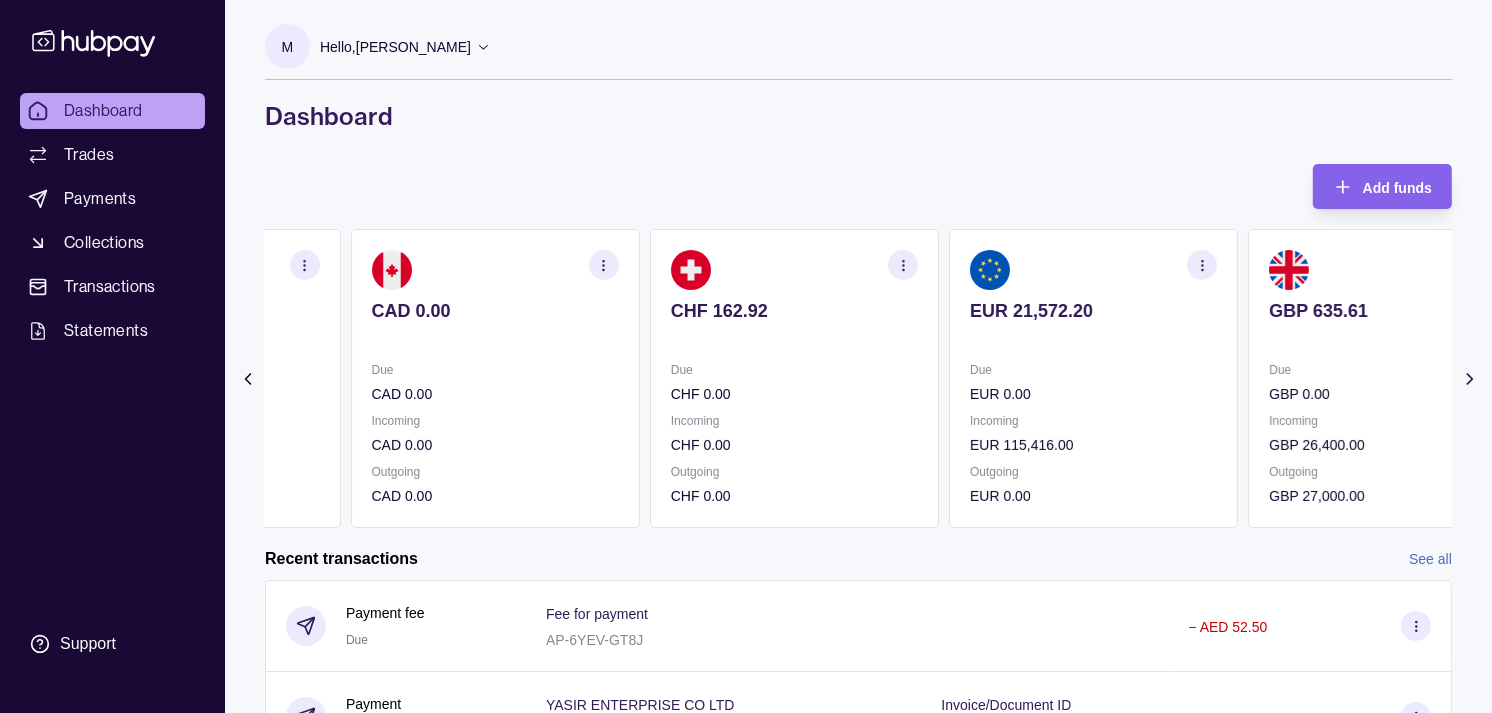 click on "CHF 162.92                                                                                                               Due CHF 0.00 Incoming CHF 0.00 Outgoing CHF 0.00" at bounding box center [794, 378] 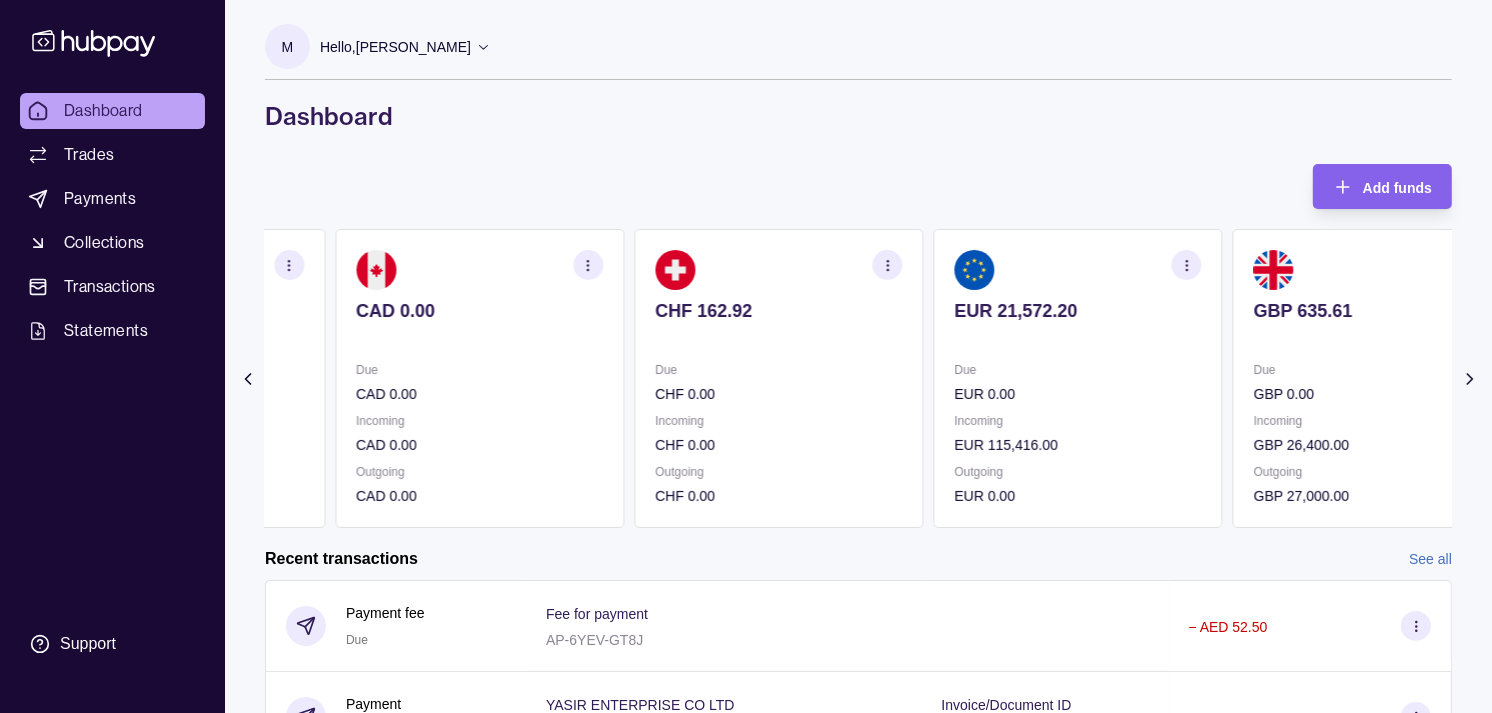 click on "CHF 162.92                                                                                                               Due CHF 0.00 Incoming CHF 0.00 Outgoing CHF 0.00" at bounding box center (778, 378) 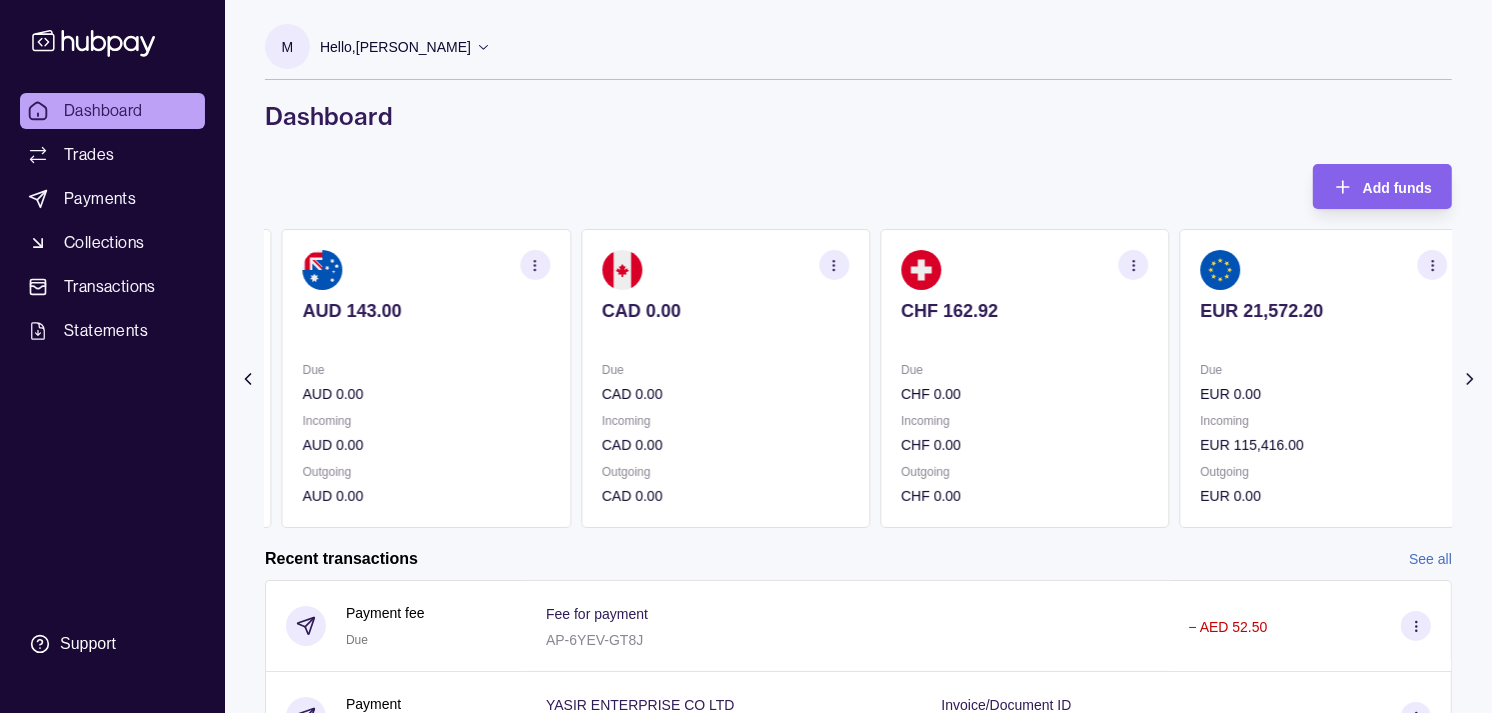 click on "CAD 0.00                                                                                                               Due CAD 0.00 Incoming CAD 0.00 Outgoing CAD 0.00" at bounding box center [725, 378] 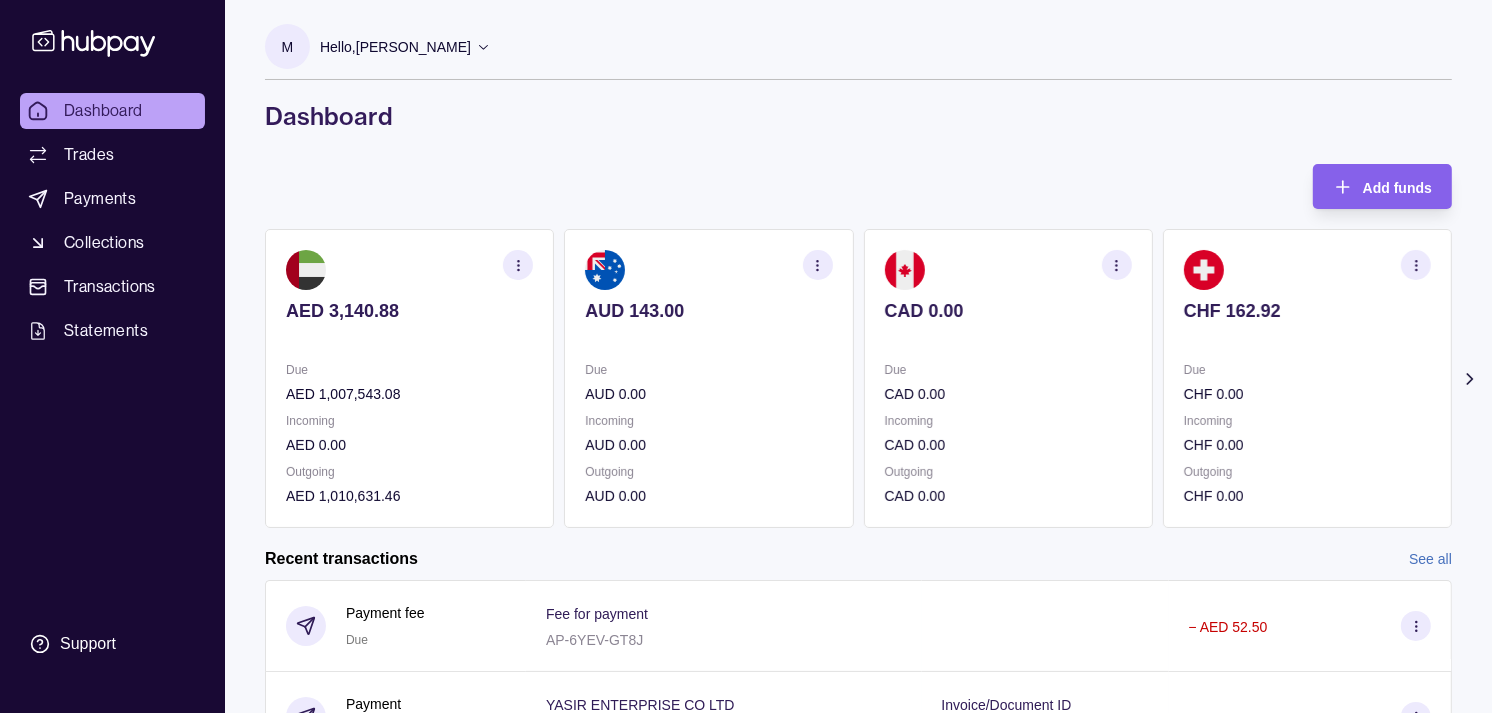 click at bounding box center [818, 265] 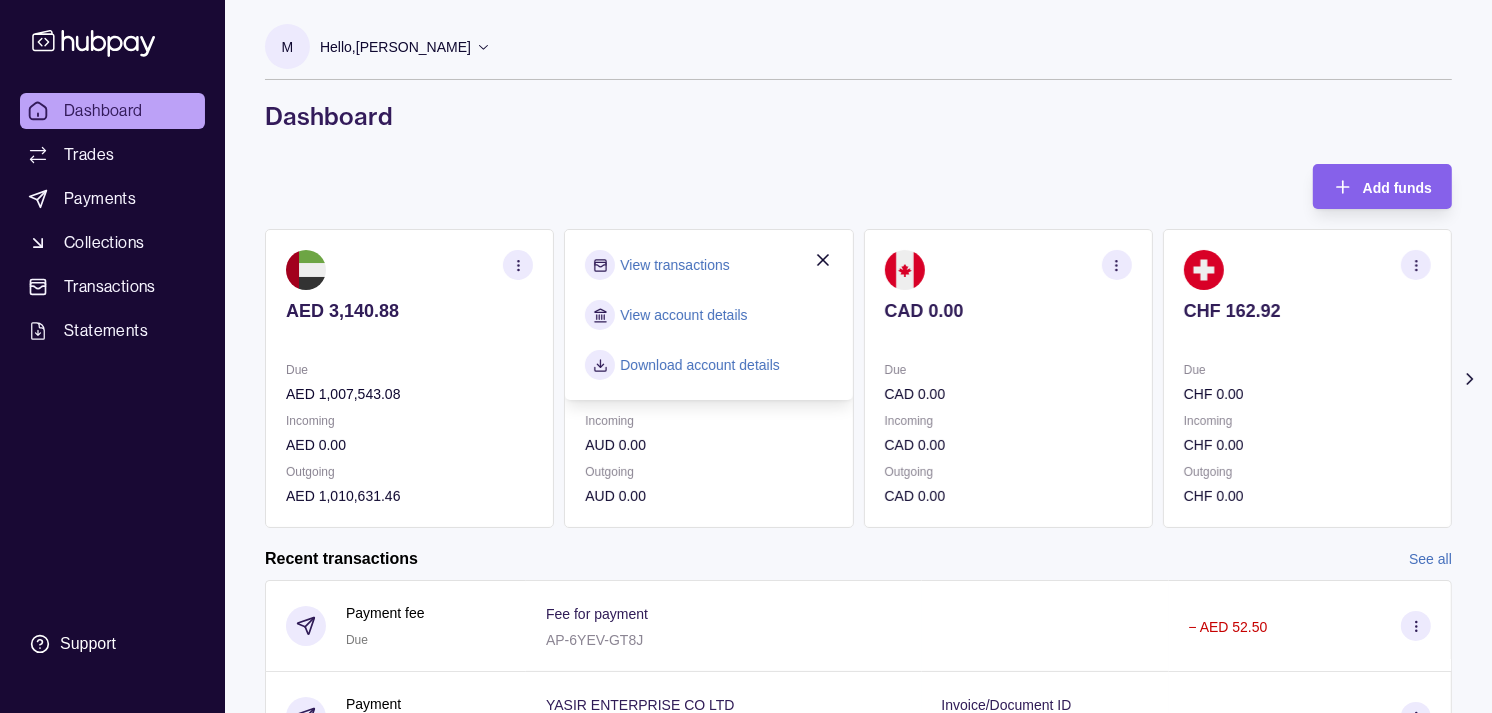 click on "View transactions" at bounding box center [674, 265] 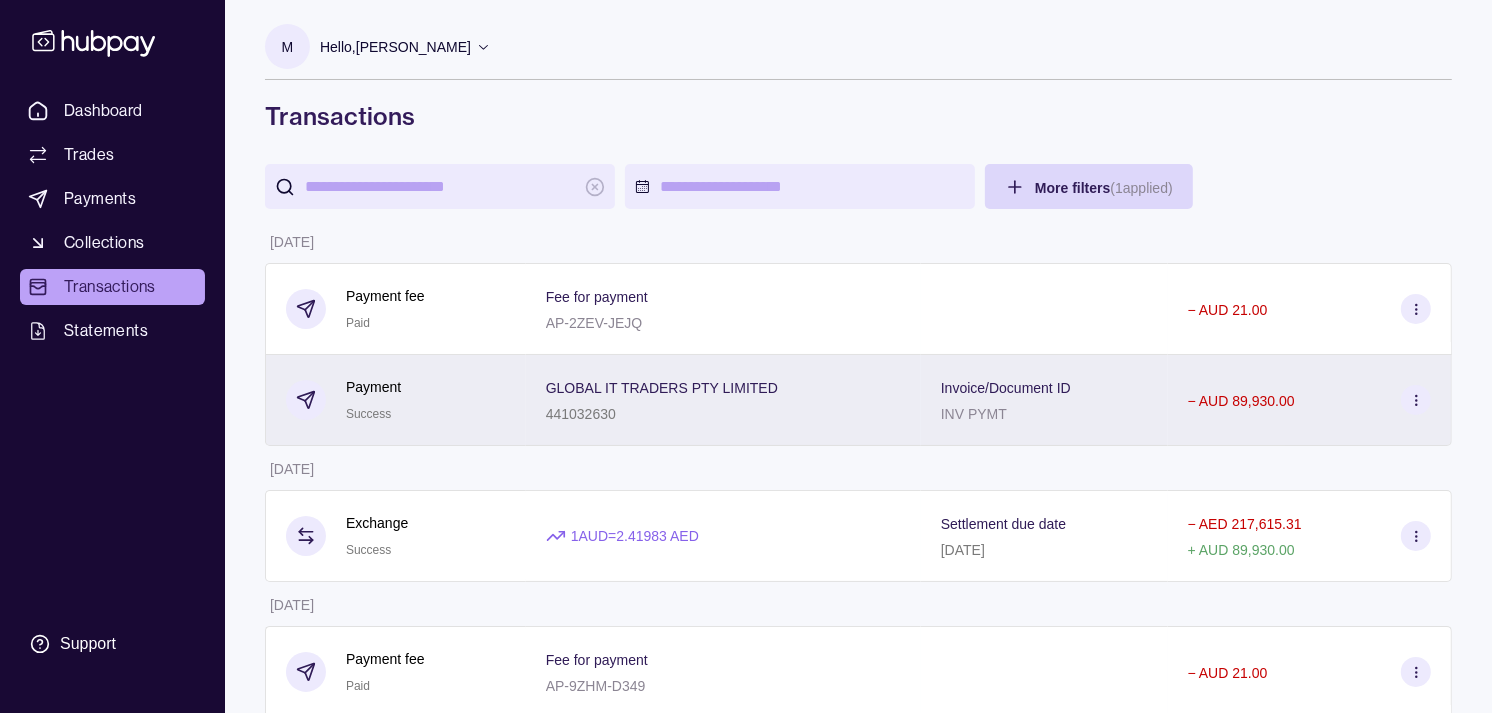 click on "Payment Success" at bounding box center [395, 400] 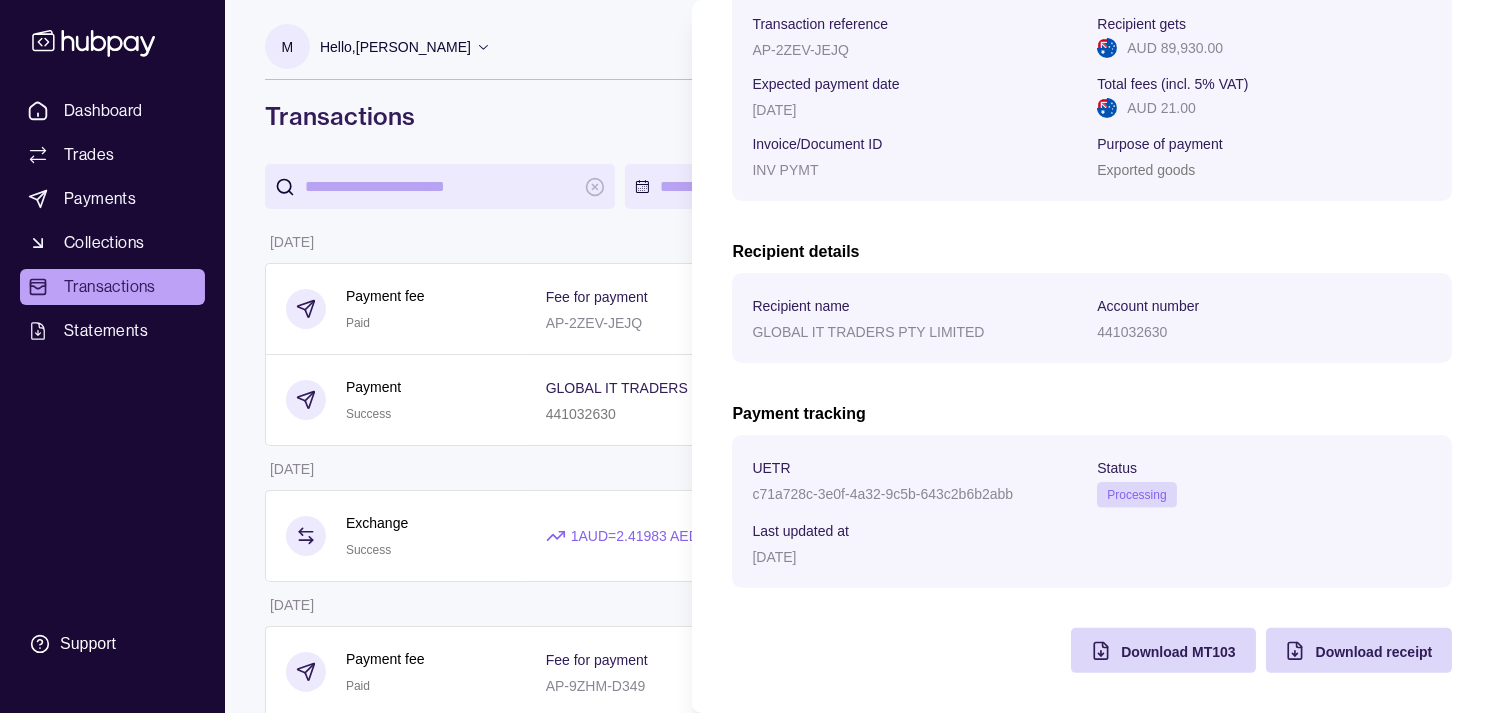 scroll, scrollTop: 334, scrollLeft: 0, axis: vertical 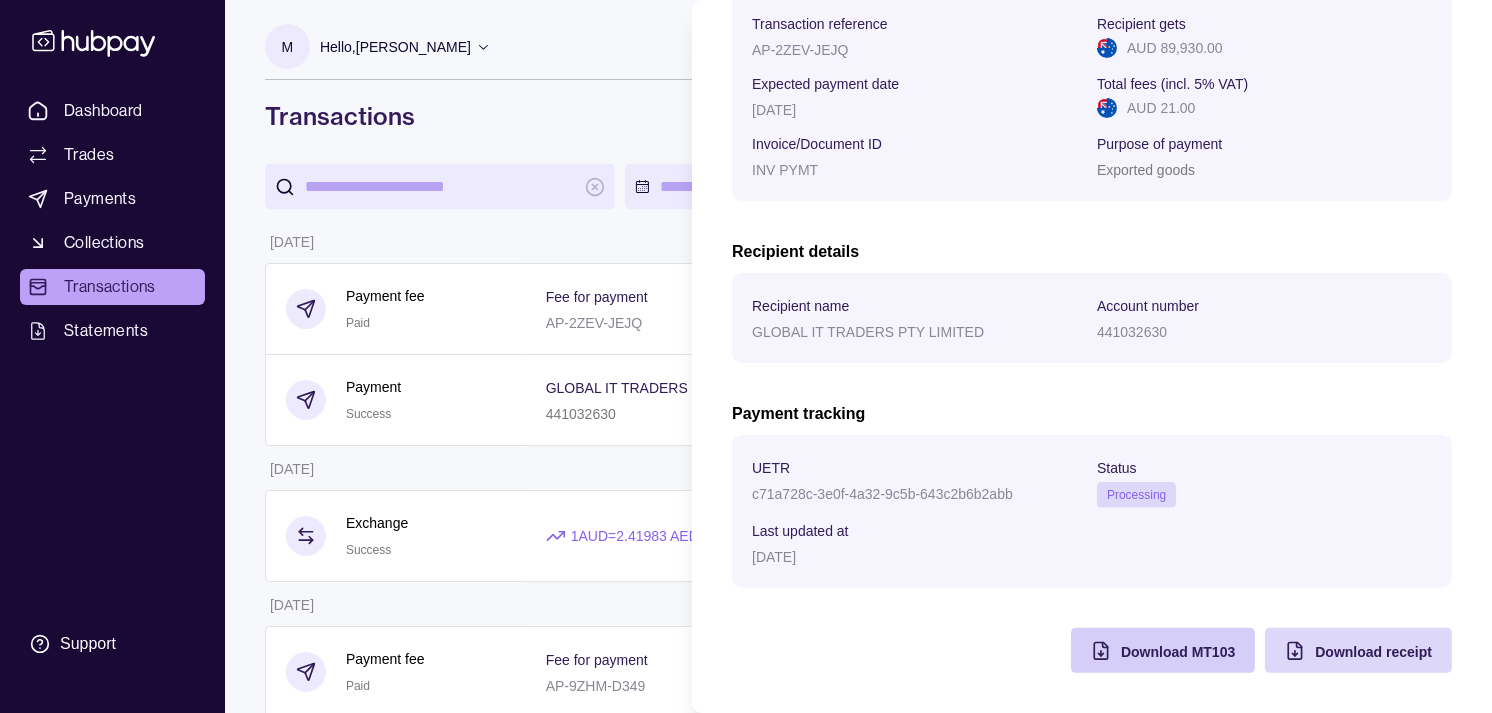 click on "Download MT103" at bounding box center [1148, 650] 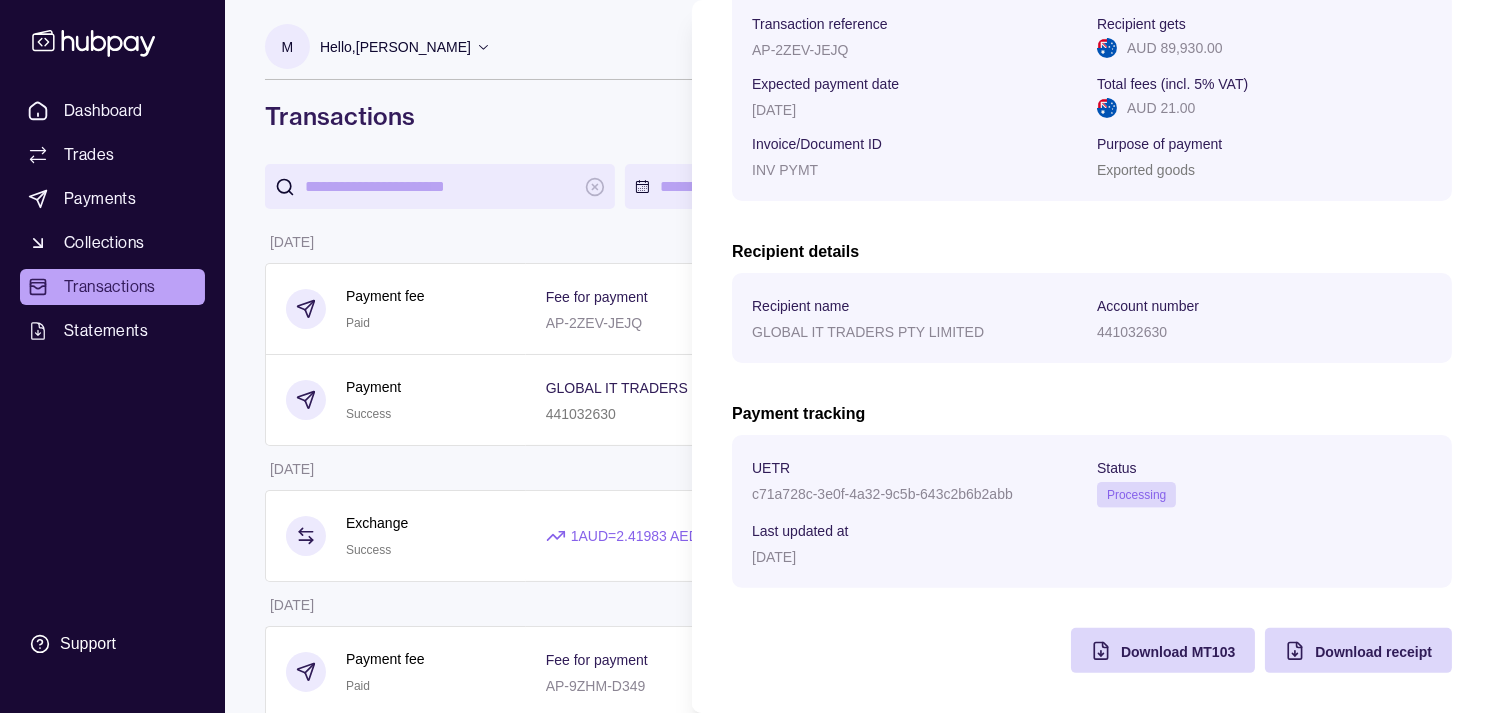 click on "c71a728c-3e0f-4a32-9c5b-643c2b6b2abb" at bounding box center [882, 494] 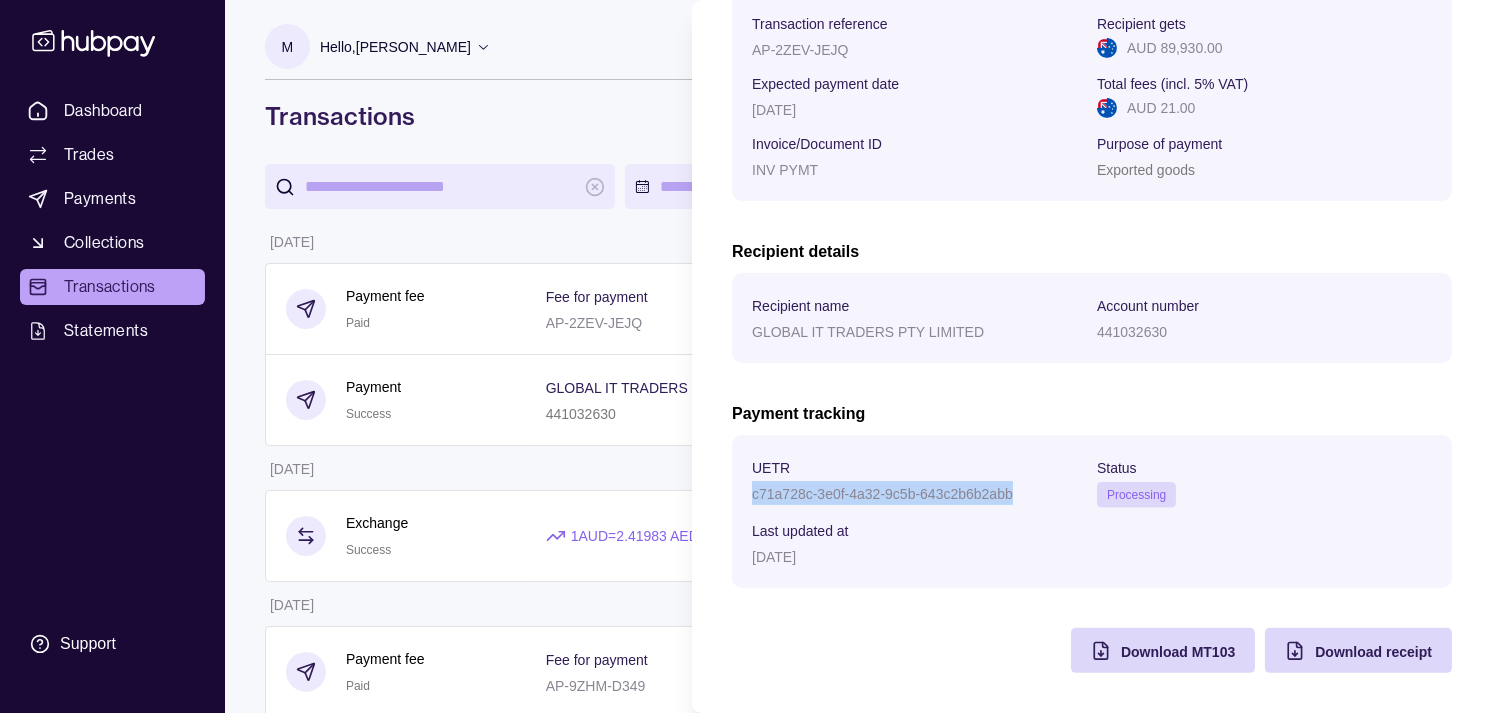 drag, startPoint x: 762, startPoint y: 497, endPoint x: 962, endPoint y: 497, distance: 200 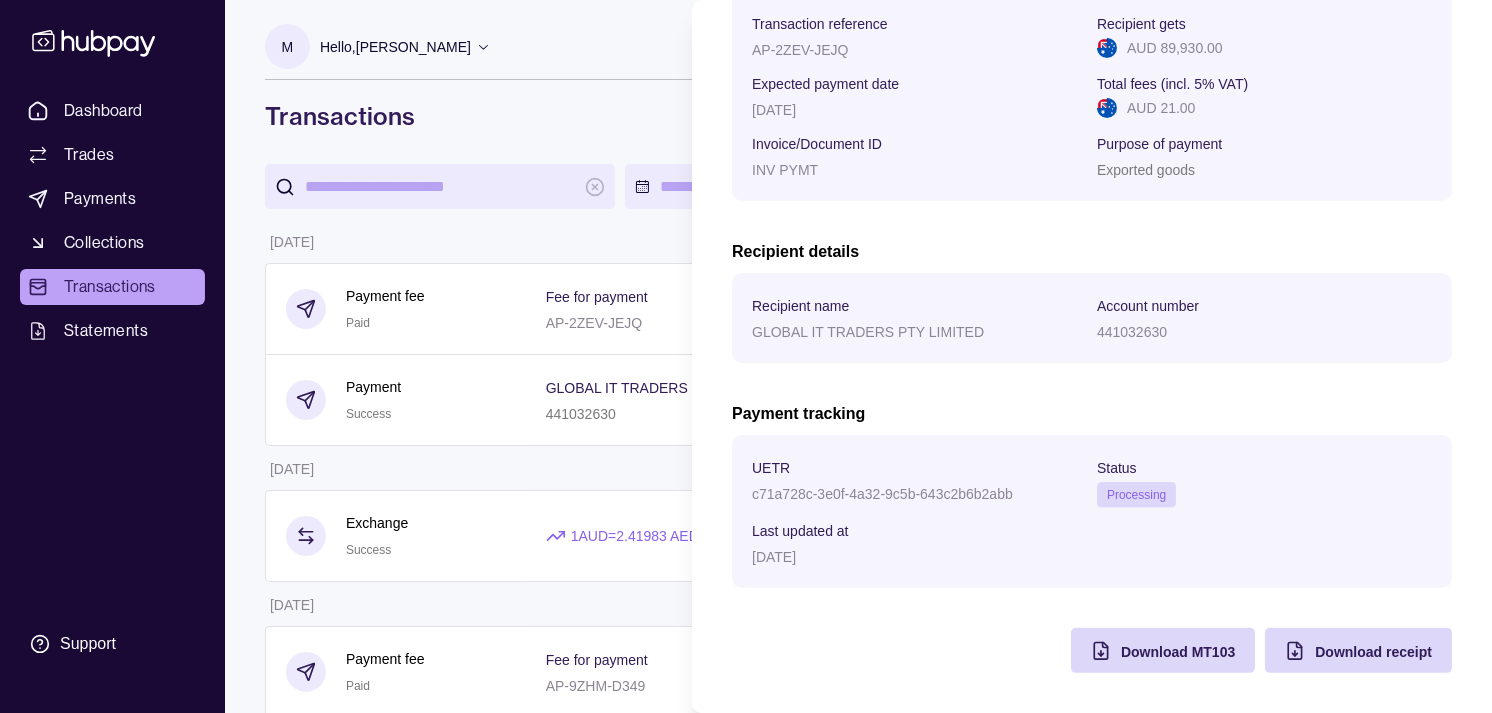 click on "Dashboard Trades Payments Collections Transactions Statements Support M Hello,  Muralenath Nadarajah Strides Trading LLC Account Terms and conditions Privacy policy Sign out Transactions More filters  ( 1  applied) Details Amount 07 Jul 2025 Payment fee Paid Fee for payment AP-2ZEV-JEJQ −   AUD 21.00 Payment Success GLOBAL IT TRADERS PTY LIMITED 441032630 Invoice/Document ID INV PYMT −   AUD 89,930.00 04 Jul 2025 Exchange Success 1  AUD  =  2.41983   AED Settlement due date 07 Jul 2025 −   AED 217,615.31 +   AUD 89,930.00 03 Jul 2025 Payment fee Paid Fee for payment AP-9ZHM-D349 −   AUD 21.00 Payment Success GLOBAL IT TRADERS PTY LIMITED 441032630 Invoice/Document ID INV PYMT −   AUD 81,430.00 02 Jul 2025 Exchange Success 1  AUD  =  2.42205   AED Settlement due date 04 Jul 2025 −   AED 197,397.08 +   AUD 81,500.00 01 Jul 2025 Payment fee Paid Fee for payment AP-GLMK-L7TB −   AUD 21.00 Payment Success TES AMM AUSTRALIA PTY LTD 494985339 Invoice/Document ID INV PYMT −   AUD 124,890.00 Exchange" at bounding box center [746, 1309] 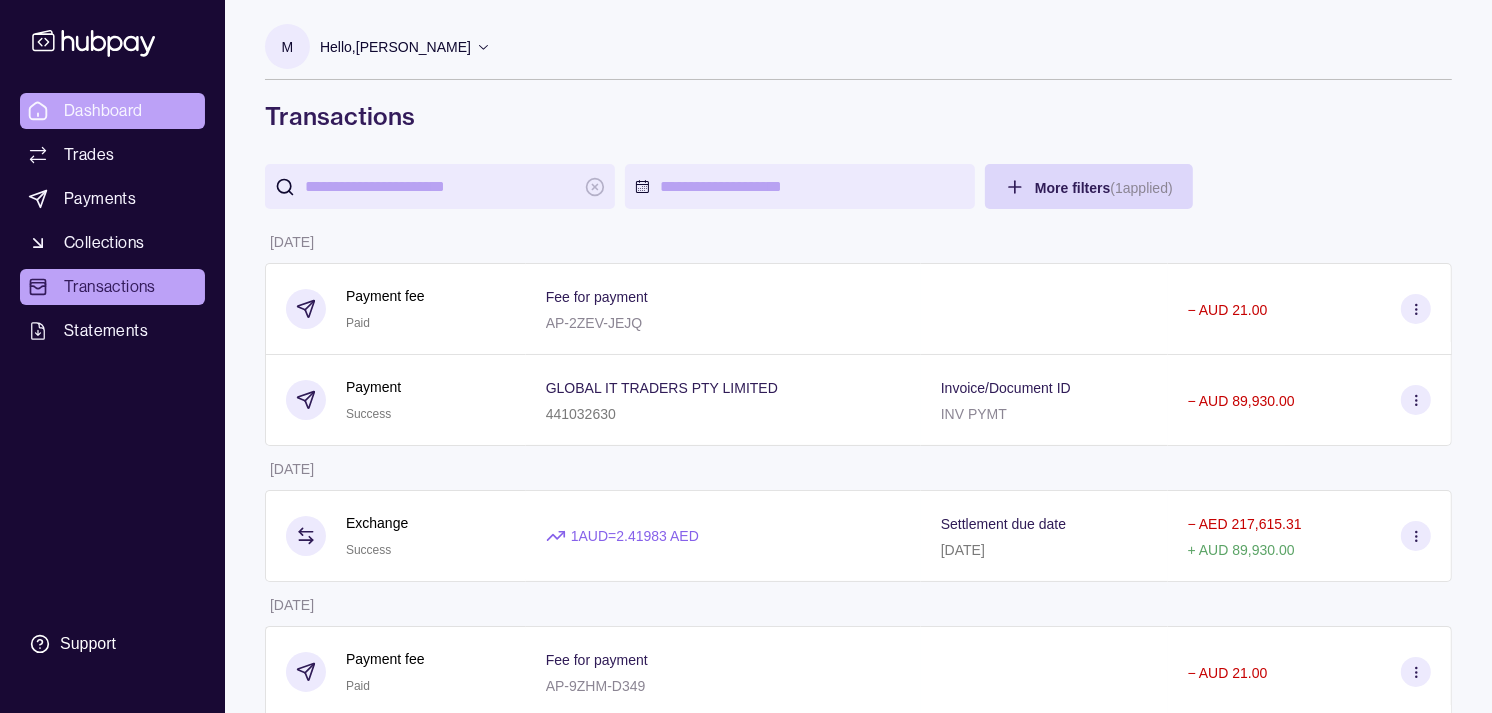 click on "Dashboard" at bounding box center (103, 111) 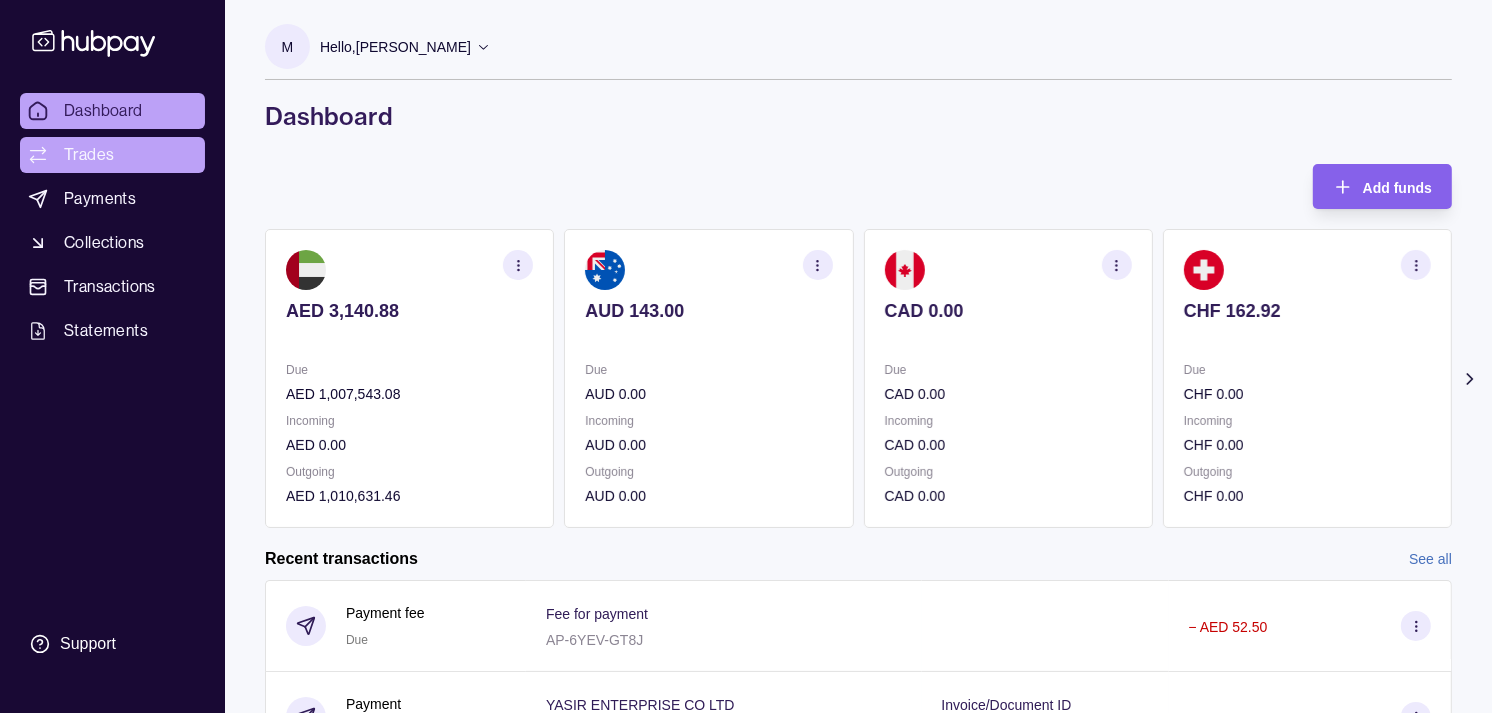 click on "Trades" at bounding box center [112, 155] 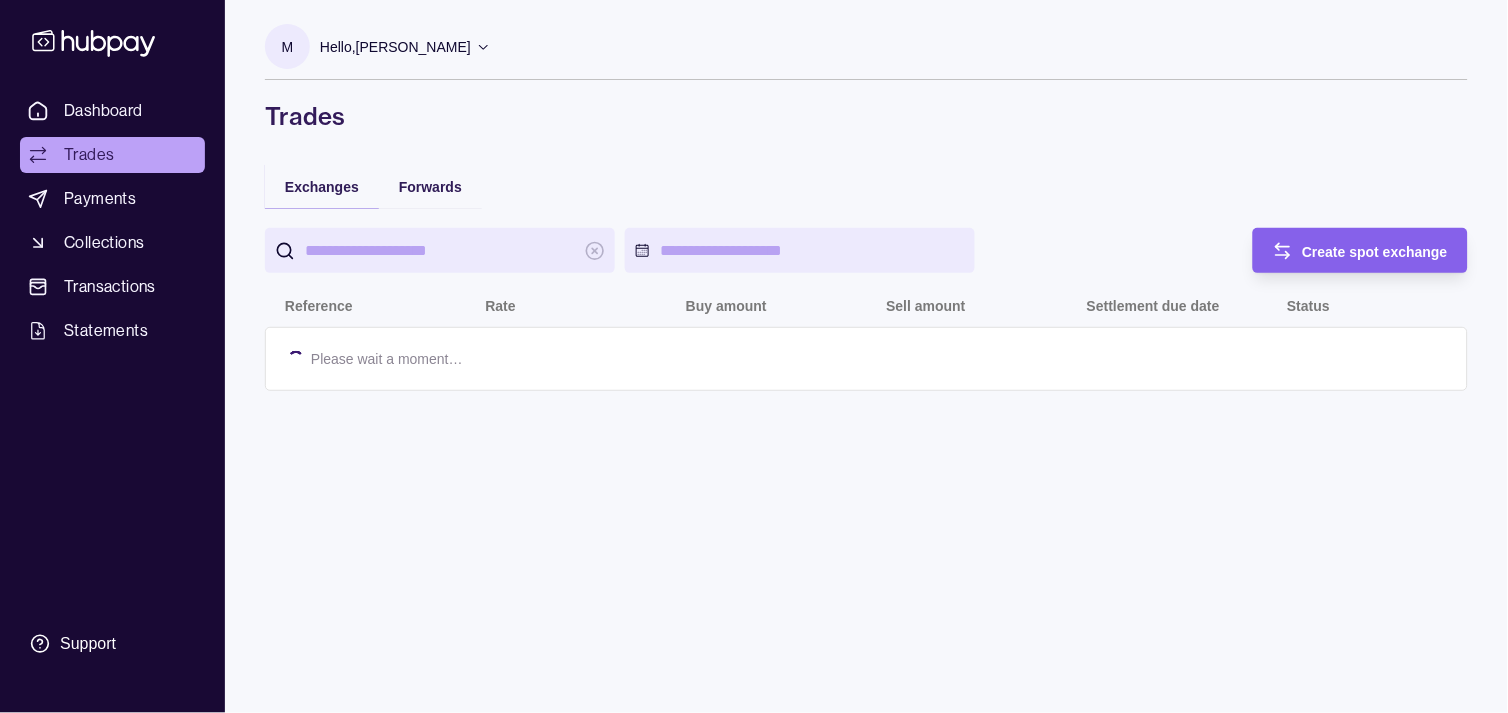 click on "Create spot exchange Reference Rate Buy amount Sell amount Settlement due date Status Please wait a moment…" at bounding box center [866, 309] 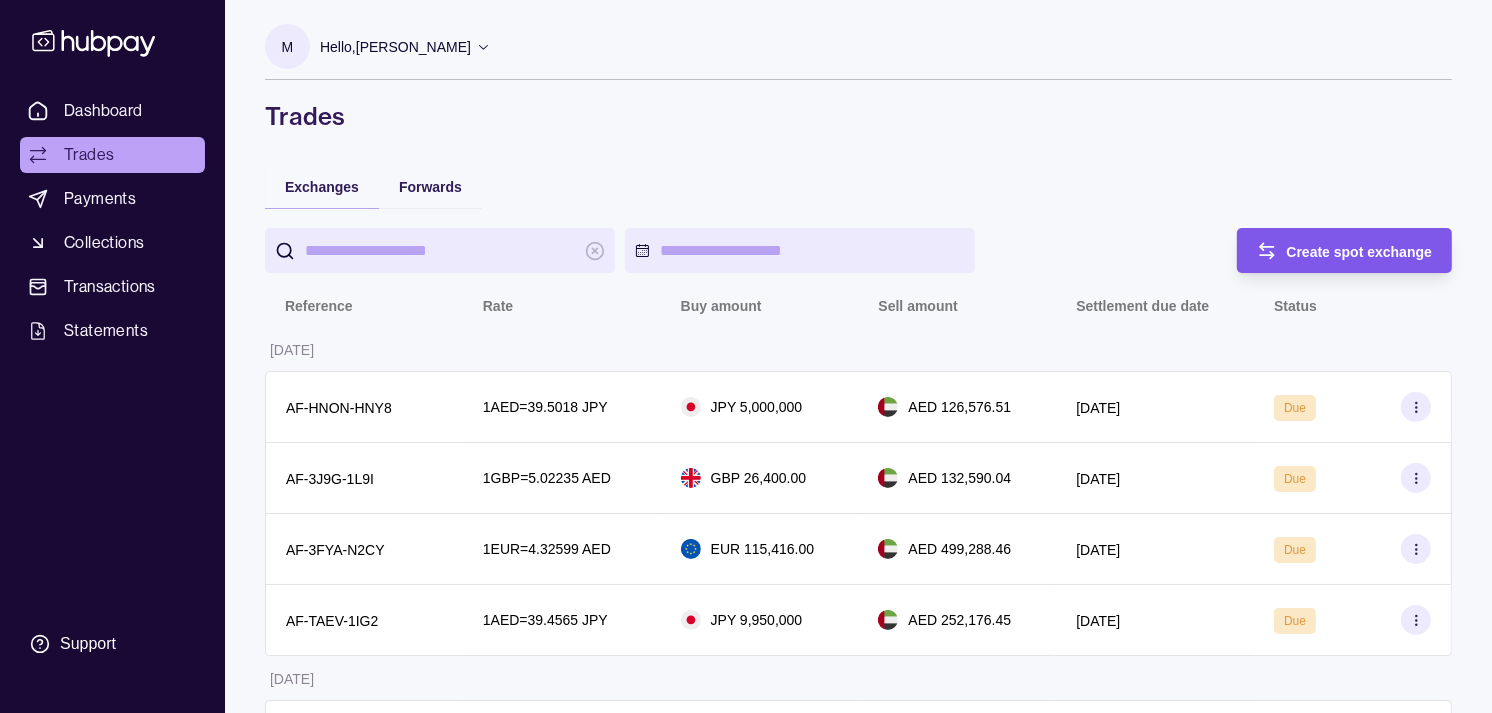 click on "Create spot exchange" at bounding box center (1360, 251) 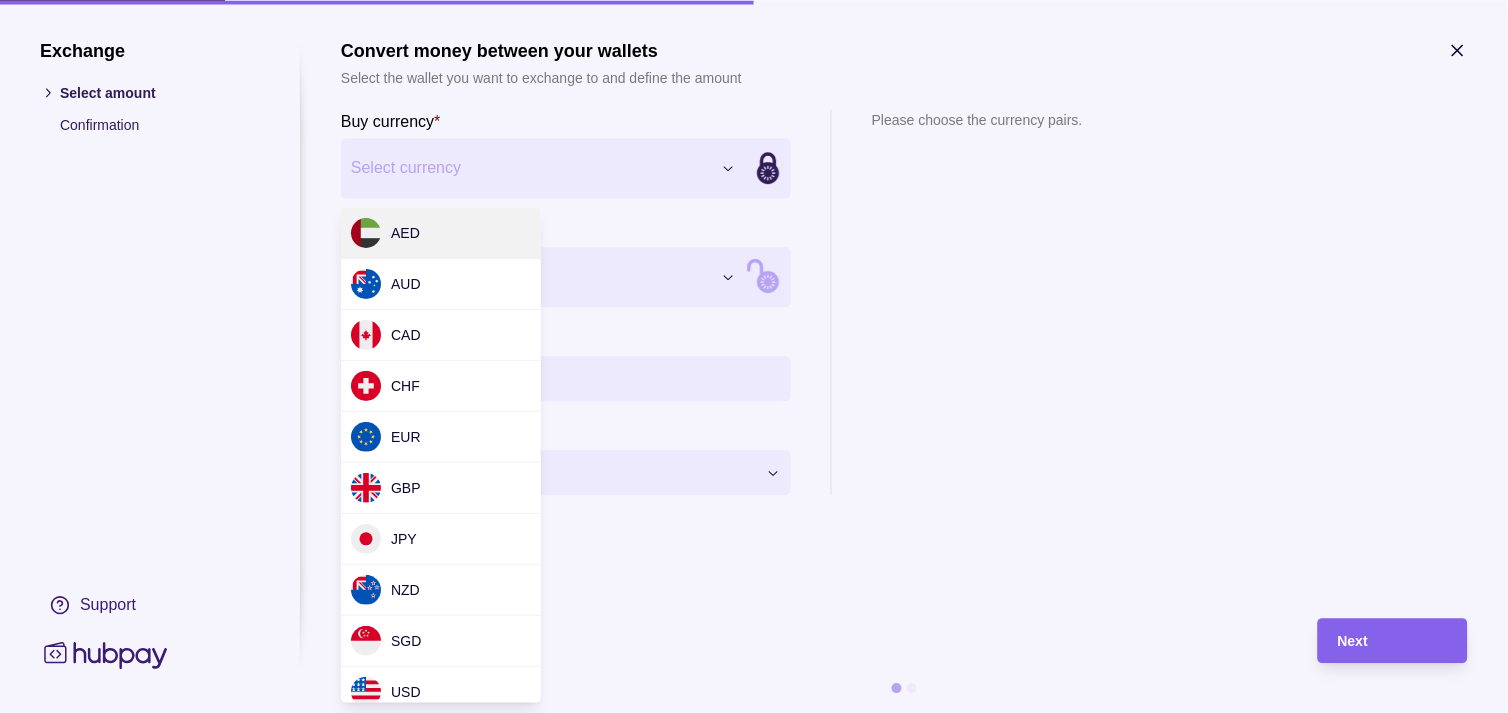 click on "Dashboard Trades Payments Collections Transactions Statements Support M Hello,  Muralenath Nadarajah Strides Trading LLC Account Terms and conditions Privacy policy Sign out Trades Exchanges Forwards Create spot exchange Reference Rate Buy amount Sell amount Settlement due date Status 07 Jul 2025 AF-HNON-HNY8 1  AED  =  39.5018   JPY JPY 5,000,000 AED 126,576.51 08 Jul 2025 Due AF-3J9G-1L9I 1  GBP  =  5.02235   AED GBP 26,400.00 AED 132,590.04 08 Jul 2025 Due AF-3FYA-N2CY 1  EUR  =  4.32599   AED EUR 115,416.00 AED 499,288.46 08 Jul 2025 Due AF-TAEV-1IG2 1  AED  =  39.4565   JPY JPY 9,950,000 AED 252,176.45 09 Jul 2025 Due 04 Jul 2025 AF-WM39-GKVY 1  AUD  =  2.41983   AED AUD 89,930.00 AED 217,615.31 07 Jul 2025 Success AF-5ZUB-2F4Q 1  EUR  =  4.34109   AED EUR 21,403.00 AED 92,912.35 07 Jul 2025 Success 03 Jul 2025 AF-MQVU-JTEH 1  AED  =  39.3336   JPY JPY 9,900,000 AED 251,693.21 04 Jul 2025 Success AF-YW76-WSNV 1  AED  =  39.0197   JPY JPY 598,000 AED 15,325.59 04 Jul 2025 Success AF-GTO8-K2PO 1  AED  =" at bounding box center [754, 1018] 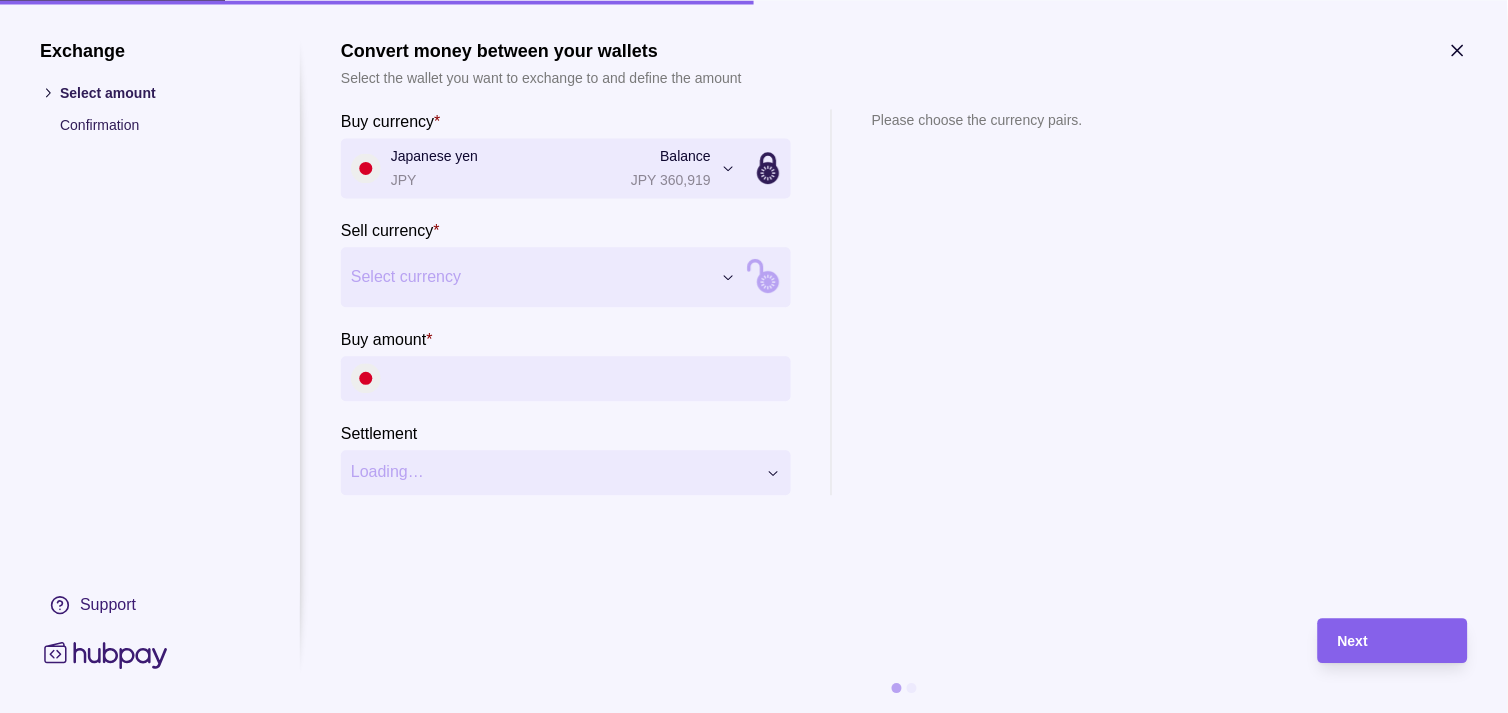click on "Dashboard Trades Payments Collections Transactions Statements Support M Hello,  Muralenath Nadarajah Strides Trading LLC Account Terms and conditions Privacy policy Sign out Trades Exchanges Forwards Create spot exchange Reference Rate Buy amount Sell amount Settlement due date Status 07 Jul 2025 AF-HNON-HNY8 1  AED  =  39.5018   JPY JPY 5,000,000 AED 126,576.51 08 Jul 2025 Due AF-3J9G-1L9I 1  GBP  =  5.02235   AED GBP 26,400.00 AED 132,590.04 08 Jul 2025 Due AF-3FYA-N2CY 1  EUR  =  4.32599   AED EUR 115,416.00 AED 499,288.46 08 Jul 2025 Due AF-TAEV-1IG2 1  AED  =  39.4565   JPY JPY 9,950,000 AED 252,176.45 09 Jul 2025 Due 04 Jul 2025 AF-WM39-GKVY 1  AUD  =  2.41983   AED AUD 89,930.00 AED 217,615.31 07 Jul 2025 Success AF-5ZUB-2F4Q 1  EUR  =  4.34109   AED EUR 21,403.00 AED 92,912.35 07 Jul 2025 Success 03 Jul 2025 AF-MQVU-JTEH 1  AED  =  39.3336   JPY JPY 9,900,000 AED 251,693.21 04 Jul 2025 Success AF-YW76-WSNV 1  AED  =  39.0197   JPY JPY 598,000 AED 15,325.59 04 Jul 2025 Success AF-GTO8-K2PO 1  AED  =" at bounding box center (754, 1018) 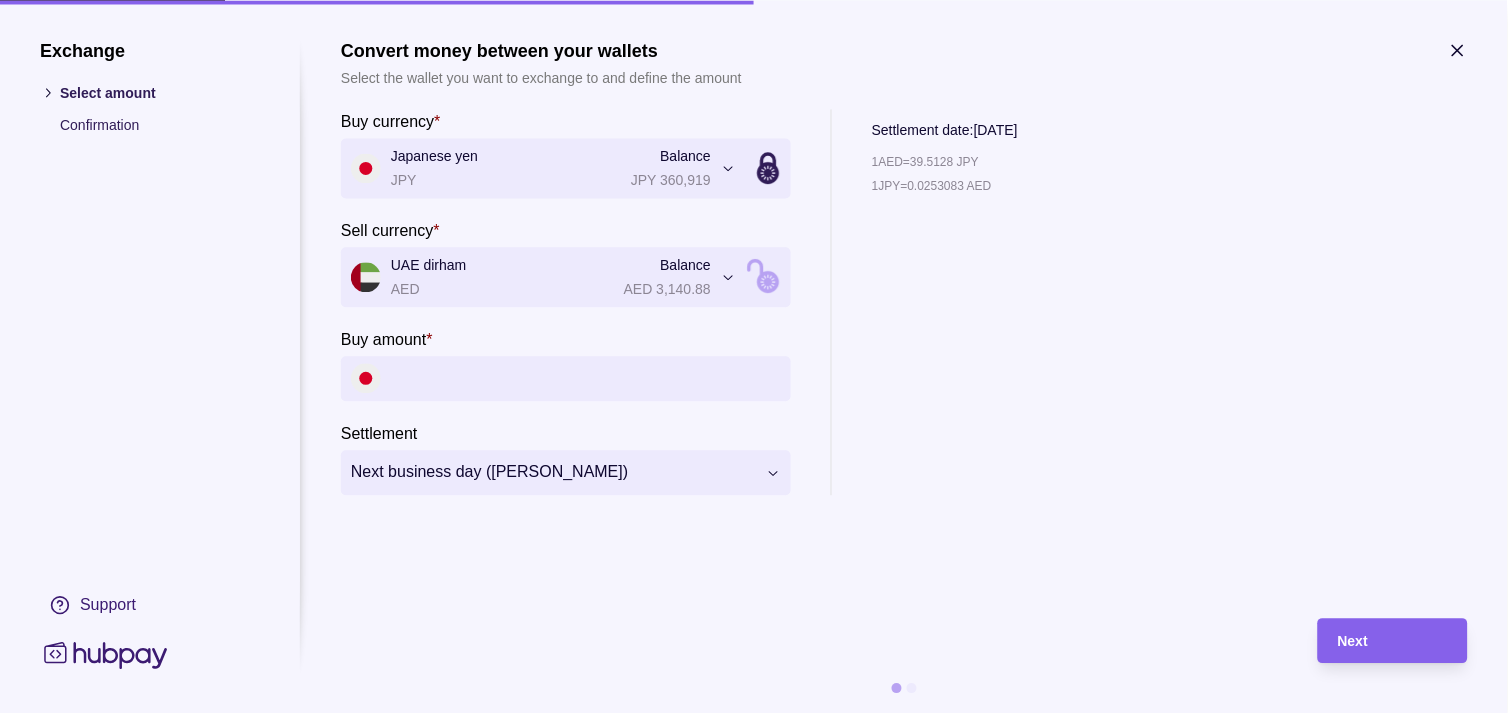 click on "Buy amount  *" at bounding box center [586, 378] 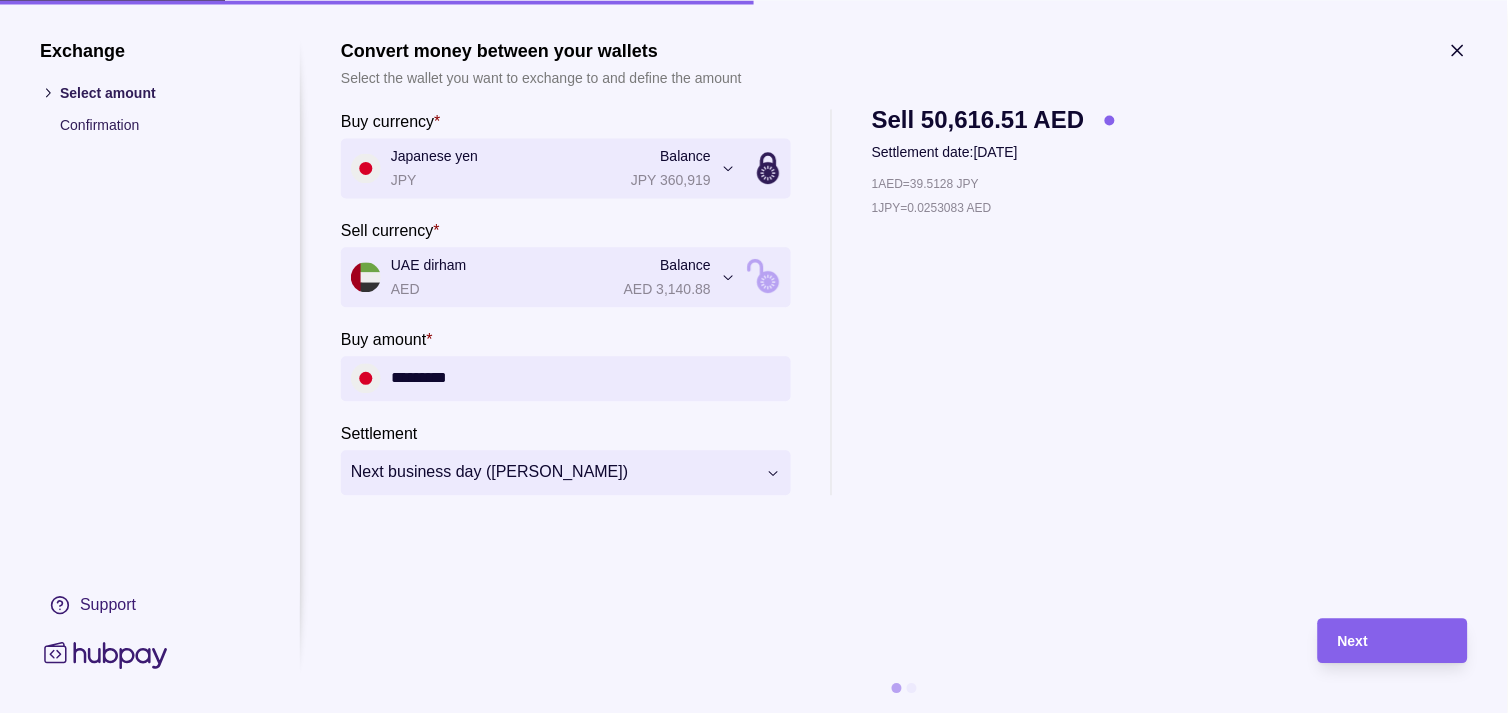 type on "*********" 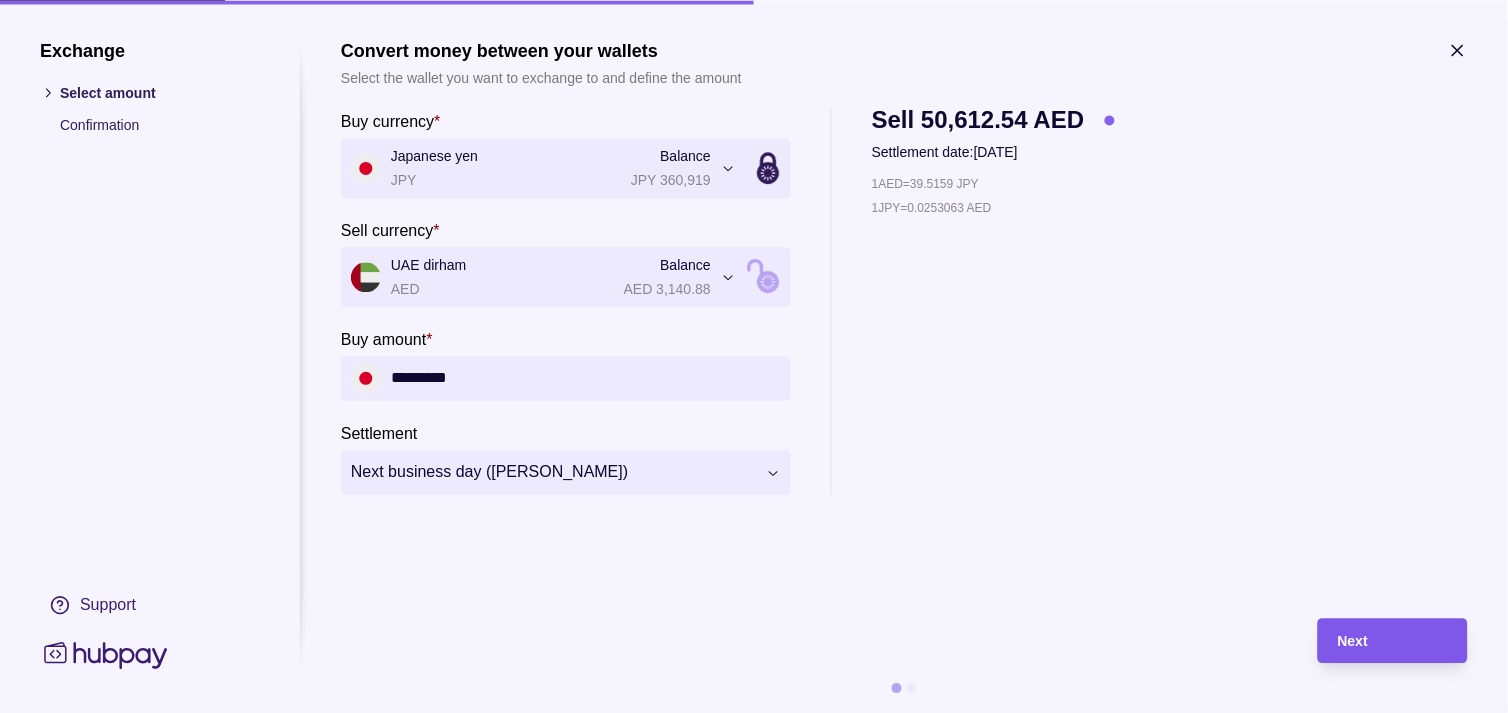 click on "Next" at bounding box center (1353, 642) 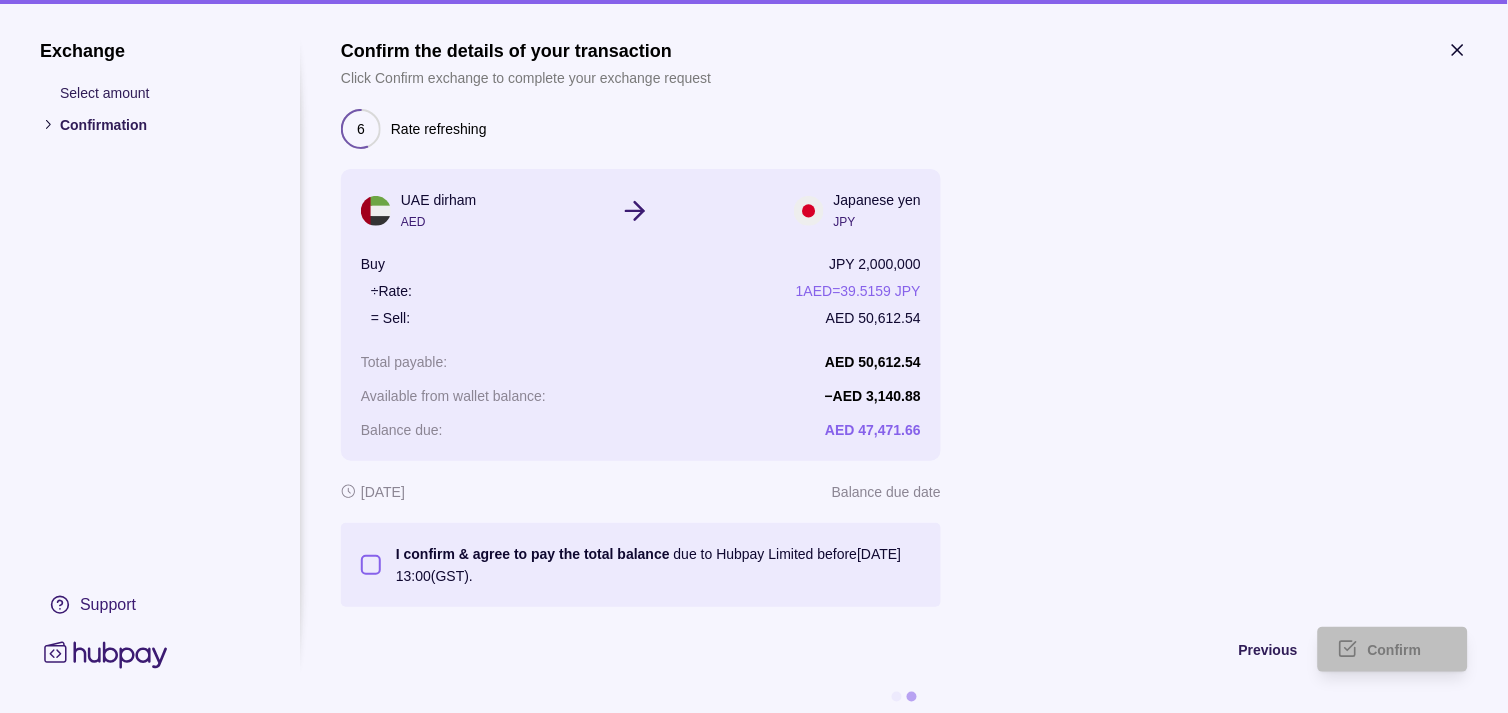 click on "I confirm & agree to pay the total balance   due to Hubpay Limited before  [DATE]   13:00  (GST)." at bounding box center [371, 565] 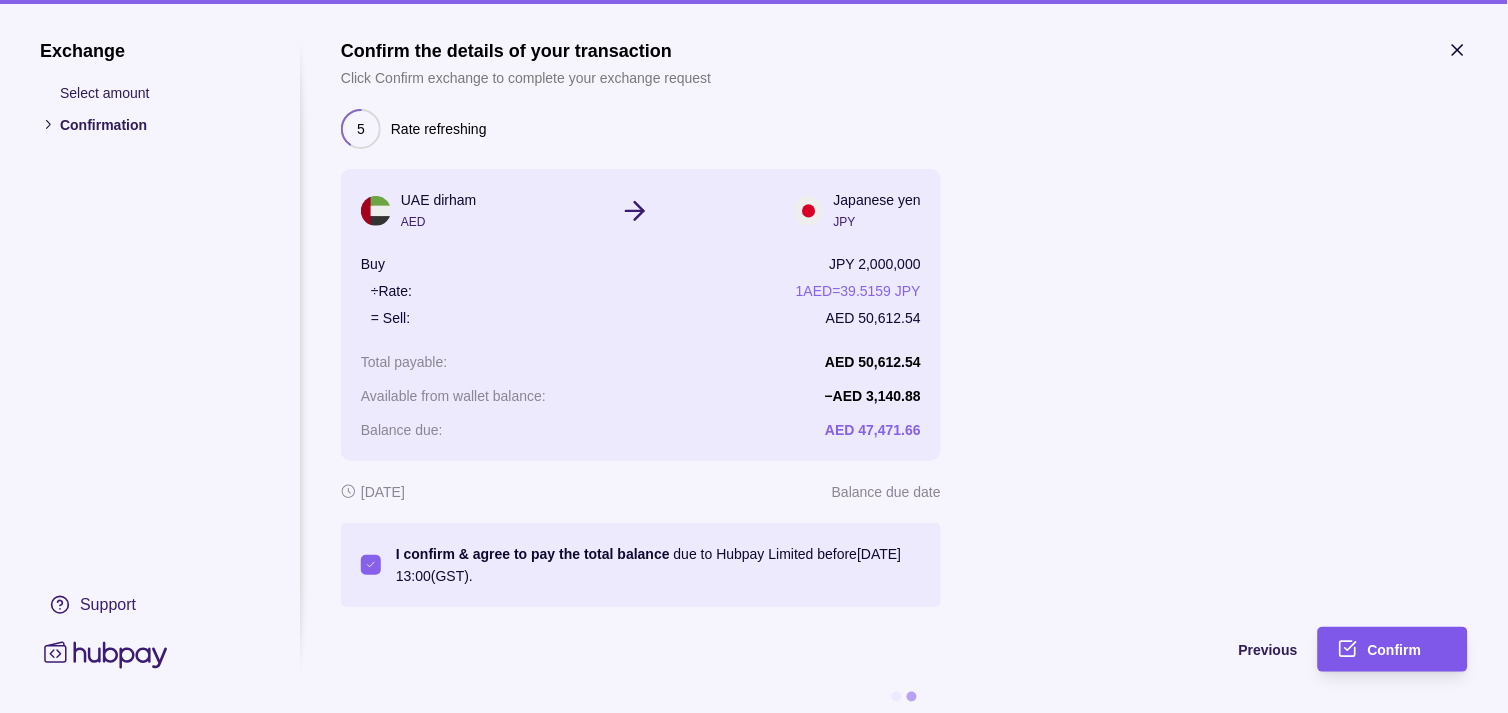 click on "Confirm" at bounding box center (1395, 651) 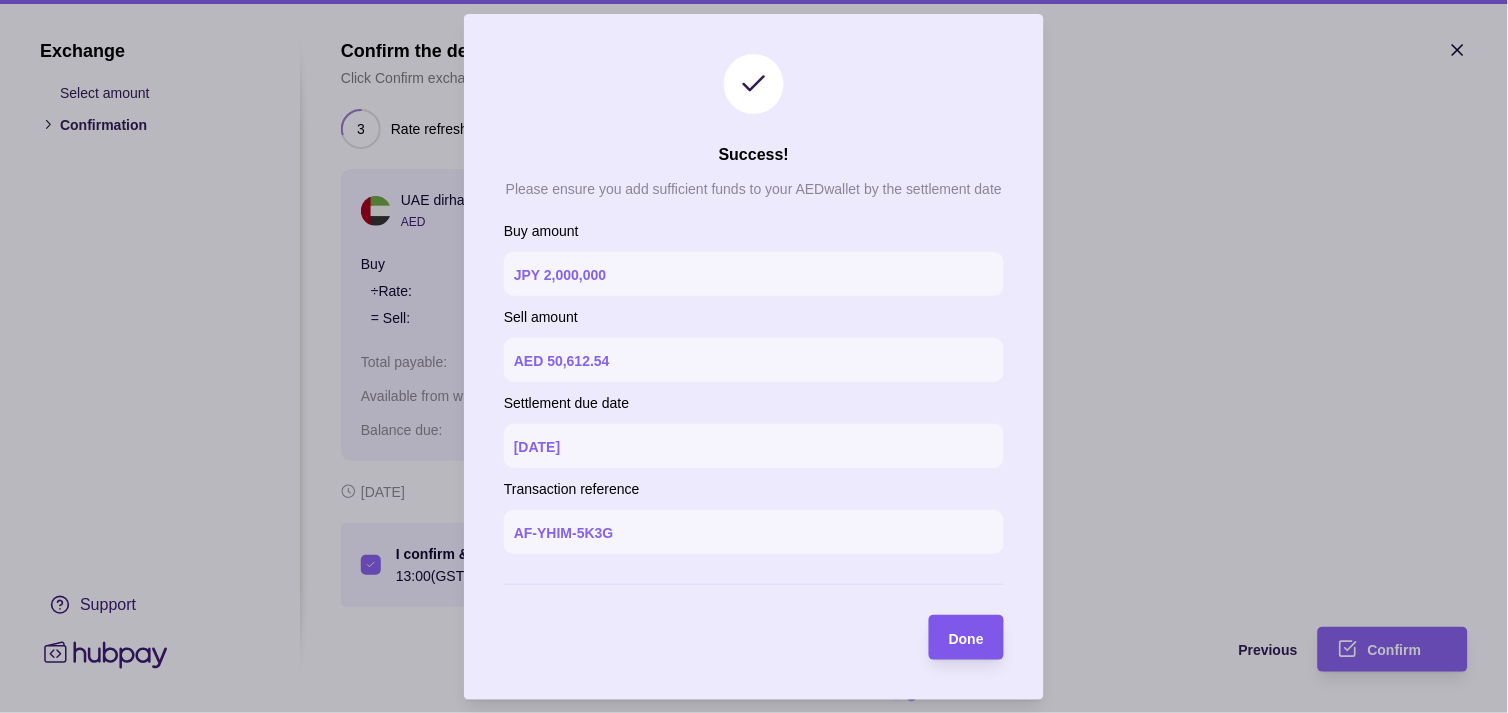click at bounding box center [929, 637] 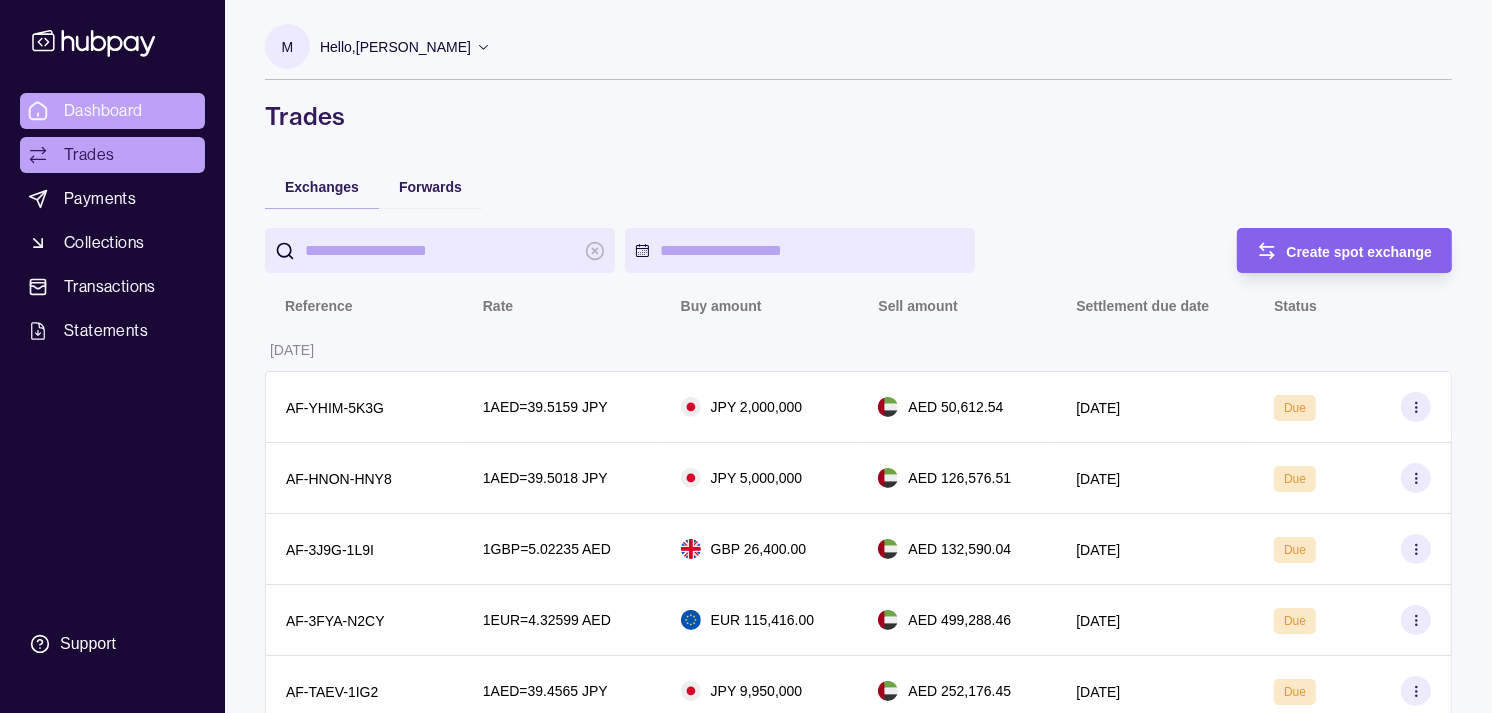 click on "Dashboard" at bounding box center (112, 111) 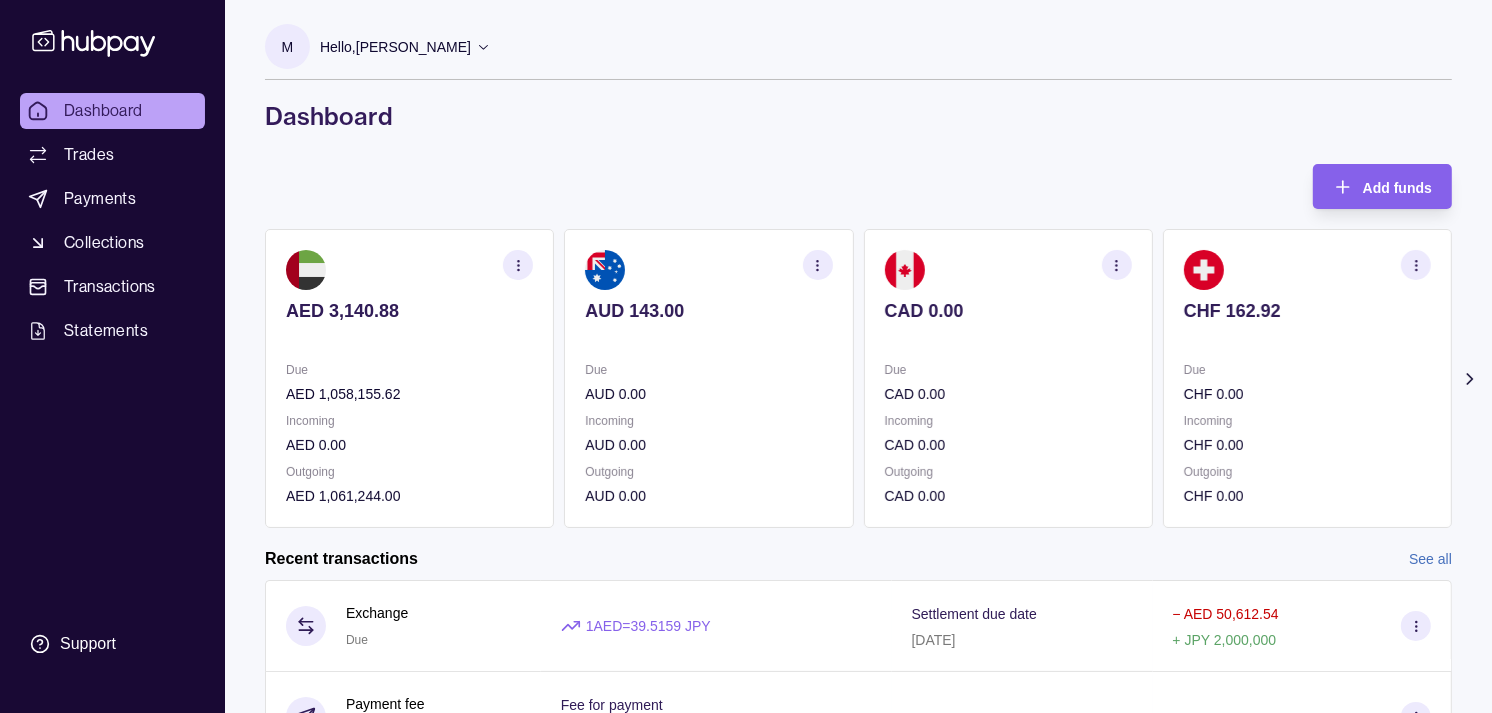 click on "Incoming" at bounding box center (708, 421) 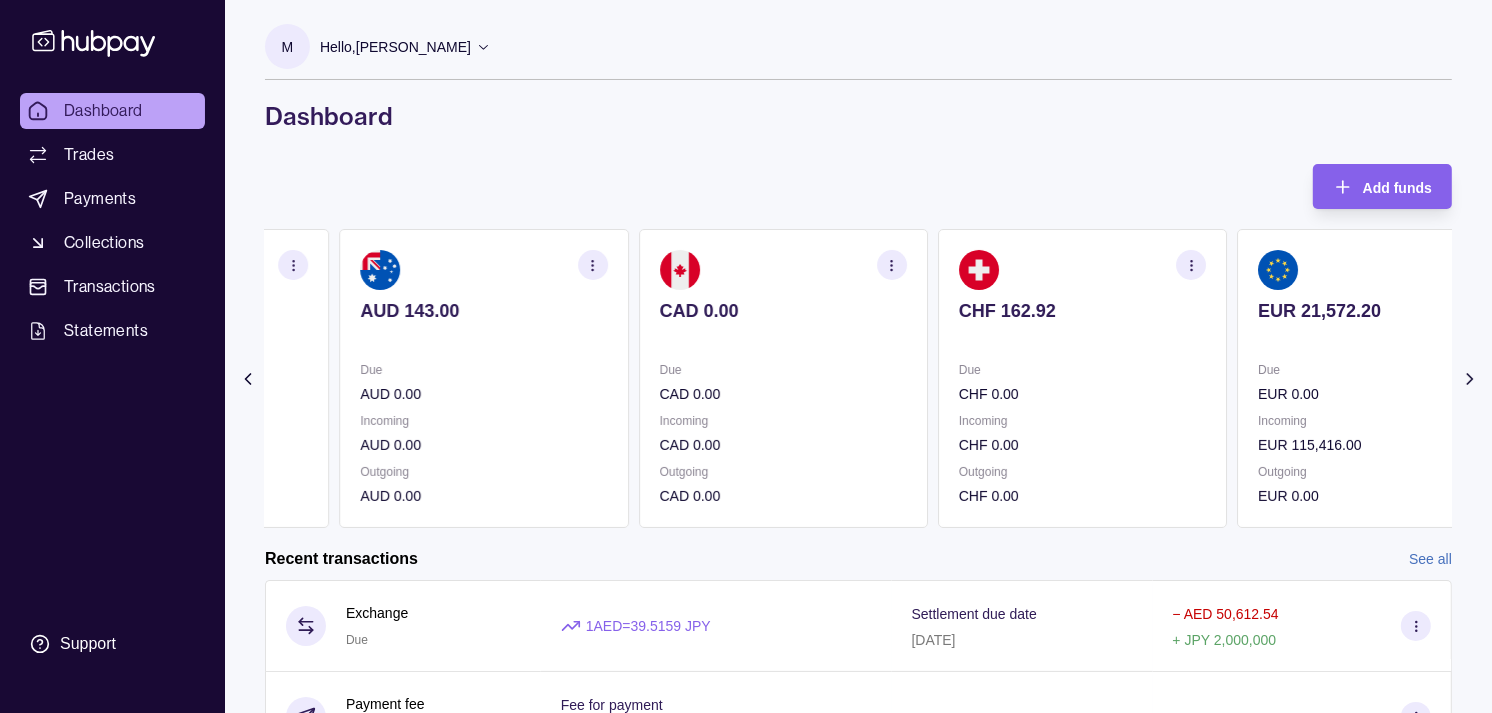 click on "Due AUD 0.00" at bounding box center [483, 382] 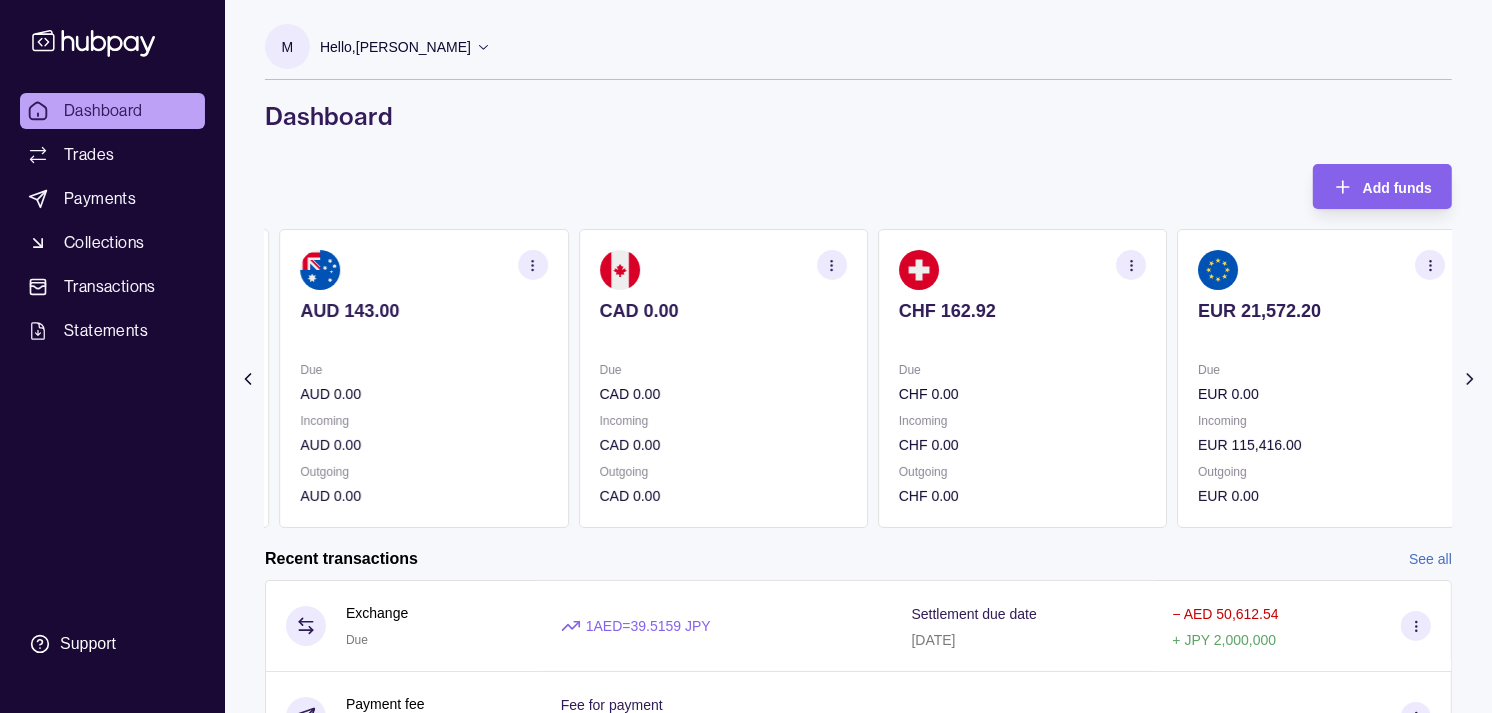 click on "AUD 143.00                                                                                                               Due AUD 0.00 Incoming AUD 0.00 Outgoing AUD 0.00" at bounding box center [423, 378] 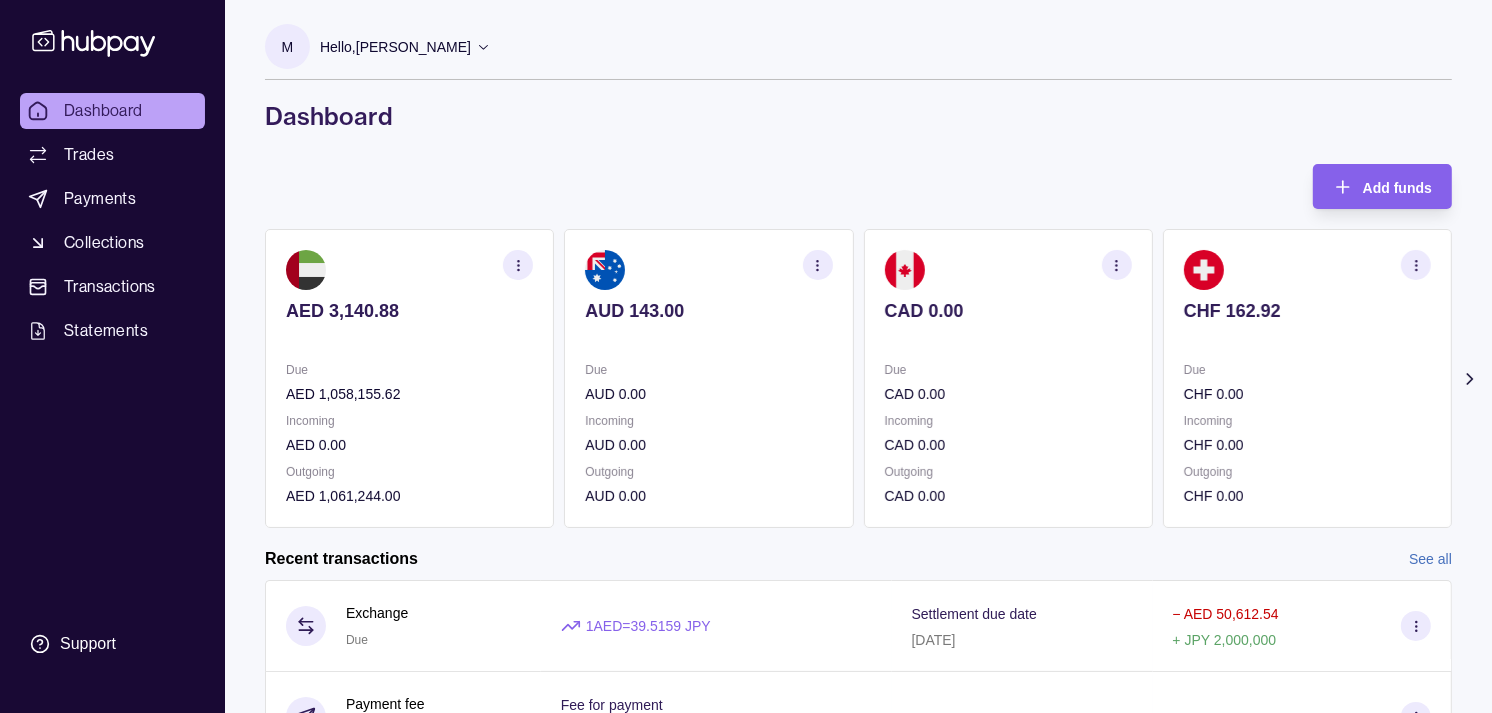 click on "AED 3,140.88                                                                                                               Due AED 1,058,155.62 Incoming AED 0.00 Outgoing AED 1,061,244.00 AUD 143.00                                                                                                               Due AUD 0.00 Incoming AUD 0.00 Outgoing AUD 0.00 CAD 0.00                                                                                                               Due CAD 0.00 Incoming CAD 0.00 Outgoing CAD 0.00 CHF 162.92                                                                                                               Due CHF 0.00 Incoming CHF 0.00 Outgoing CHF 0.00 EUR 21,572.20" at bounding box center (858, 378) 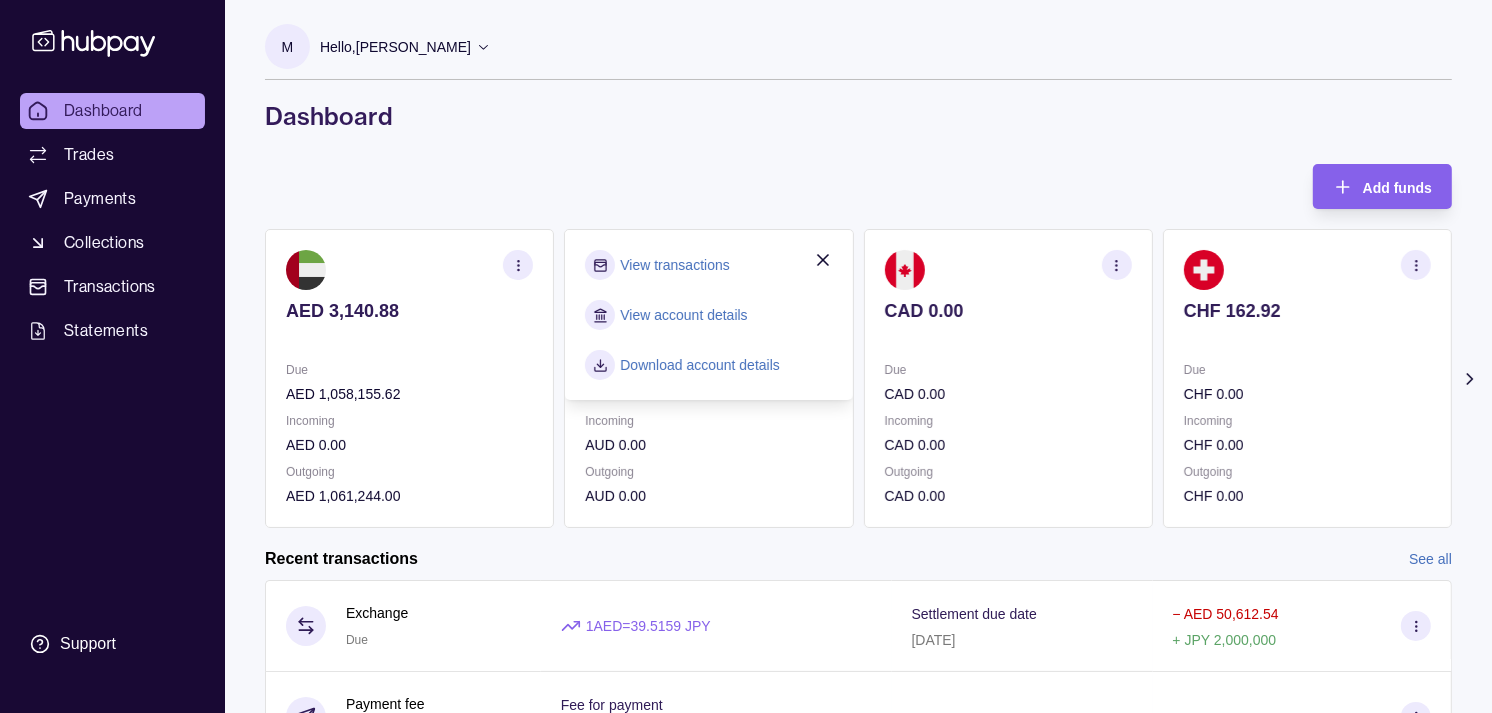 click on "View transactions" at bounding box center [674, 265] 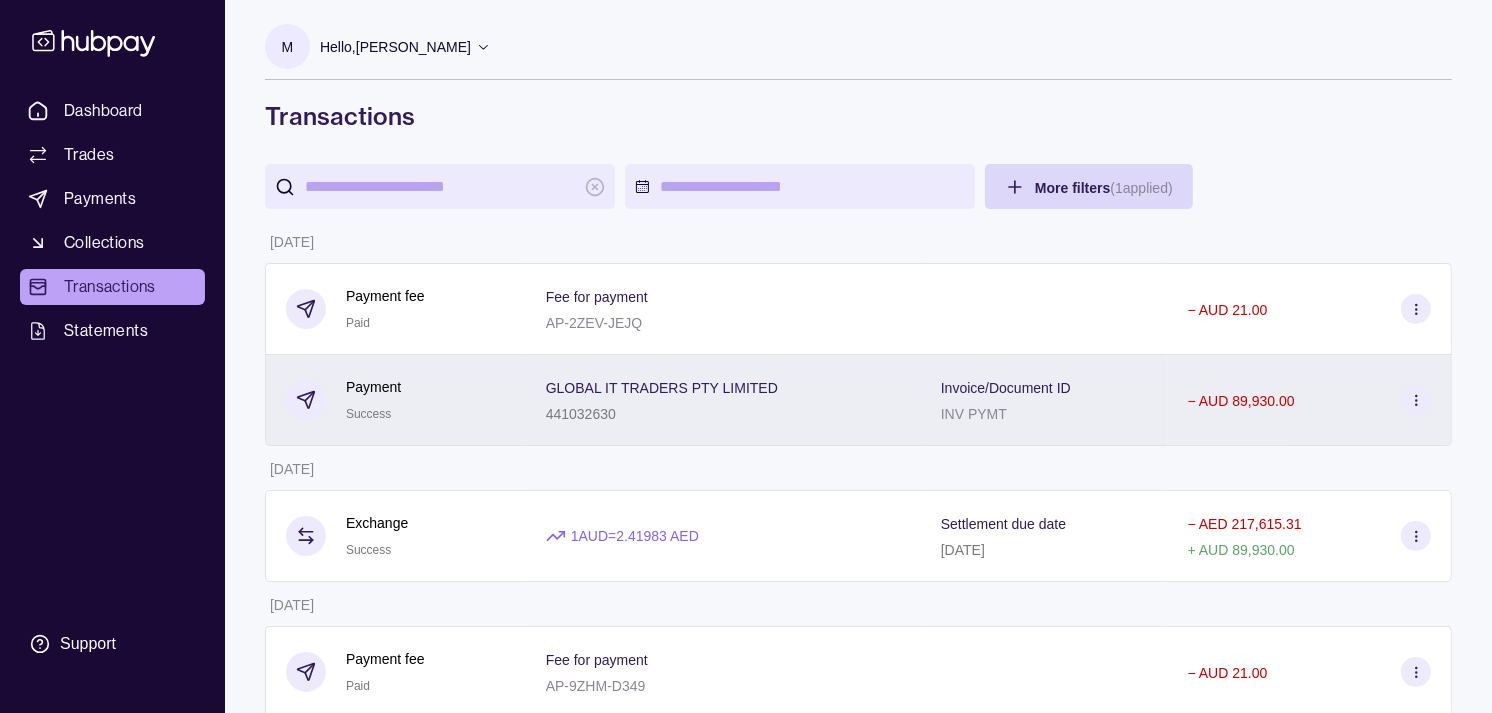 click on "Payment Success" at bounding box center (396, 400) 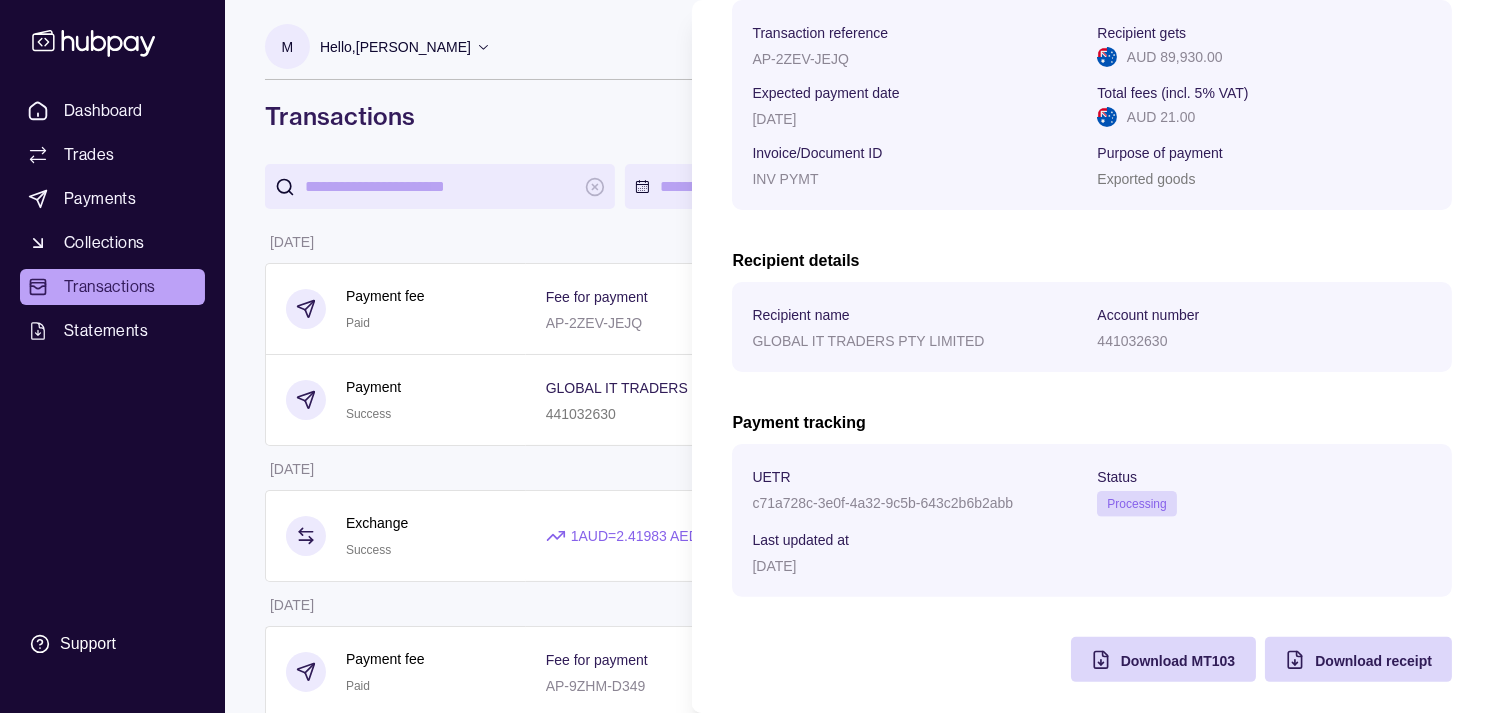 scroll, scrollTop: 334, scrollLeft: 0, axis: vertical 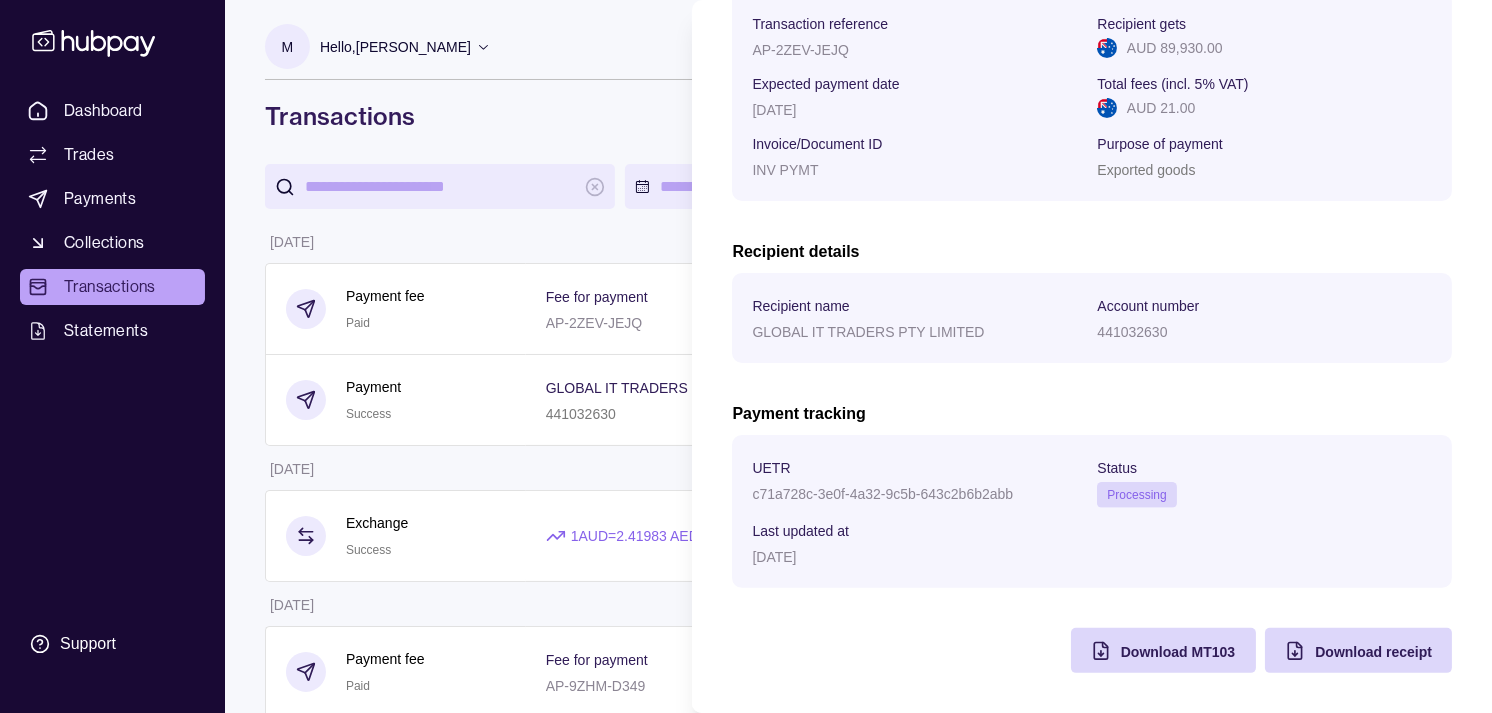 click on "c71a728c-3e0f-4a32-9c5b-643c2b6b2abb" at bounding box center [882, 494] 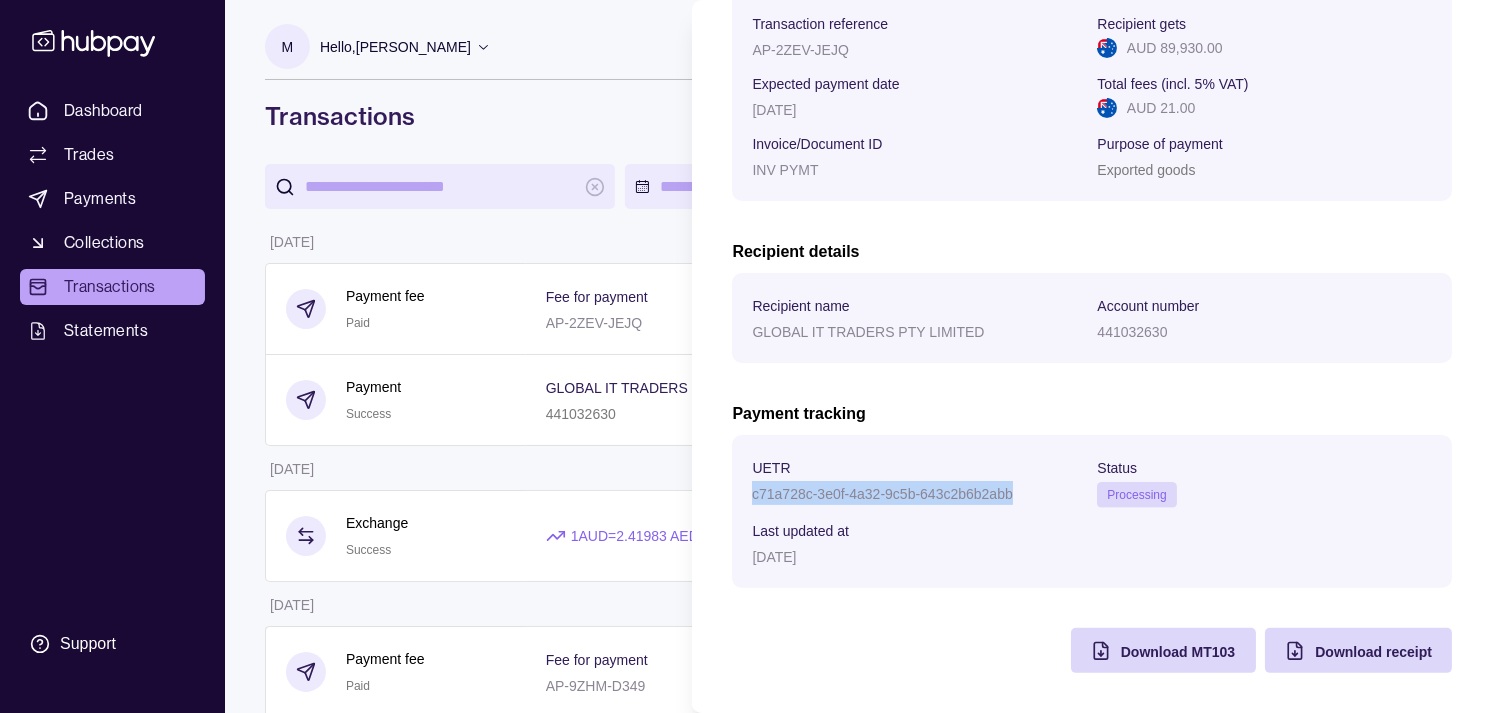 drag, startPoint x: 761, startPoint y: 497, endPoint x: 932, endPoint y: 501, distance: 171.04678 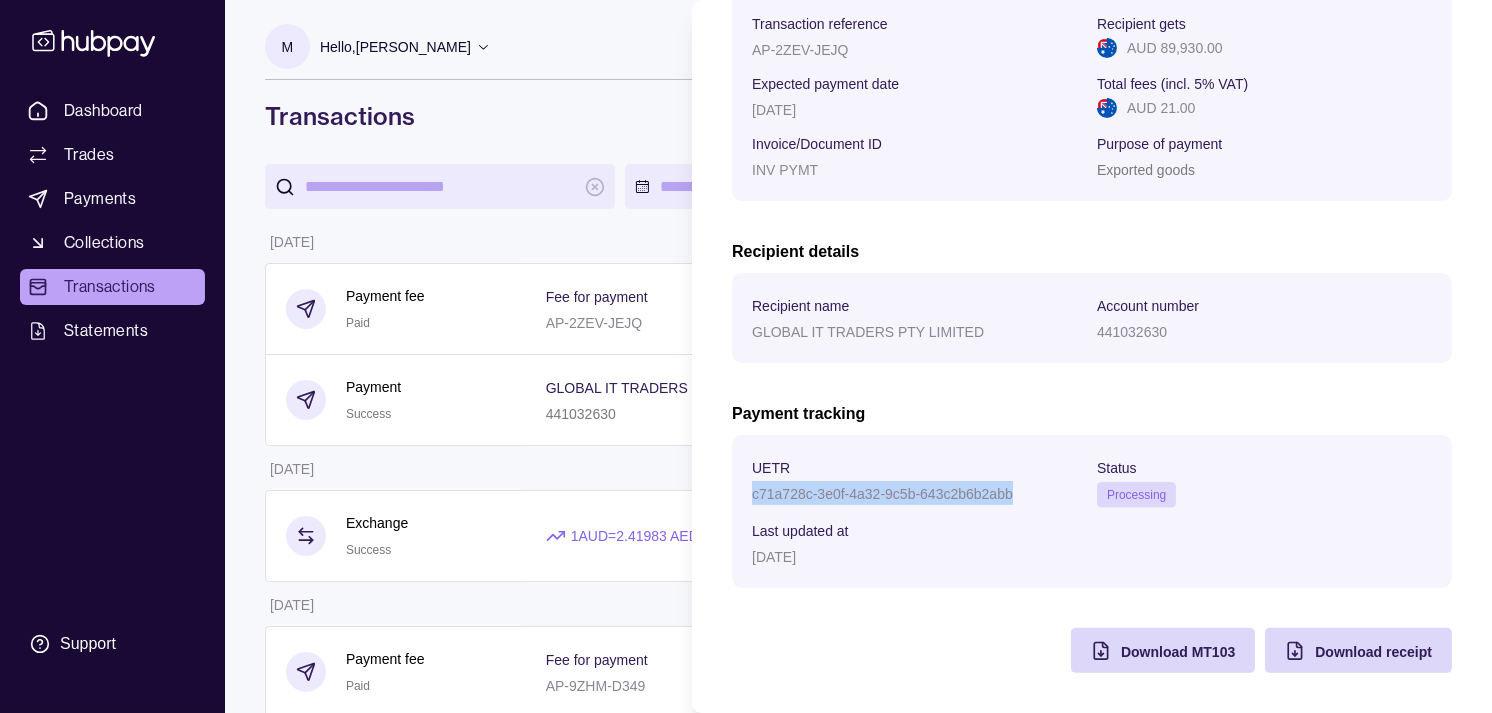copy on "c71a728c-3e0f-4a32-9c5b-643c2b6b2abb" 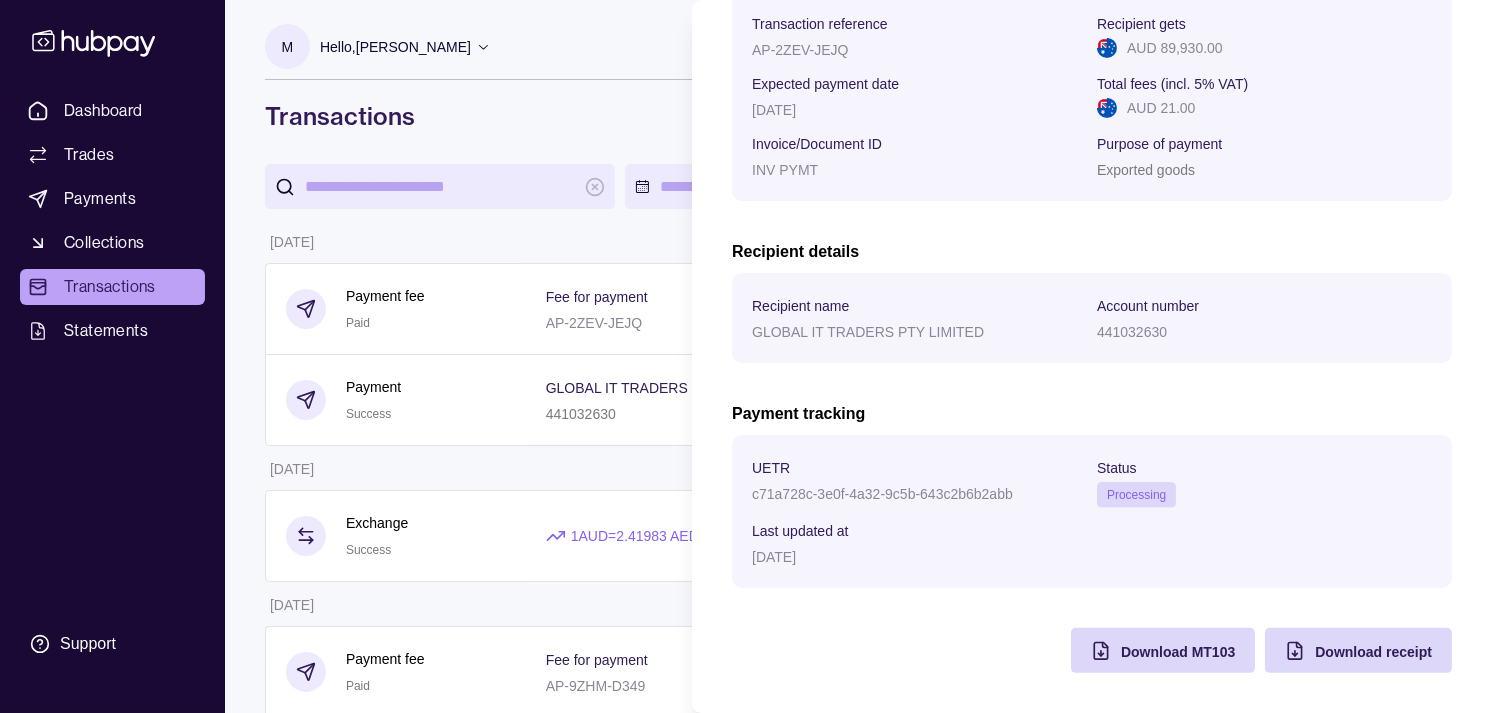 click on "Dashboard Trades Payments Collections Transactions Statements Support M Hello,  Muralenath Nadarajah Strides Trading LLC Account Terms and conditions Privacy policy Sign out Transactions More filters  ( 1  applied) Details Amount 07 Jul 2025 Payment fee Paid Fee for payment AP-2ZEV-JEJQ −   AUD 21.00 Payment Success GLOBAL IT TRADERS PTY LIMITED 441032630 Invoice/Document ID INV PYMT −   AUD 89,930.00 04 Jul 2025 Exchange Success 1  AUD  =  2.41983   AED Settlement due date 07 Jul 2025 −   AED 217,615.31 +   AUD 89,930.00 03 Jul 2025 Payment fee Paid Fee for payment AP-9ZHM-D349 −   AUD 21.00 Payment Success GLOBAL IT TRADERS PTY LIMITED 441032630 Invoice/Document ID INV PYMT −   AUD 81,430.00 02 Jul 2025 Exchange Success 1  AUD  =  2.42205   AED Settlement due date 04 Jul 2025 −   AED 197,397.08 +   AUD 81,500.00 01 Jul 2025 Payment fee Paid Fee for payment AP-GLMK-L7TB −   AUD 21.00 Payment Success TES AMM AUSTRALIA PTY LTD 494985339 Invoice/Document ID INV PYMT −   AUD 124,890.00 Exchange" at bounding box center [746, 1309] 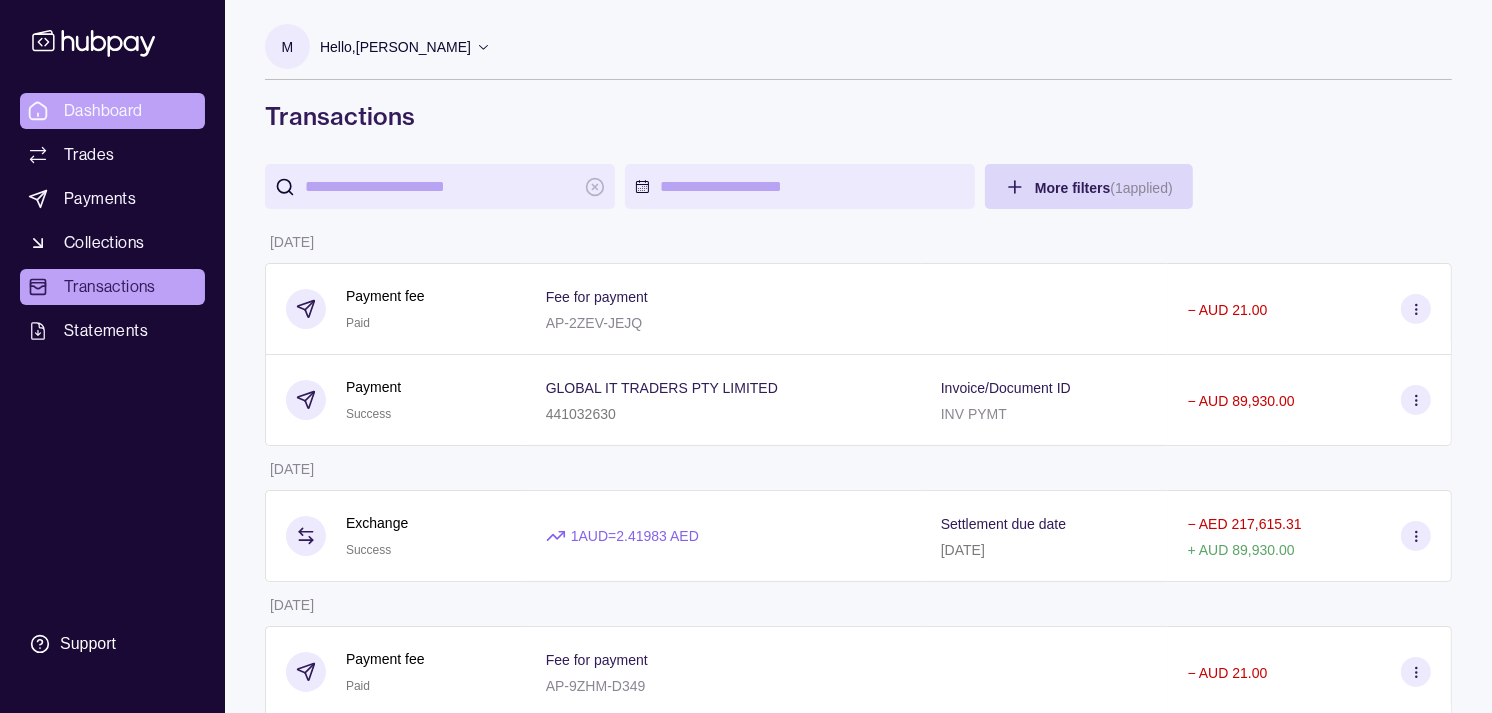 click on "Dashboard" at bounding box center (103, 111) 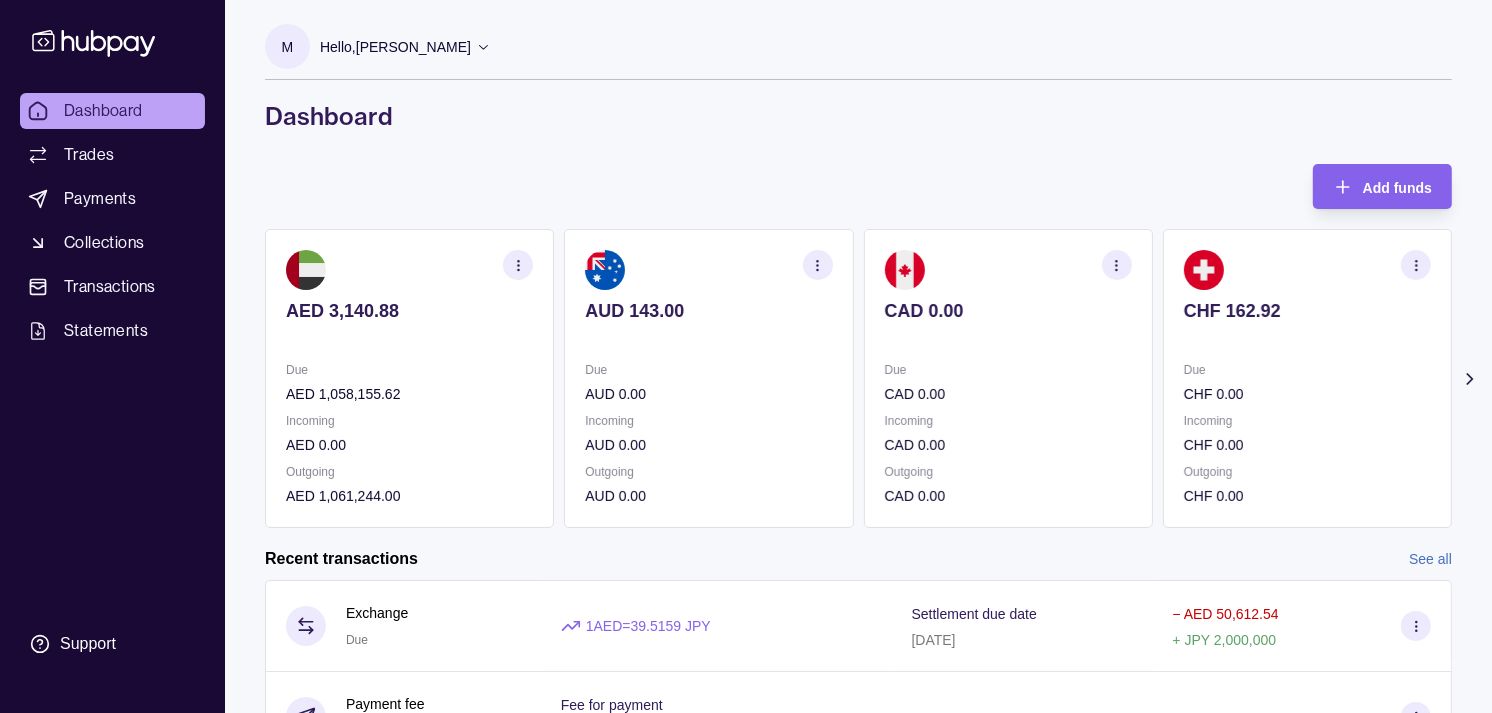 click on "CAD 0.00" at bounding box center [1008, 324] 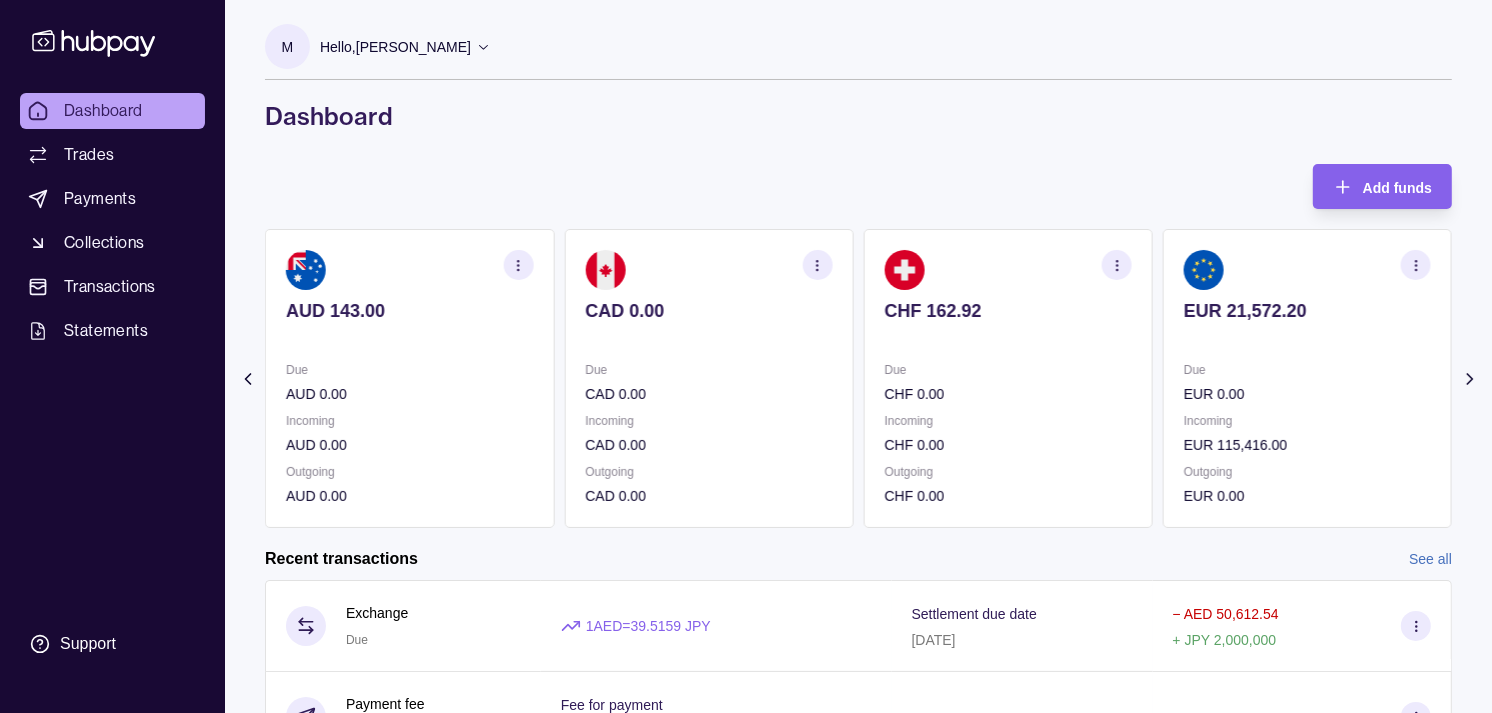 click at bounding box center (1008, 338) 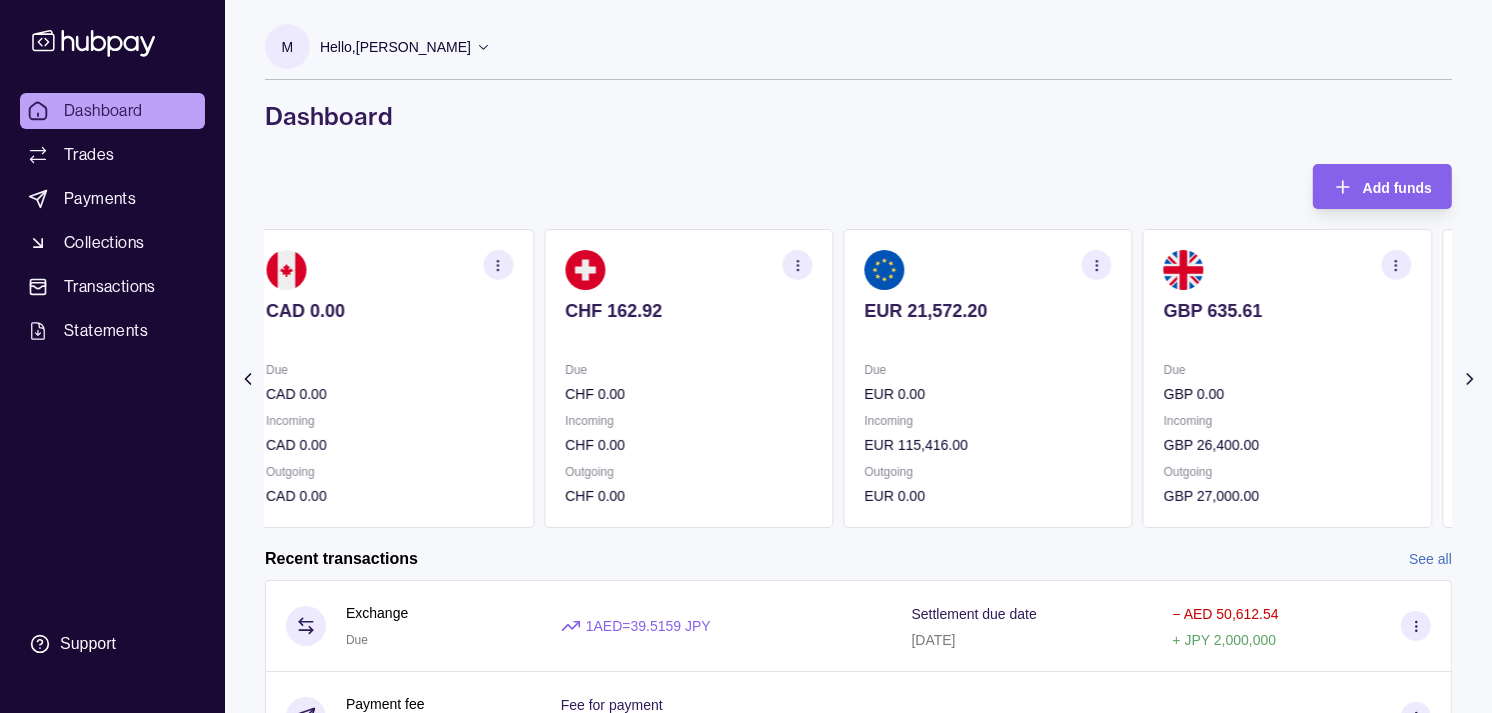 click on "Due" at bounding box center (988, 370) 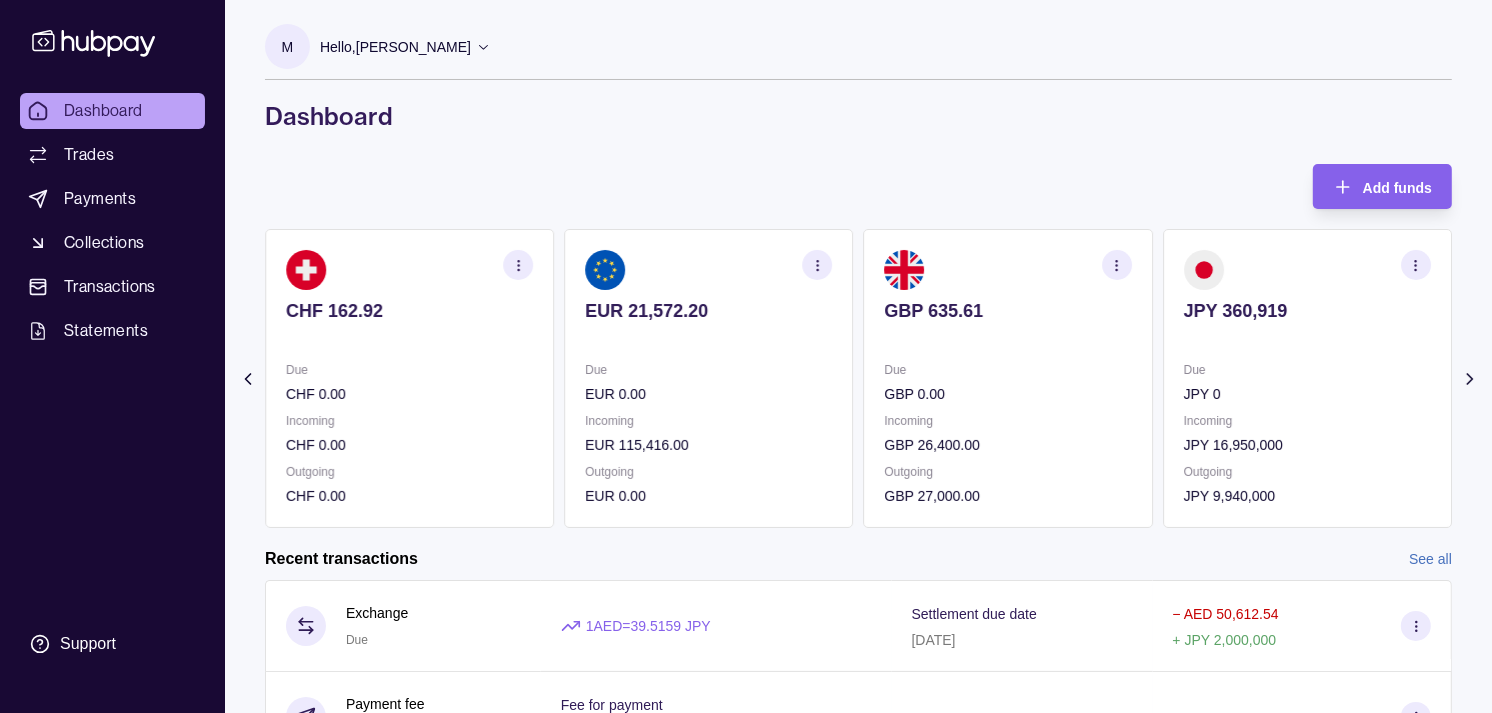 click on "Due" at bounding box center [1008, 370] 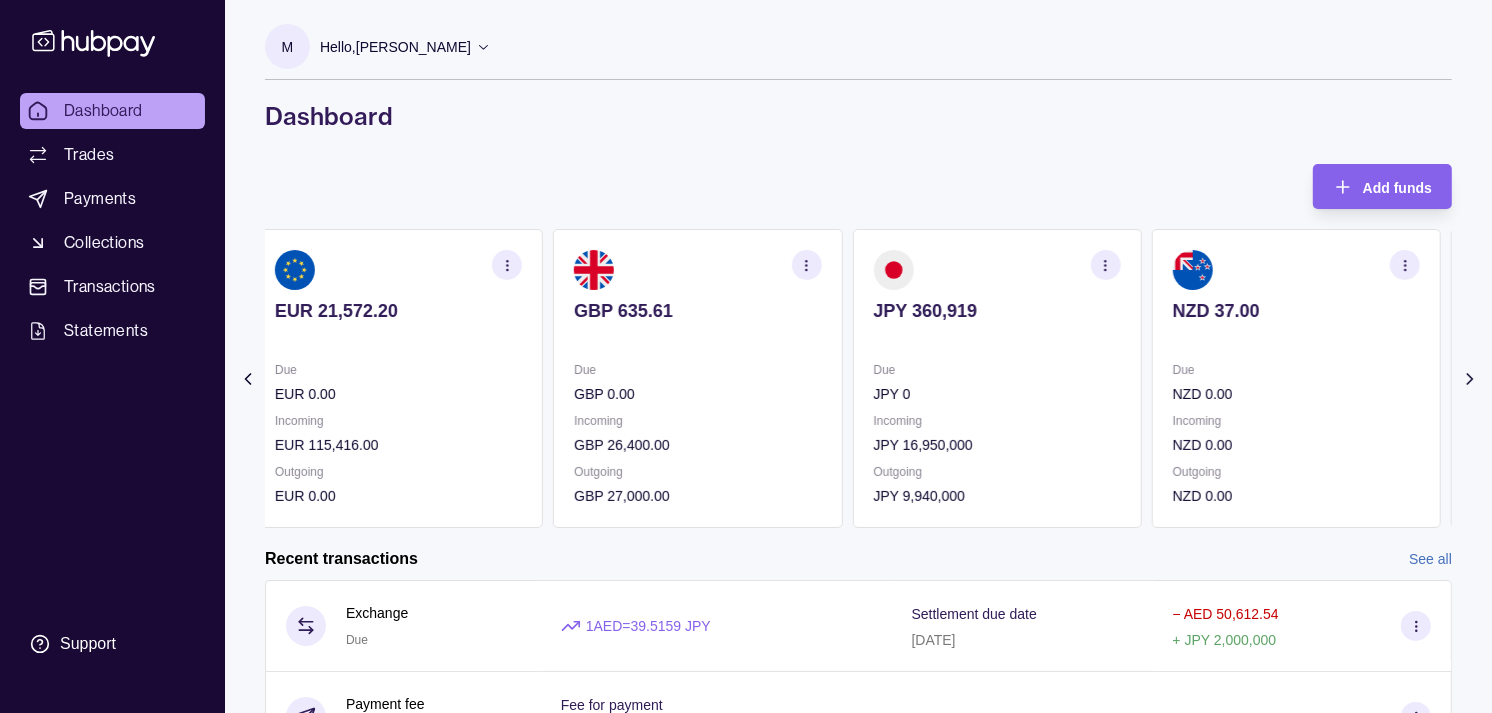 click on "Due" at bounding box center [996, 370] 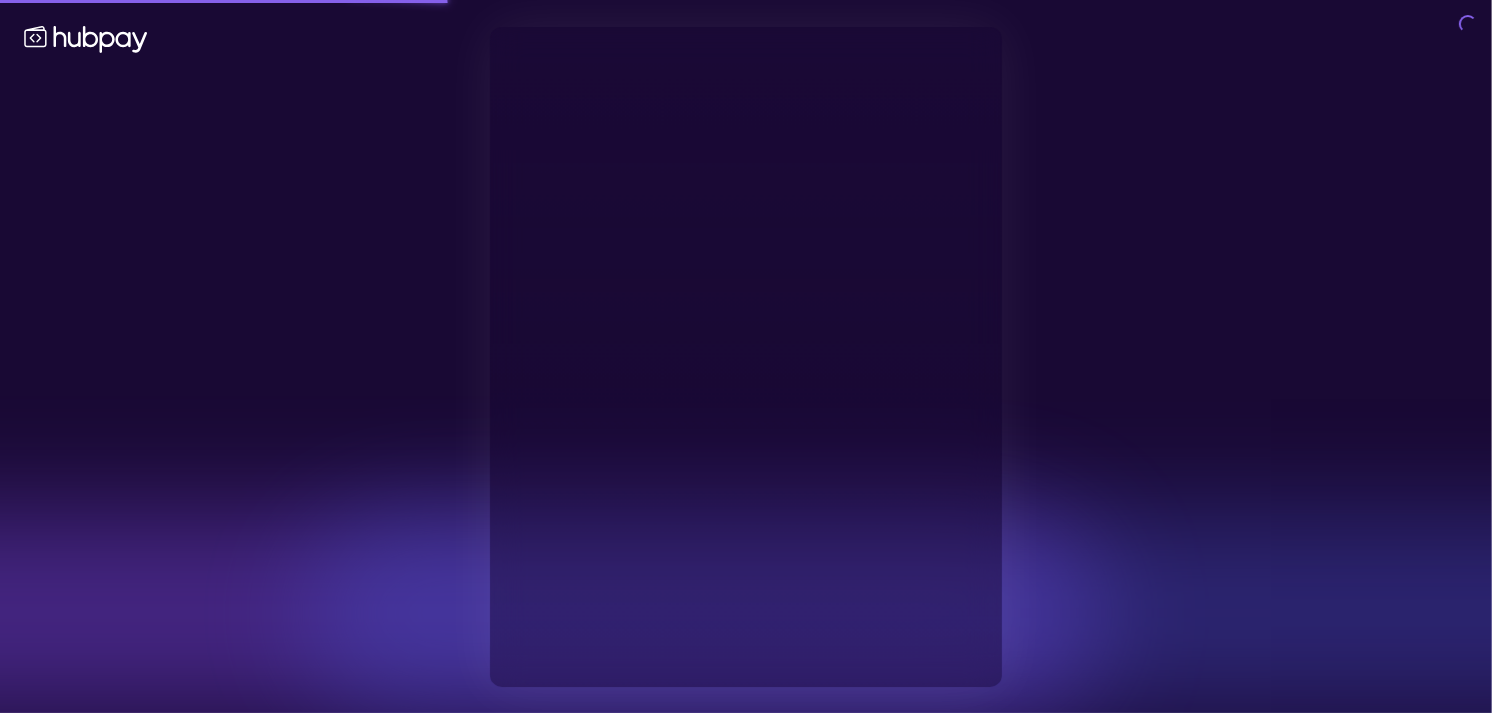 type on "**********" 